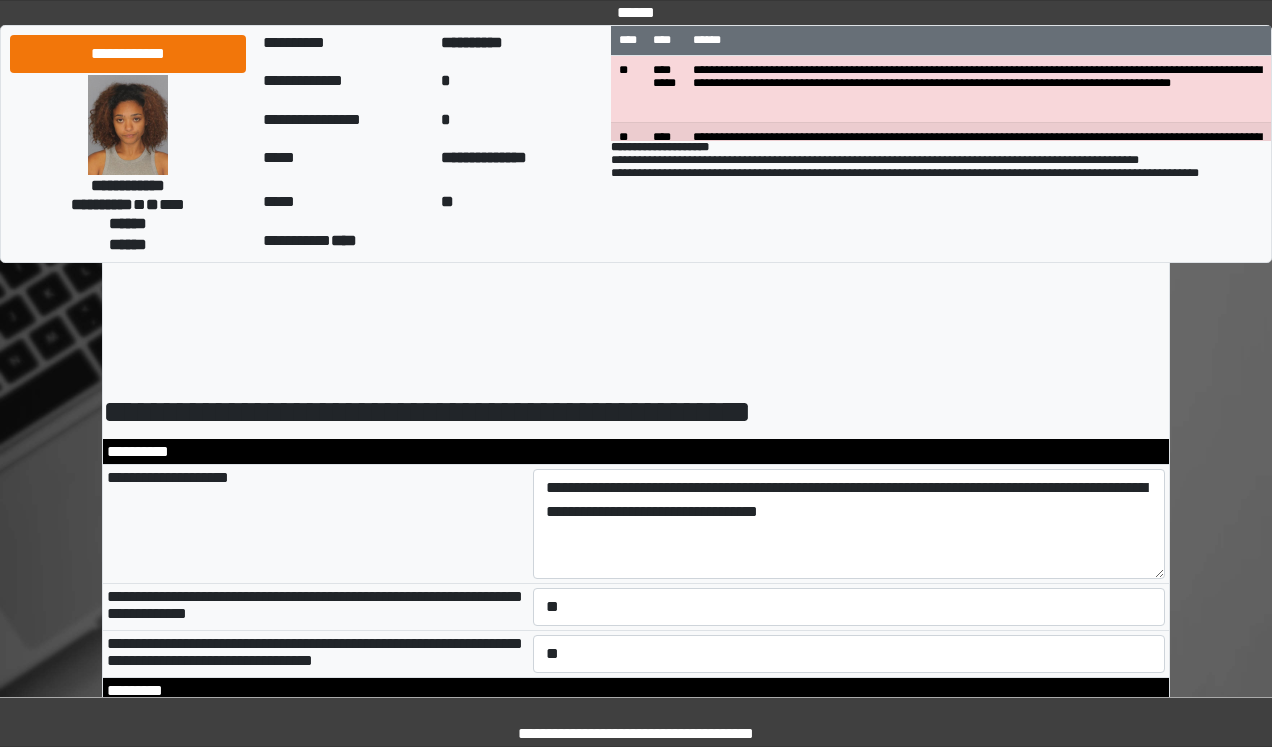 select on "*" 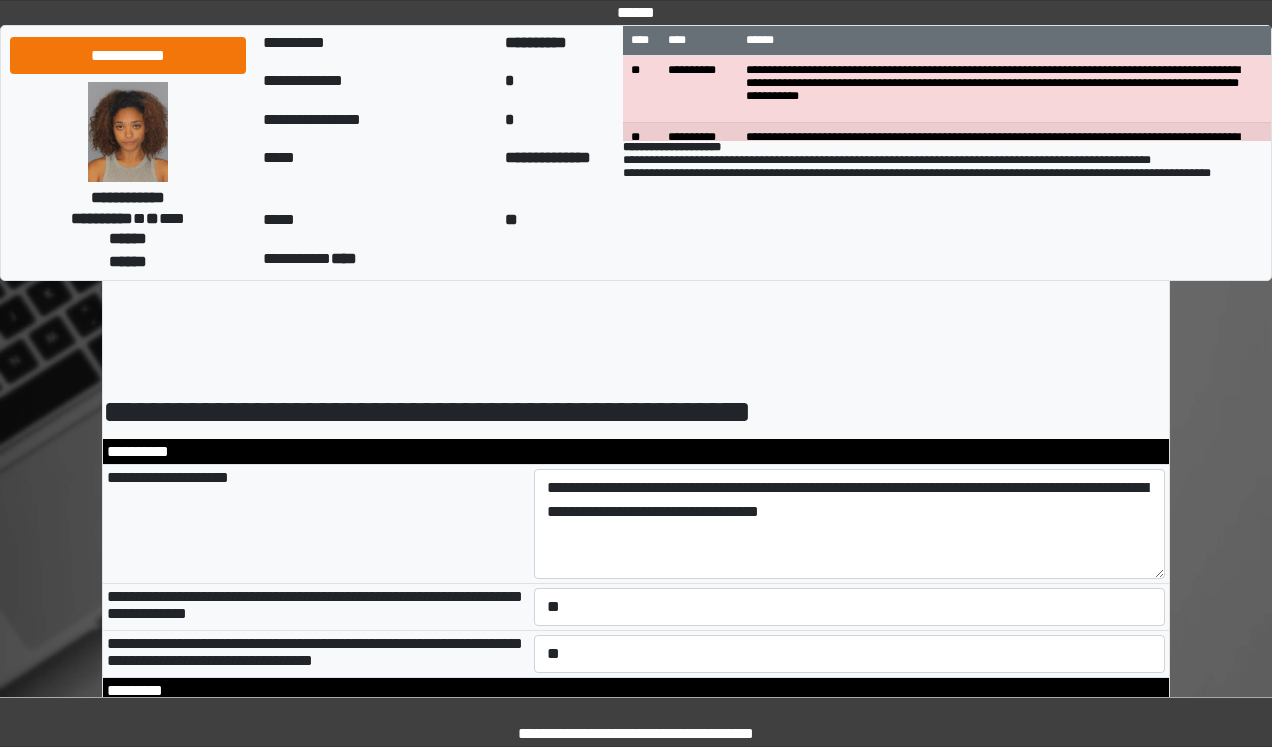 scroll, scrollTop: 1760, scrollLeft: 0, axis: vertical 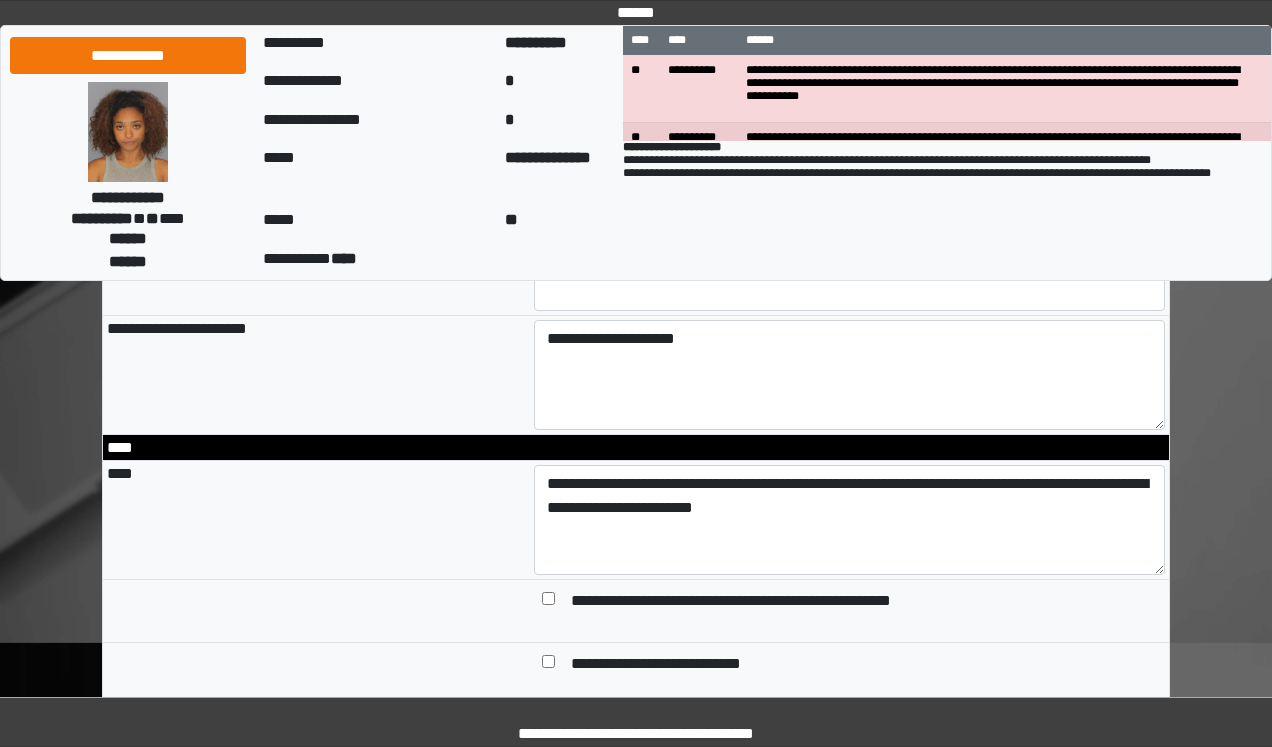 type on "**********" 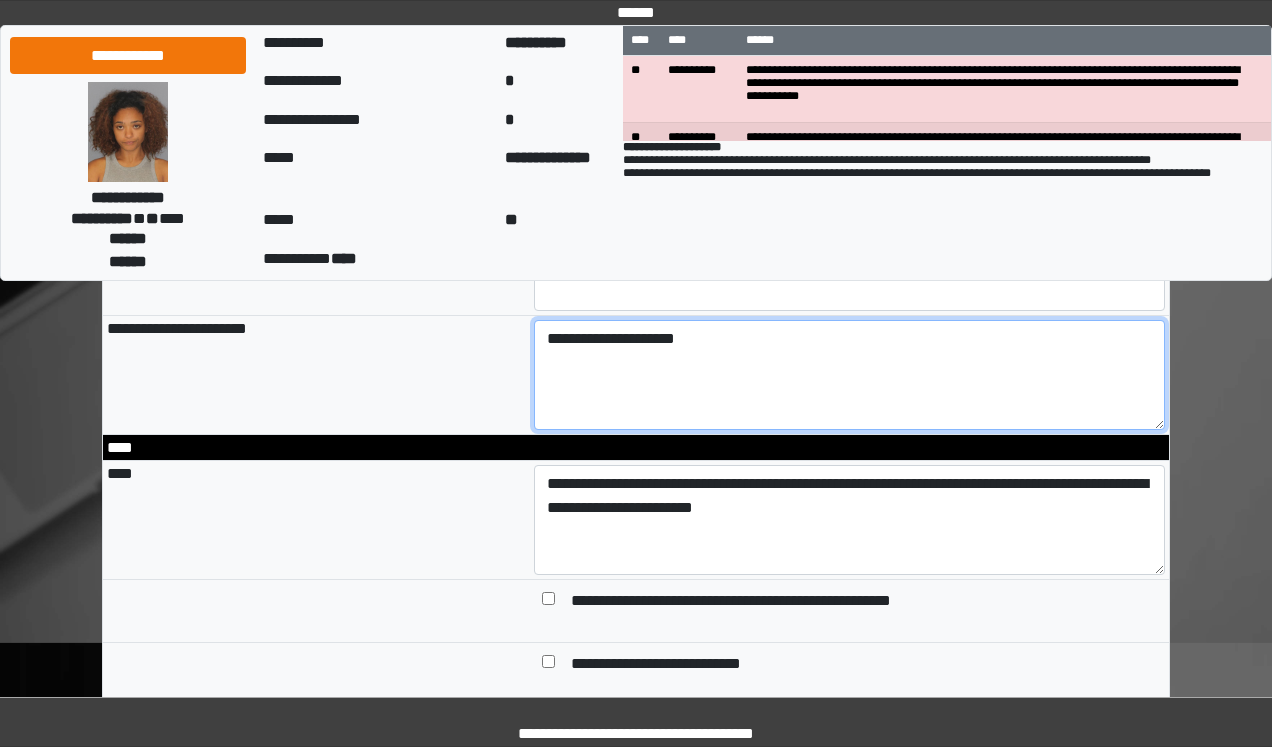 click on "**********" at bounding box center [850, 375] 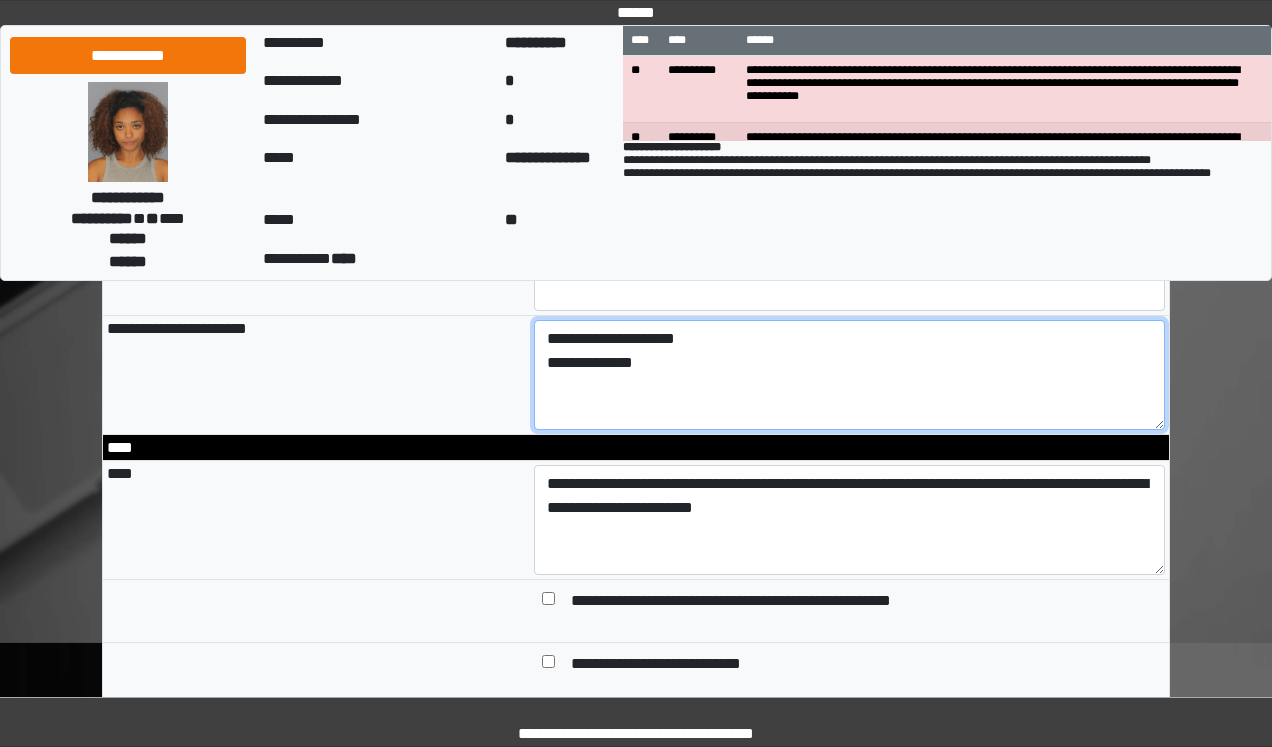 type on "**********" 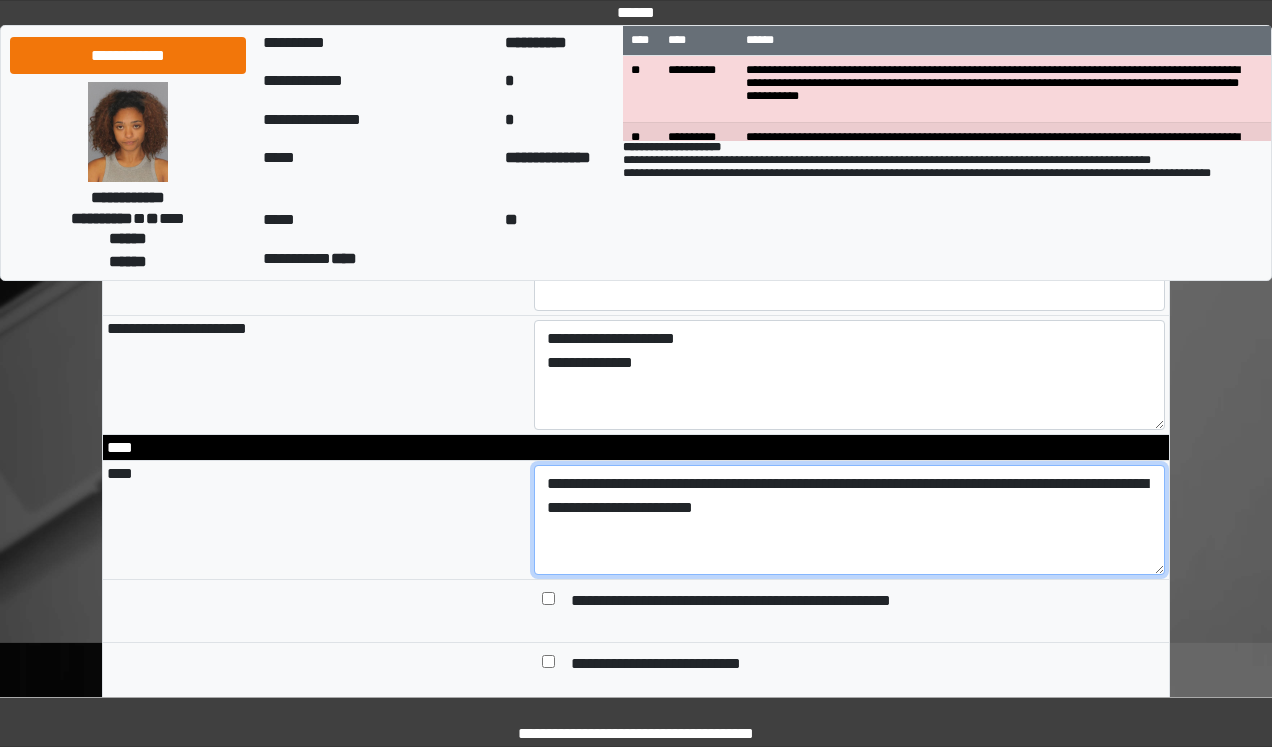 click on "**********" at bounding box center [850, 520] 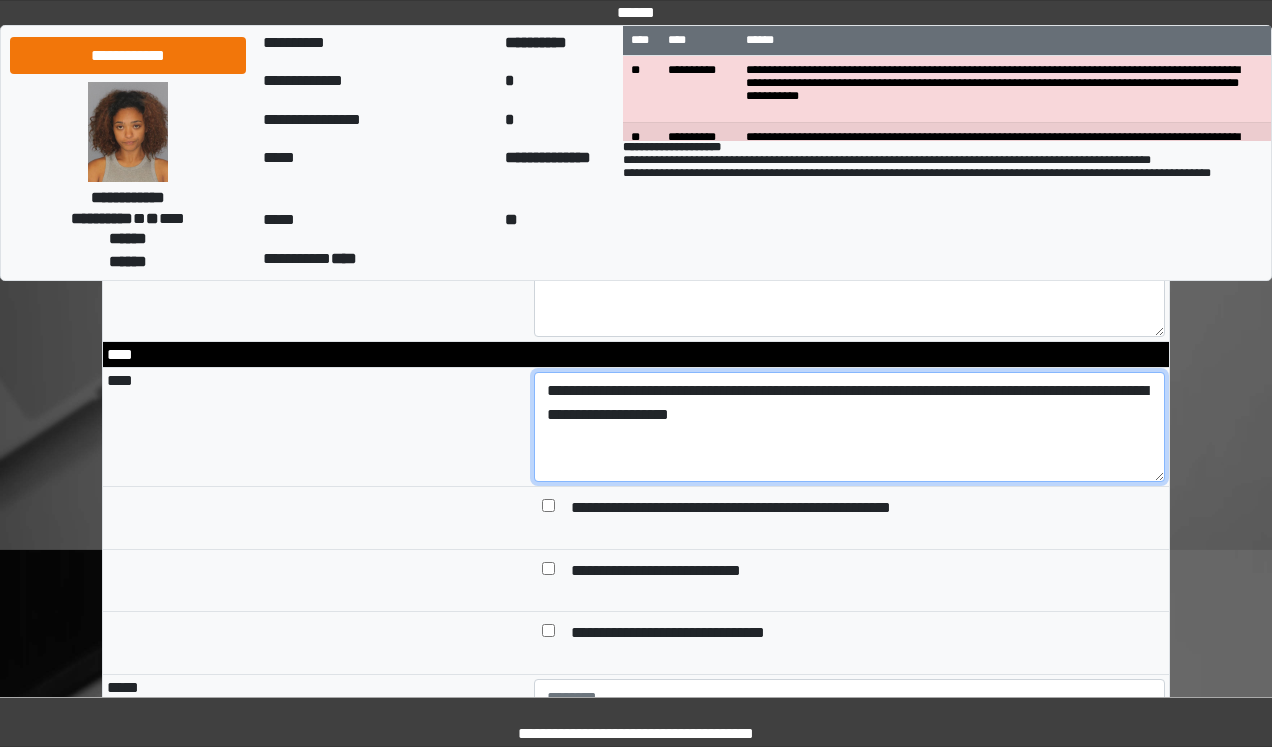 scroll, scrollTop: 2000, scrollLeft: 0, axis: vertical 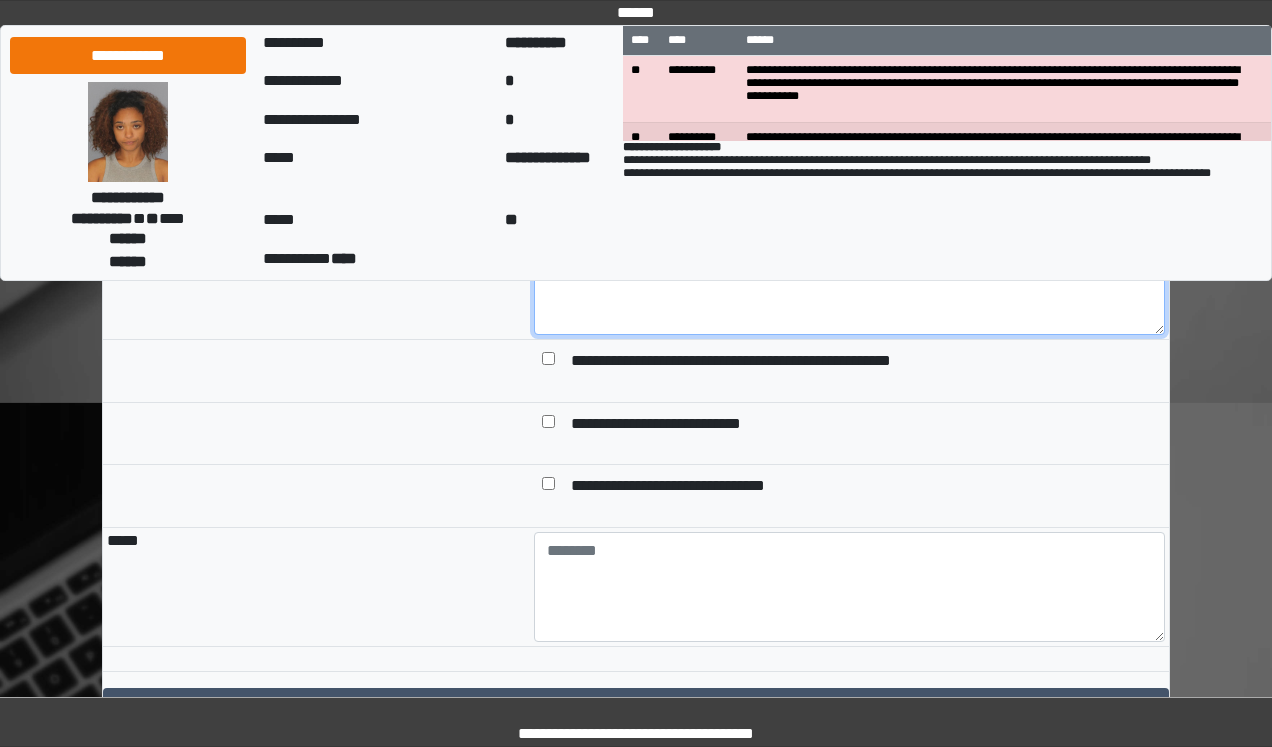 type on "**********" 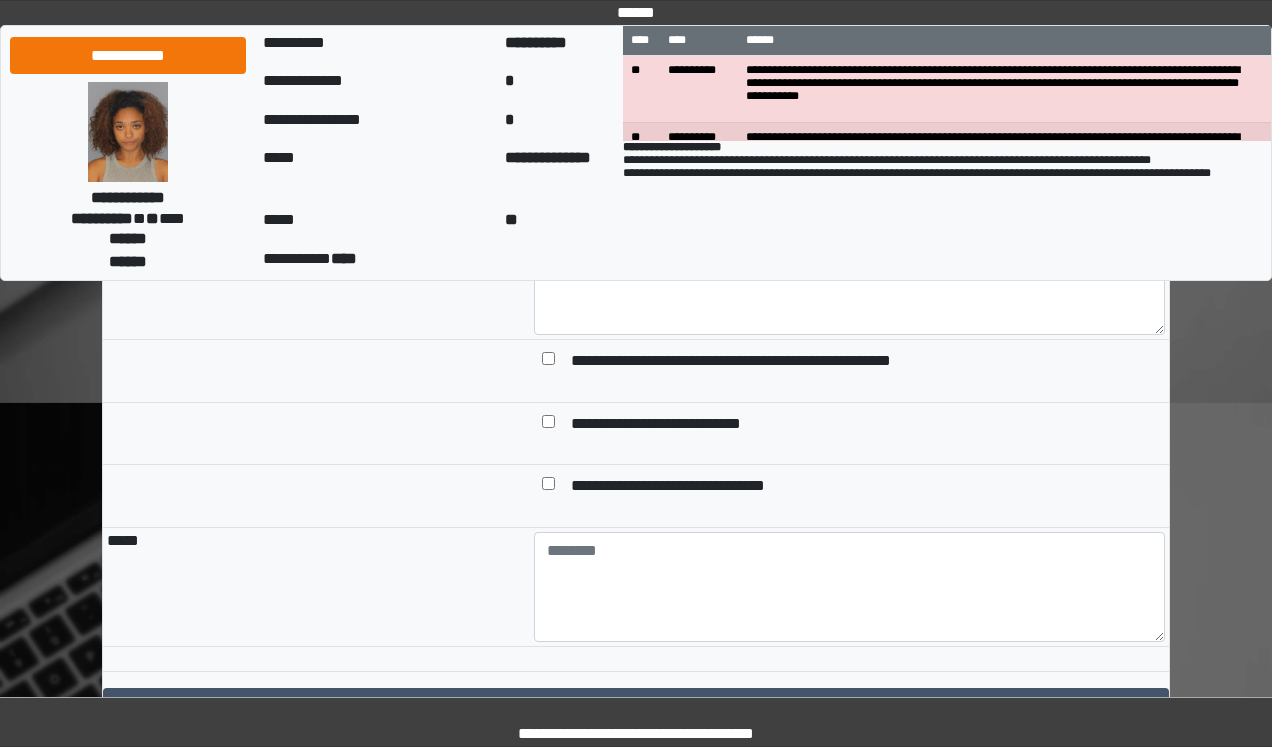 click at bounding box center (548, 363) 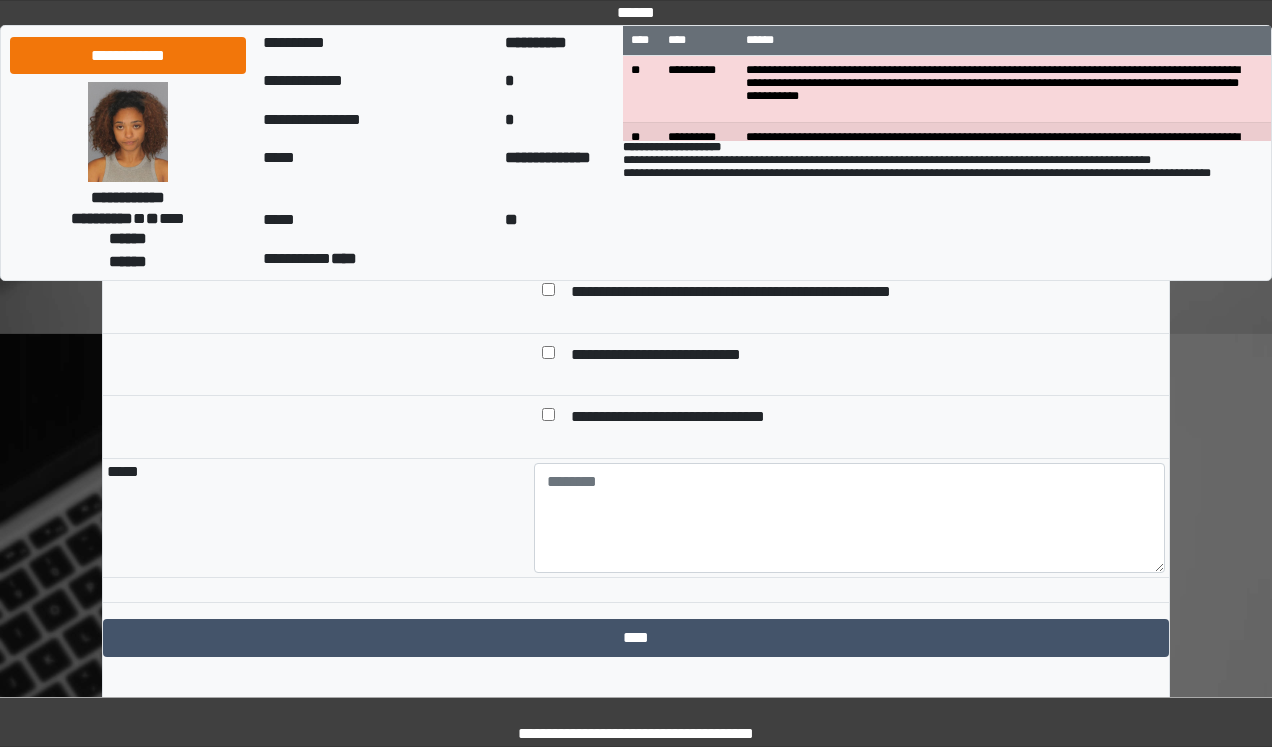 scroll, scrollTop: 2151, scrollLeft: 0, axis: vertical 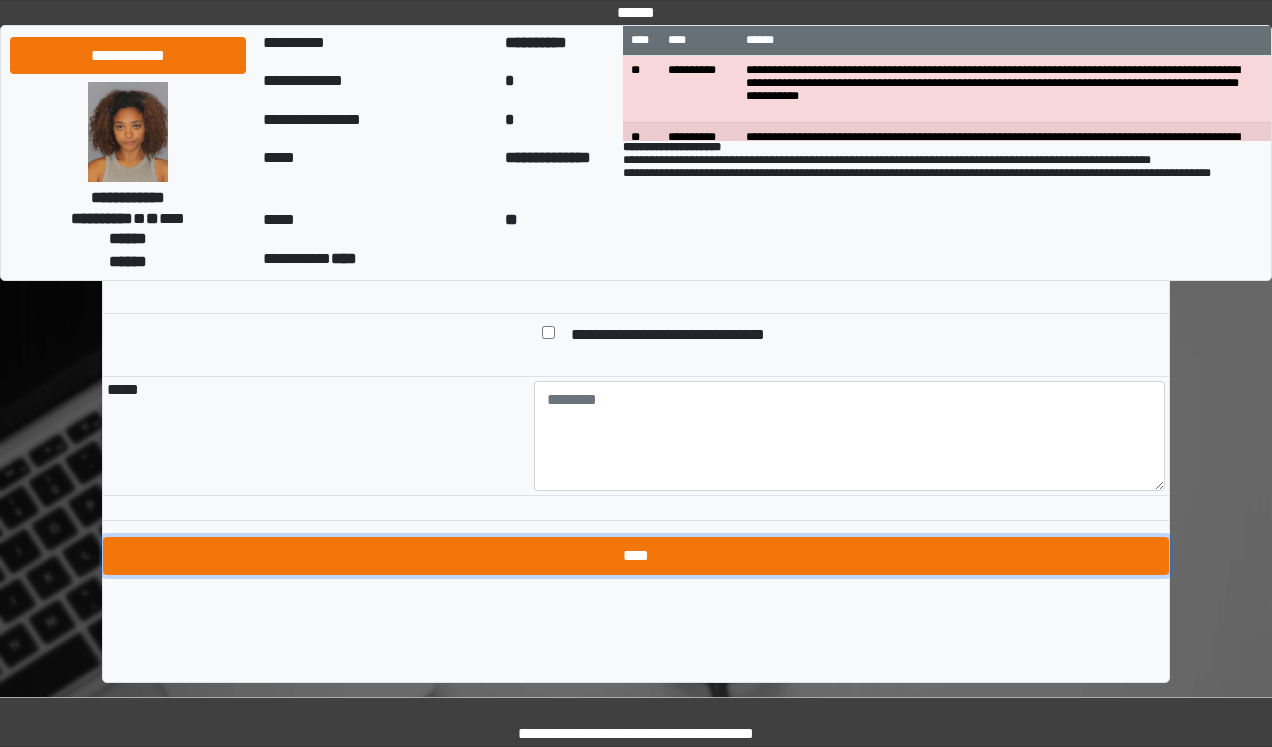 click on "****" at bounding box center (636, 556) 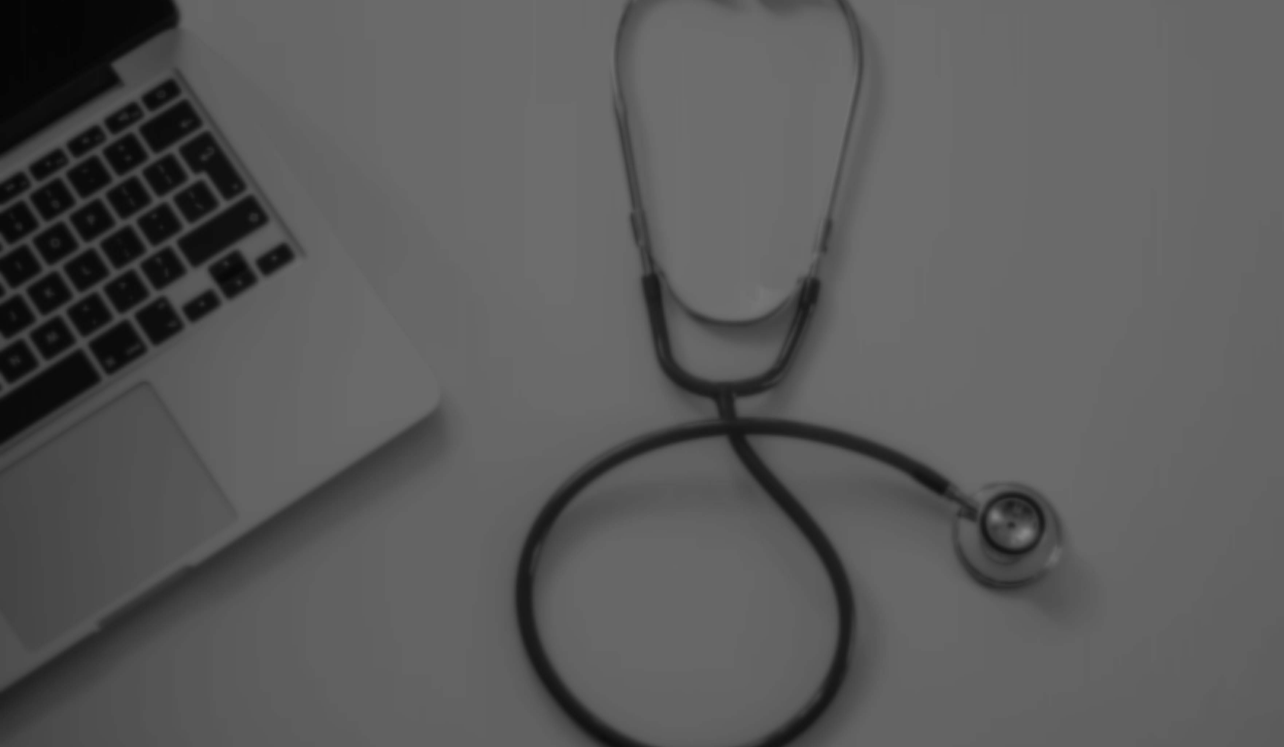 scroll, scrollTop: 0, scrollLeft: 0, axis: both 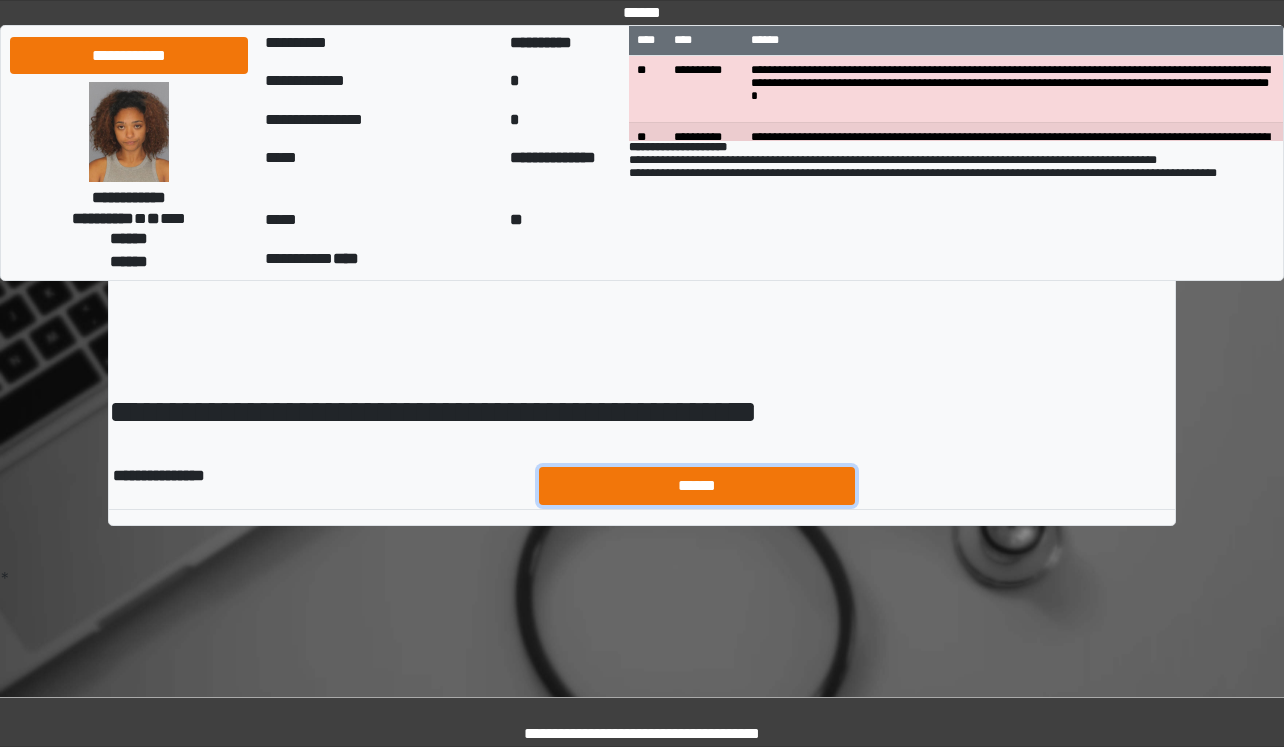 click on "******" at bounding box center [697, 486] 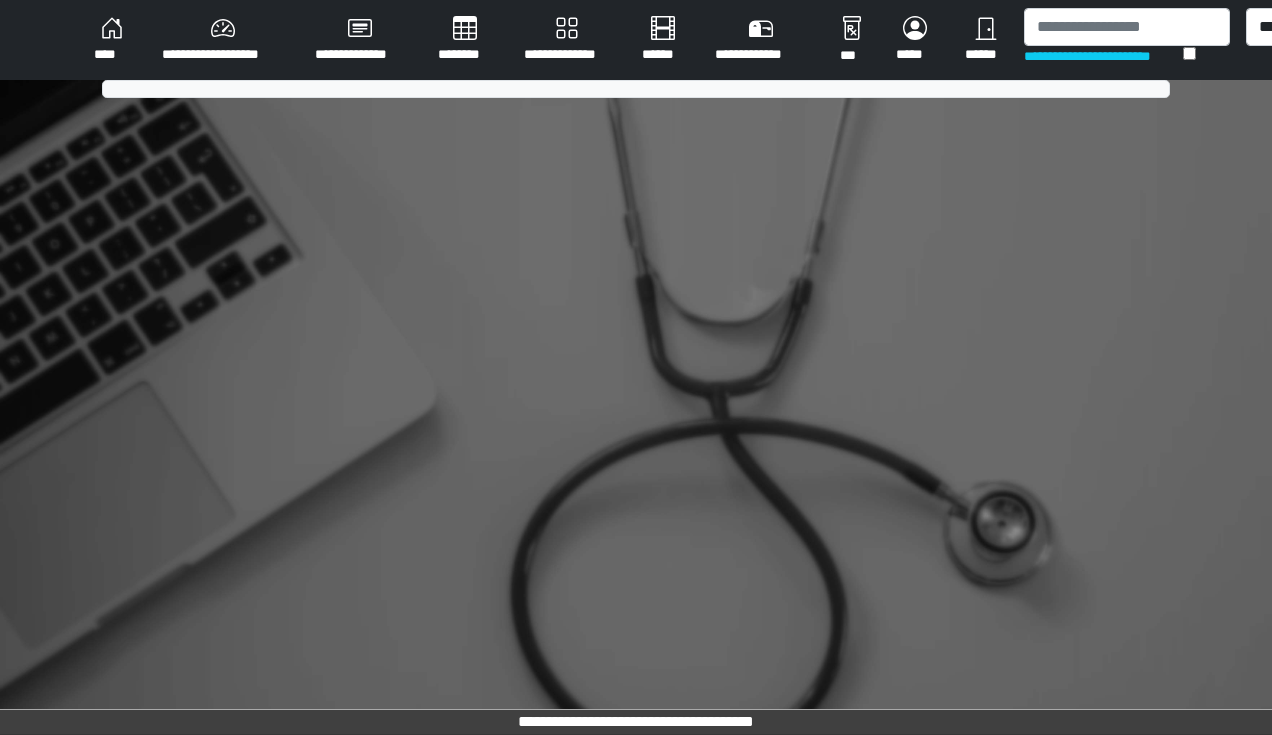 scroll, scrollTop: 0, scrollLeft: 0, axis: both 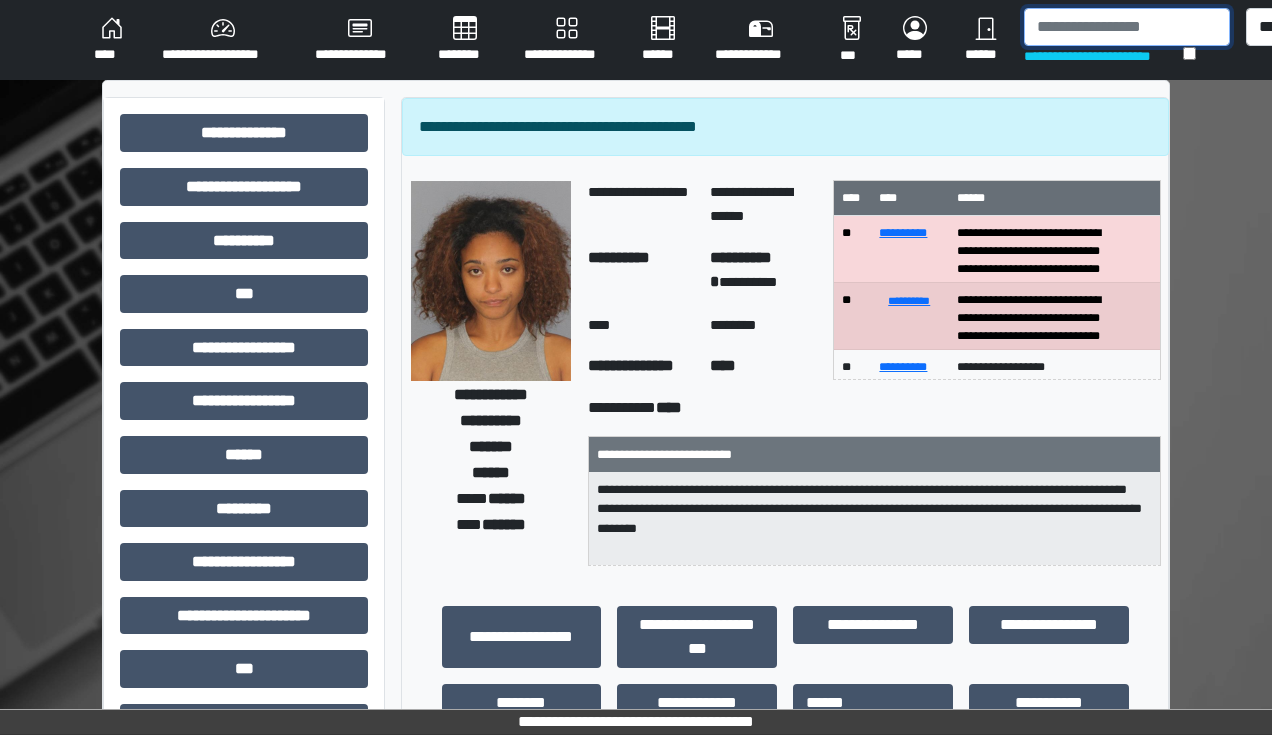 click at bounding box center (1127, 27) 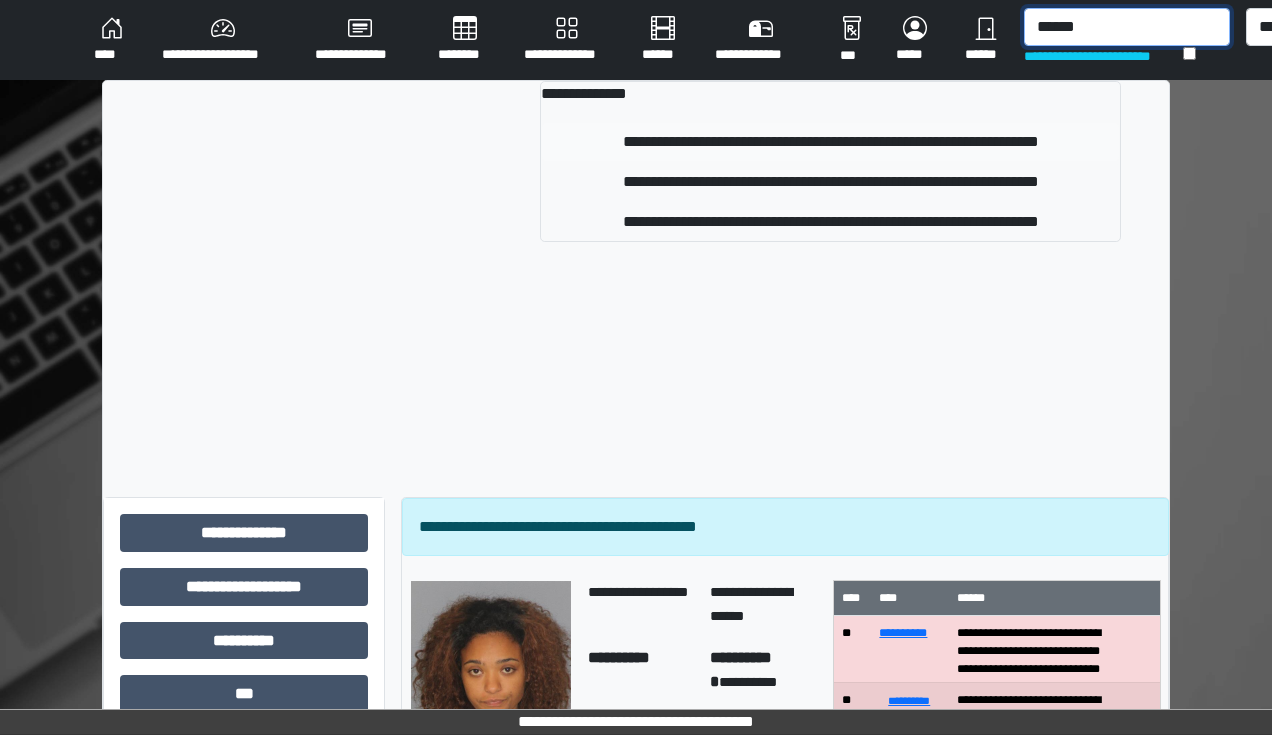 type on "******" 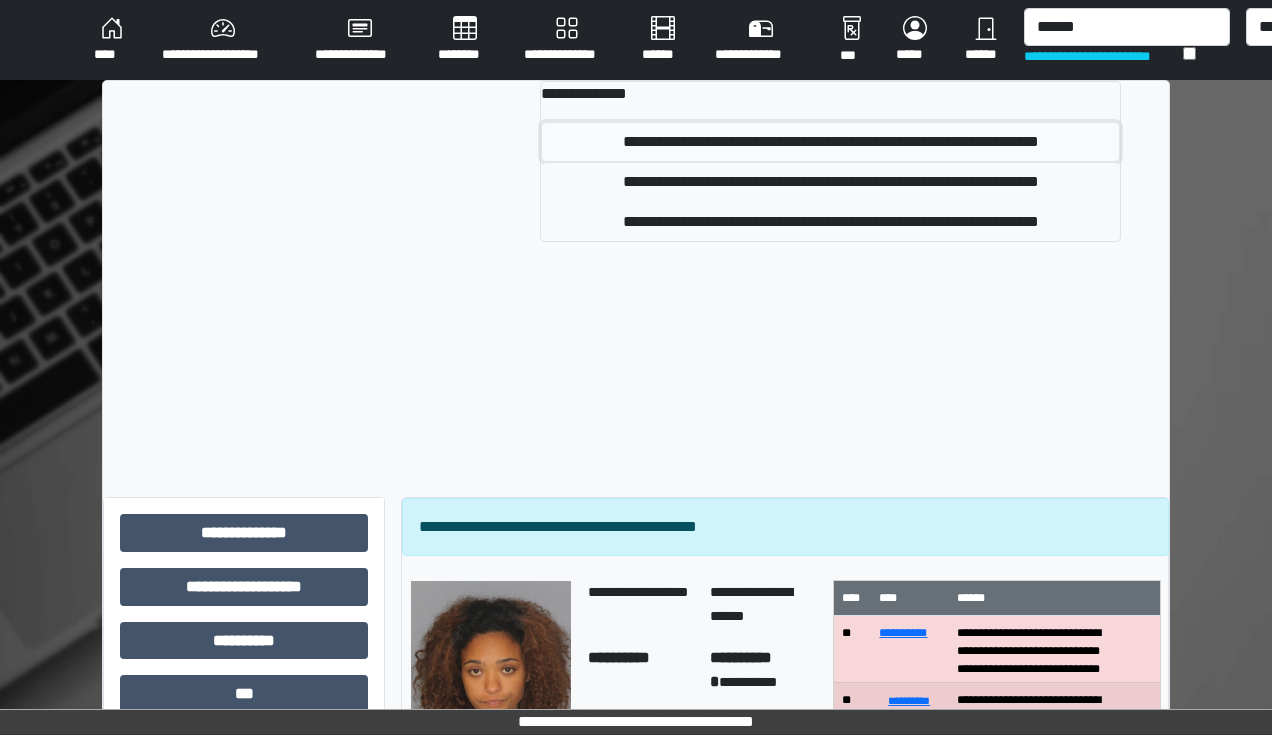 click on "**********" at bounding box center [830, 142] 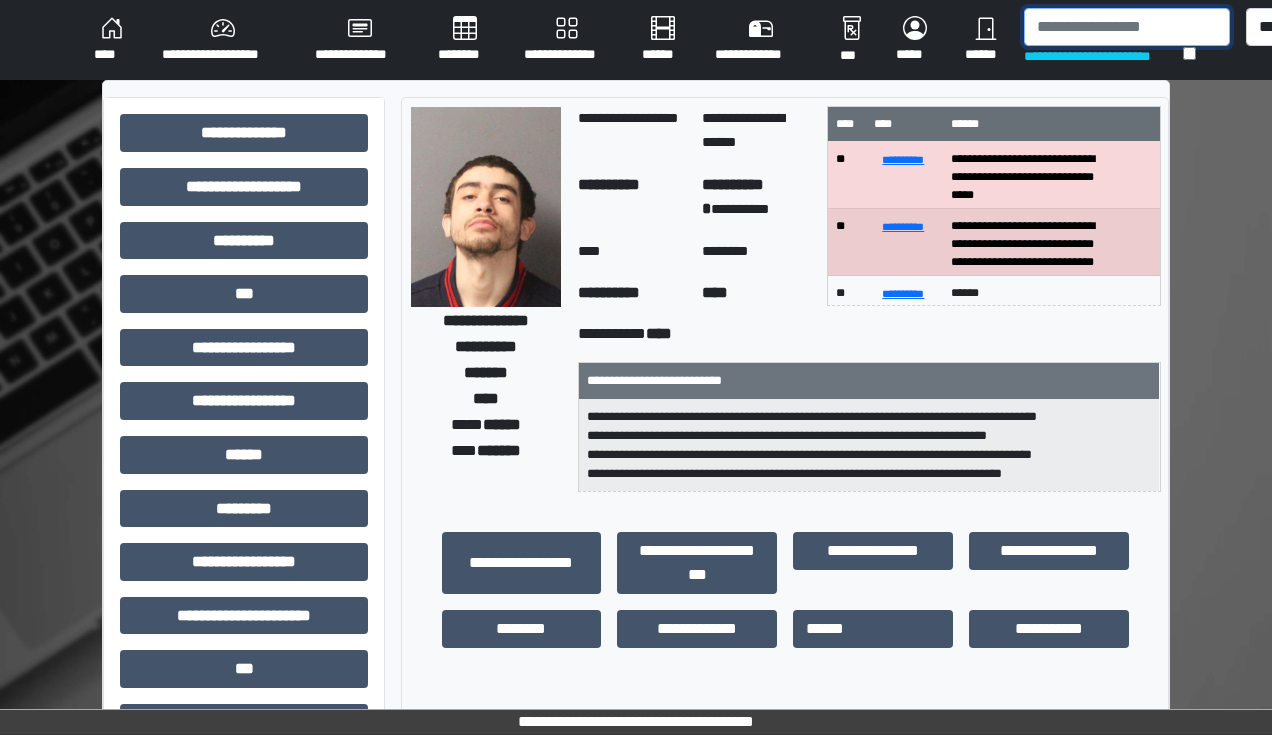 click at bounding box center (1127, 27) 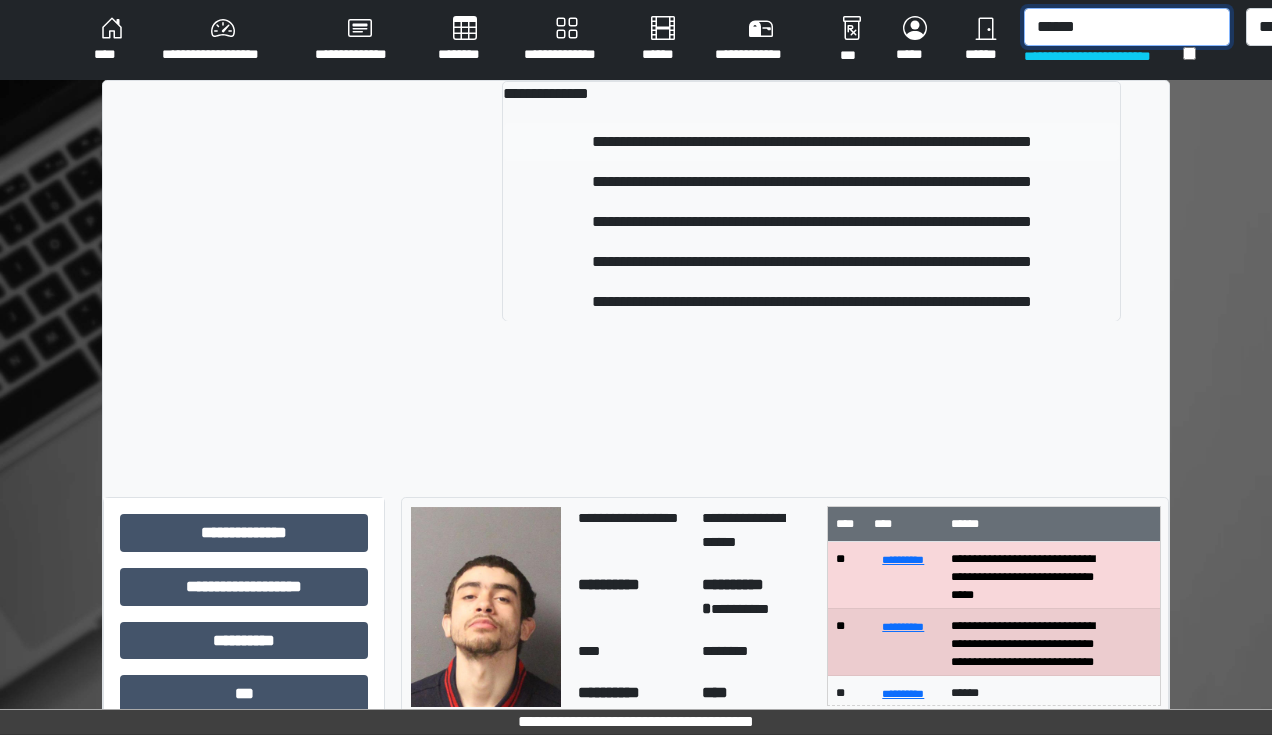 type on "******" 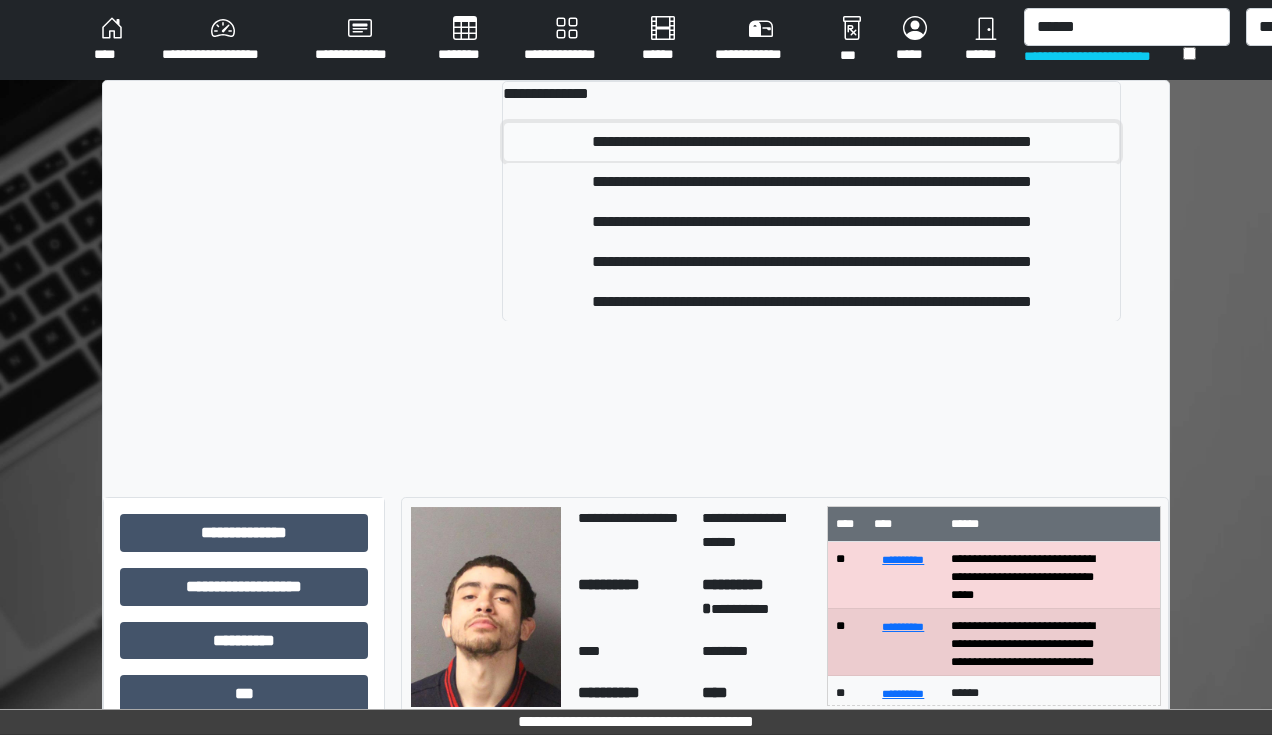click on "**********" at bounding box center [811, 142] 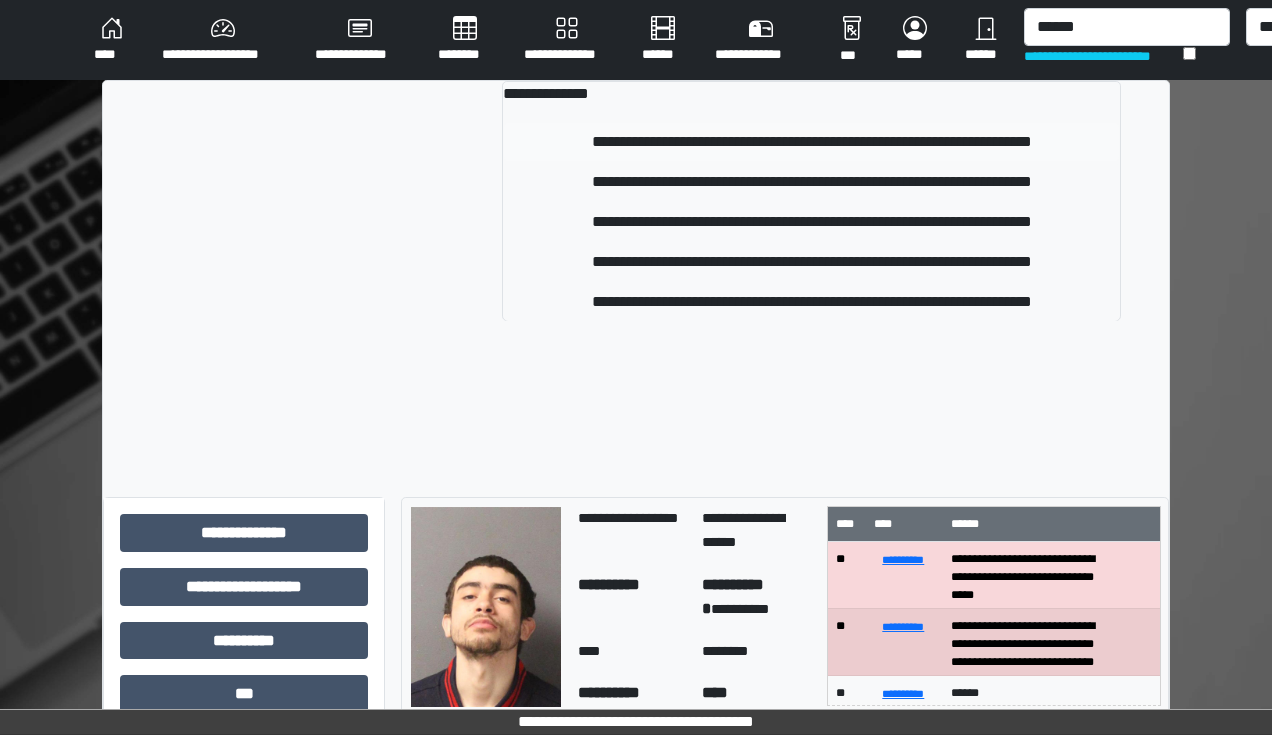 type 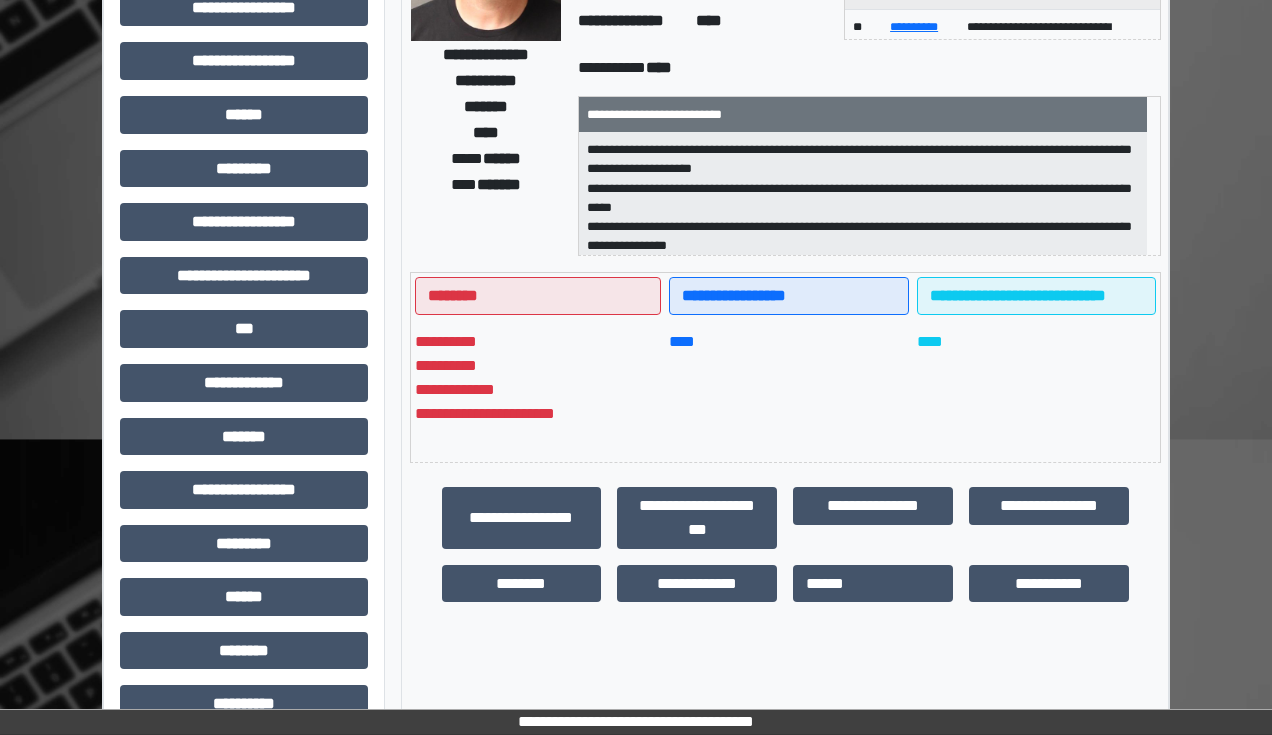 scroll, scrollTop: 431, scrollLeft: 0, axis: vertical 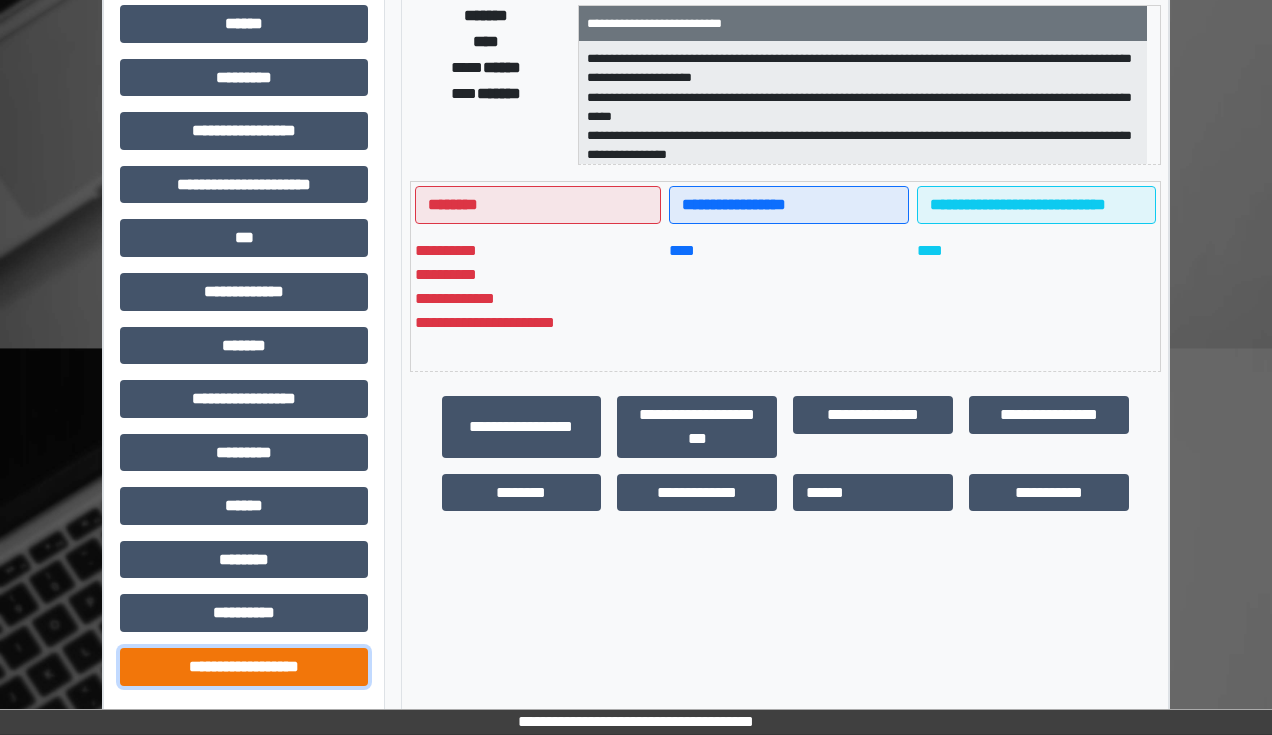 click on "**********" at bounding box center [244, 667] 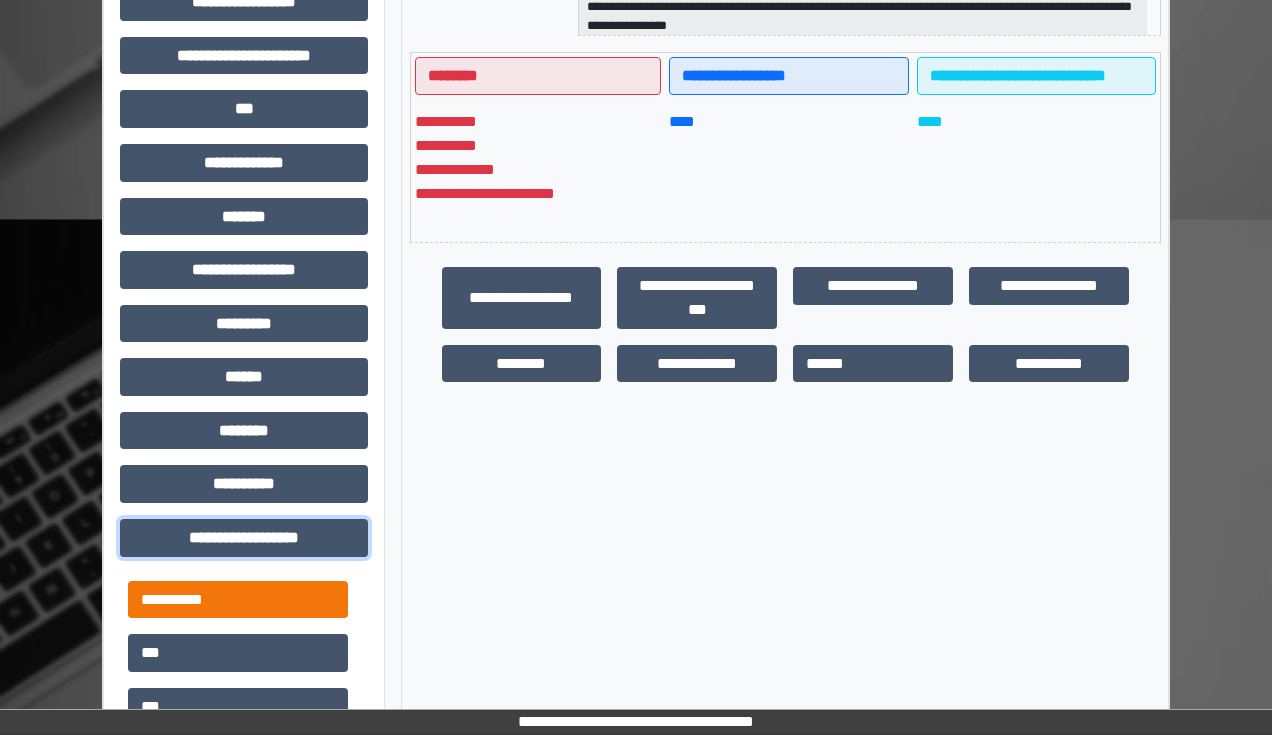 scroll, scrollTop: 511, scrollLeft: 0, axis: vertical 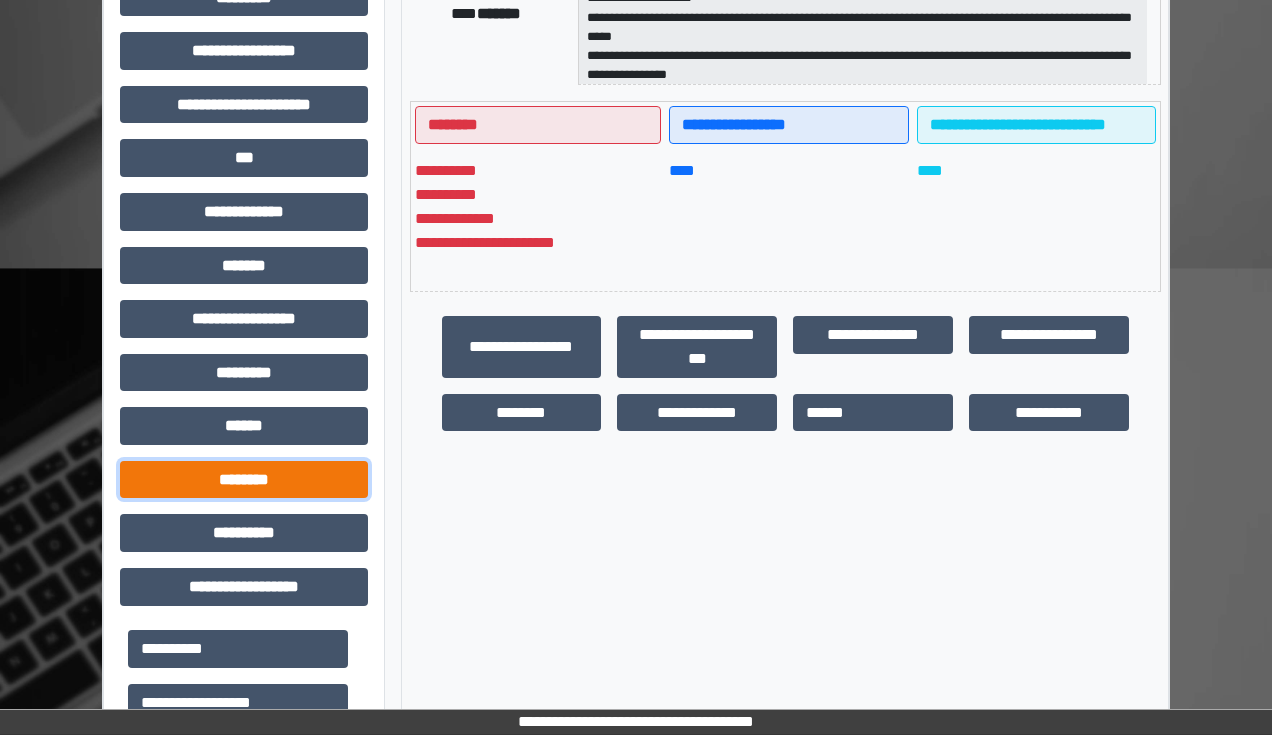 click on "********" at bounding box center (244, 480) 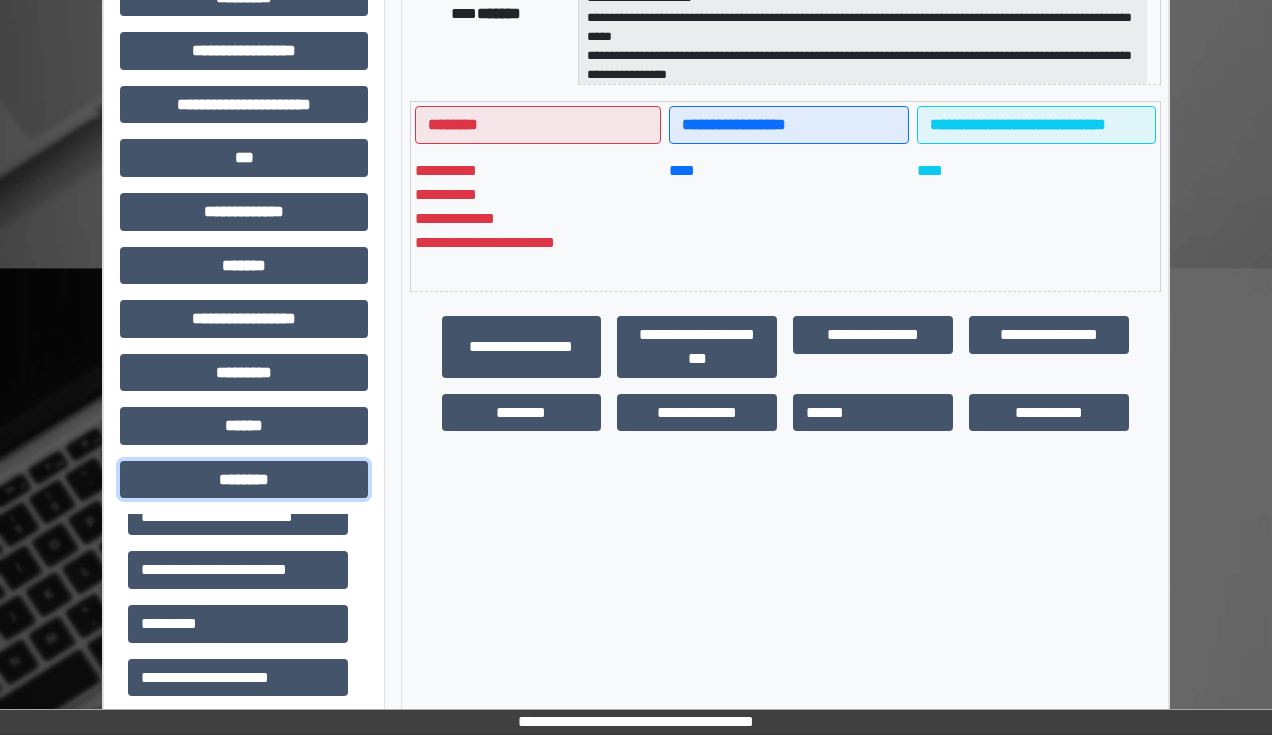 scroll, scrollTop: 240, scrollLeft: 0, axis: vertical 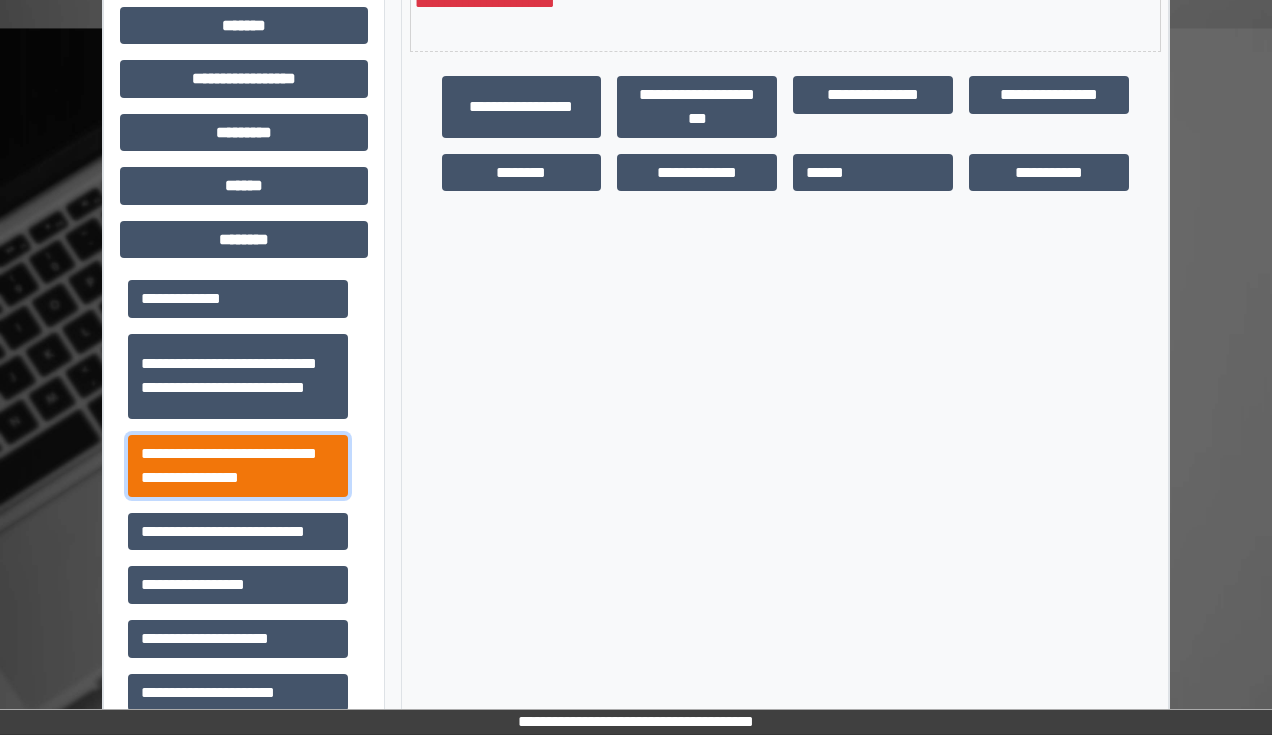 click on "**********" at bounding box center (238, 466) 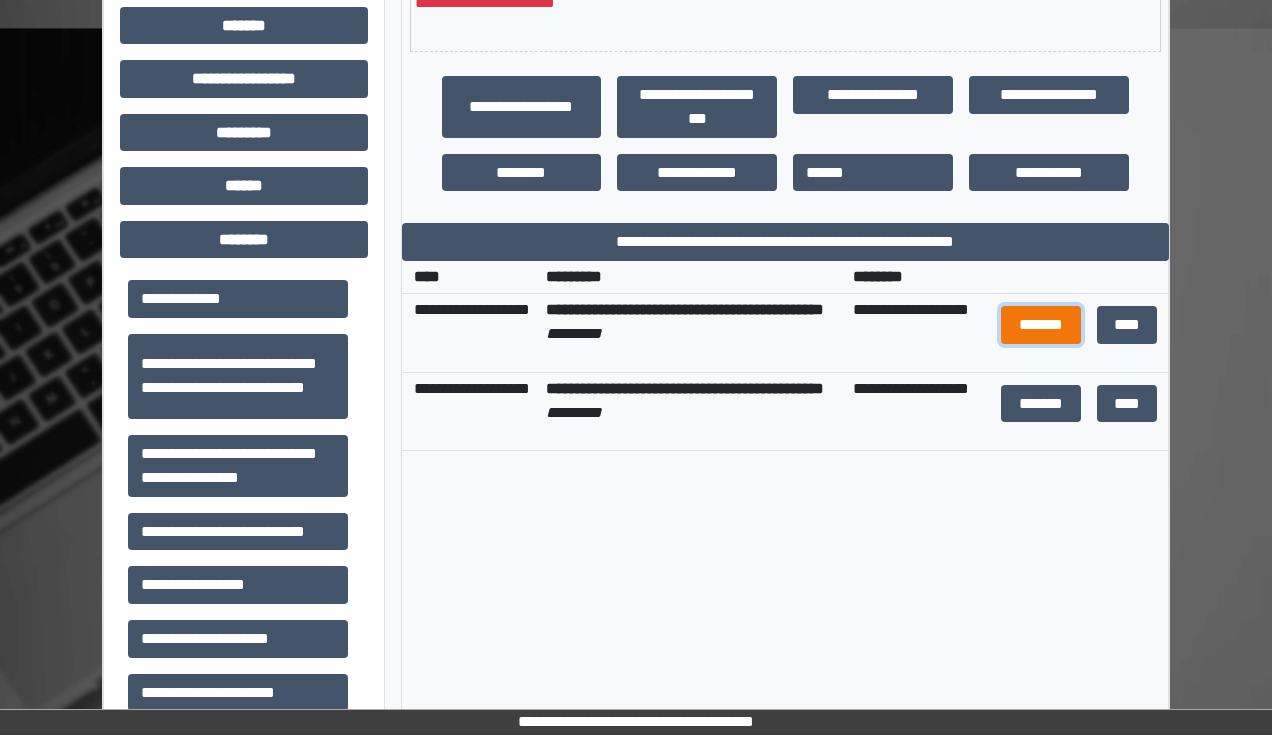 click on "*******" at bounding box center [1041, 325] 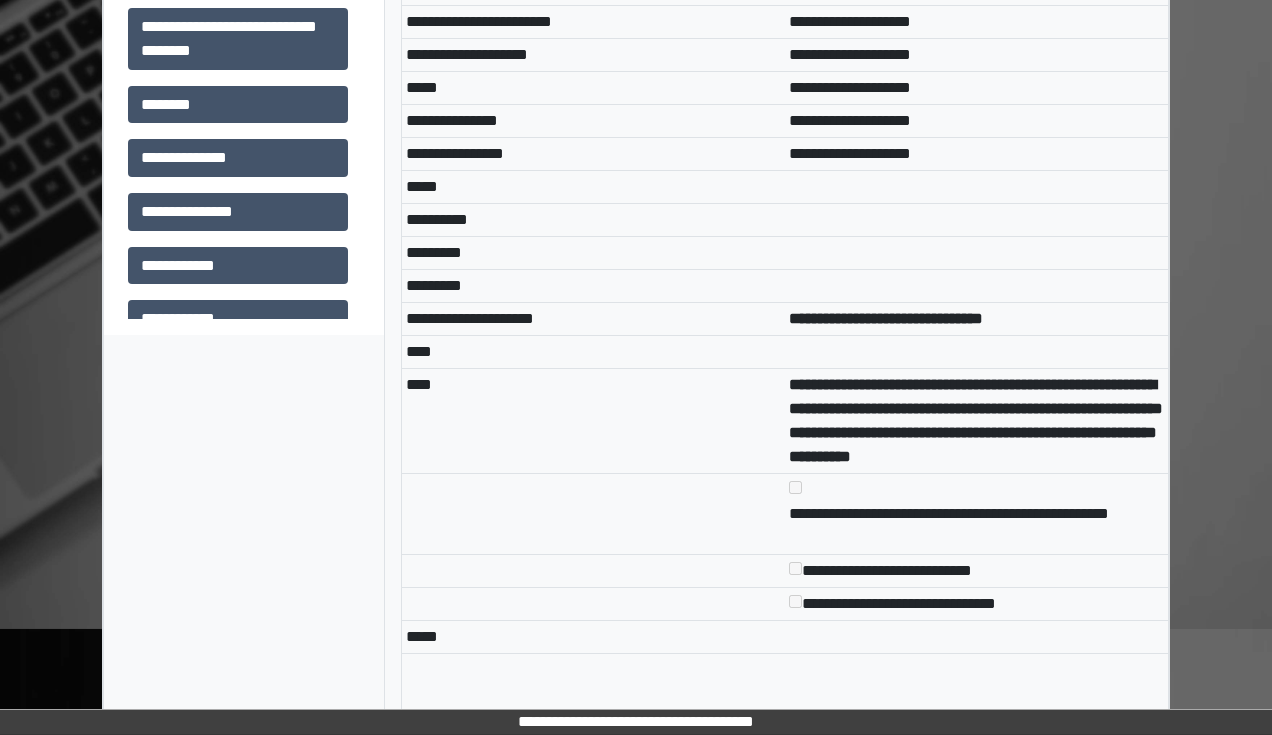 scroll, scrollTop: 1791, scrollLeft: 0, axis: vertical 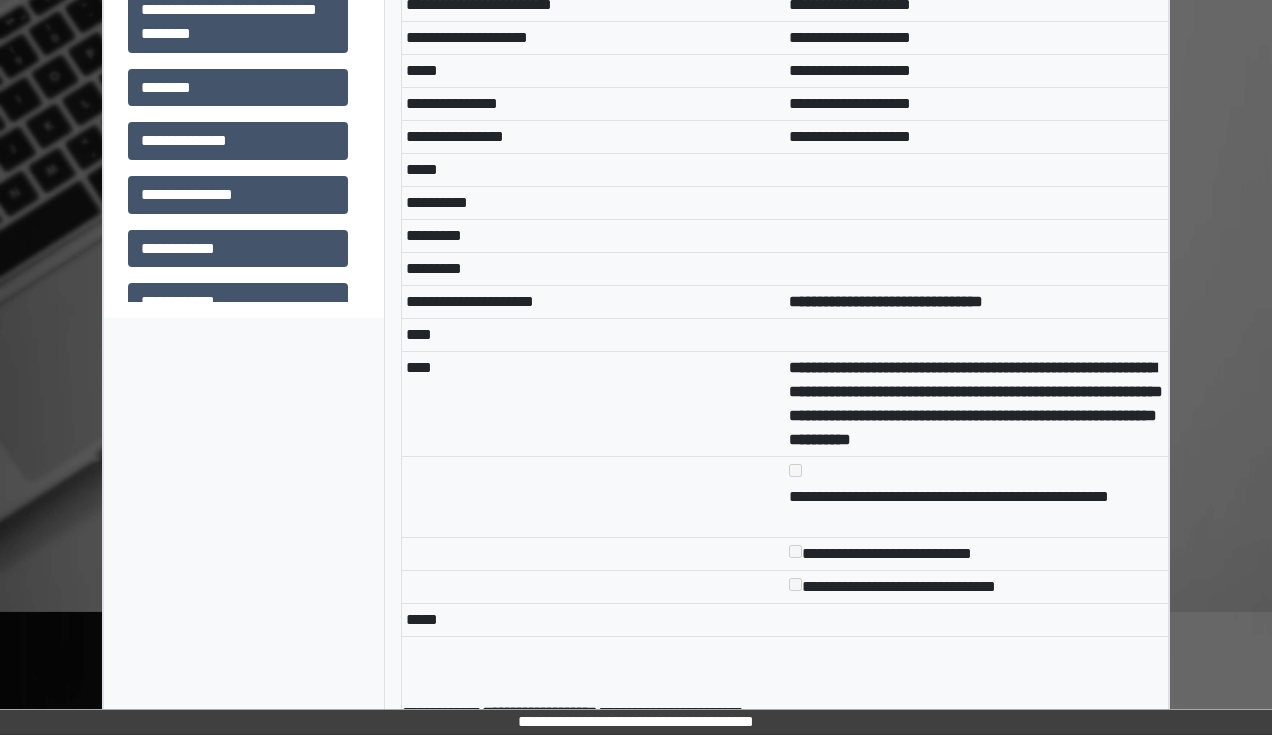 drag, startPoint x: 1026, startPoint y: 499, endPoint x: 775, endPoint y: 396, distance: 271.3116 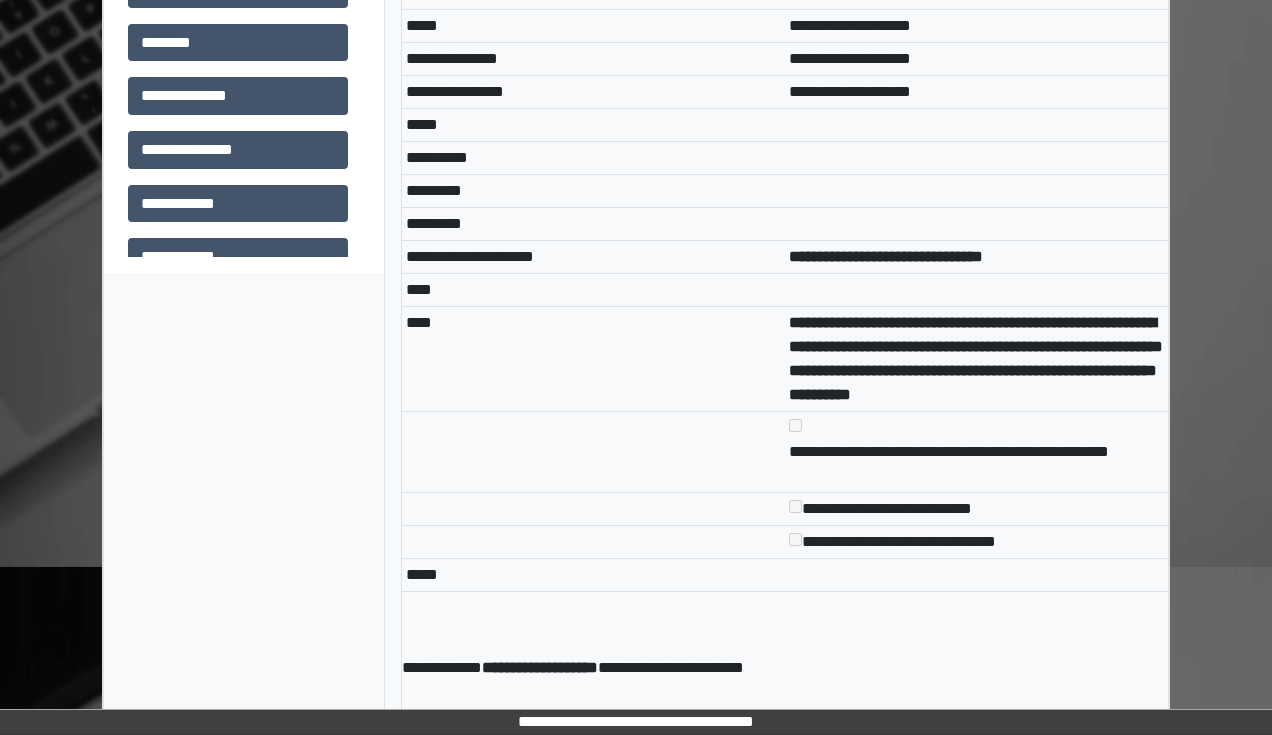 scroll, scrollTop: 1880, scrollLeft: 0, axis: vertical 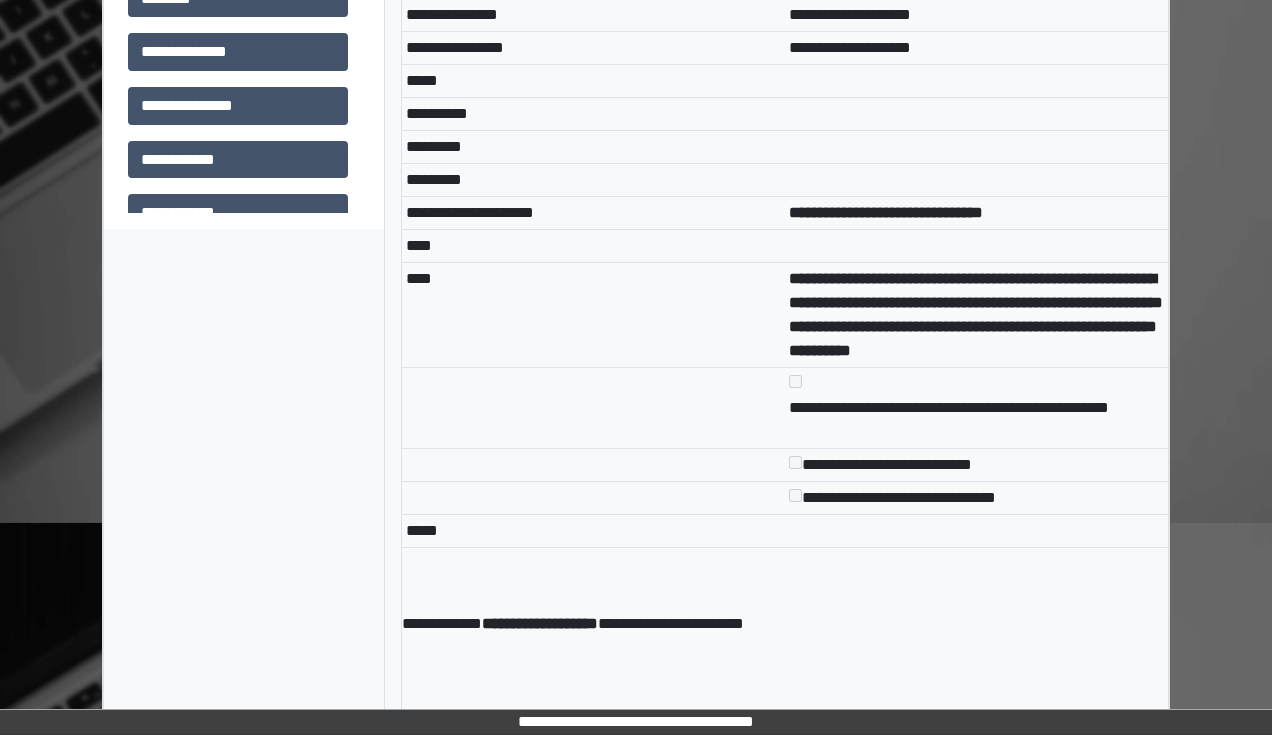 click at bounding box center [594, 407] 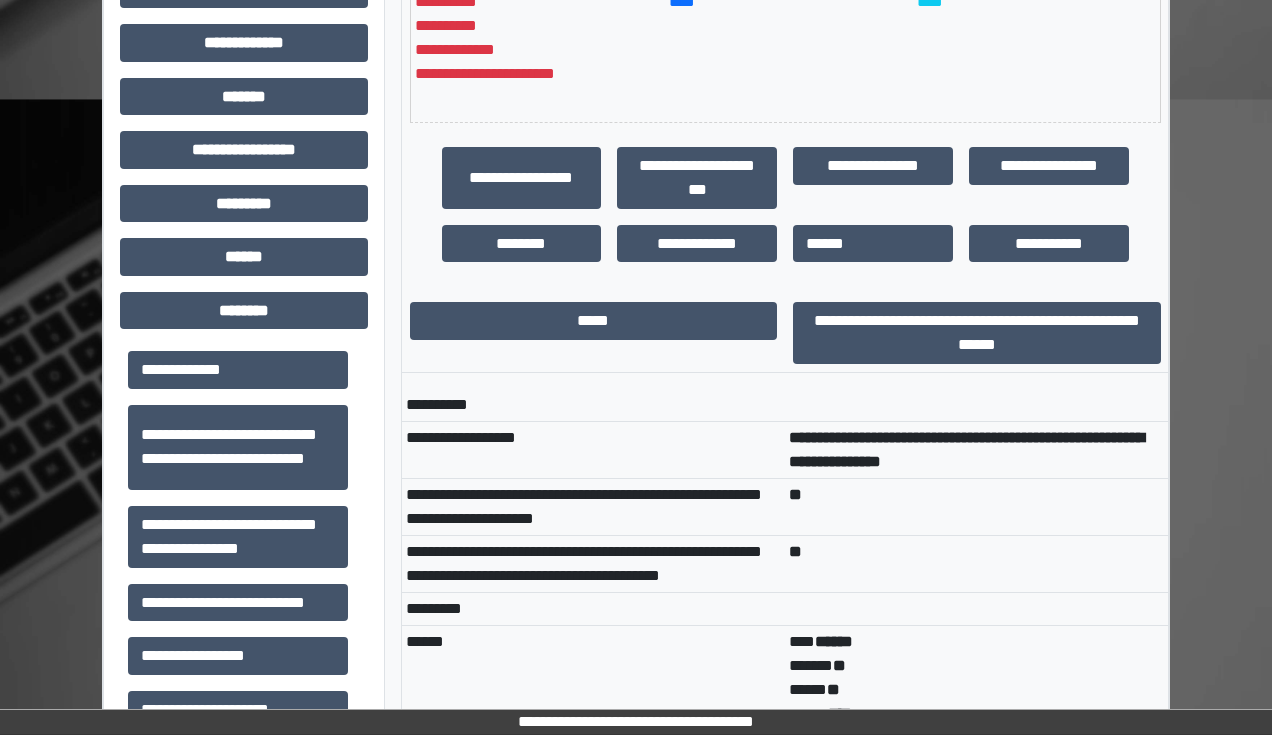 scroll, scrollTop: 520, scrollLeft: 0, axis: vertical 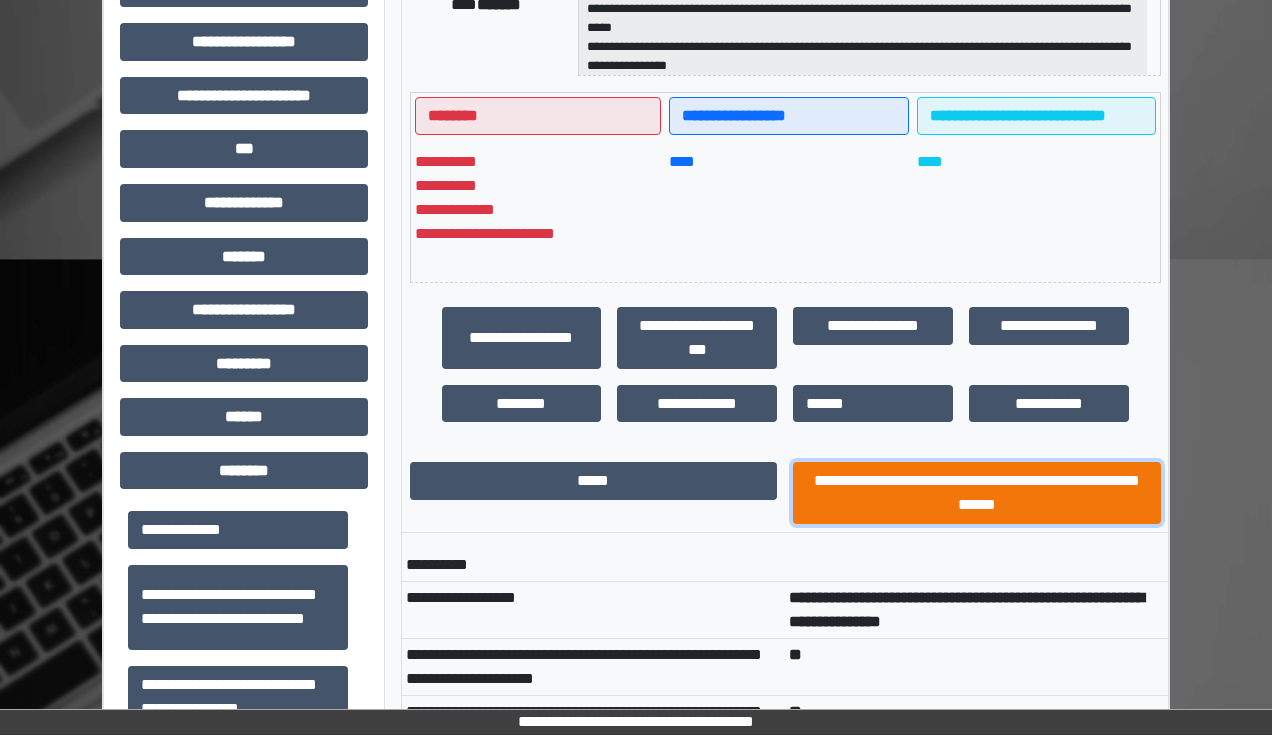 click on "**********" at bounding box center (977, 493) 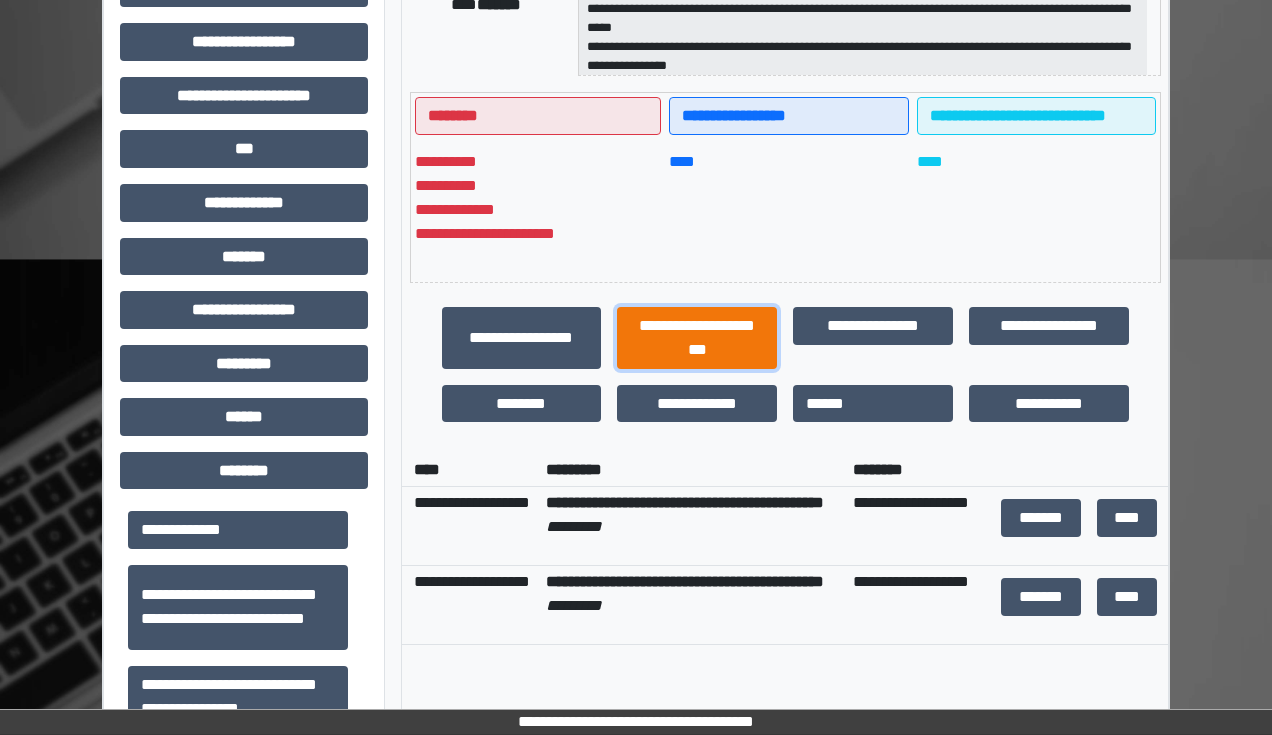 click on "**********" at bounding box center [697, 338] 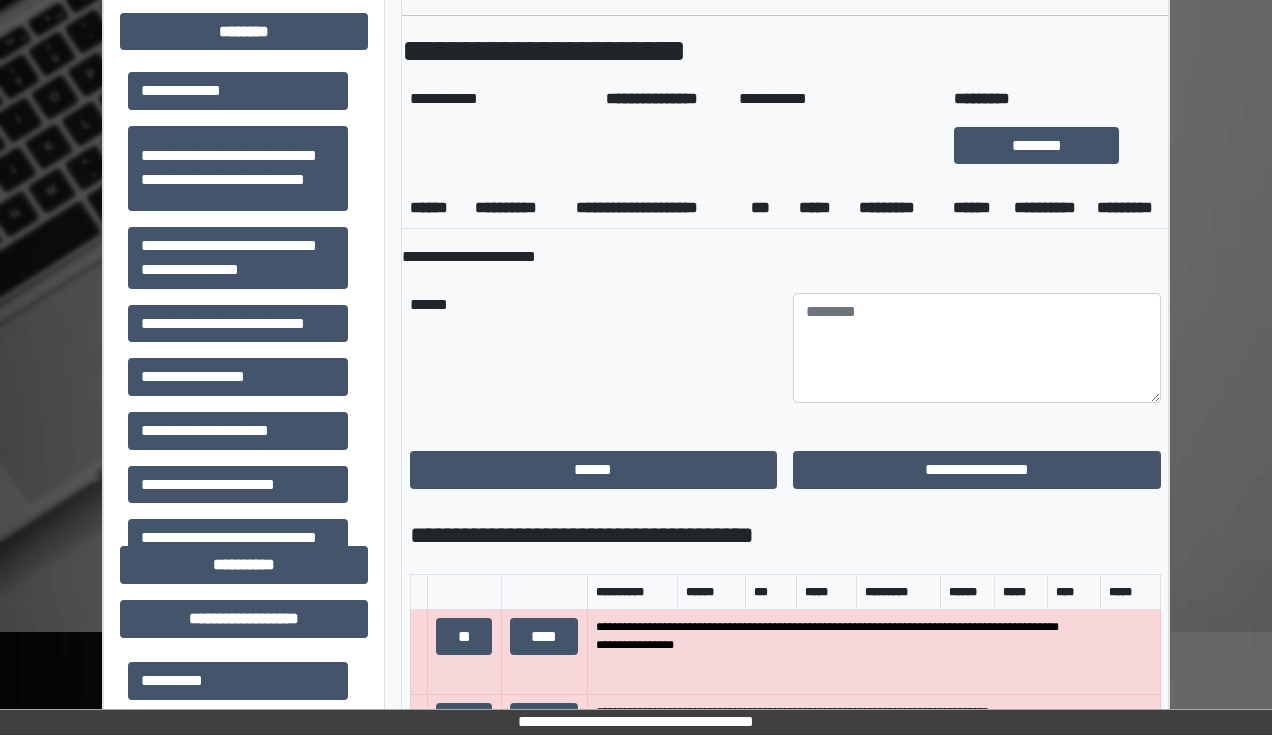scroll, scrollTop: 840, scrollLeft: 0, axis: vertical 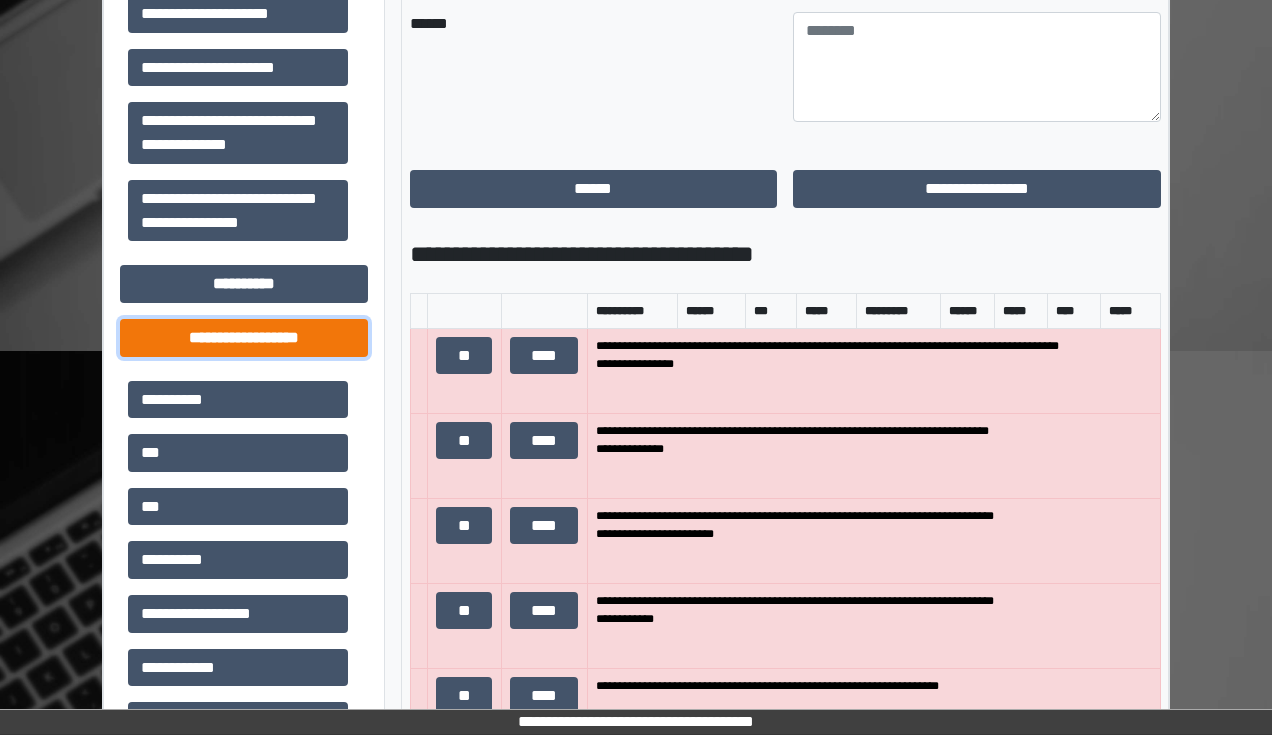 click on "**********" at bounding box center (244, 338) 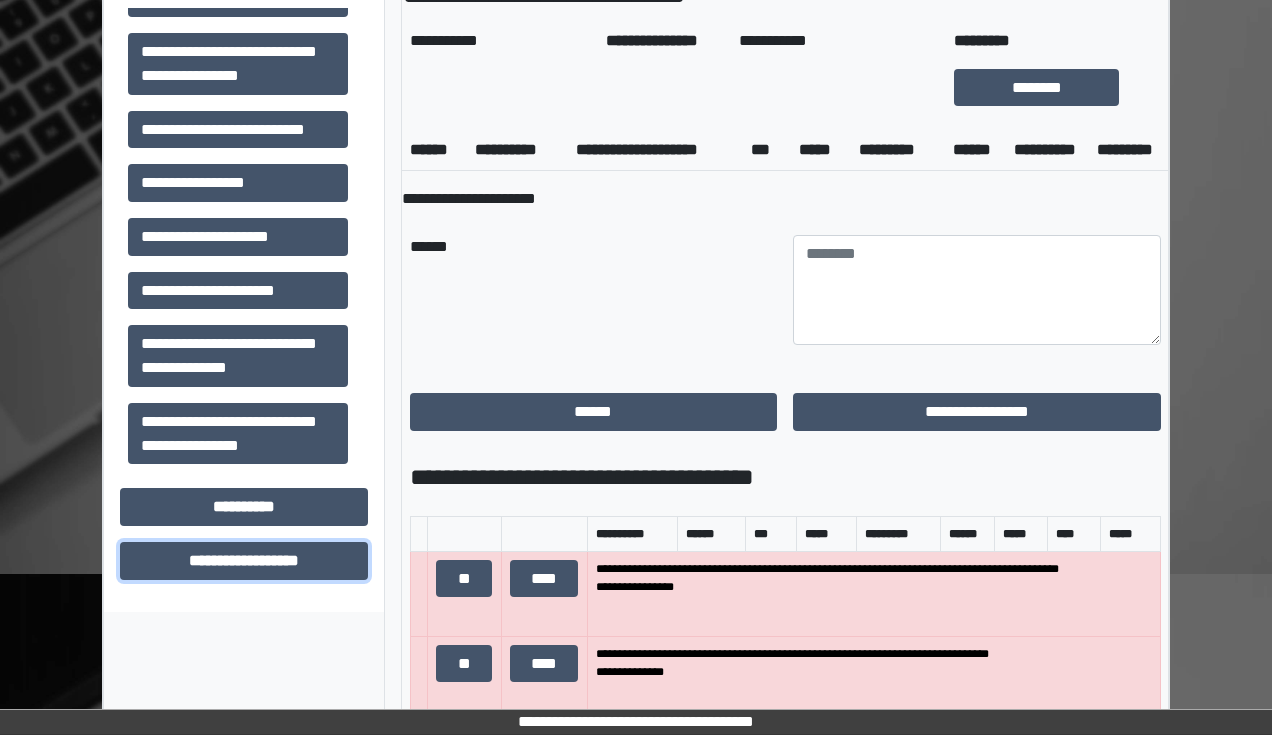 scroll, scrollTop: 1000, scrollLeft: 0, axis: vertical 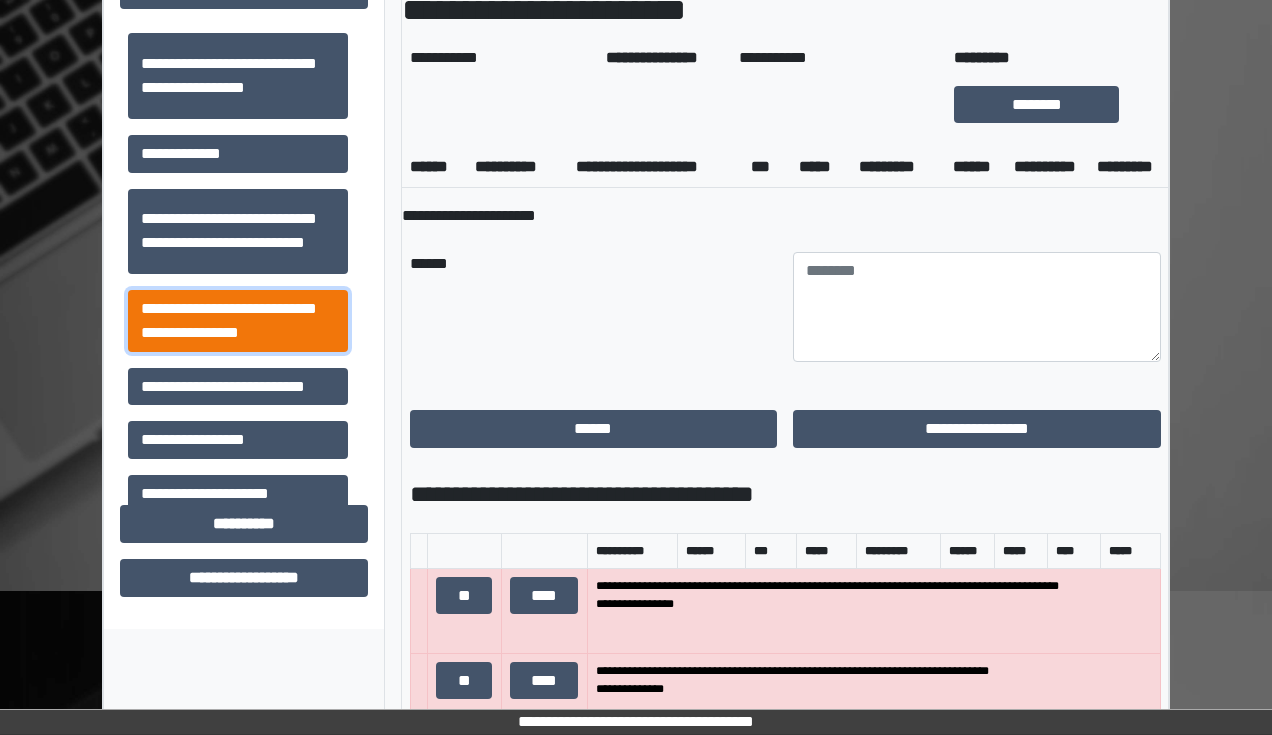 click on "**********" at bounding box center [238, 321] 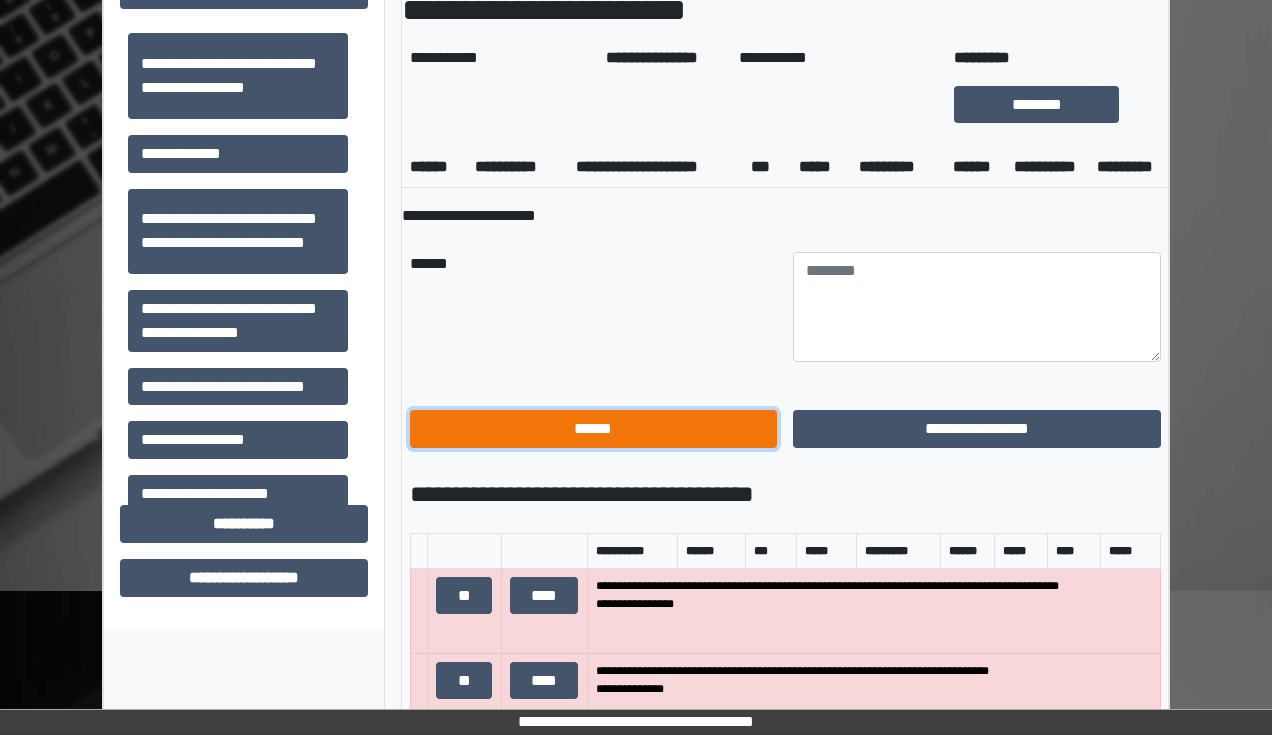 click on "******" at bounding box center (594, 429) 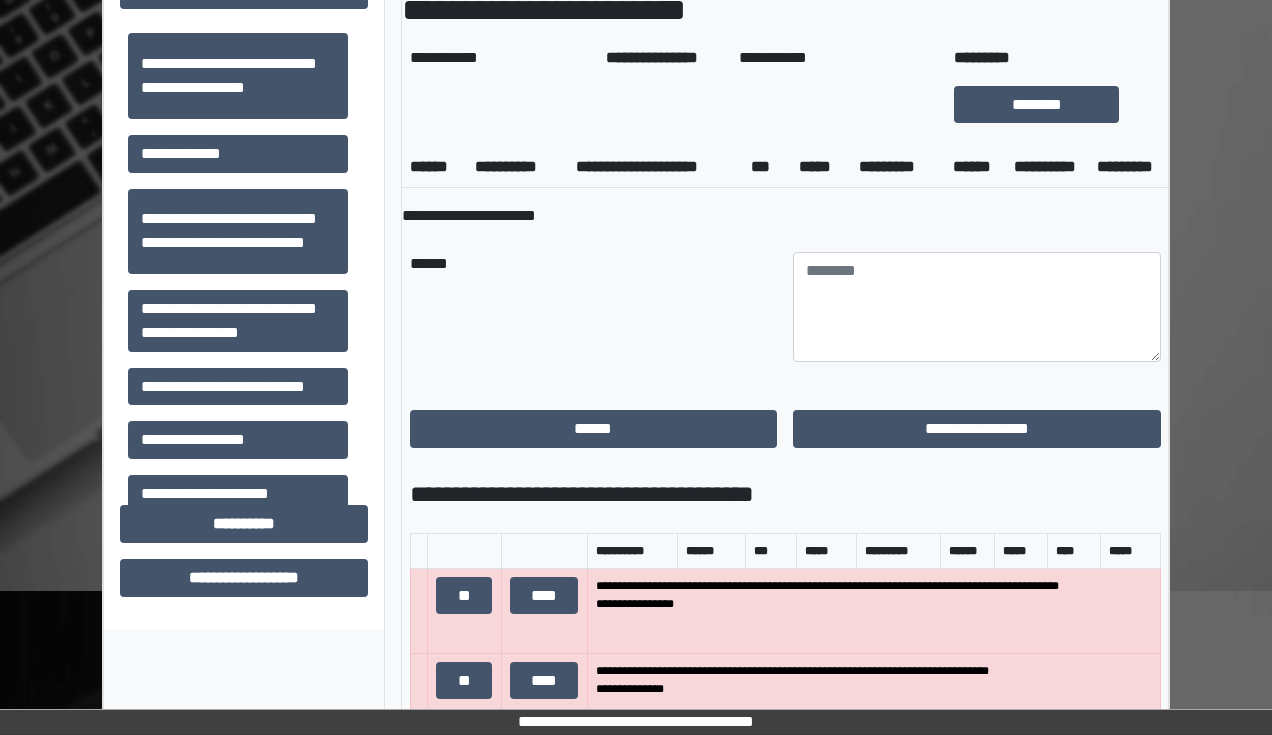 scroll, scrollTop: 911, scrollLeft: 0, axis: vertical 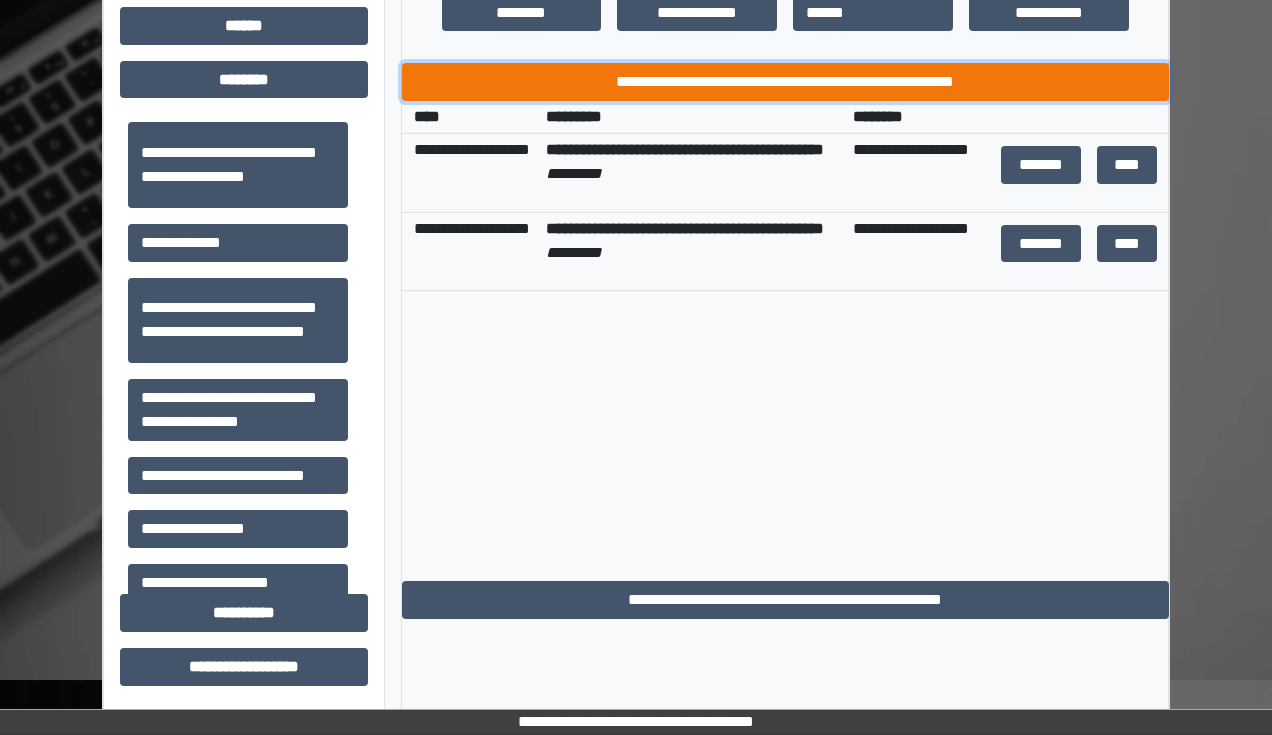 click on "**********" at bounding box center [785, 82] 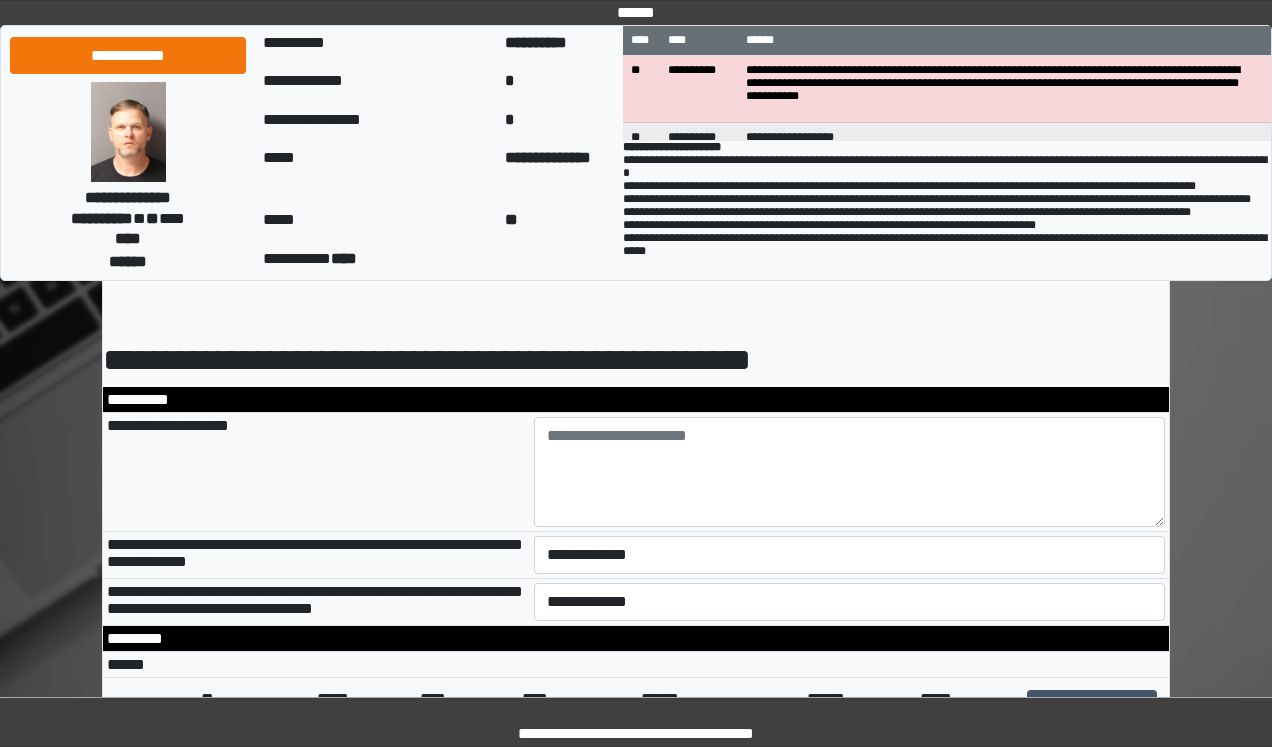 scroll, scrollTop: 80, scrollLeft: 0, axis: vertical 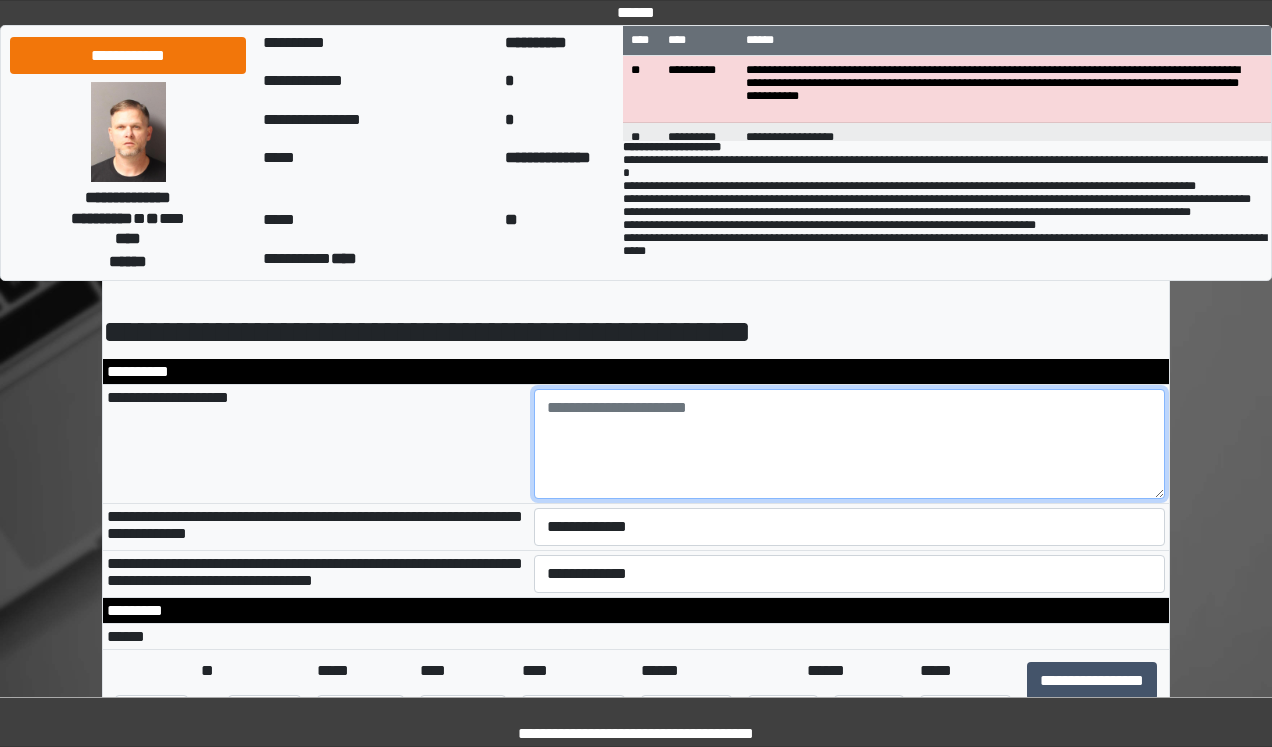 click at bounding box center [850, 444] 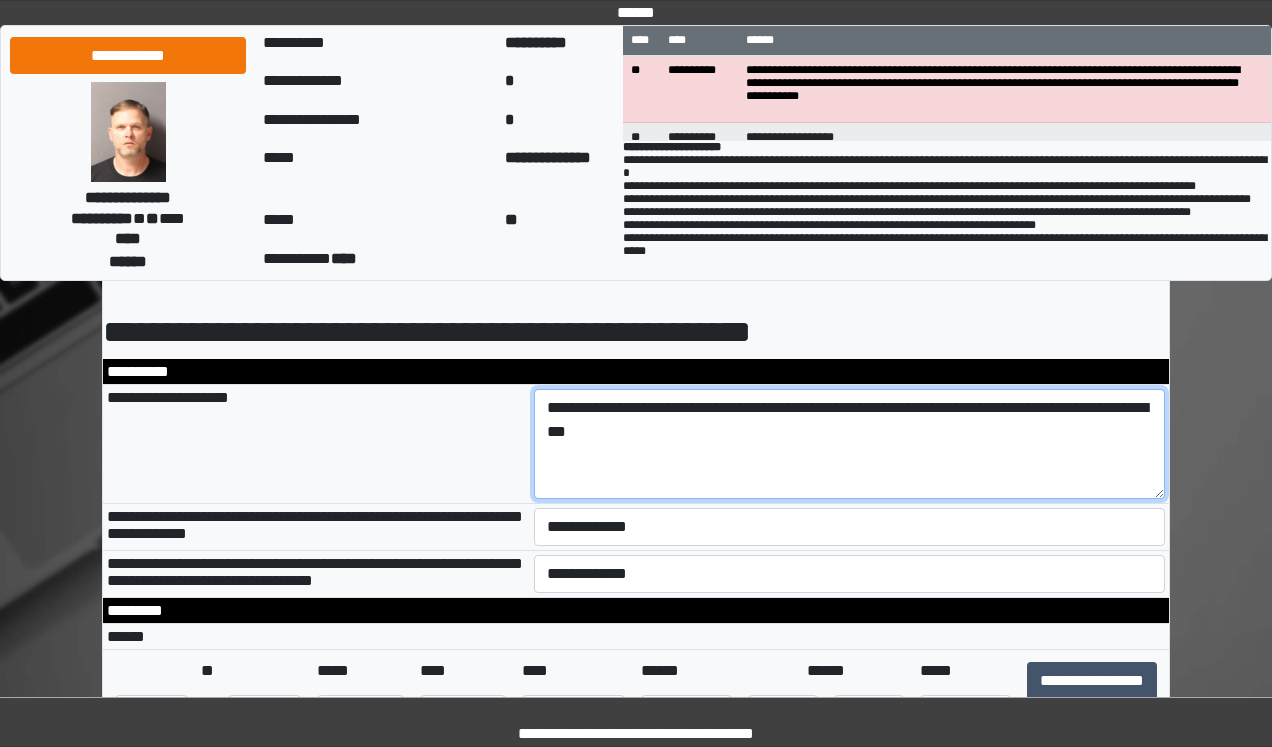 type on "**********" 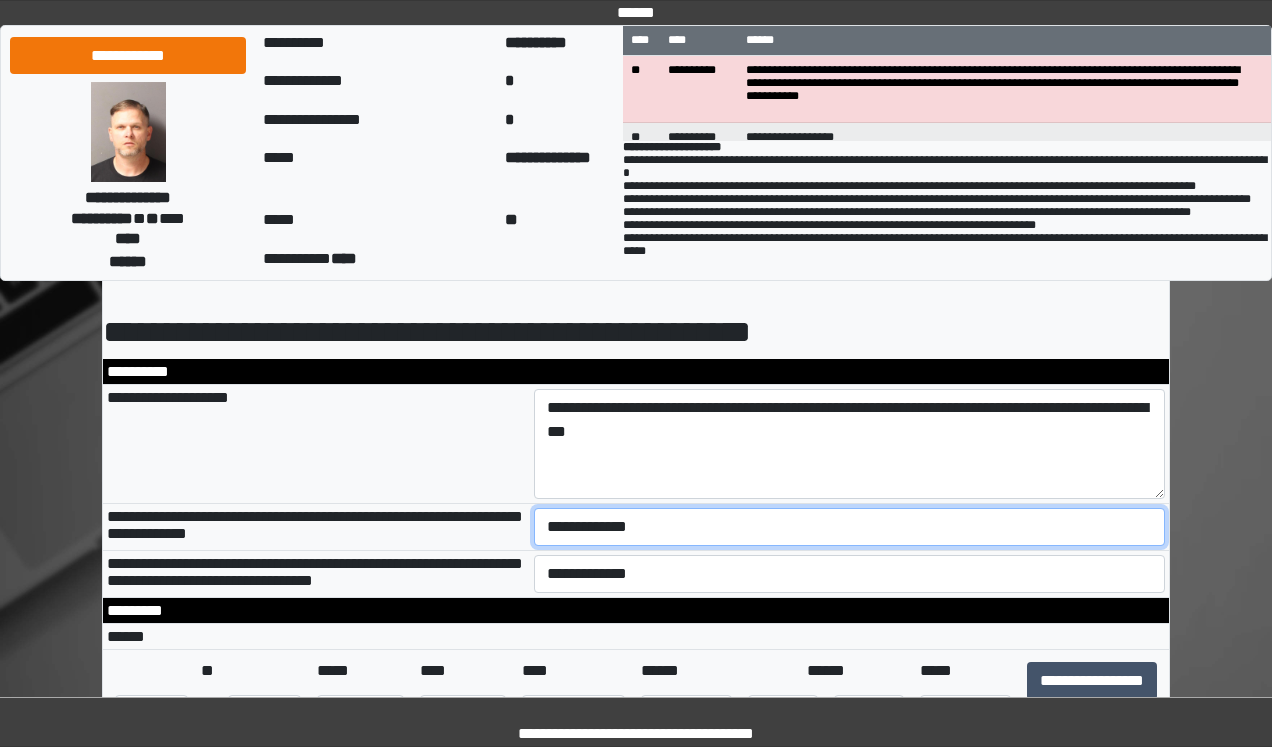 click on "**********" at bounding box center [850, 527] 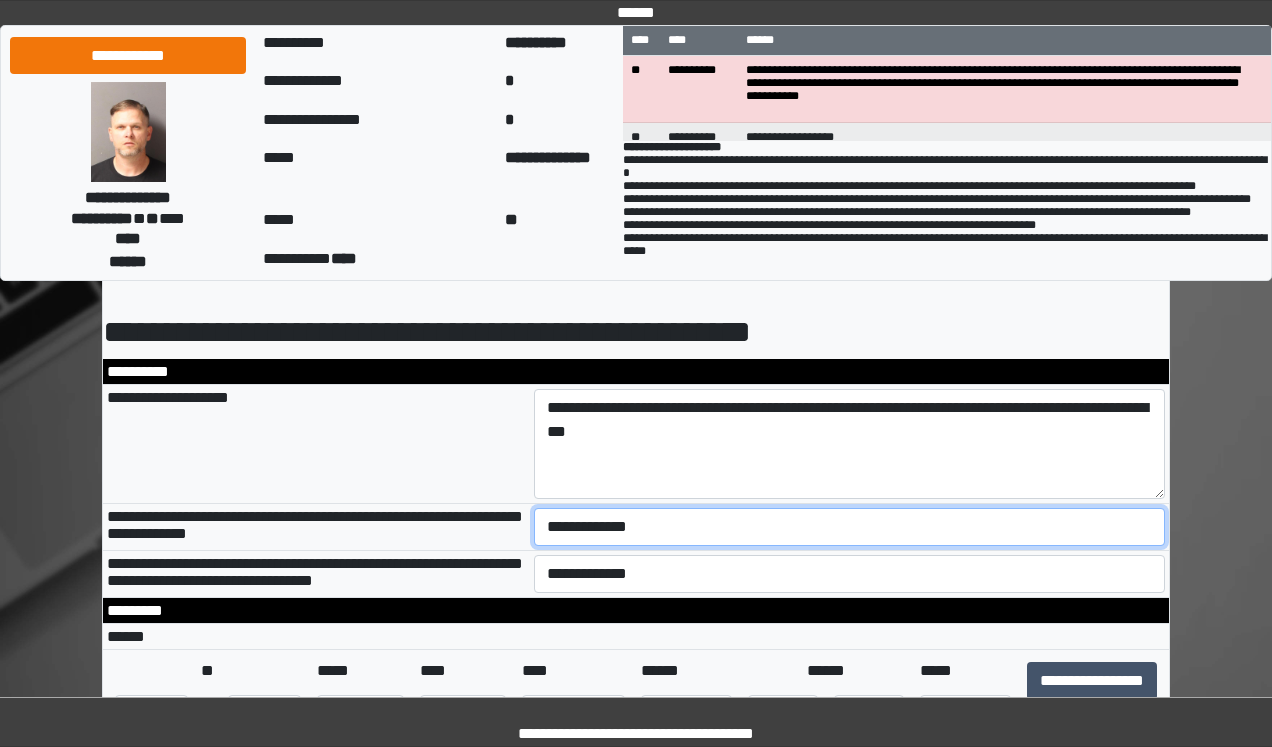 select on "*" 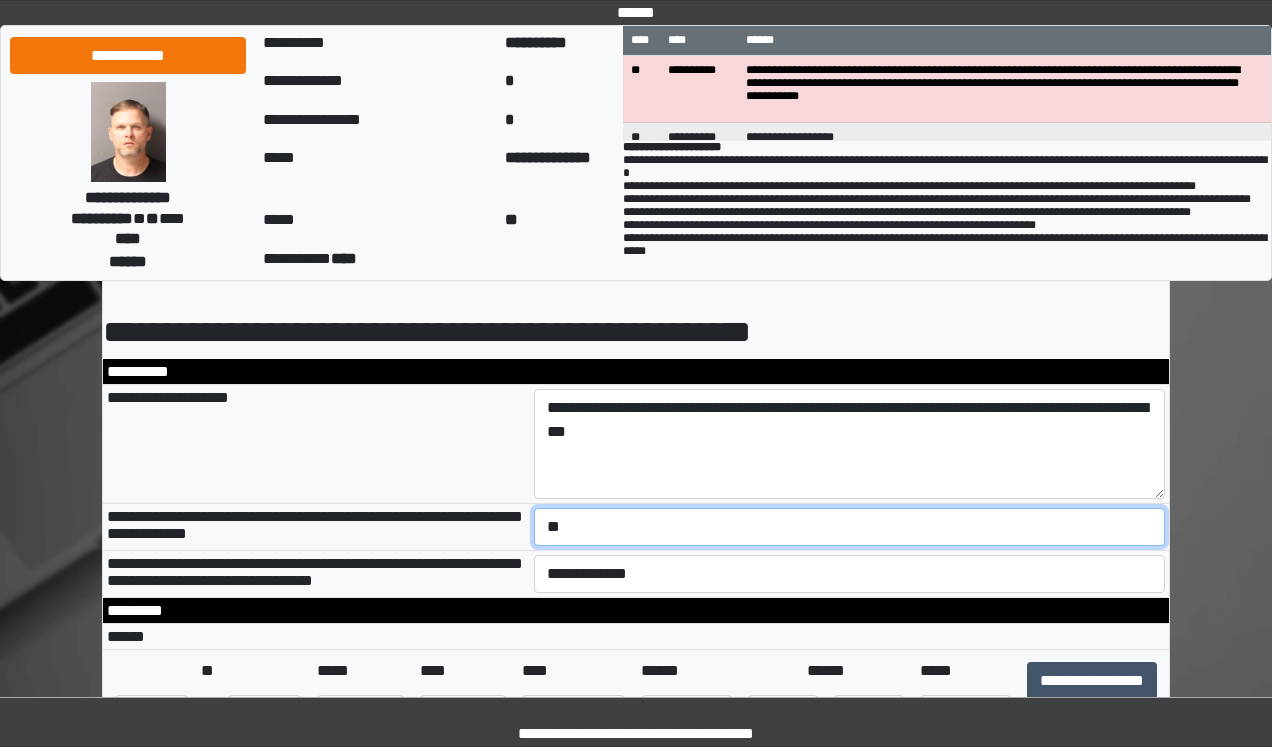 click on "**********" at bounding box center (850, 527) 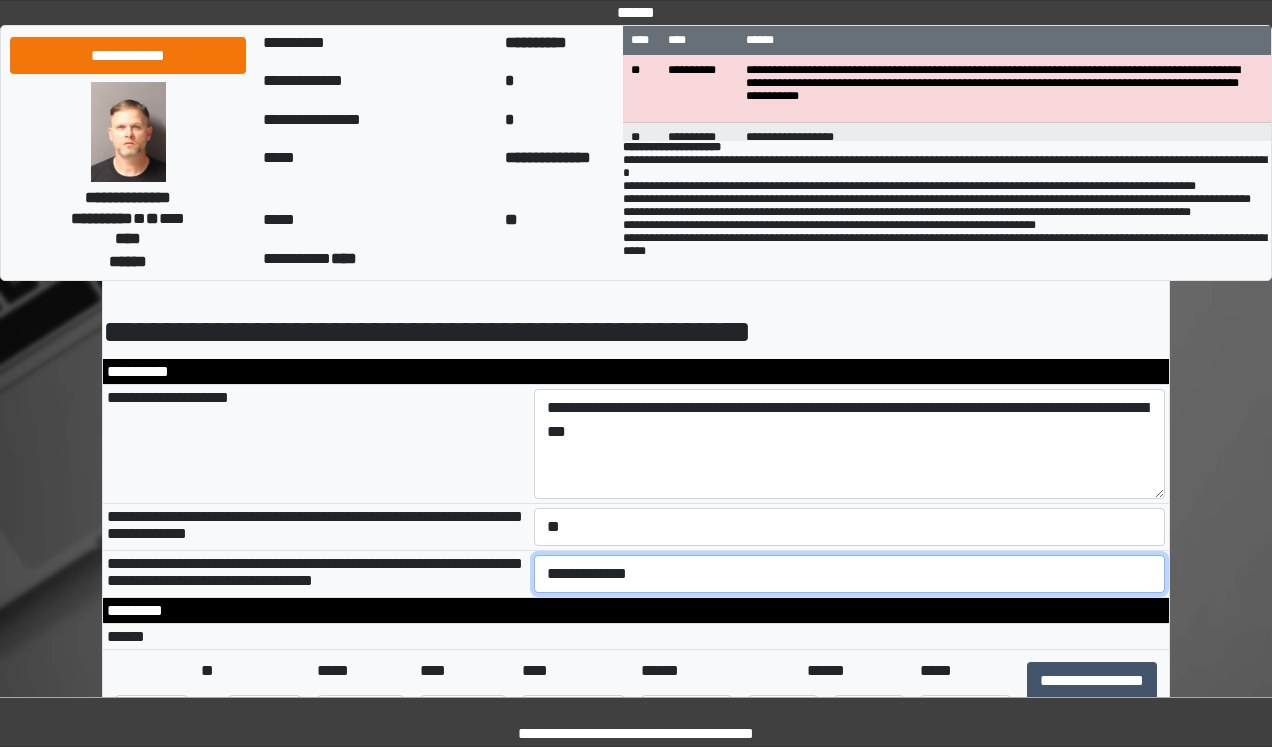 click on "**********" at bounding box center [850, 574] 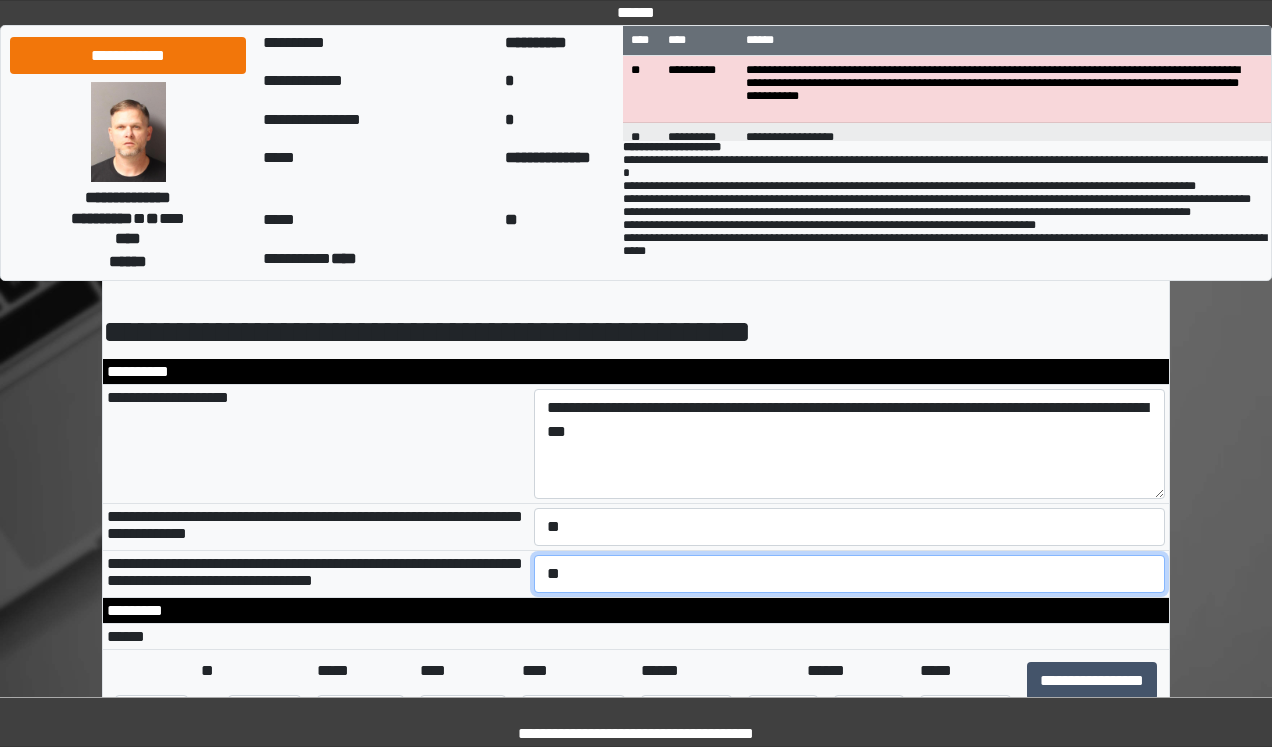 click on "**********" at bounding box center [850, 574] 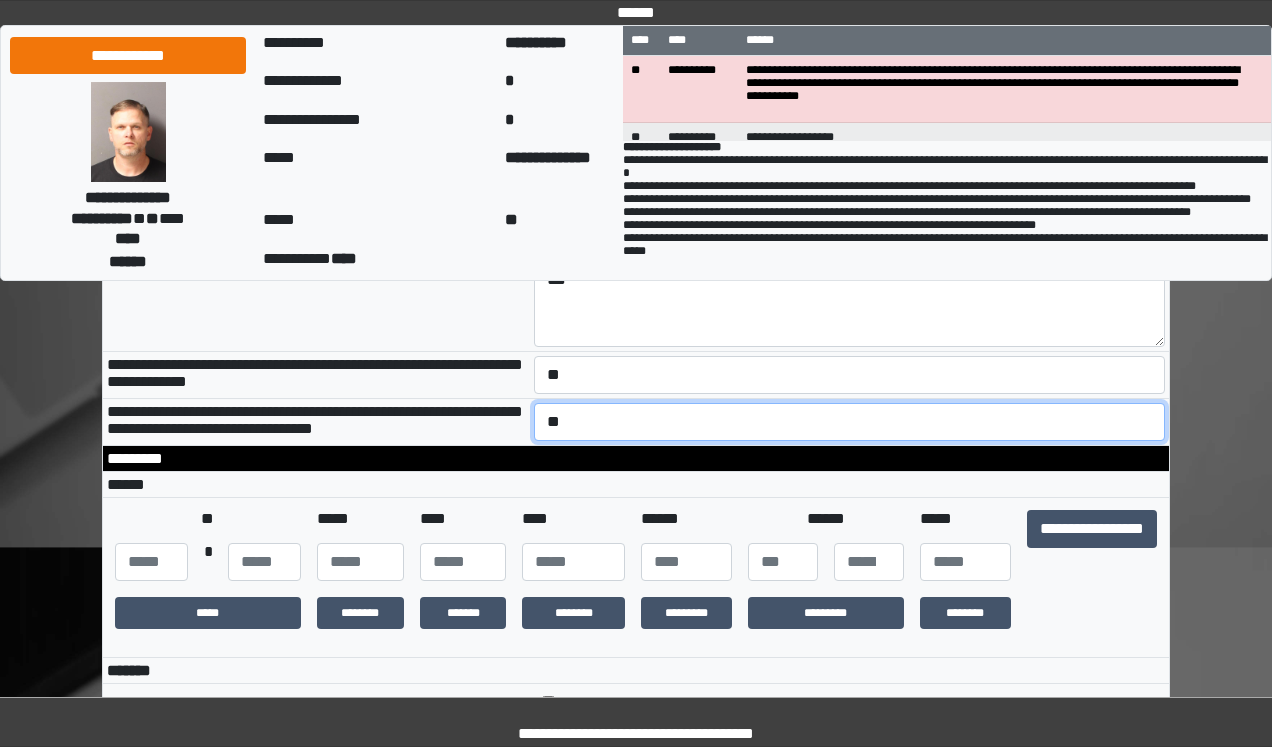 scroll, scrollTop: 240, scrollLeft: 0, axis: vertical 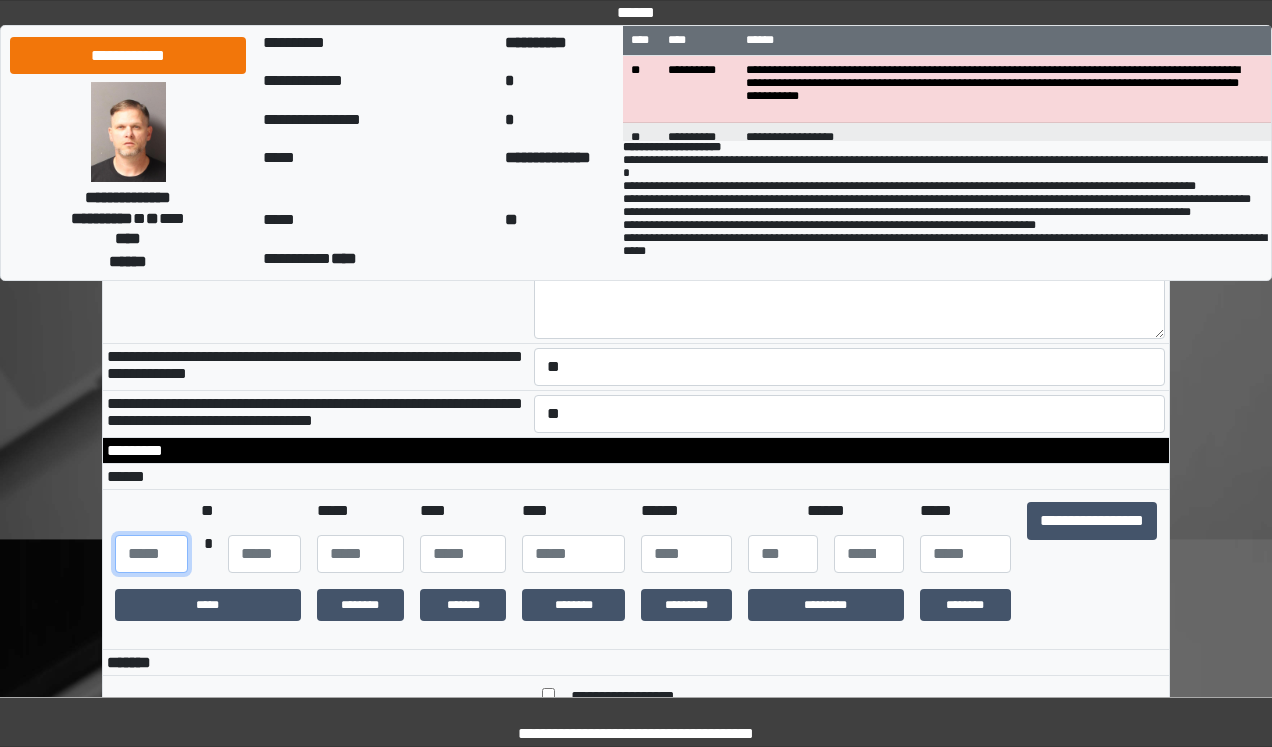 click at bounding box center (151, 554) 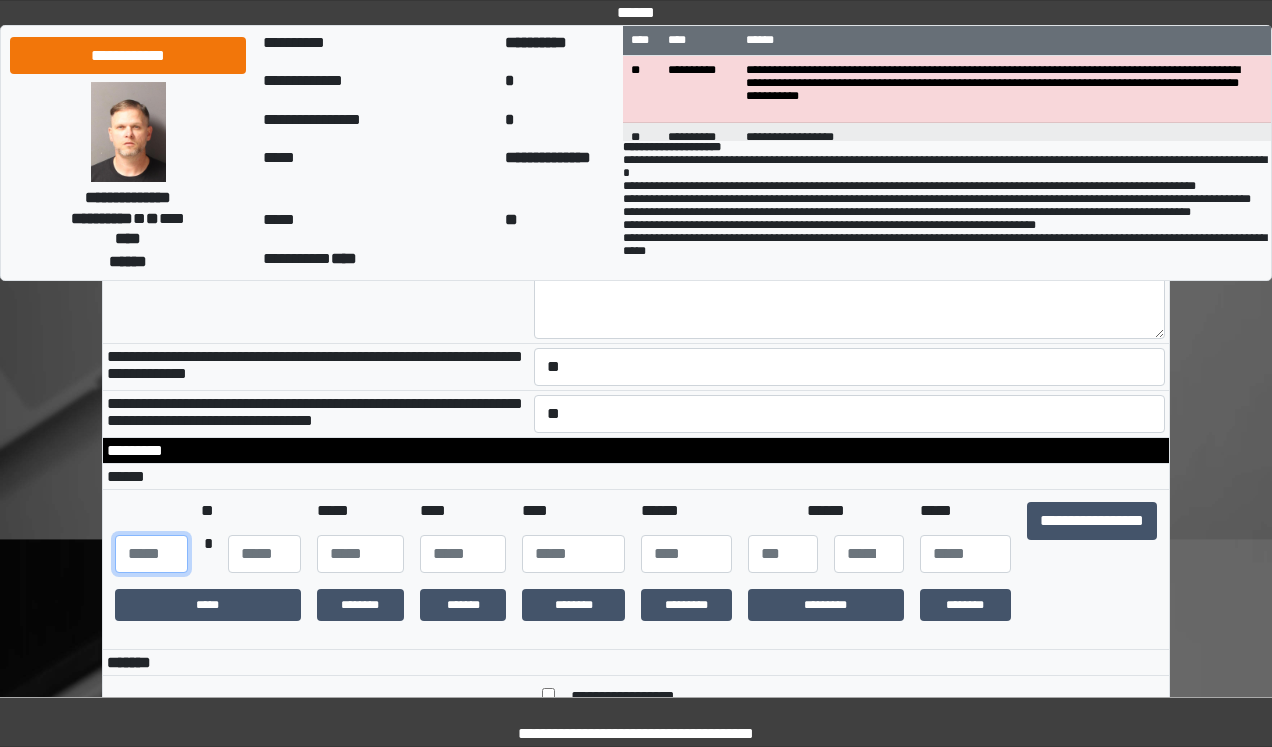 type on "***" 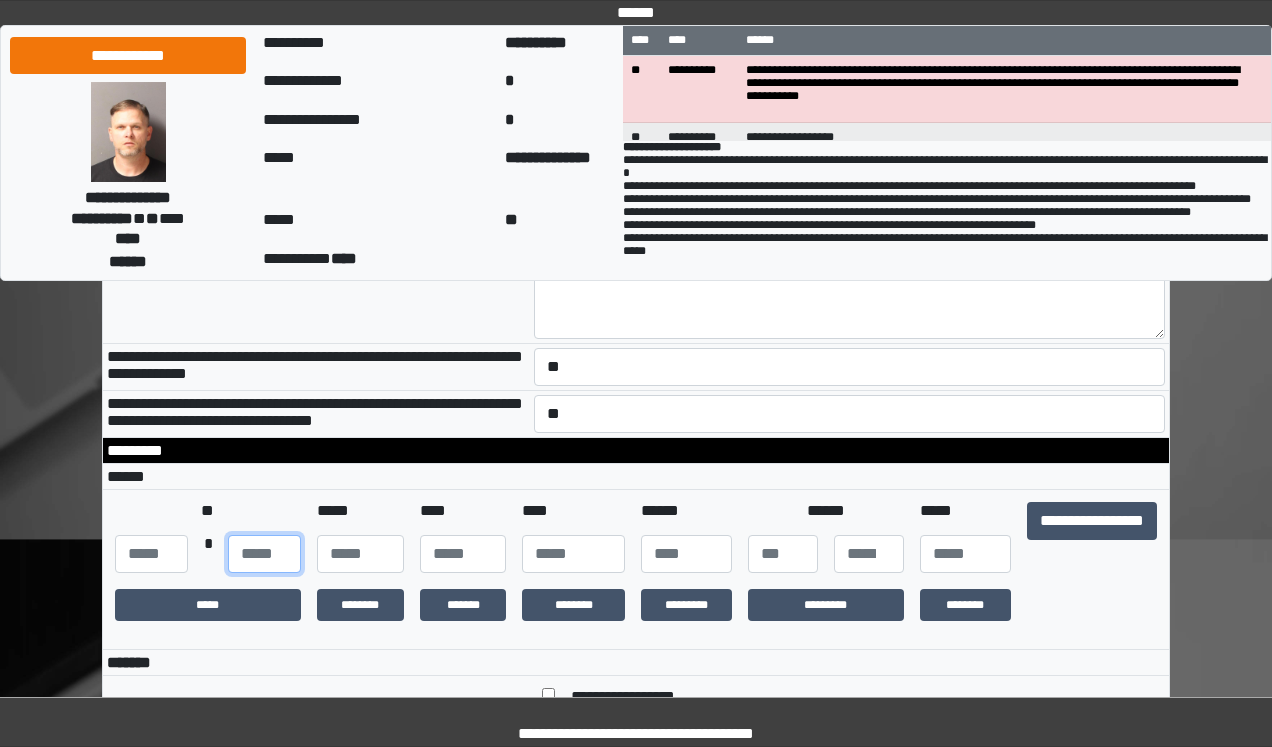 type on "**" 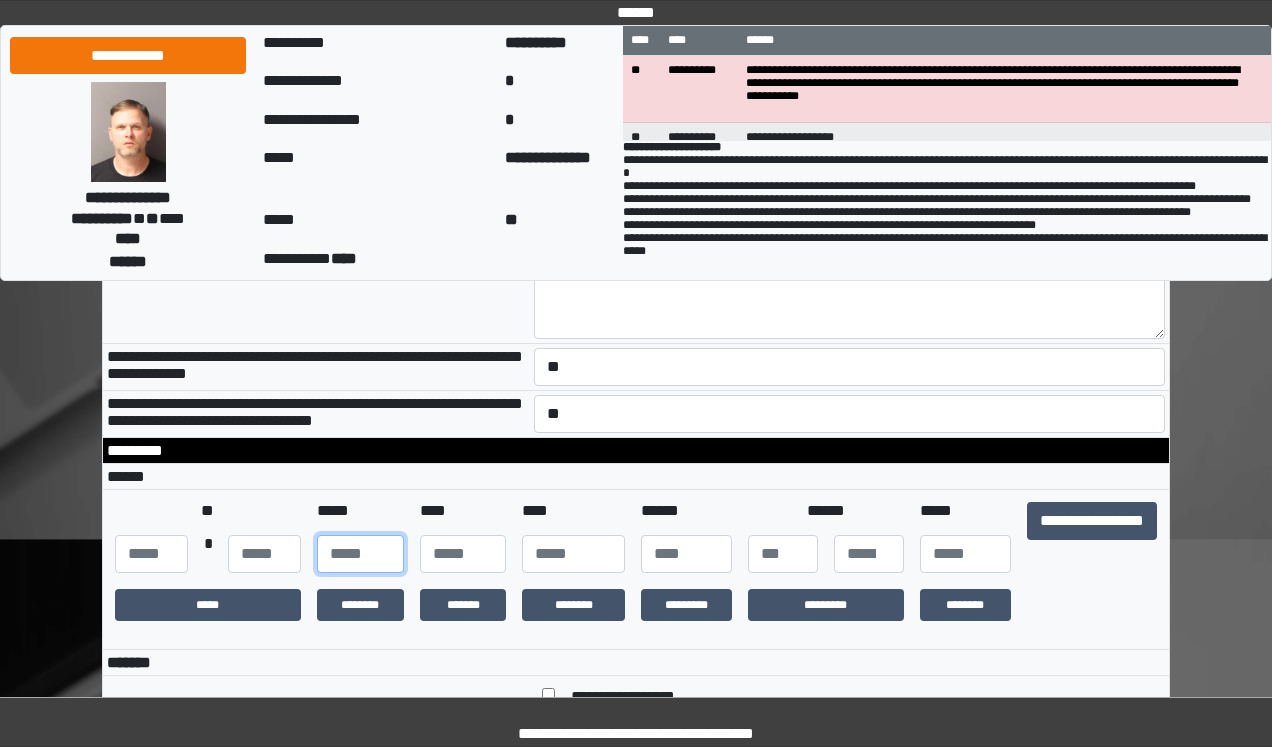 type on "**" 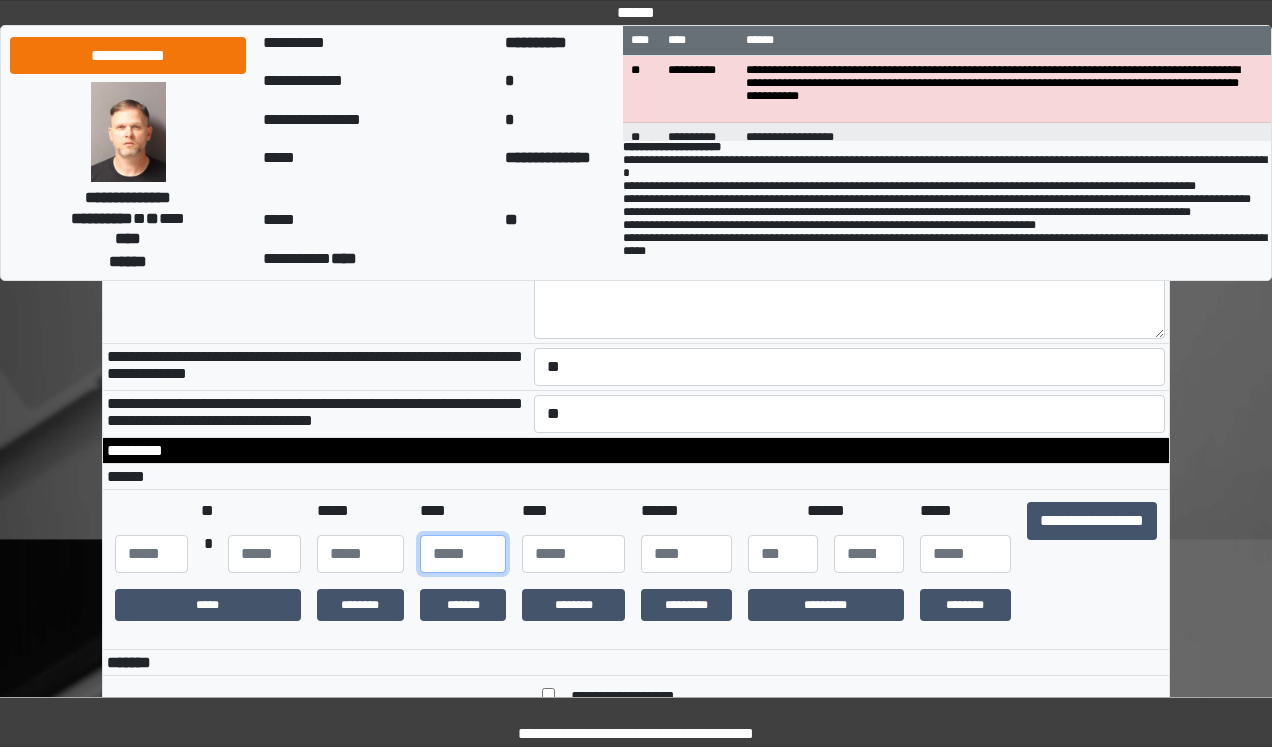 type on "**" 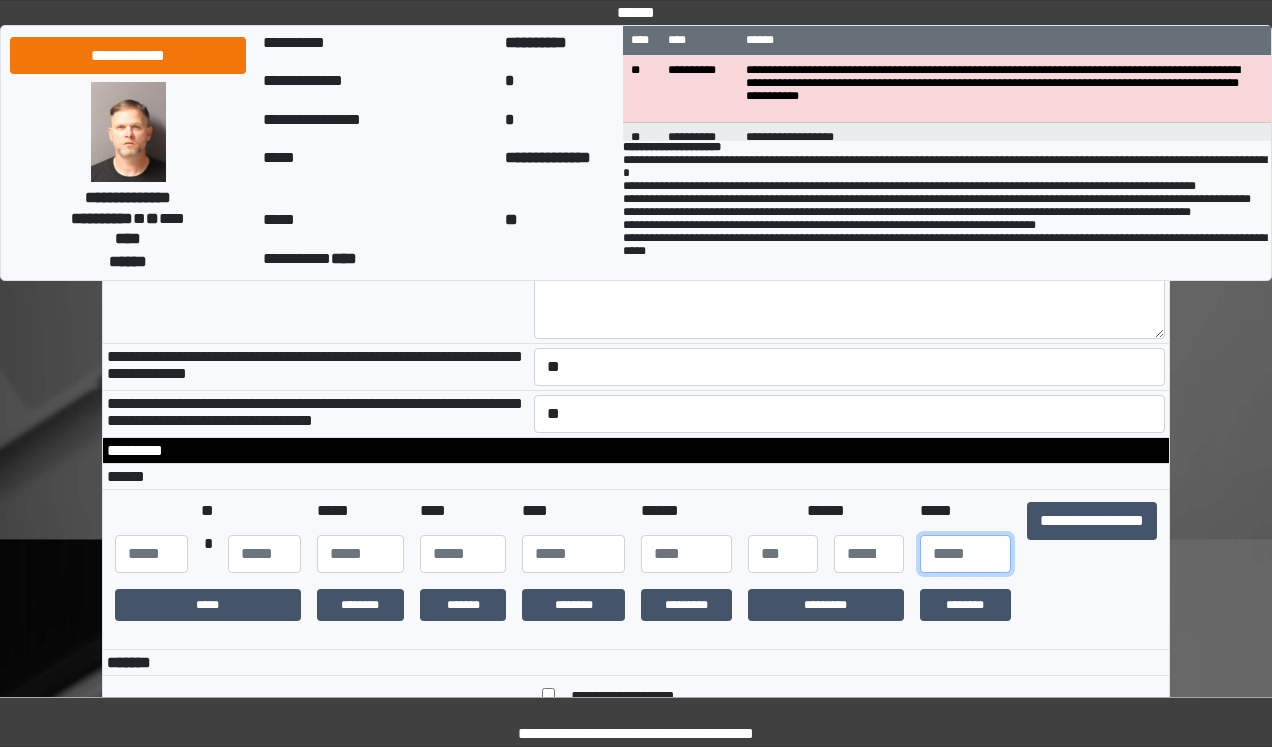 click at bounding box center (965, 554) 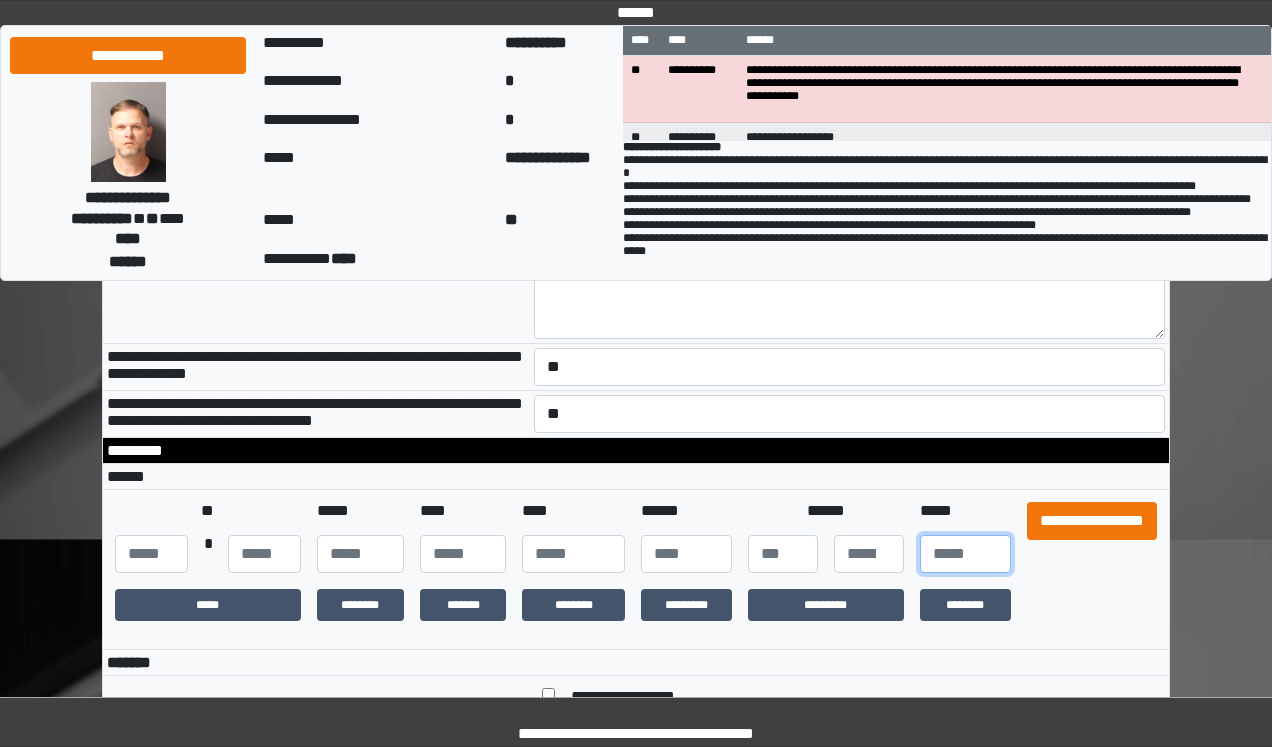 type on "**" 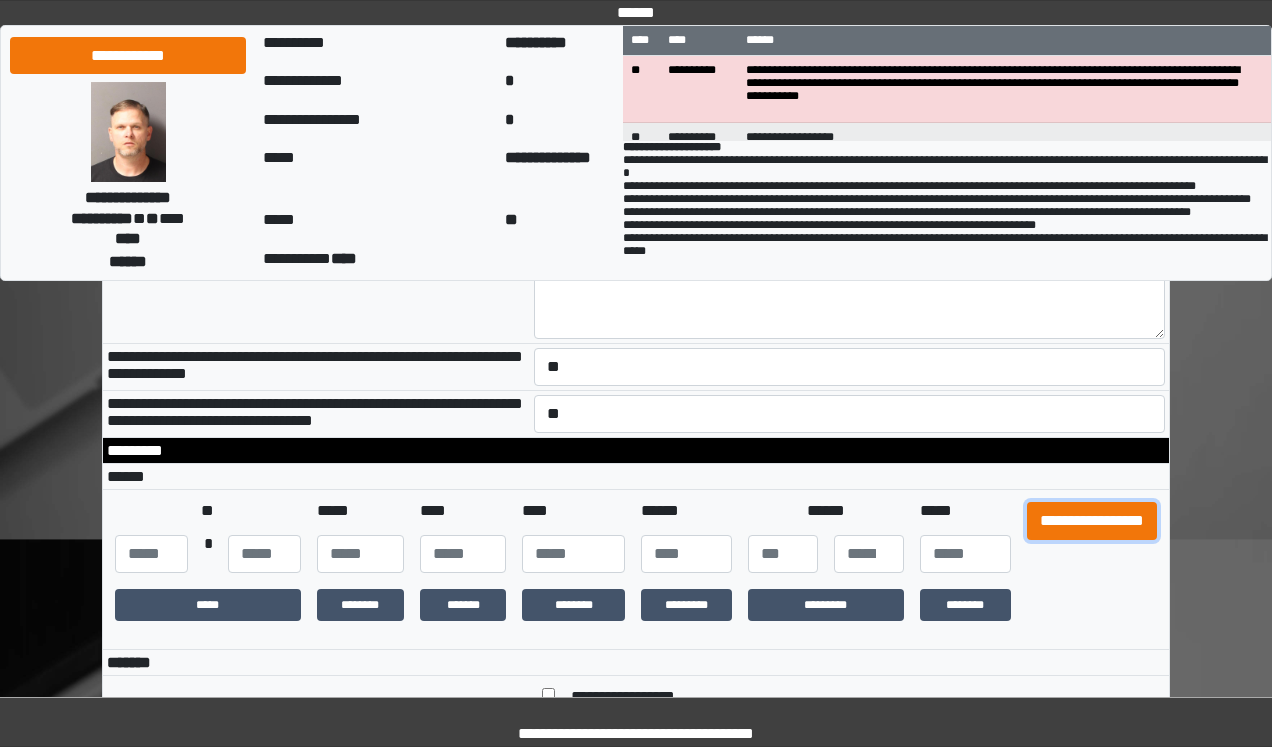 click on "**********" at bounding box center (1092, 521) 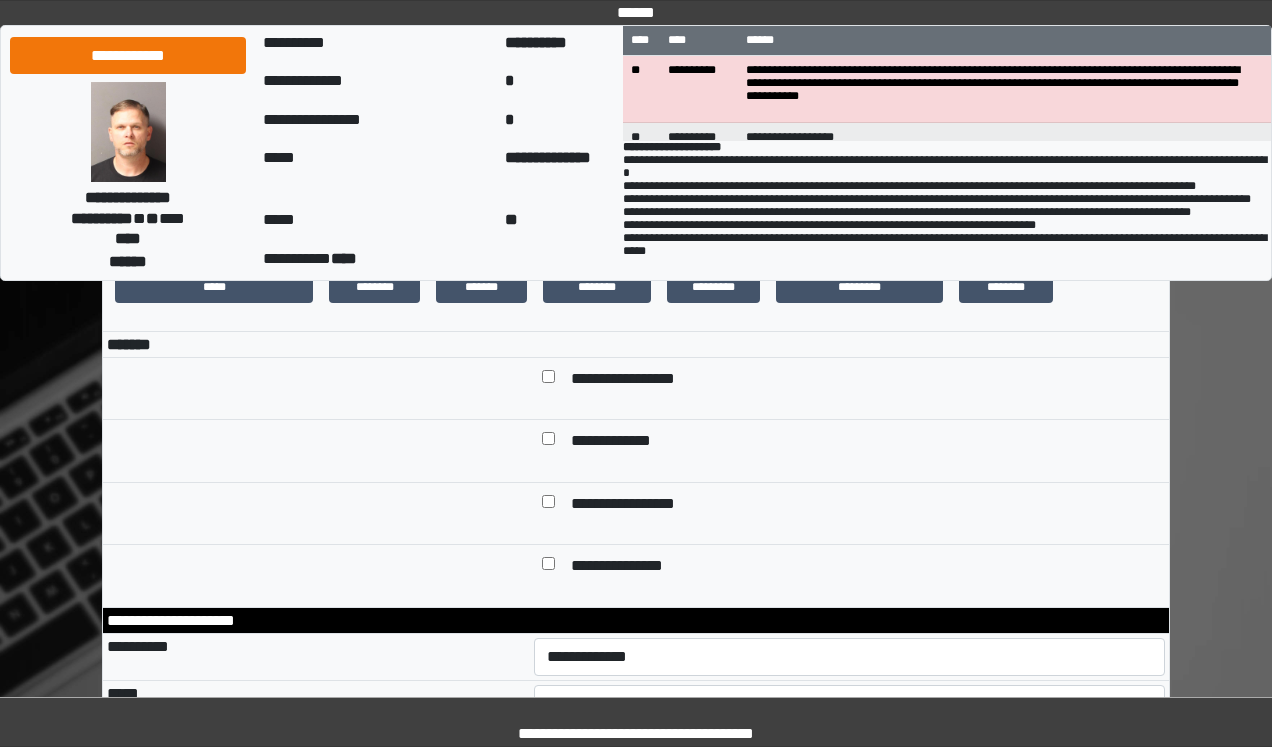 scroll, scrollTop: 560, scrollLeft: 0, axis: vertical 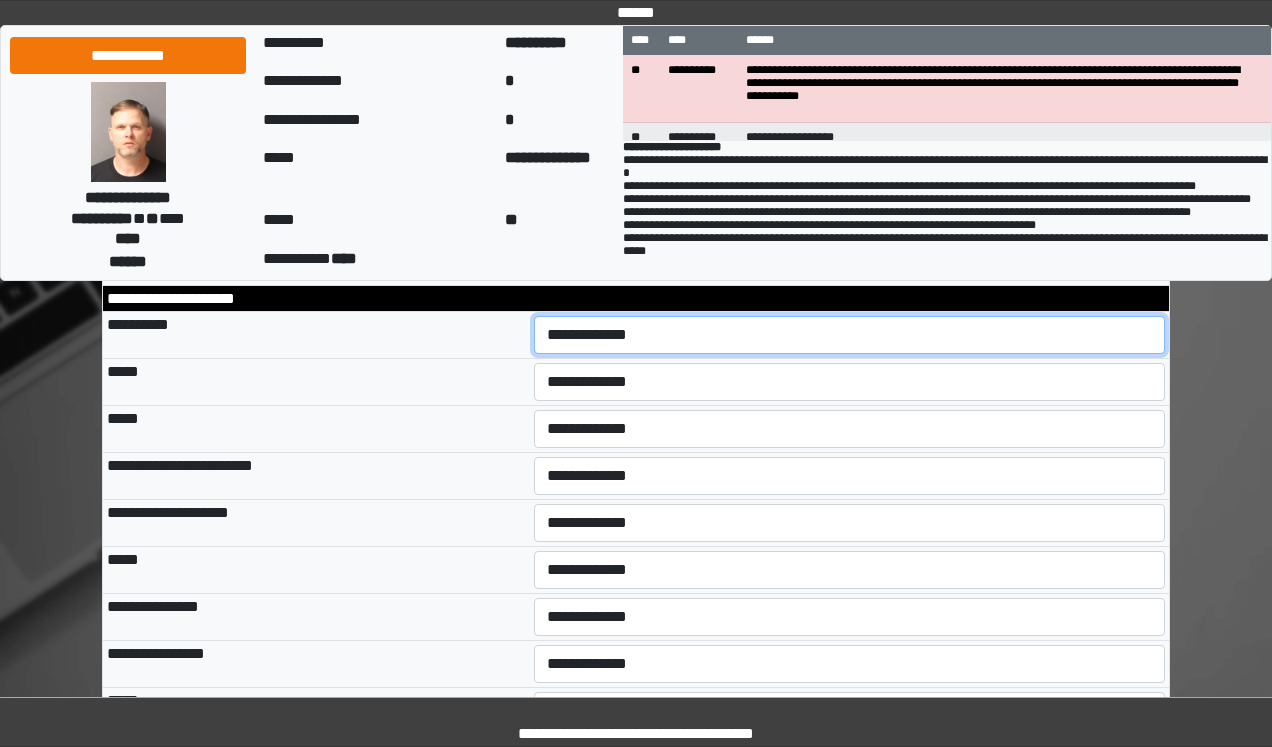 click on "**********" at bounding box center [850, 335] 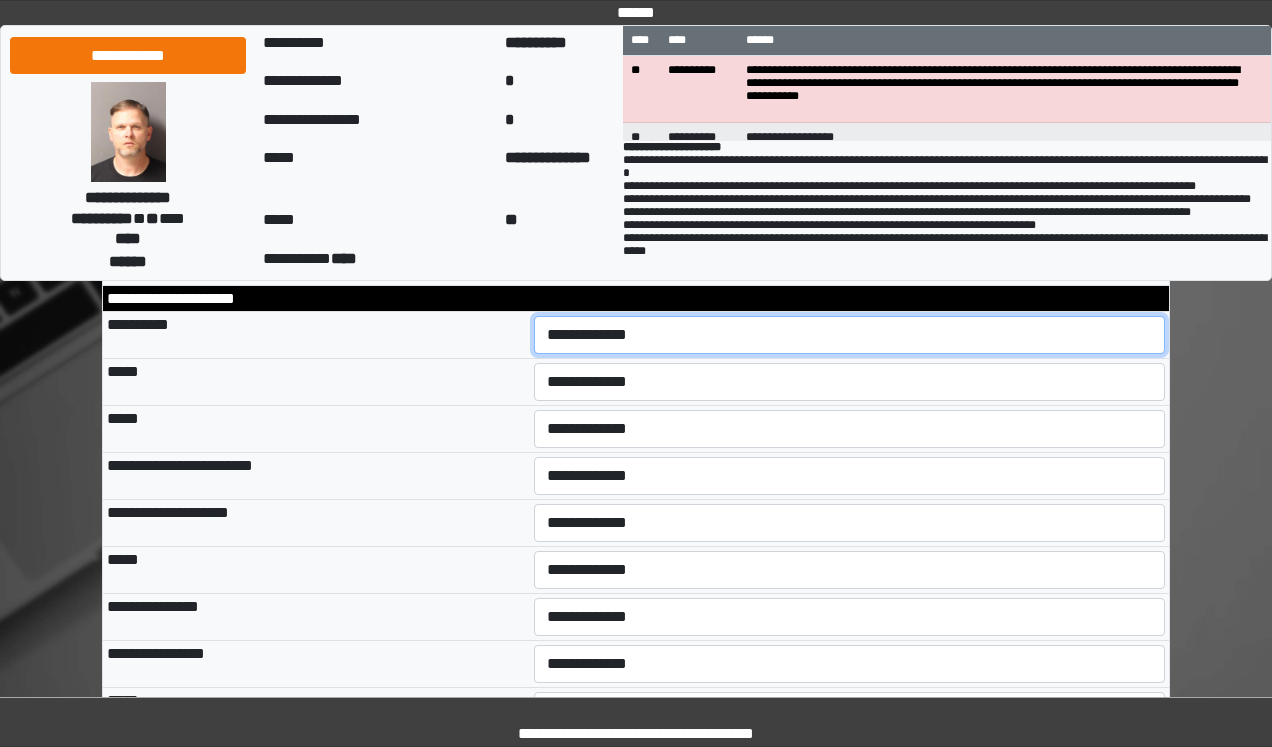 select on "***" 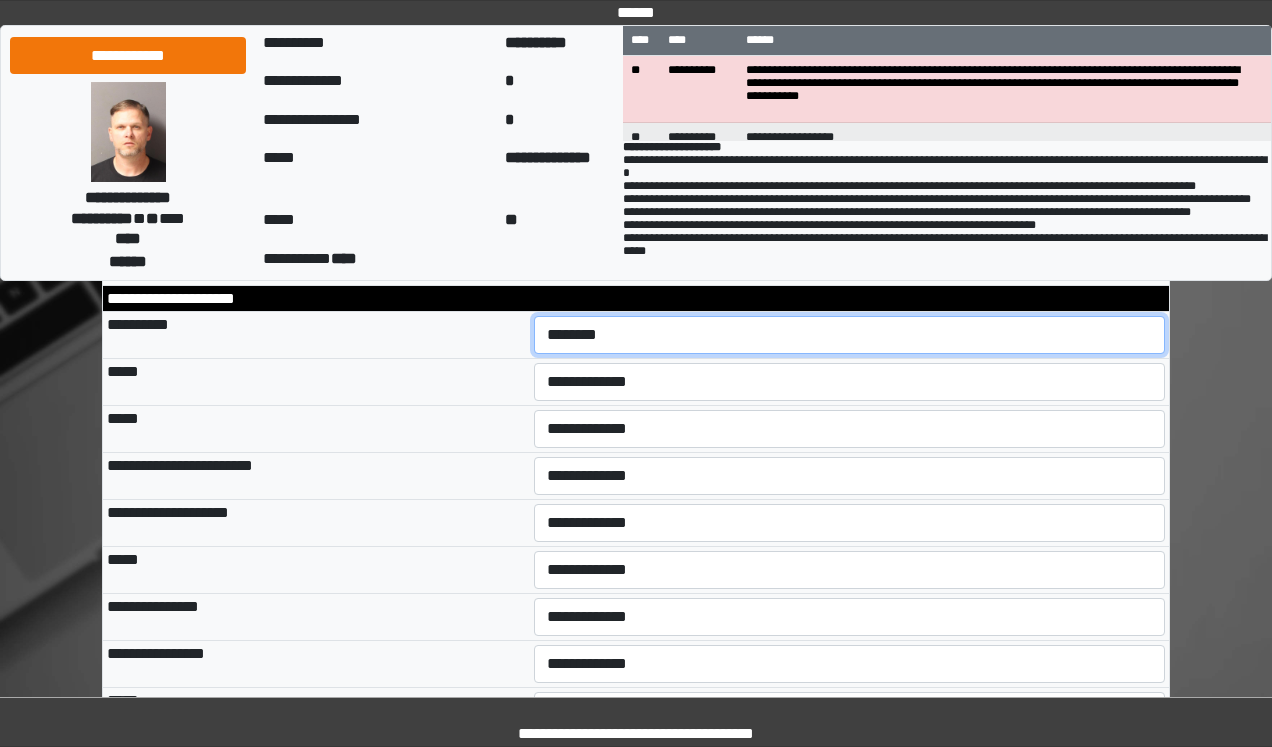 click on "**********" at bounding box center [850, 335] 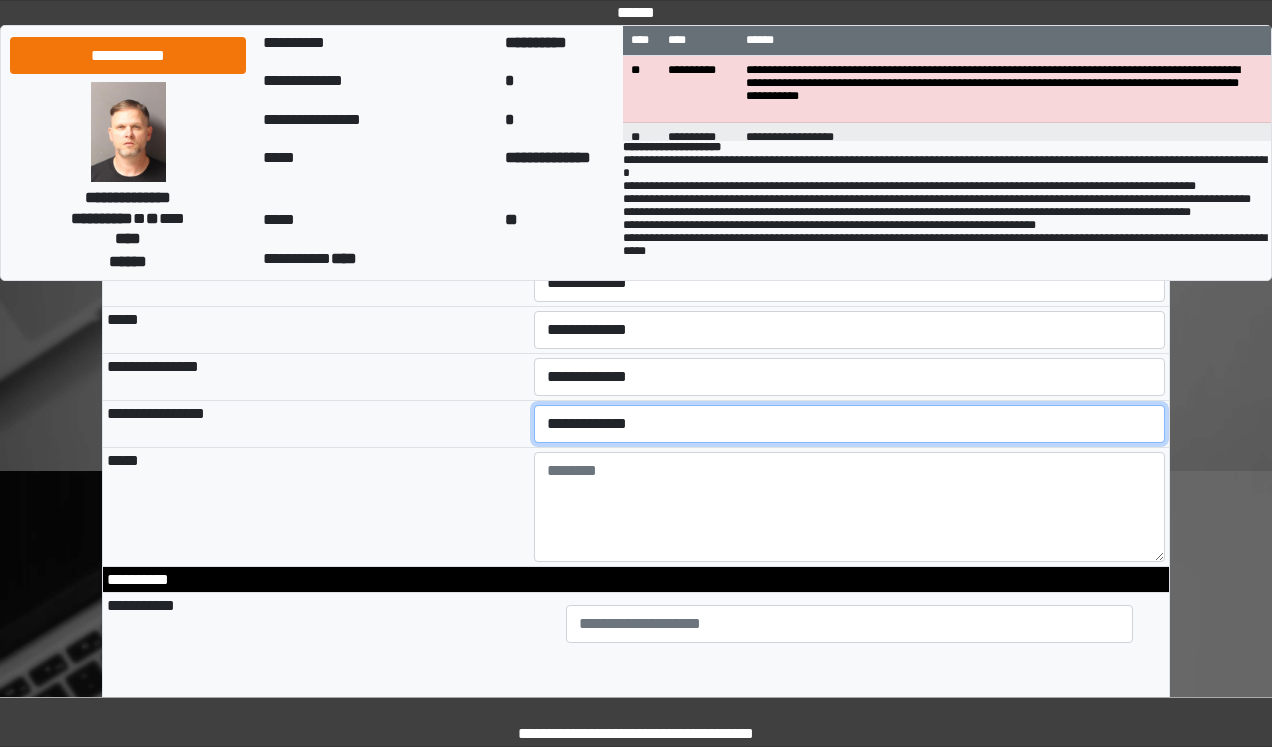 click on "**********" at bounding box center [850, 424] 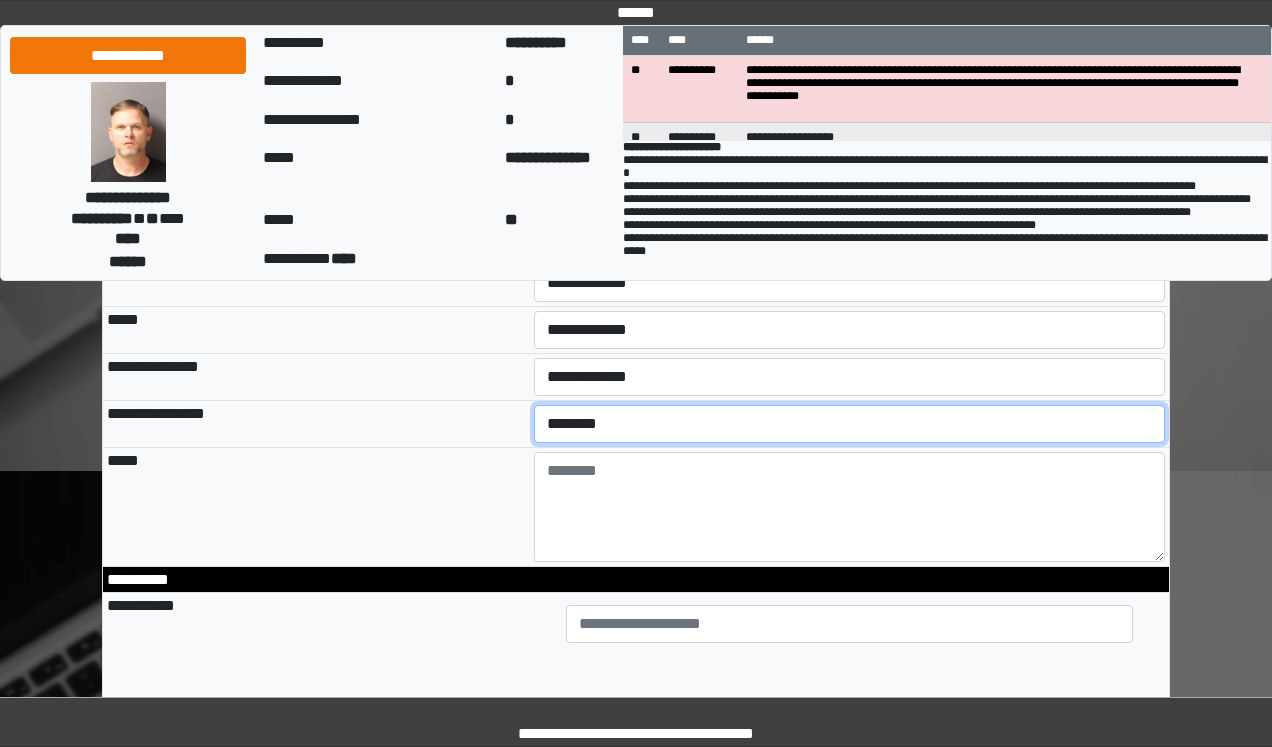 click on "**********" at bounding box center [850, 424] 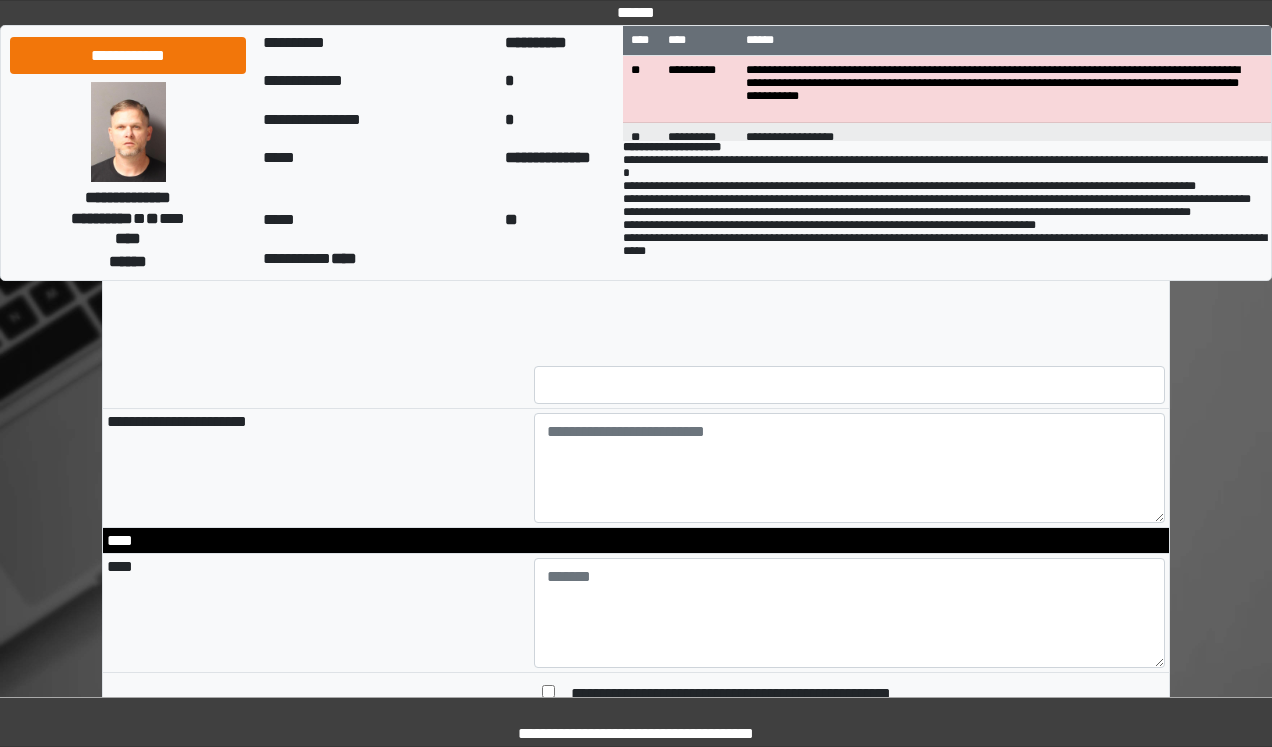 scroll, scrollTop: 1680, scrollLeft: 0, axis: vertical 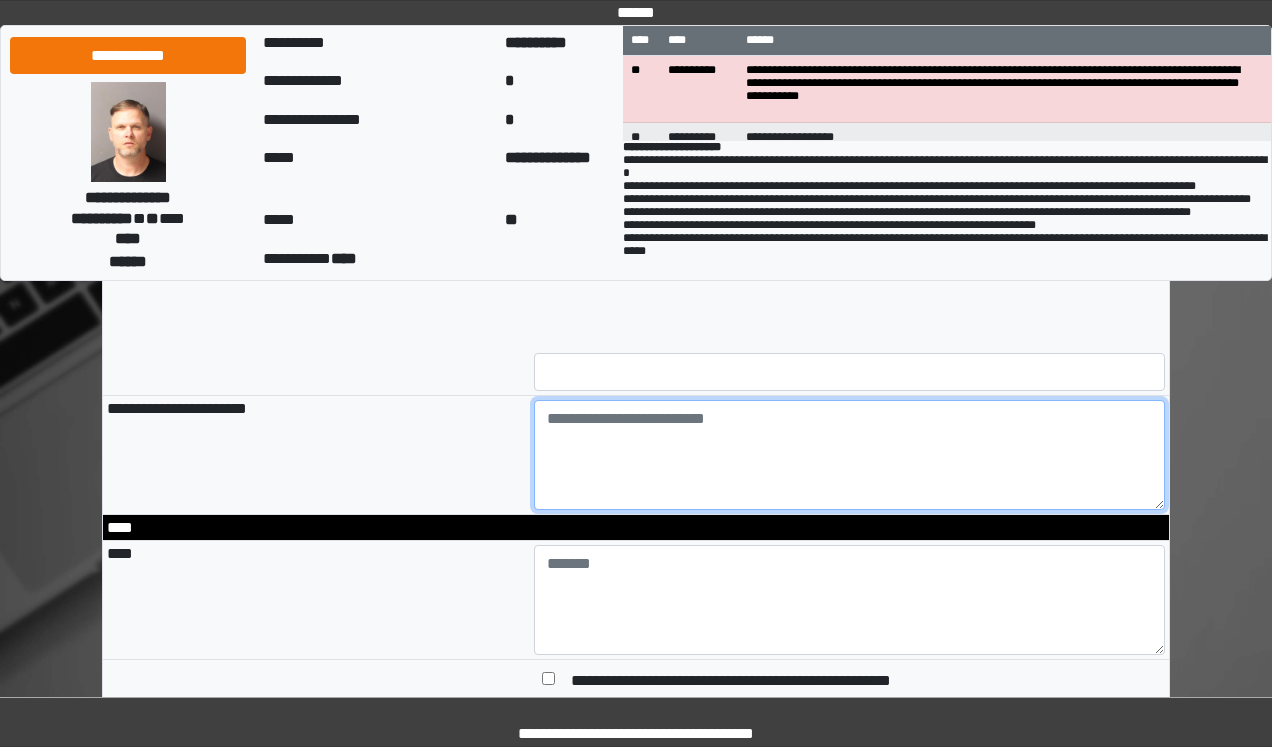 click at bounding box center [850, 455] 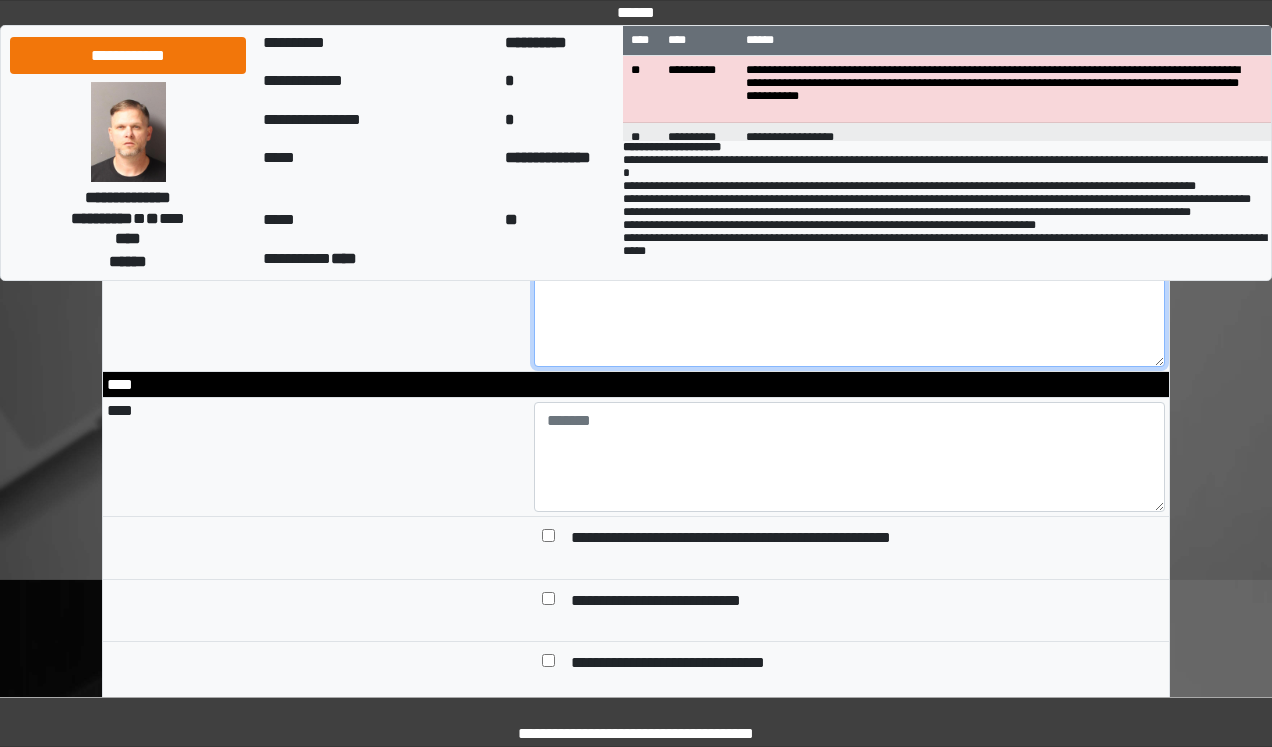 scroll, scrollTop: 1840, scrollLeft: 0, axis: vertical 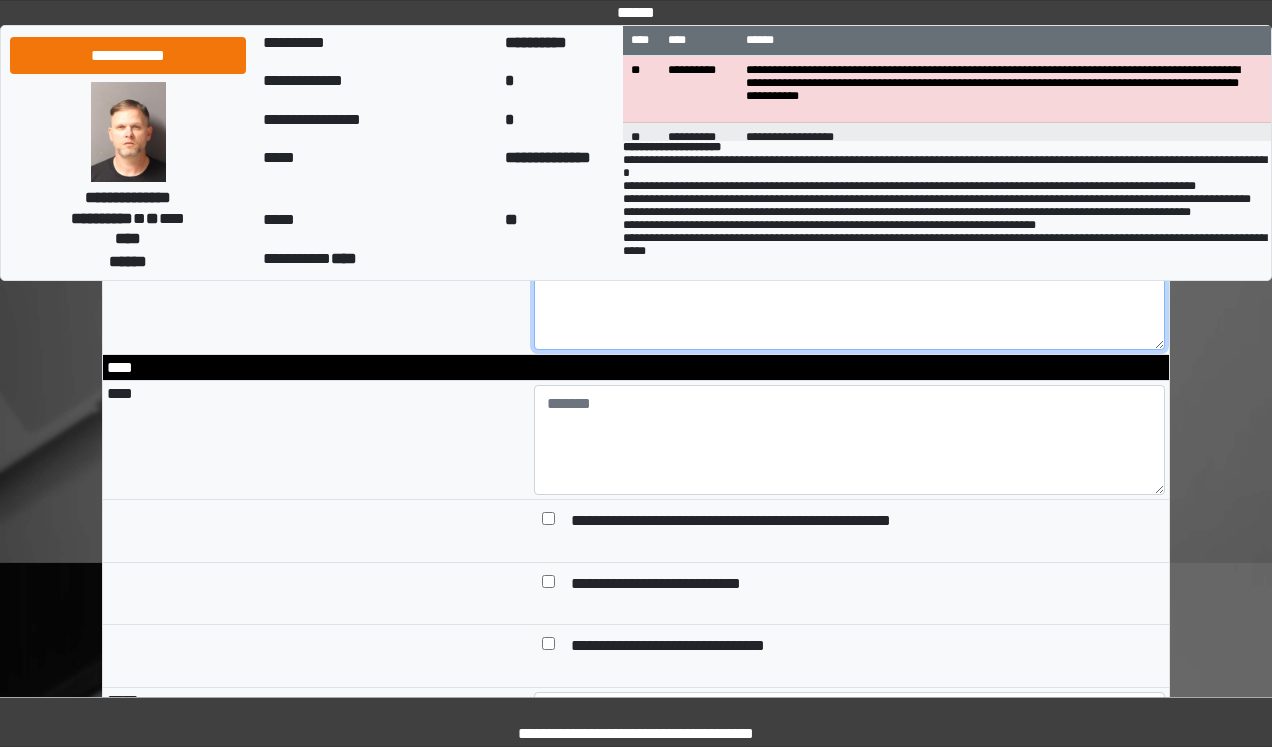type on "**********" 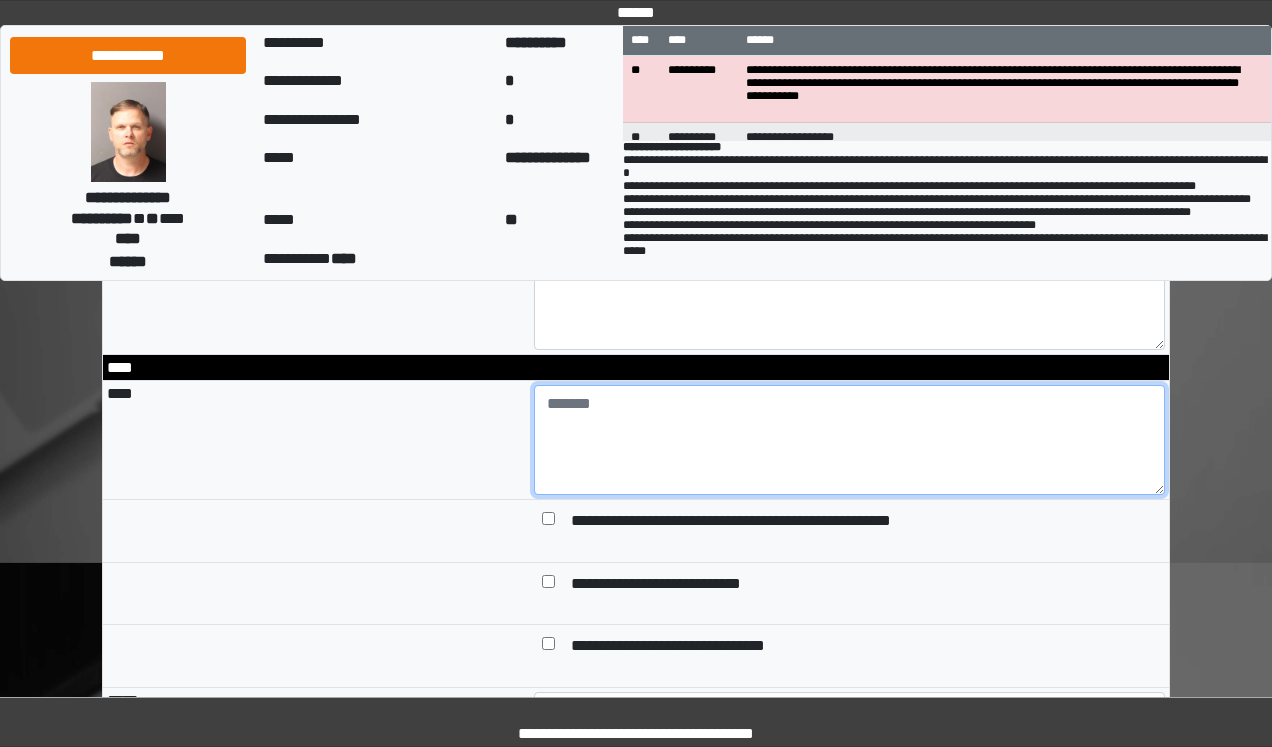 click at bounding box center [850, 440] 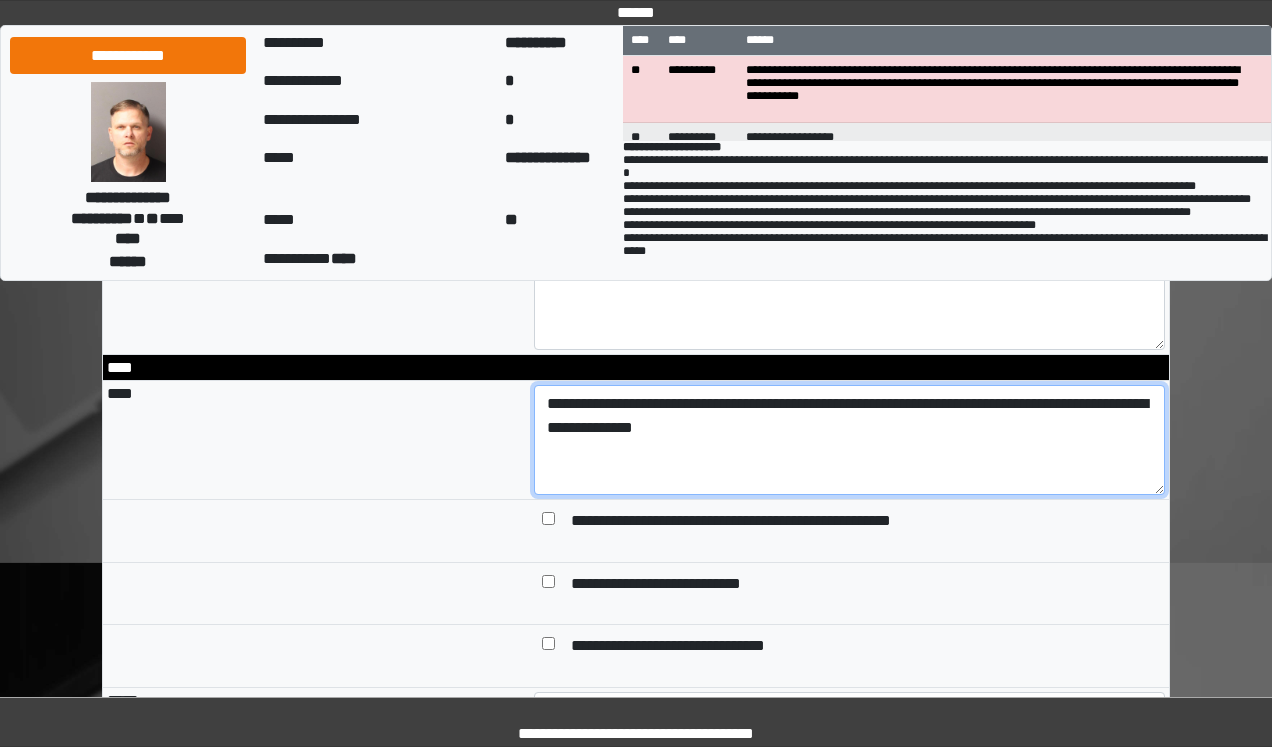 paste on "**********" 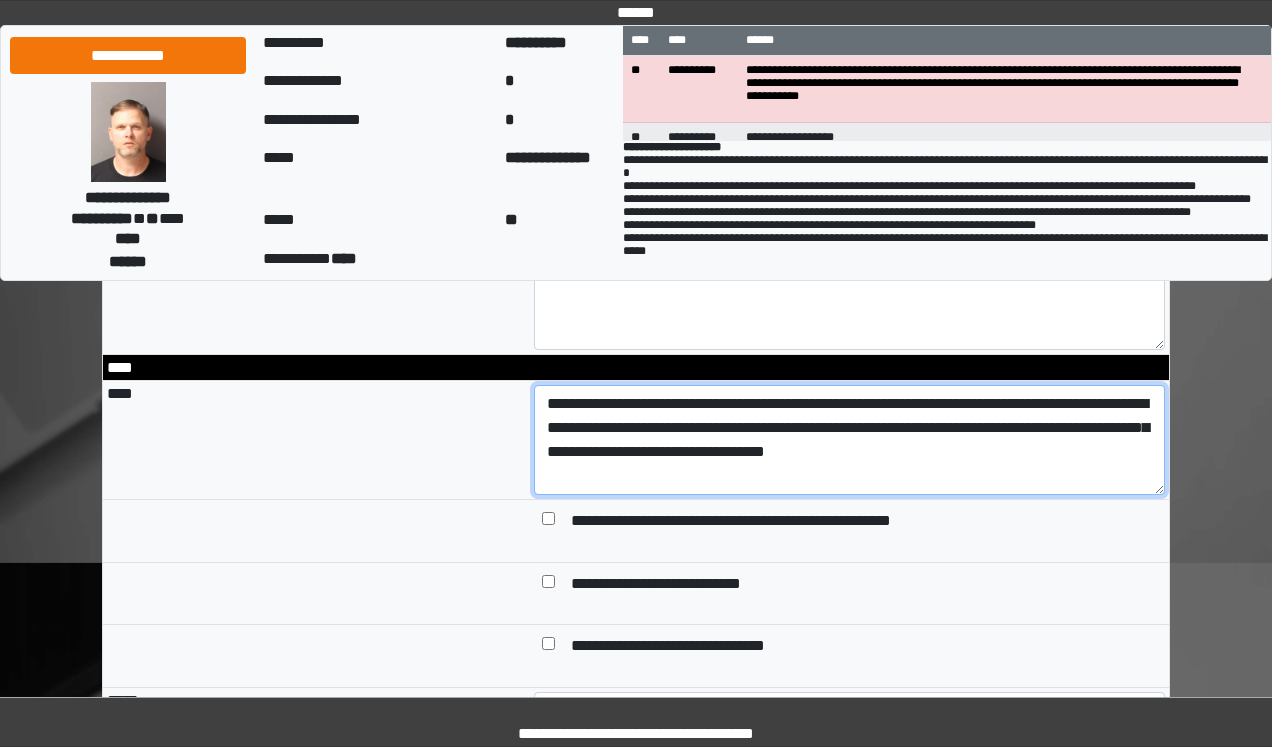click on "**********" at bounding box center [850, 440] 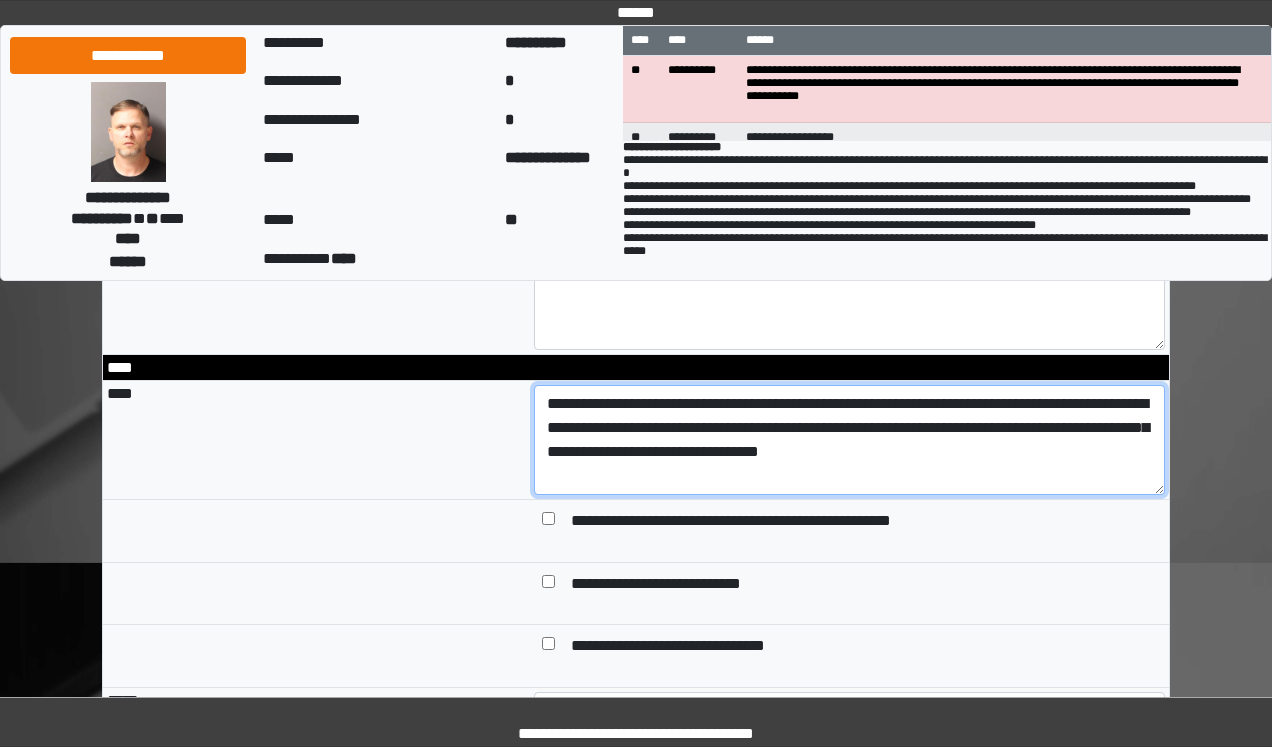 click on "**********" at bounding box center [850, 440] 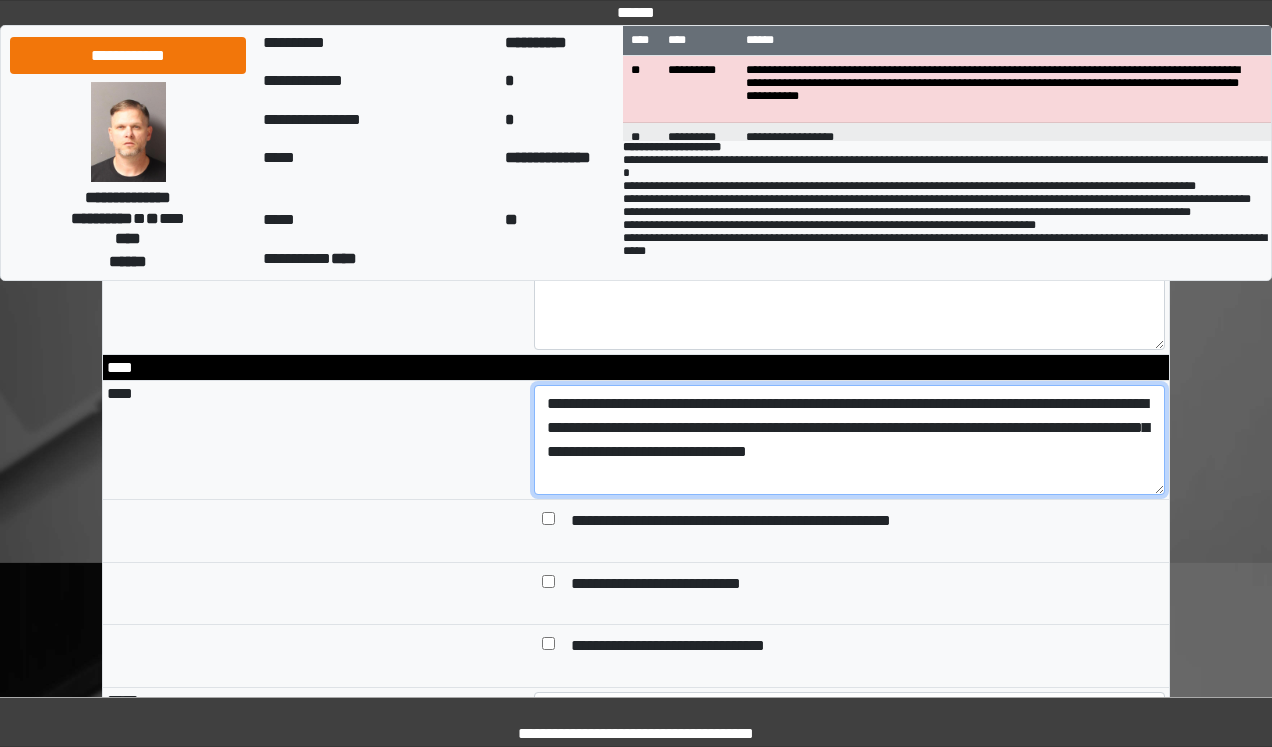 click on "**********" at bounding box center [850, 440] 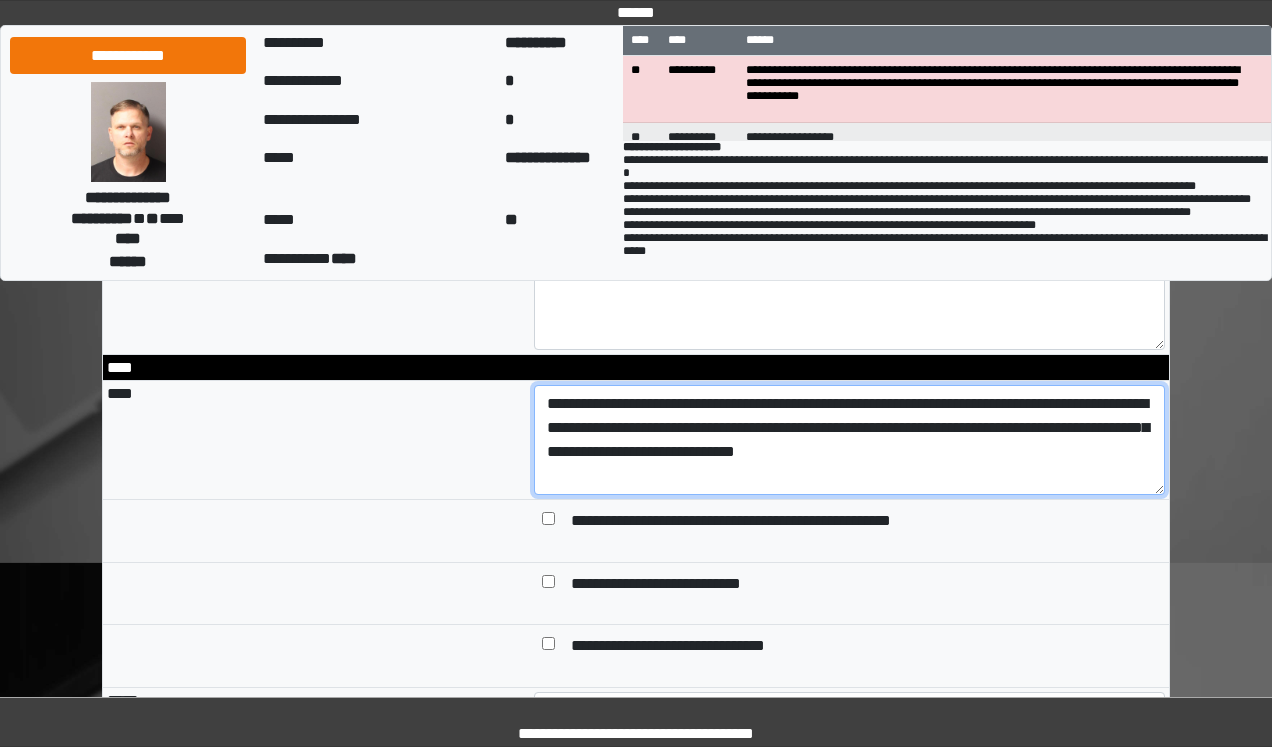 type on "**********" 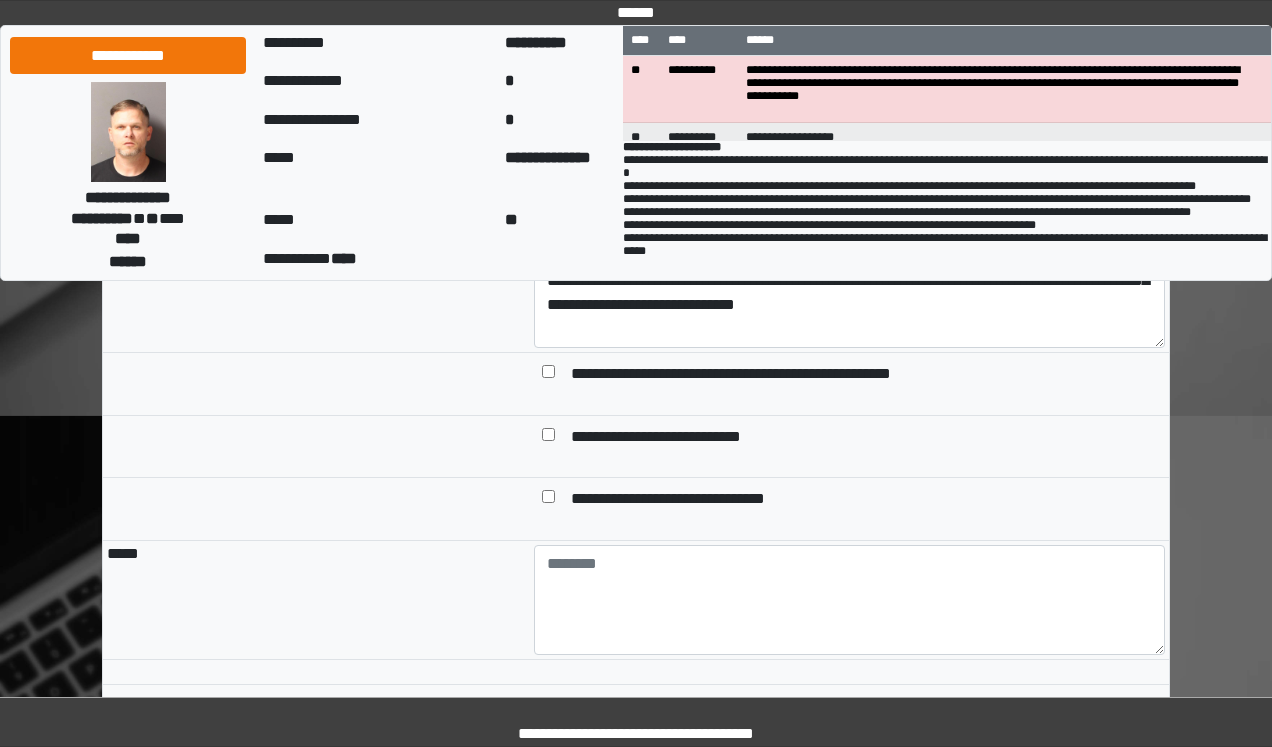 scroll, scrollTop: 2151, scrollLeft: 0, axis: vertical 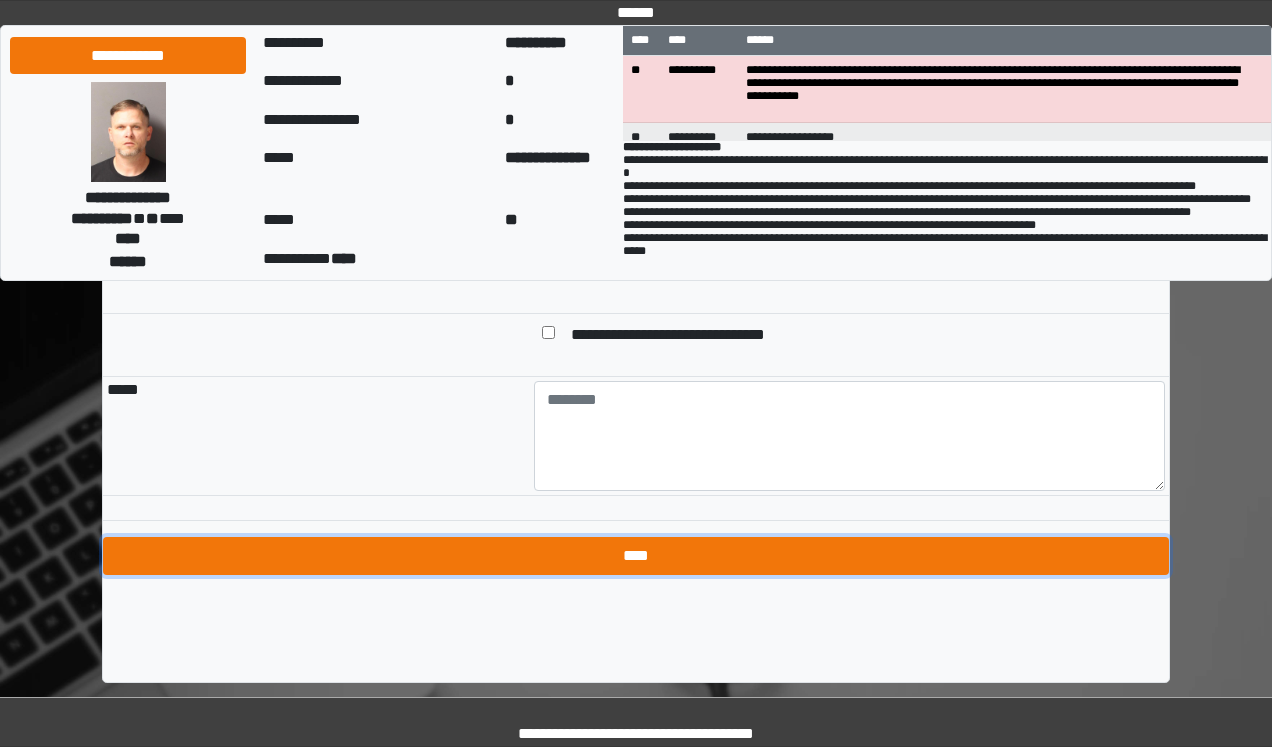 click on "****" at bounding box center (636, 556) 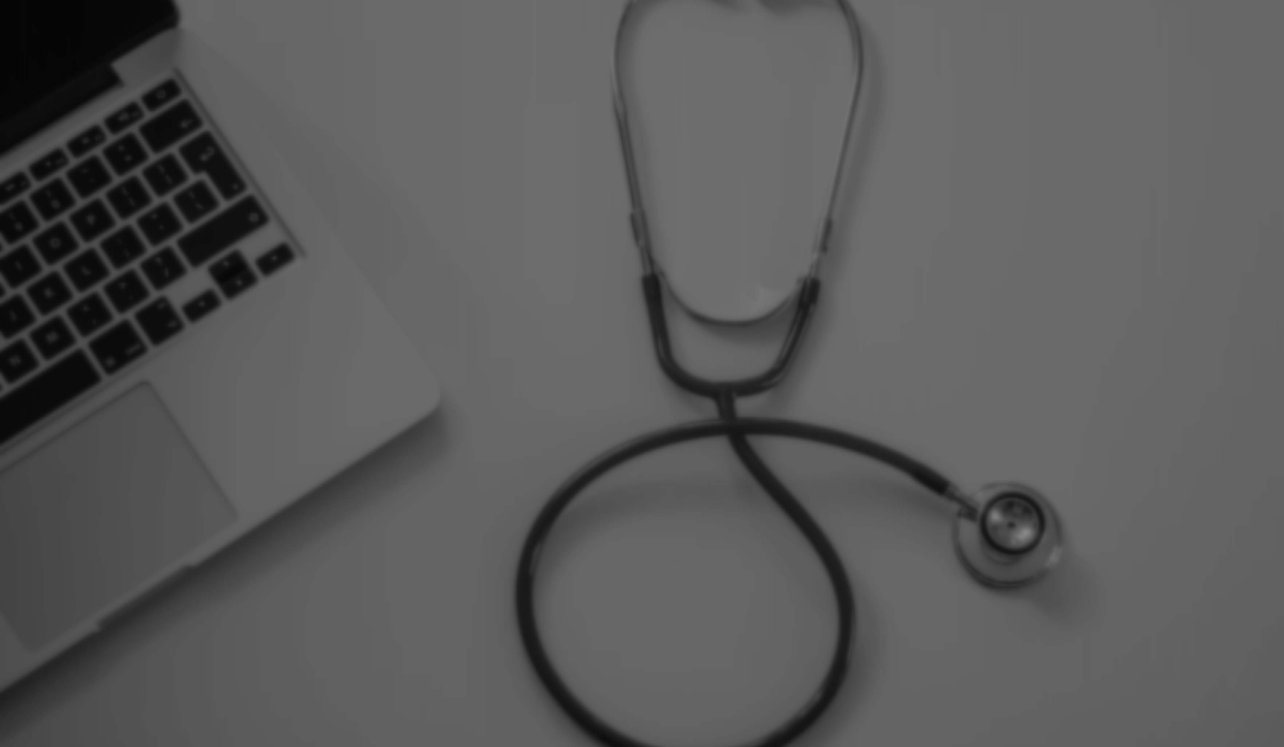 scroll, scrollTop: 0, scrollLeft: 0, axis: both 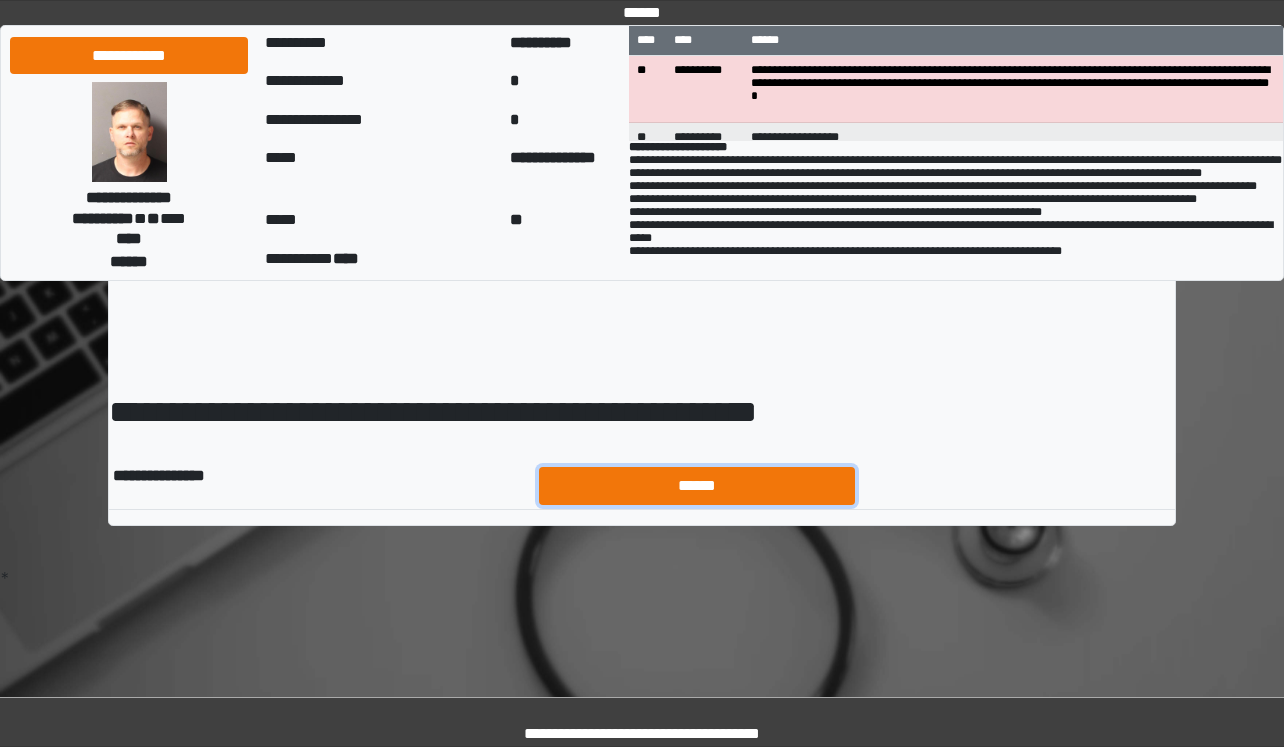 click on "******" at bounding box center (697, 486) 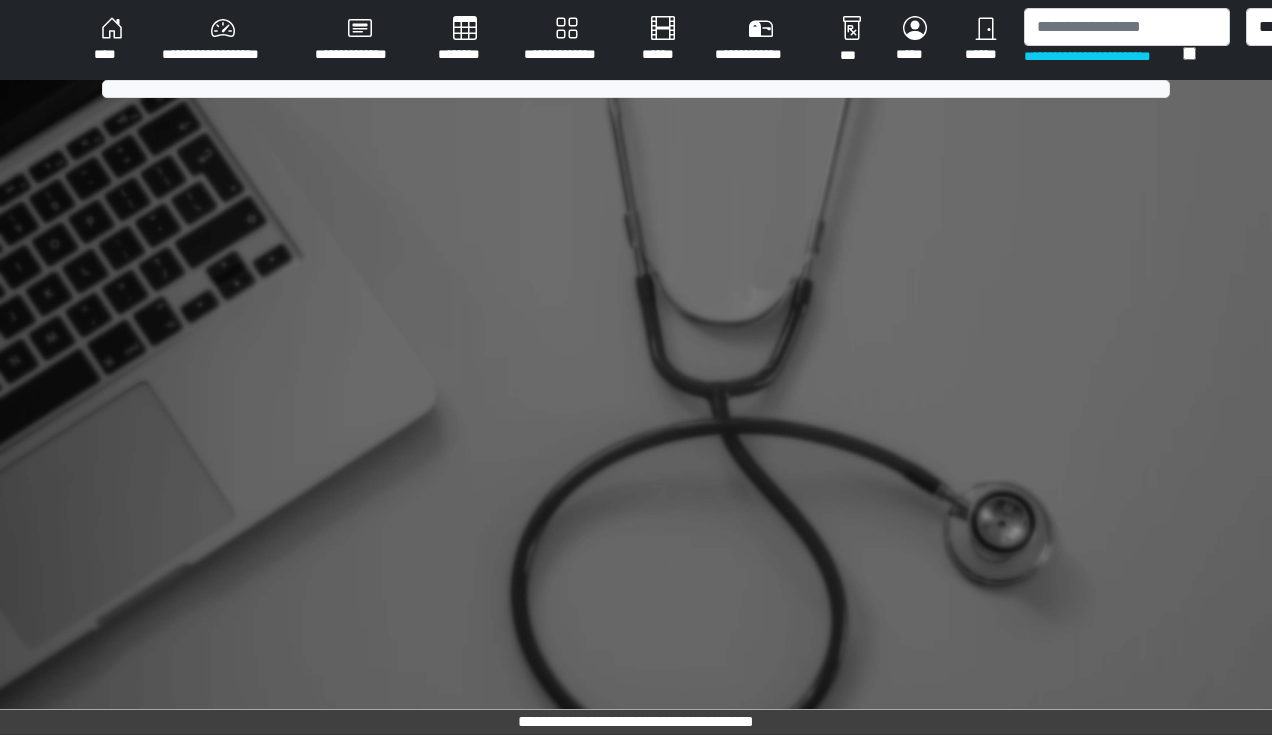 scroll, scrollTop: 0, scrollLeft: 0, axis: both 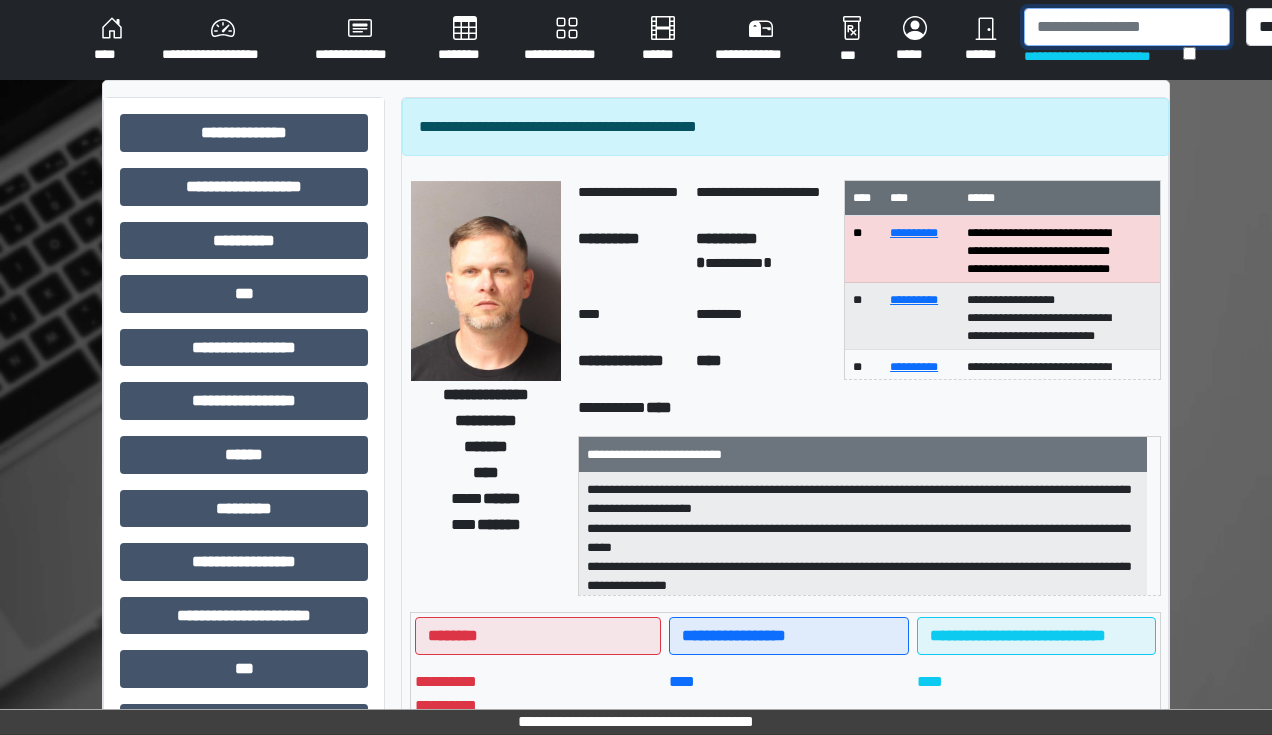 click at bounding box center [1127, 27] 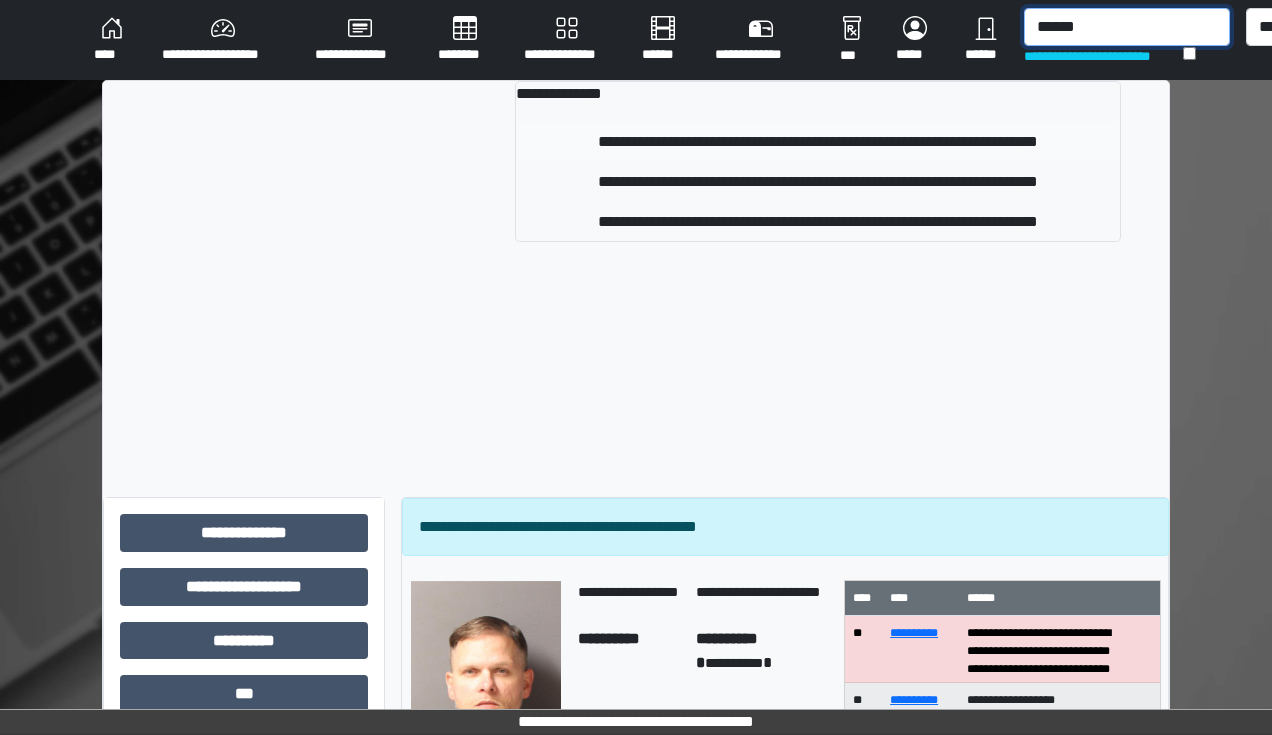 type on "******" 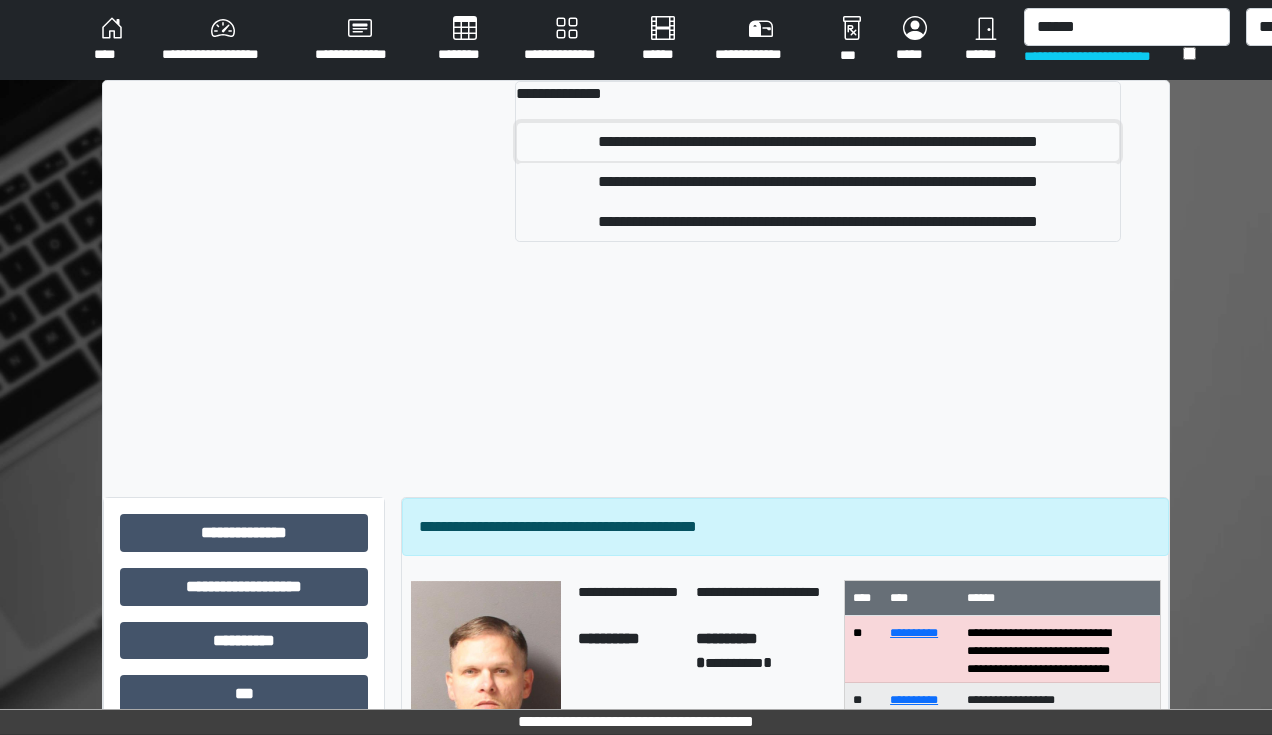 click on "**********" at bounding box center (818, 142) 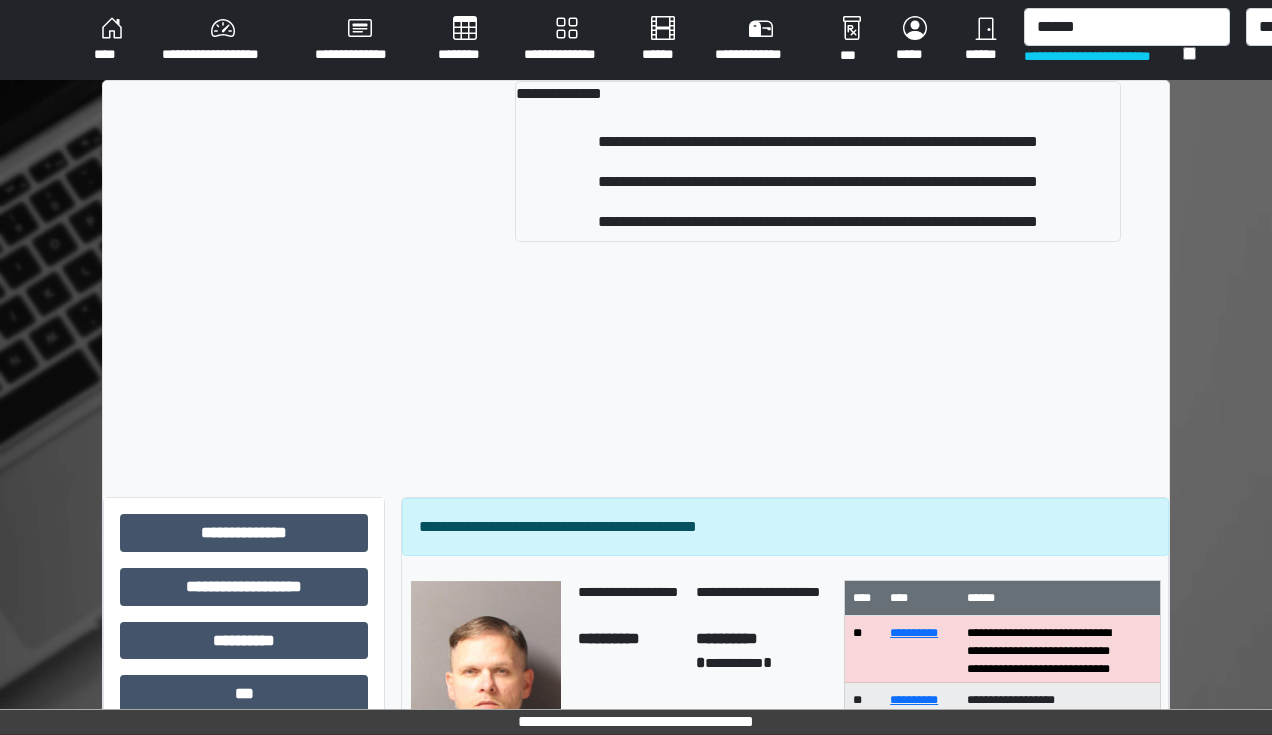 type 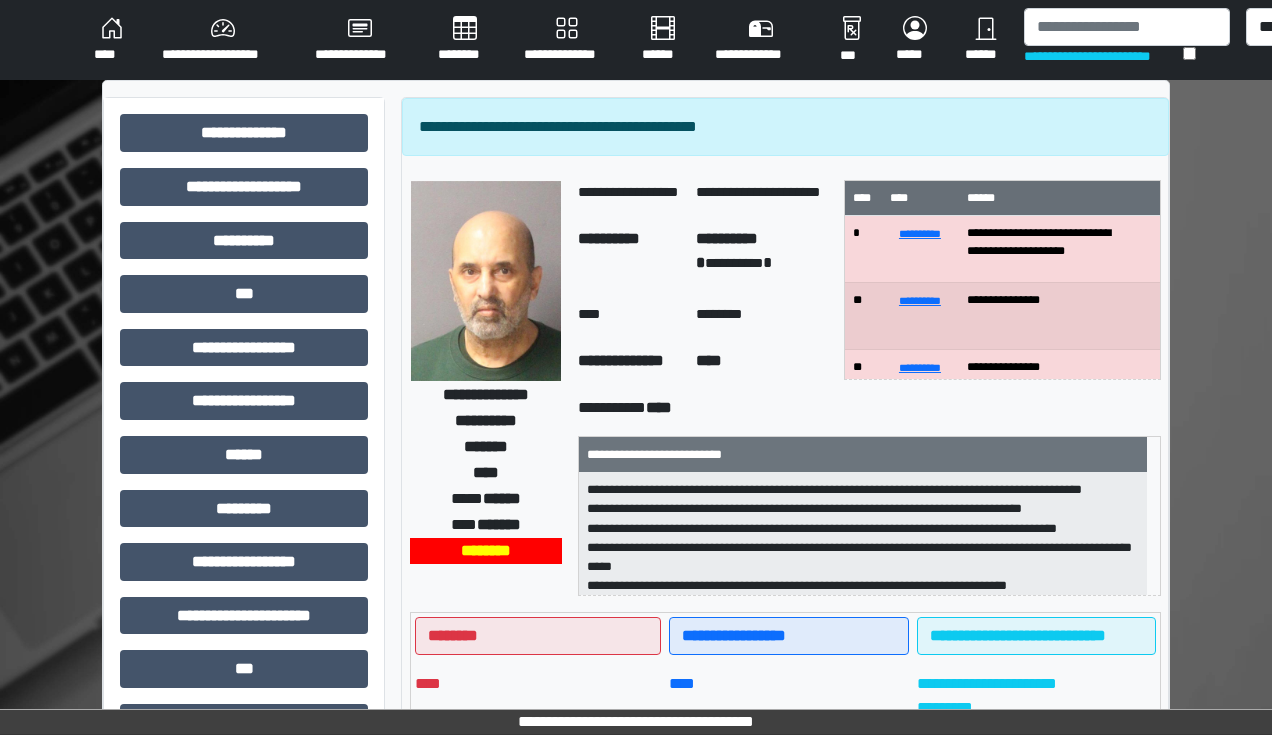 scroll, scrollTop: 80, scrollLeft: 0, axis: vertical 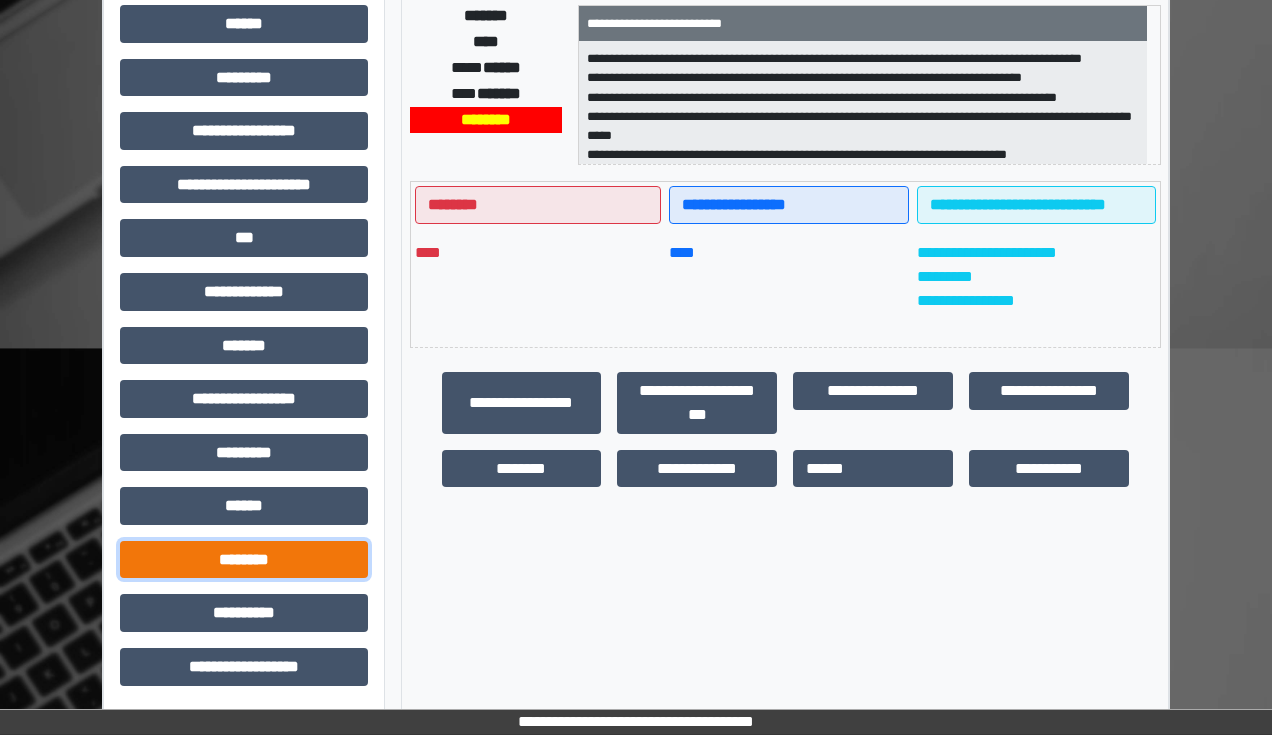 click on "********" at bounding box center [244, 560] 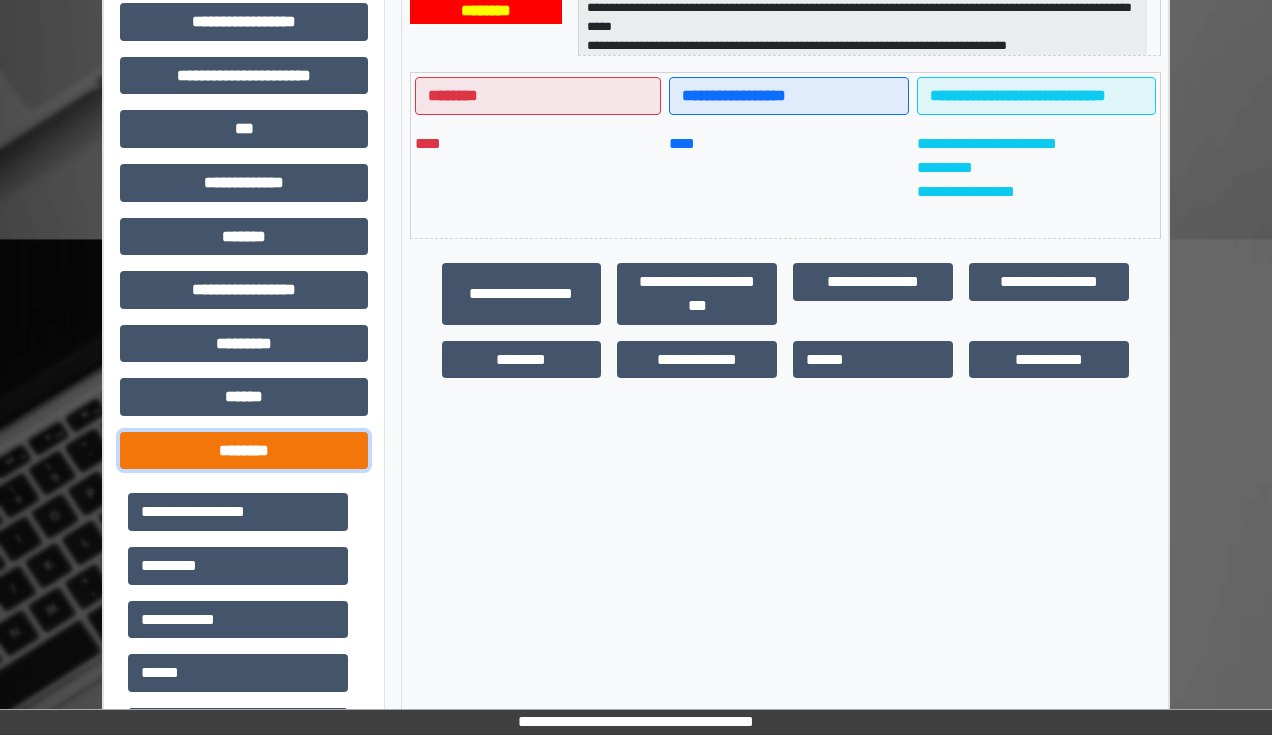 scroll, scrollTop: 671, scrollLeft: 0, axis: vertical 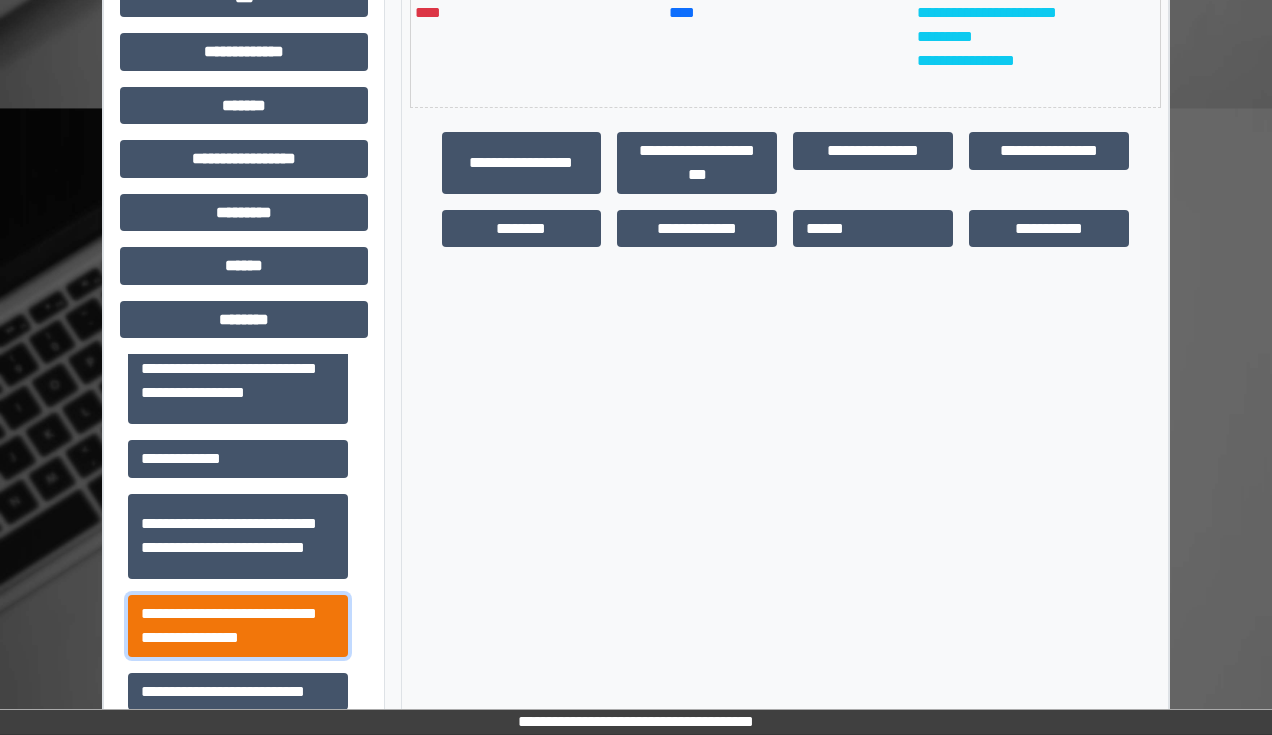 click on "**********" at bounding box center (238, 626) 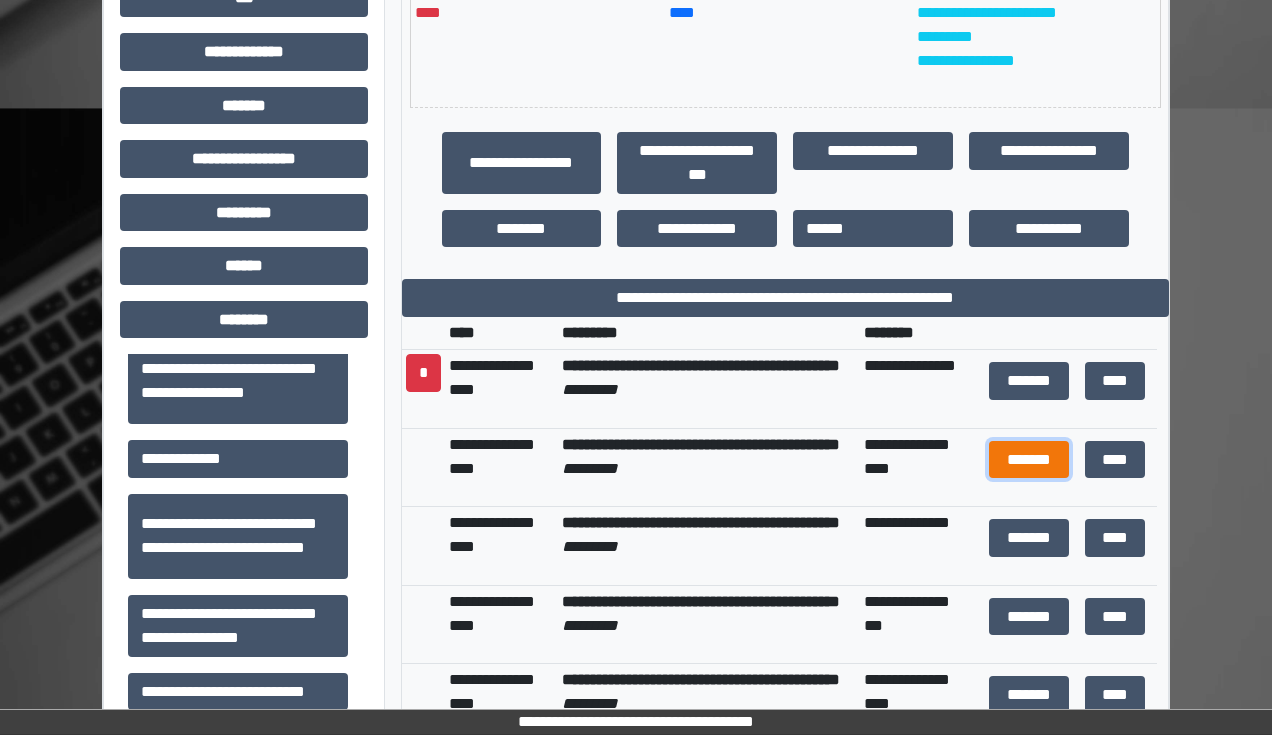 click on "*******" at bounding box center (1029, 460) 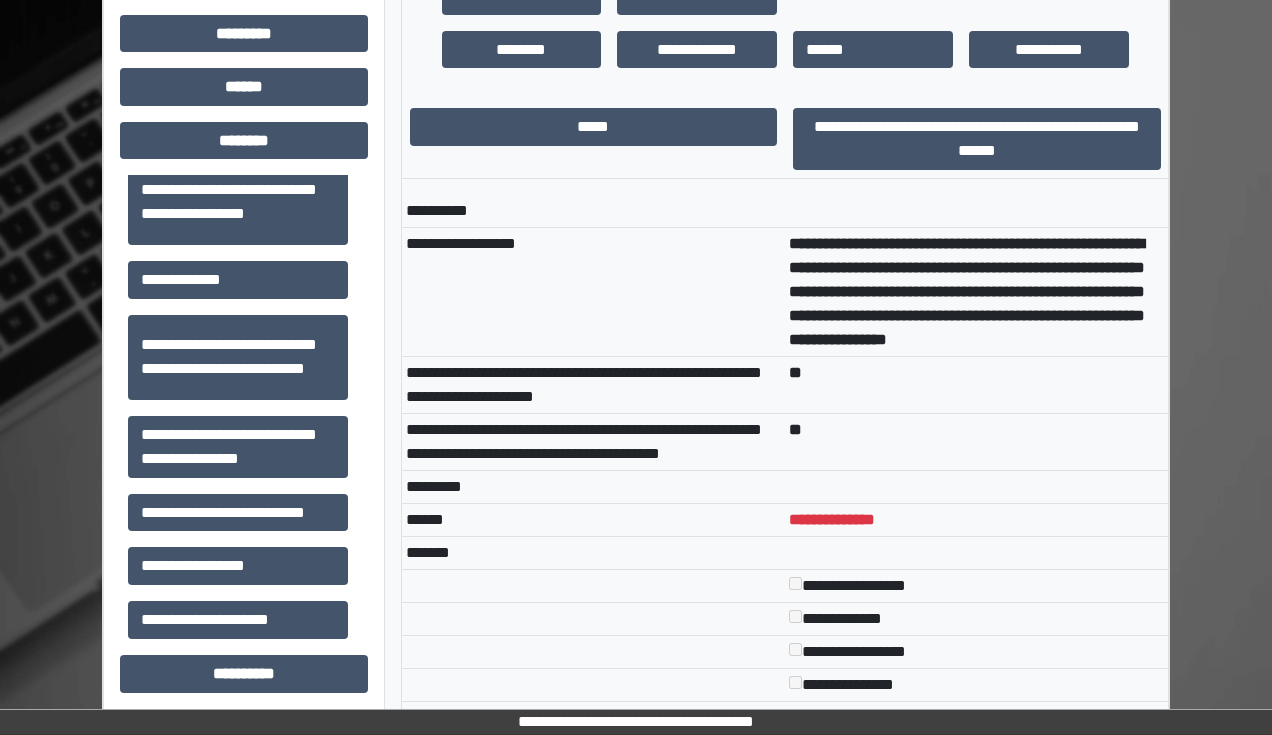 scroll, scrollTop: 511, scrollLeft: 0, axis: vertical 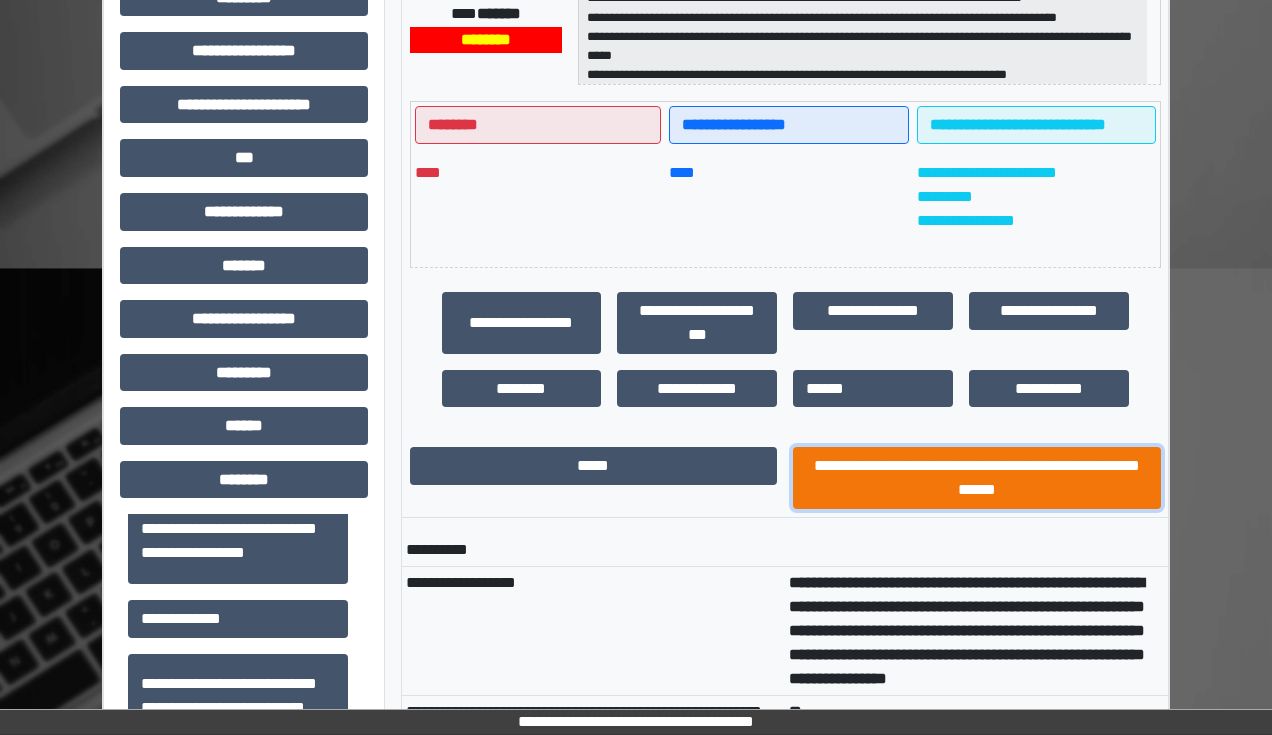 click on "**********" at bounding box center [977, 478] 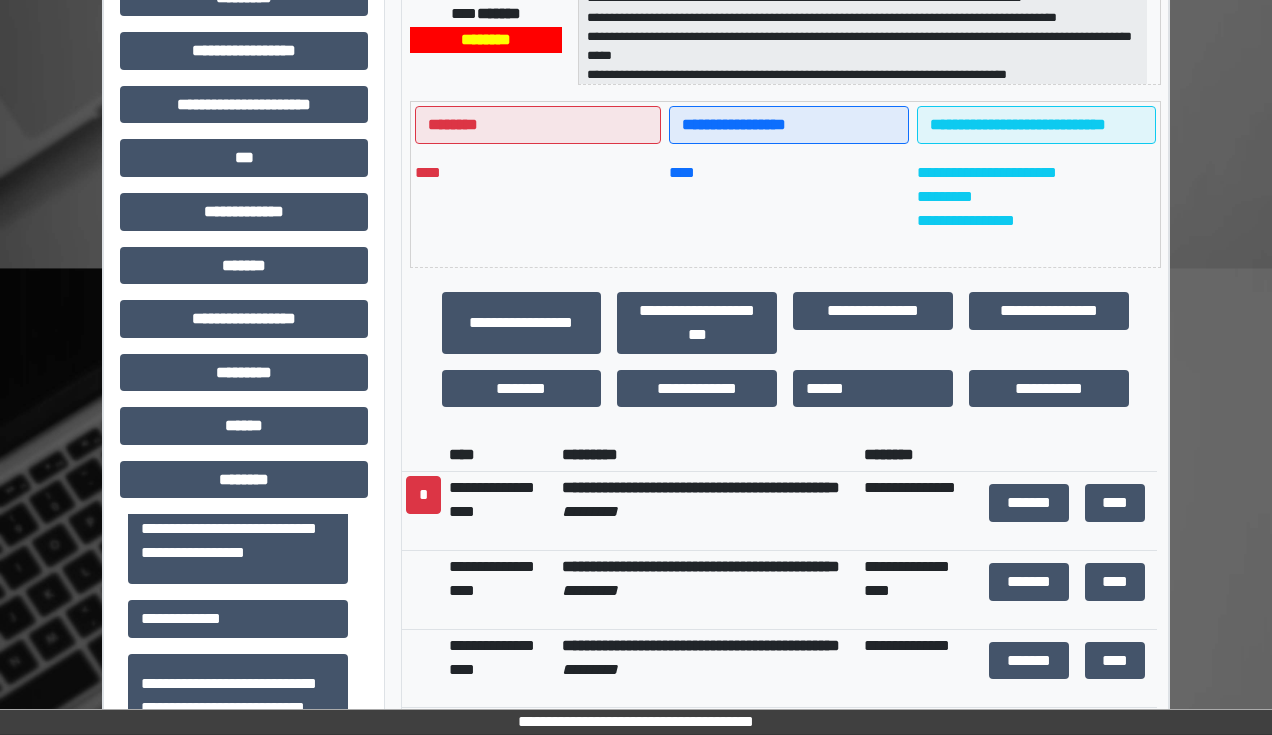 scroll, scrollTop: 24, scrollLeft: 0, axis: vertical 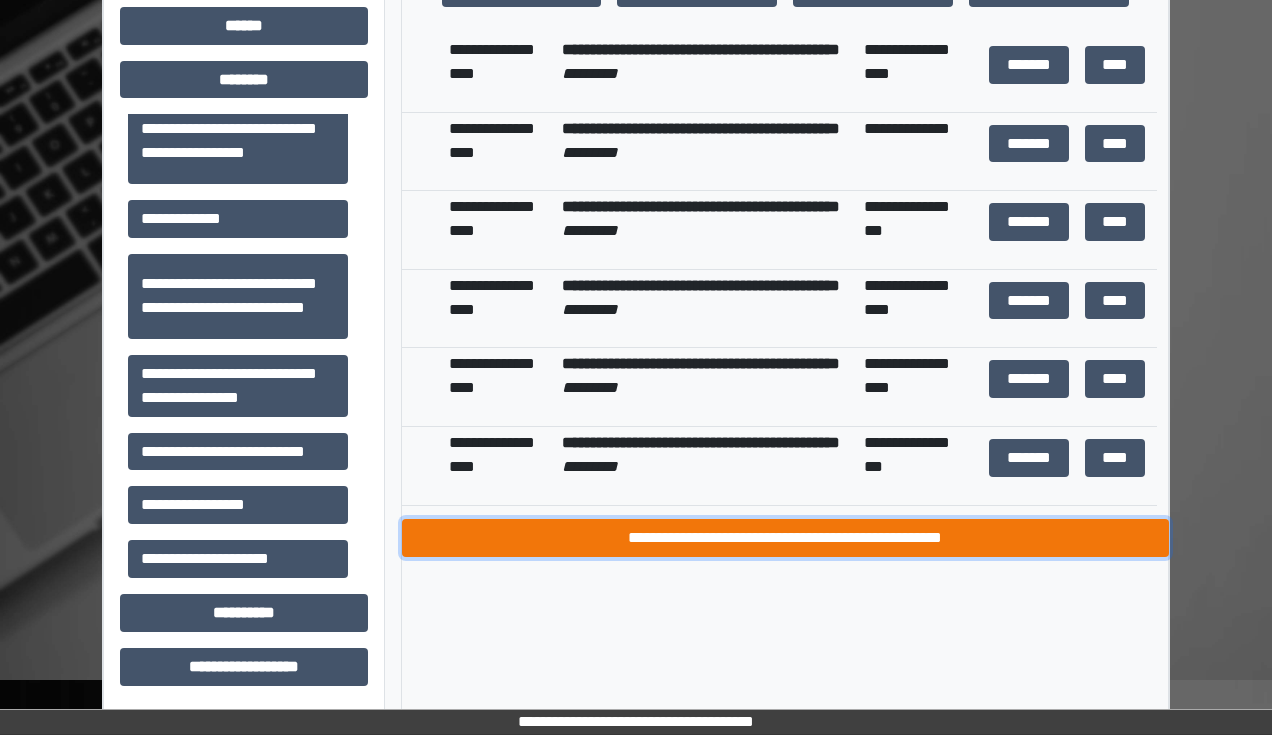 click on "**********" at bounding box center (785, 538) 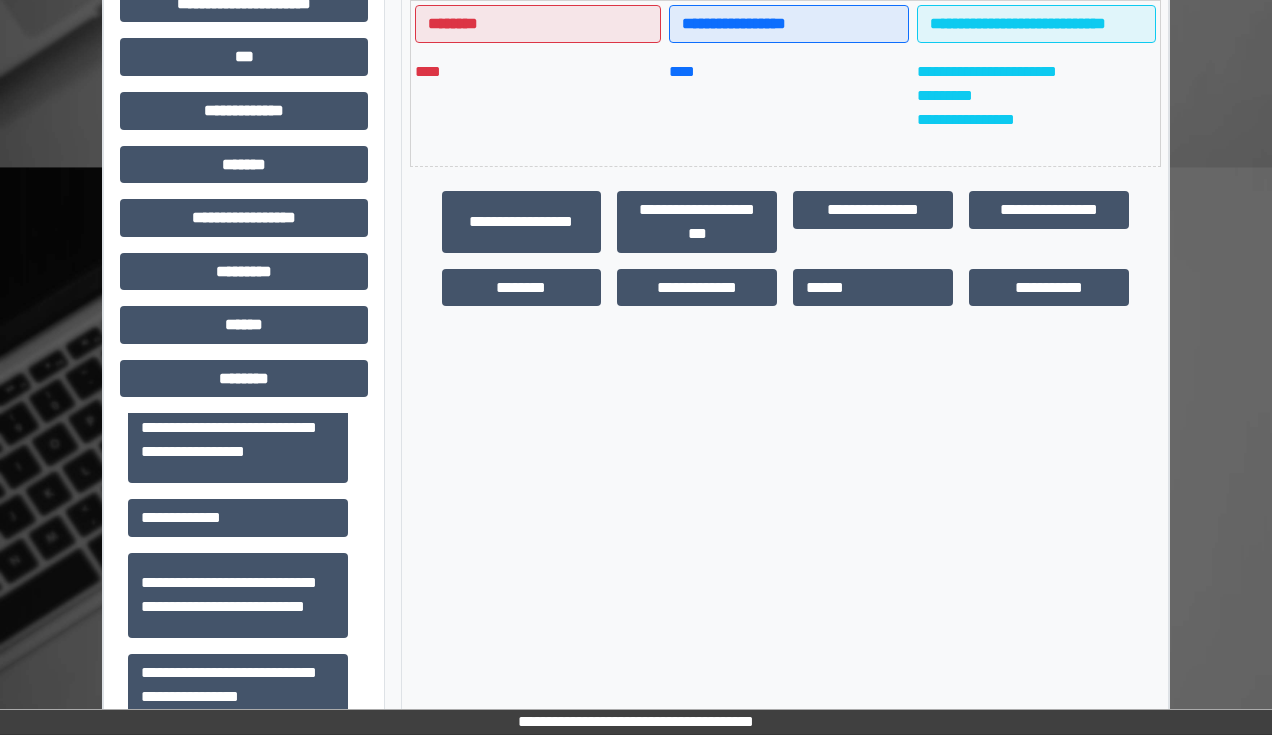 scroll, scrollTop: 591, scrollLeft: 0, axis: vertical 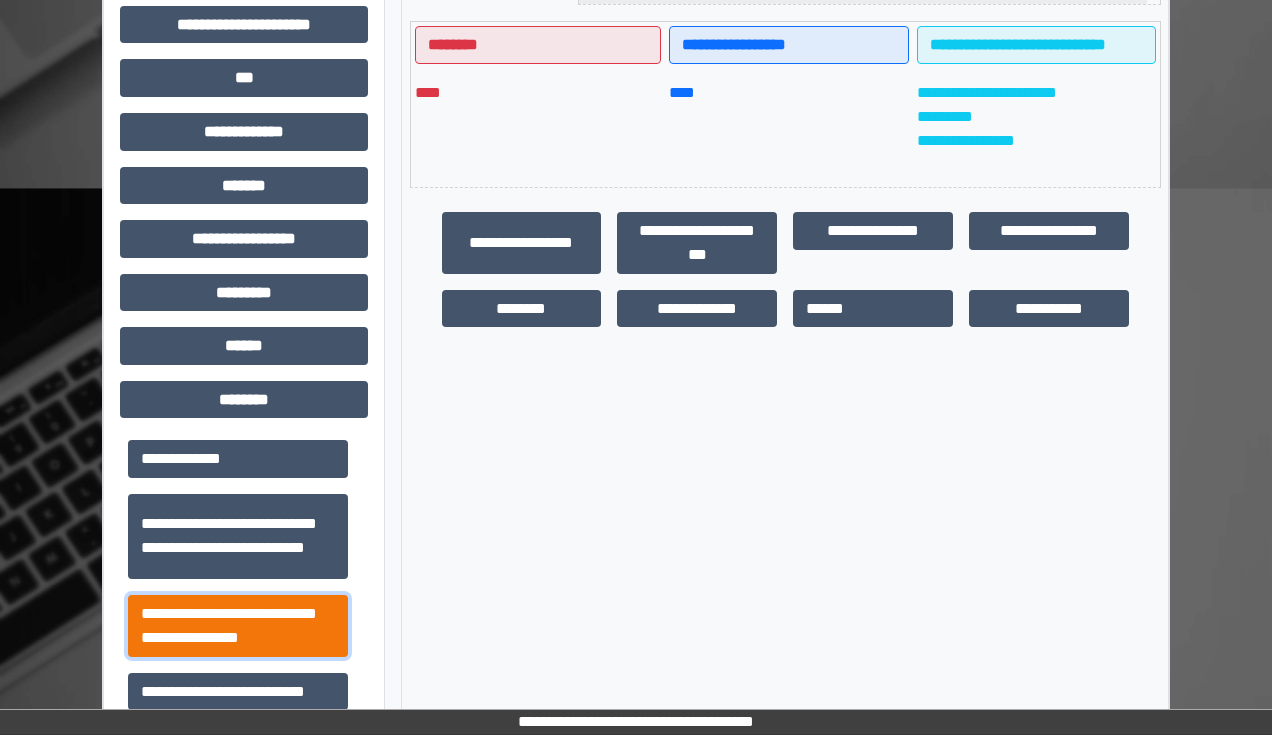 click on "**********" at bounding box center (238, 626) 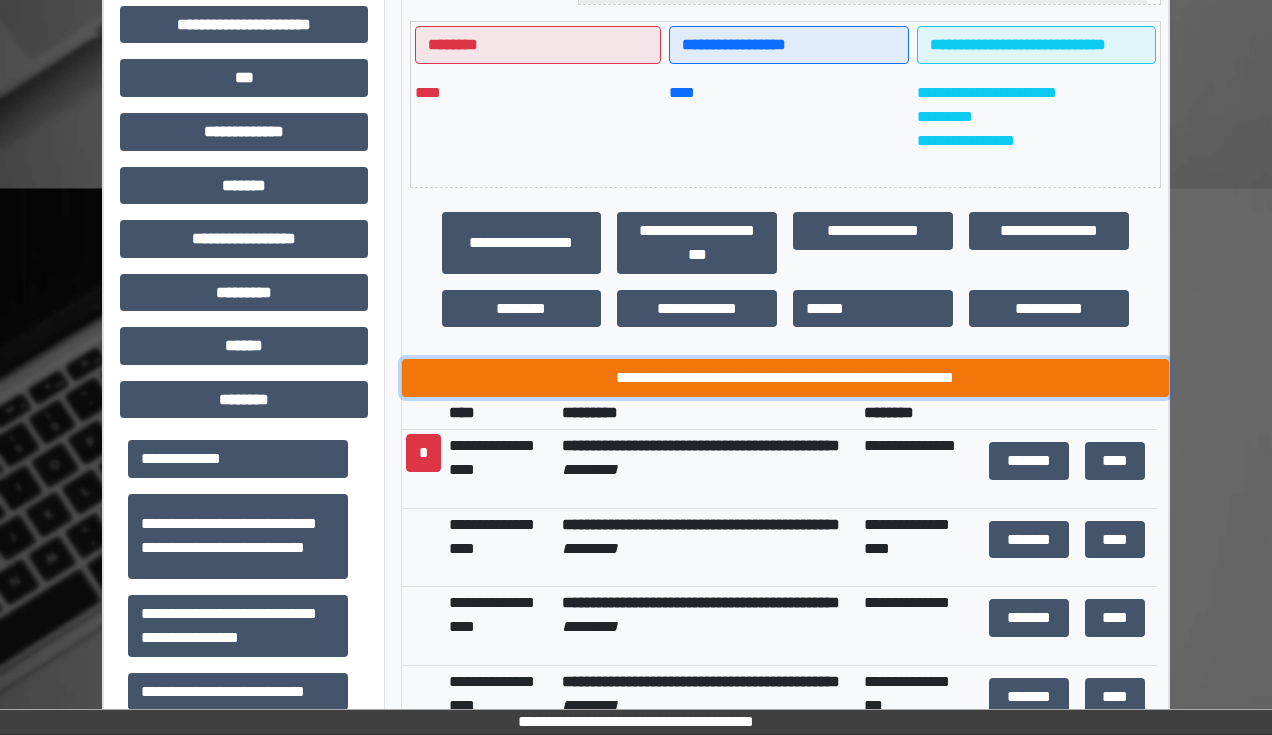 click on "**********" at bounding box center (785, 378) 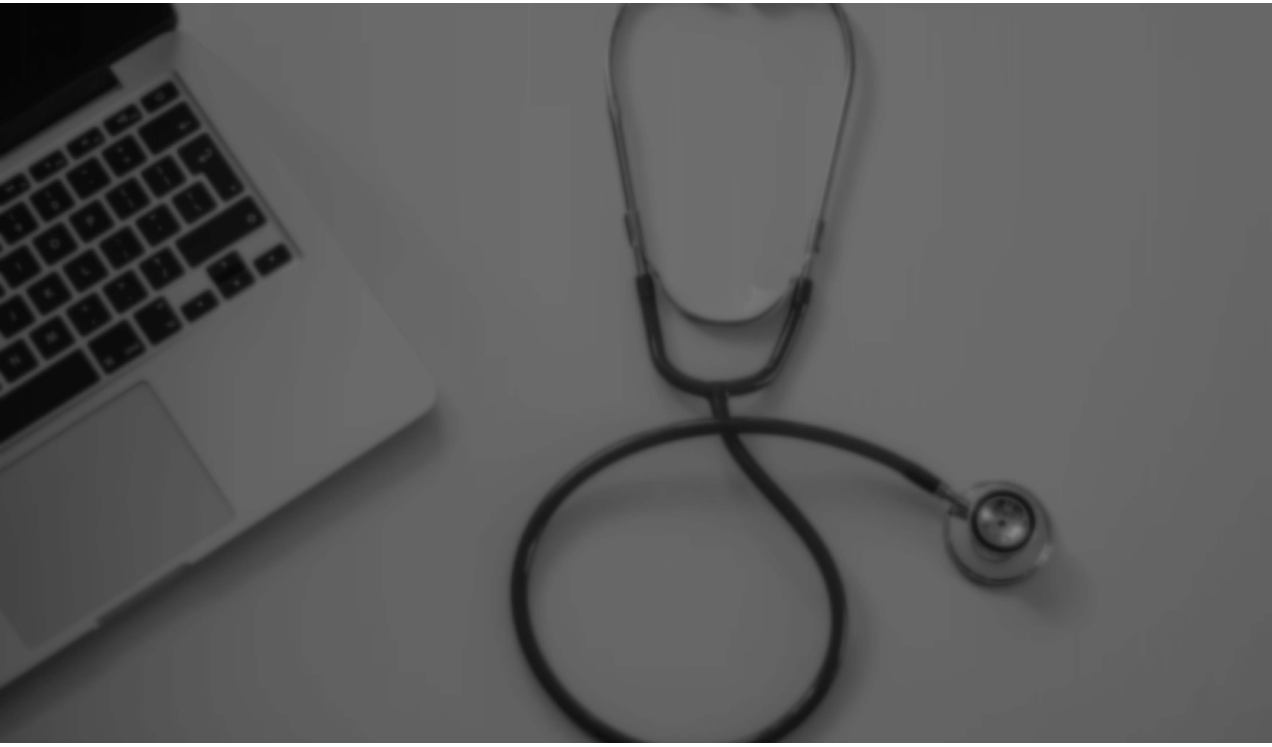 scroll, scrollTop: 0, scrollLeft: 0, axis: both 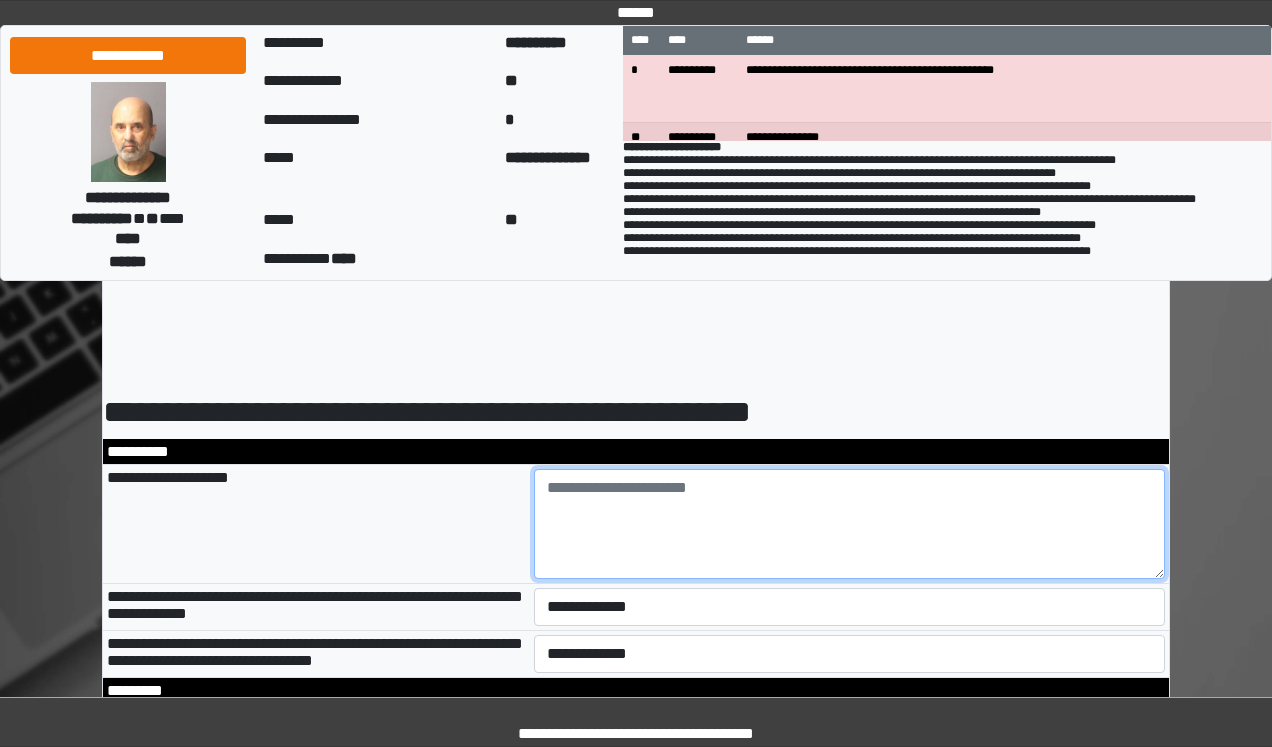 click at bounding box center [850, 524] 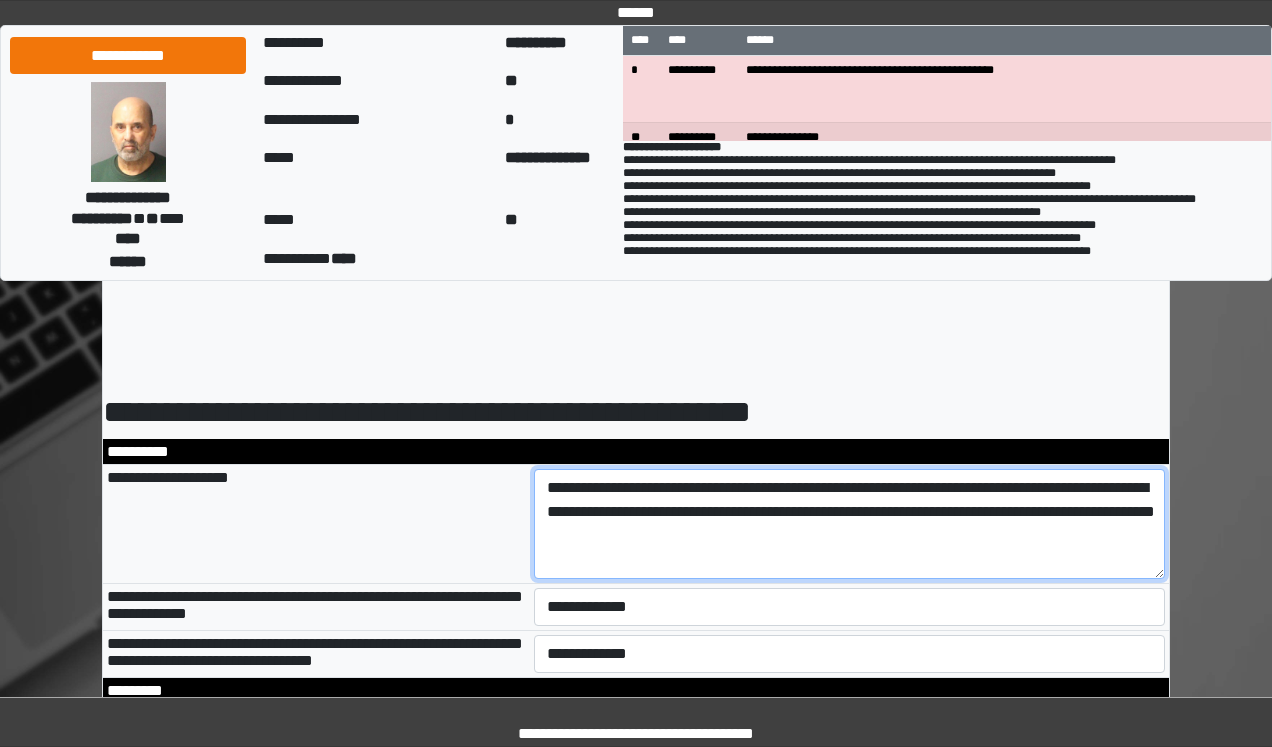 type on "**********" 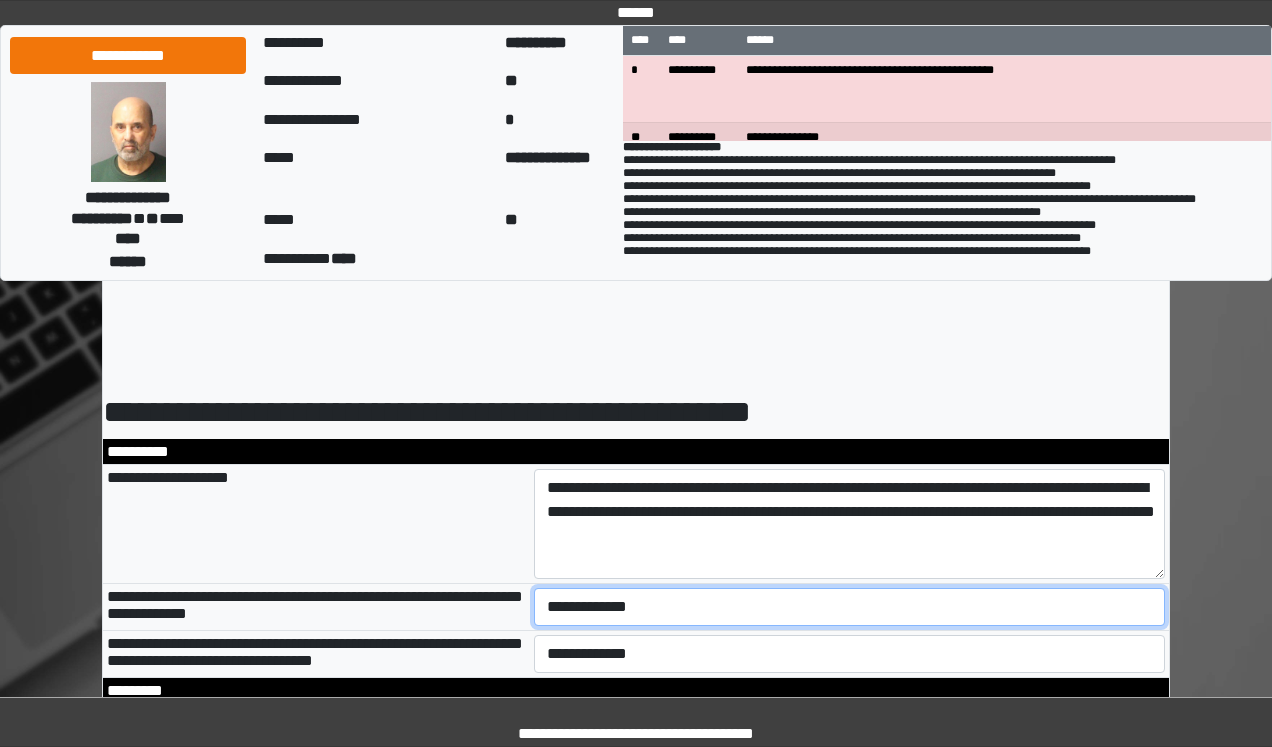 click on "**********" at bounding box center [850, 607] 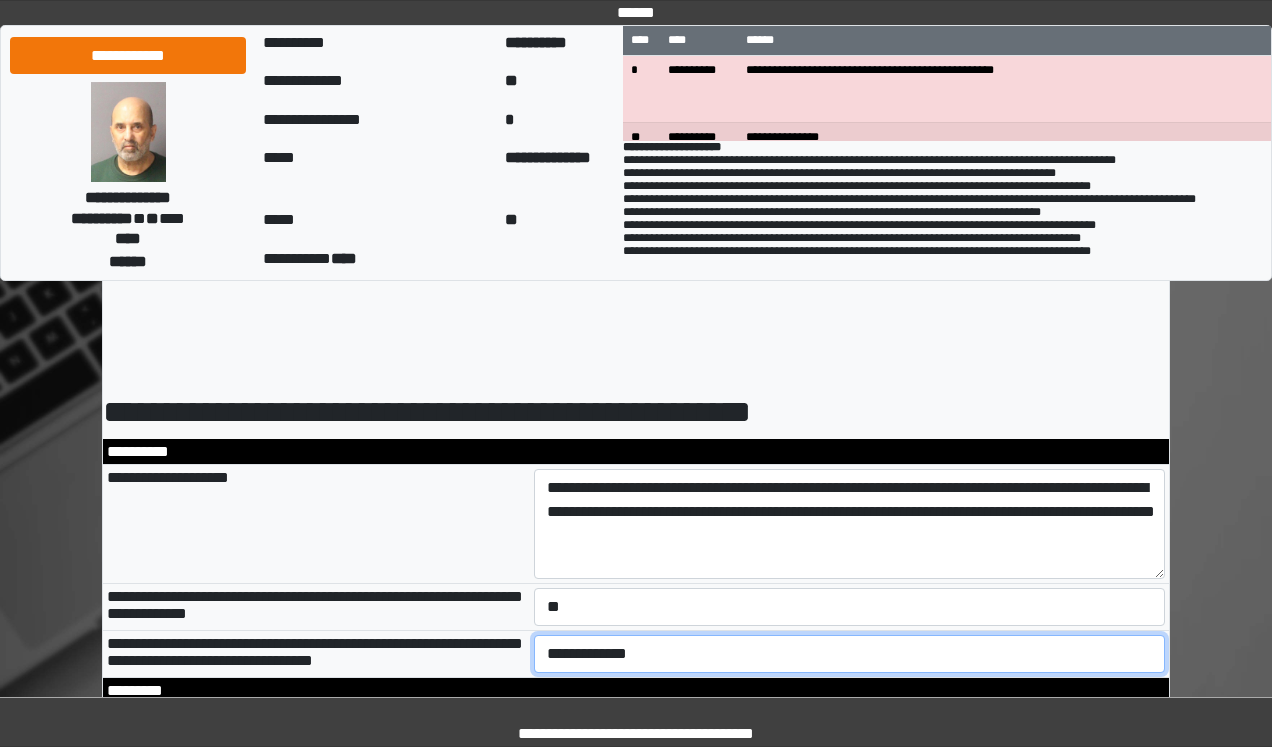 click on "**********" at bounding box center (850, 654) 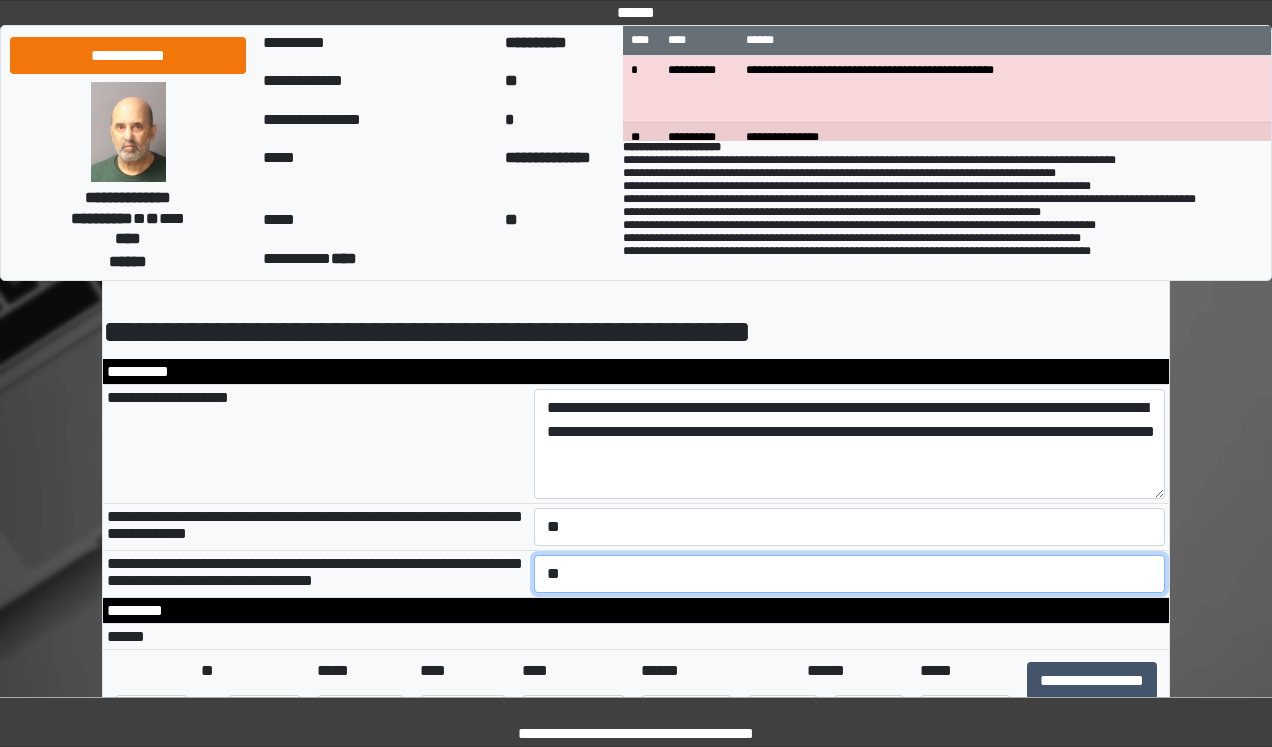 scroll, scrollTop: 320, scrollLeft: 0, axis: vertical 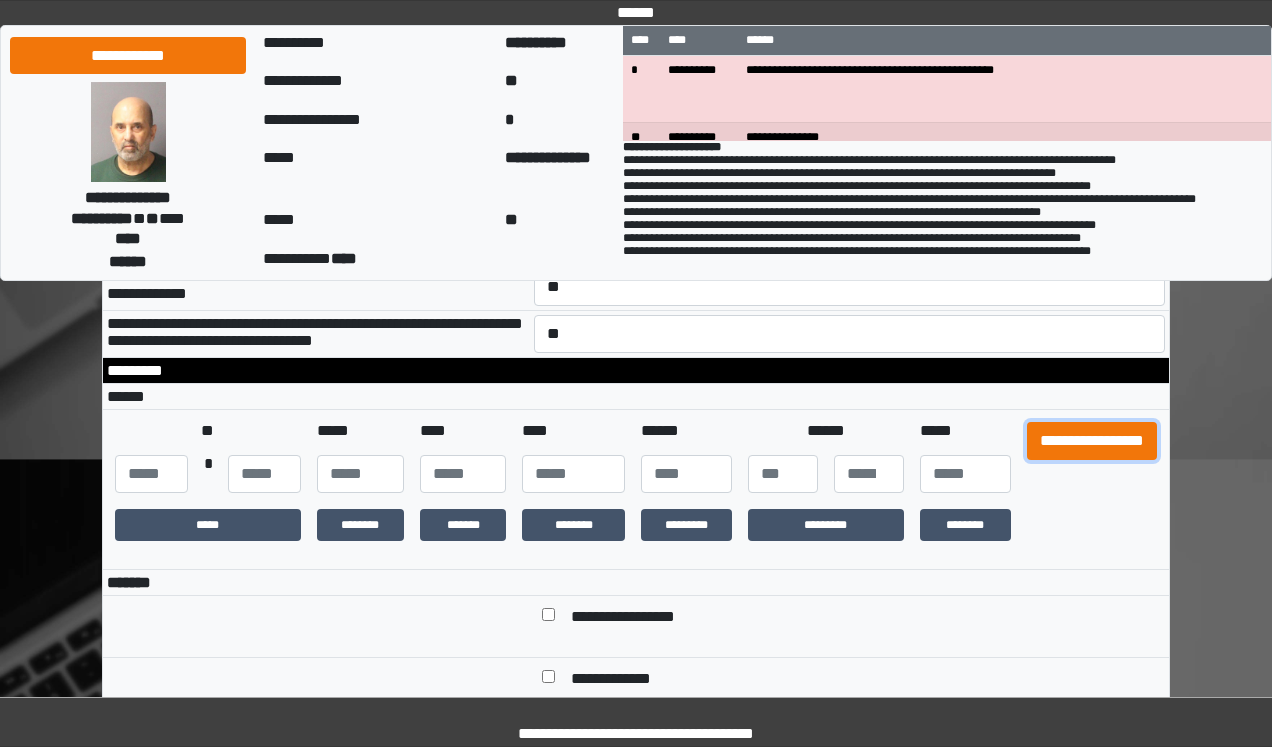 click on "**********" at bounding box center (1092, 441) 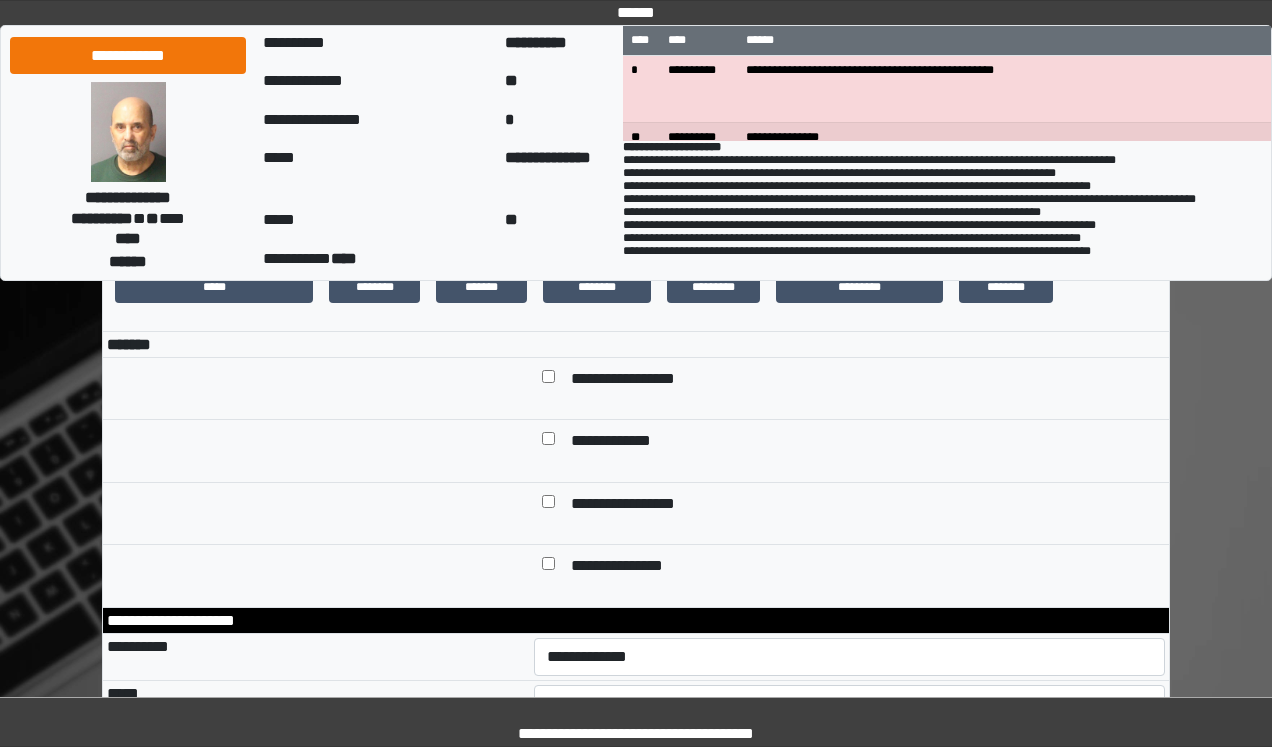 scroll, scrollTop: 560, scrollLeft: 0, axis: vertical 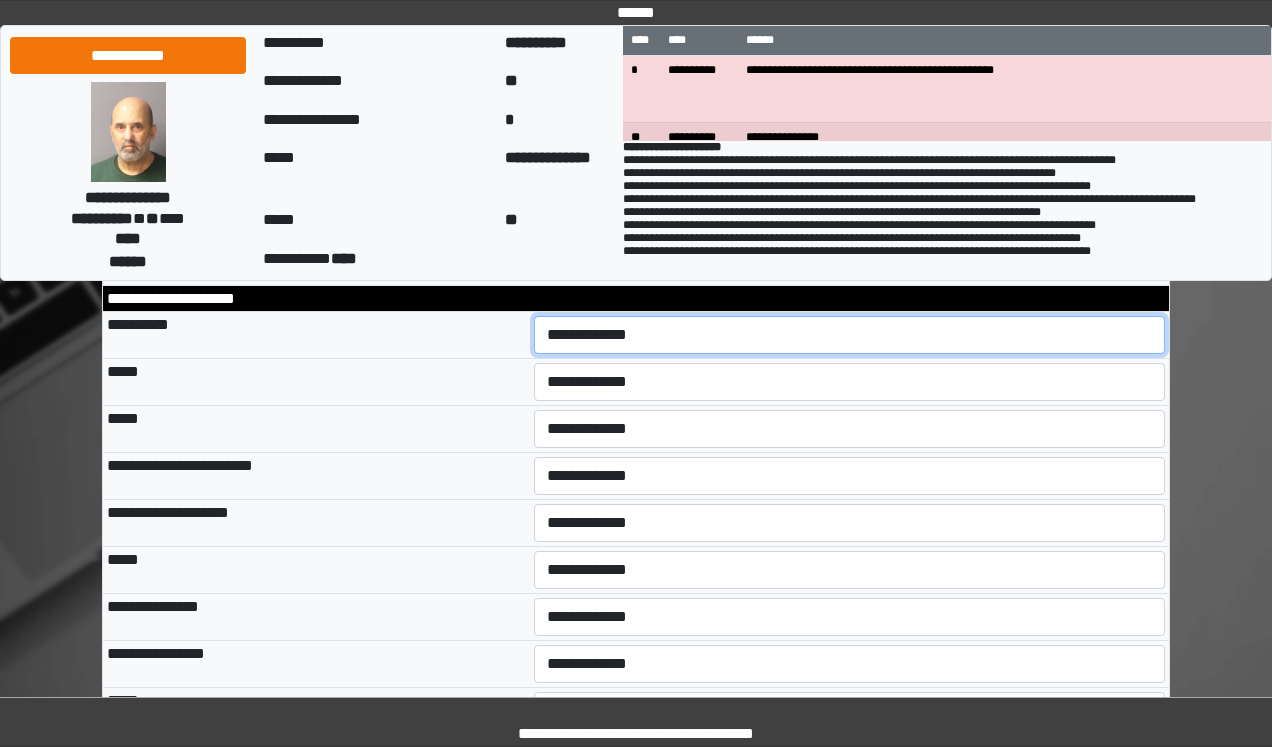 click on "**********" at bounding box center (850, 335) 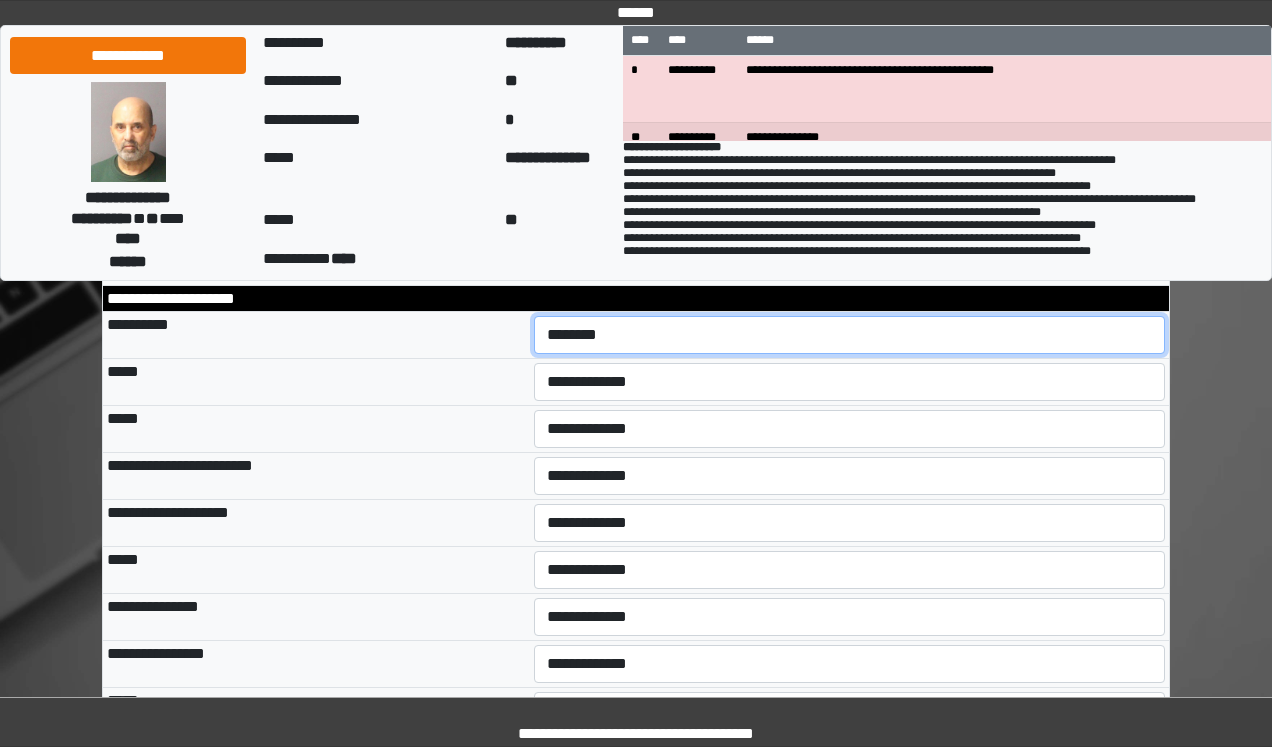 click on "**********" at bounding box center (850, 335) 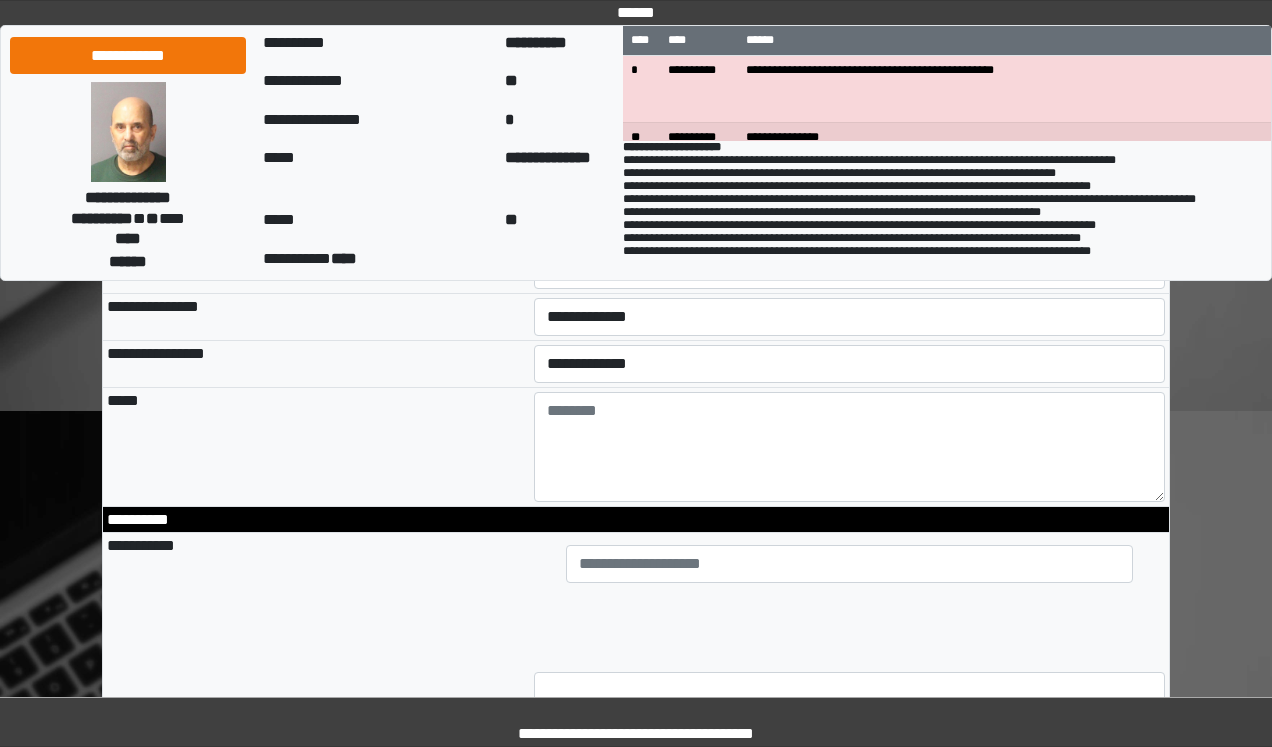 scroll, scrollTop: 1200, scrollLeft: 0, axis: vertical 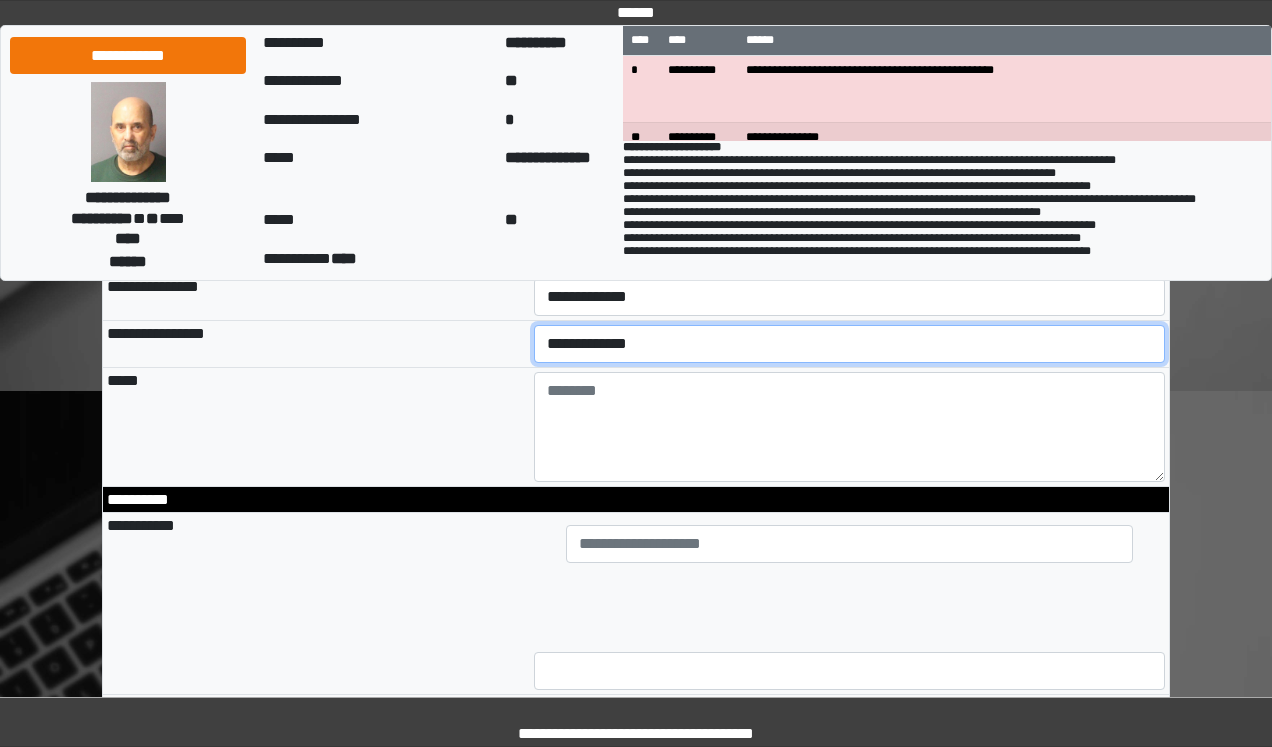 click on "**********" at bounding box center (850, 344) 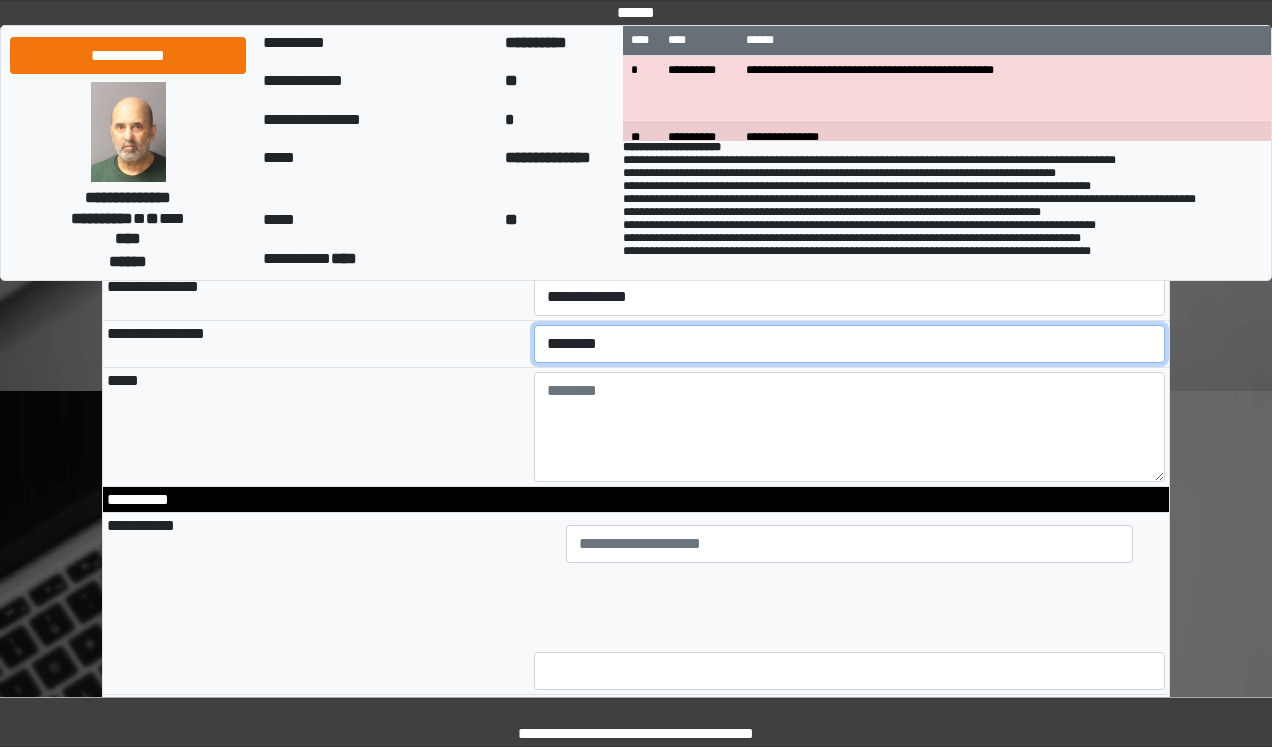 click on "**********" at bounding box center (850, 344) 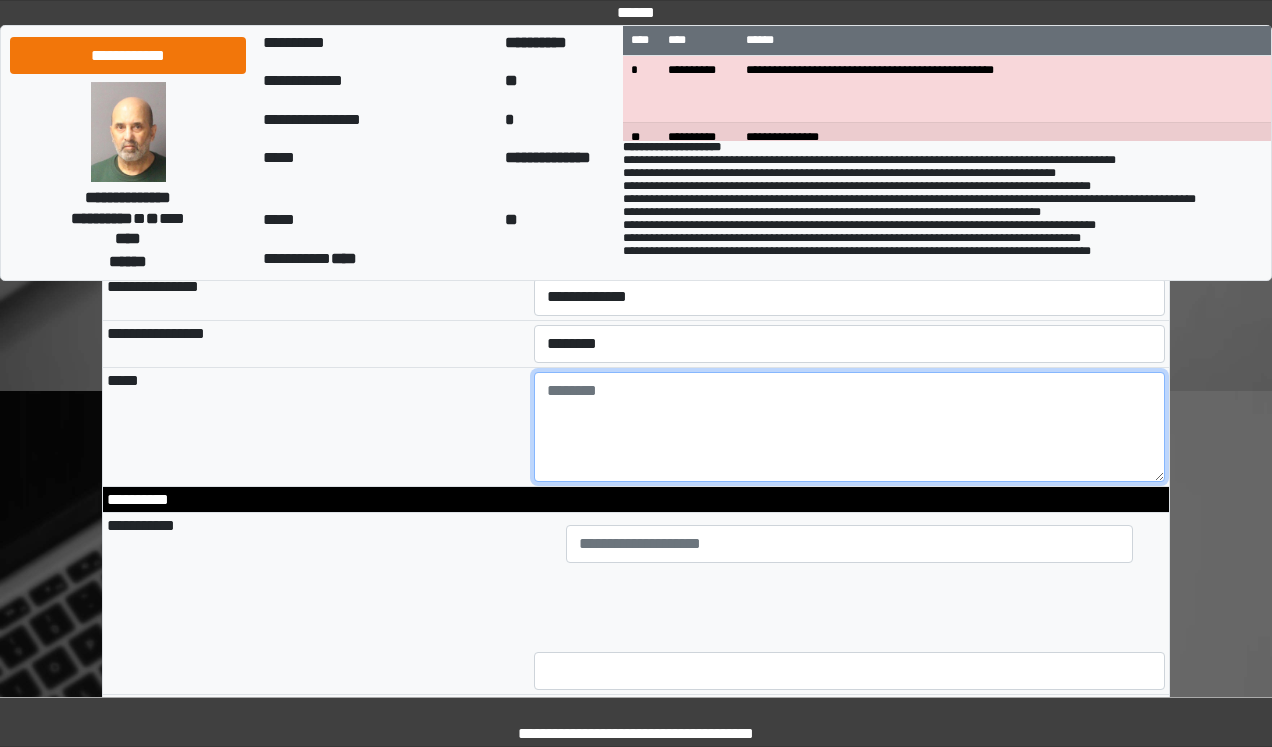 click at bounding box center (850, 427) 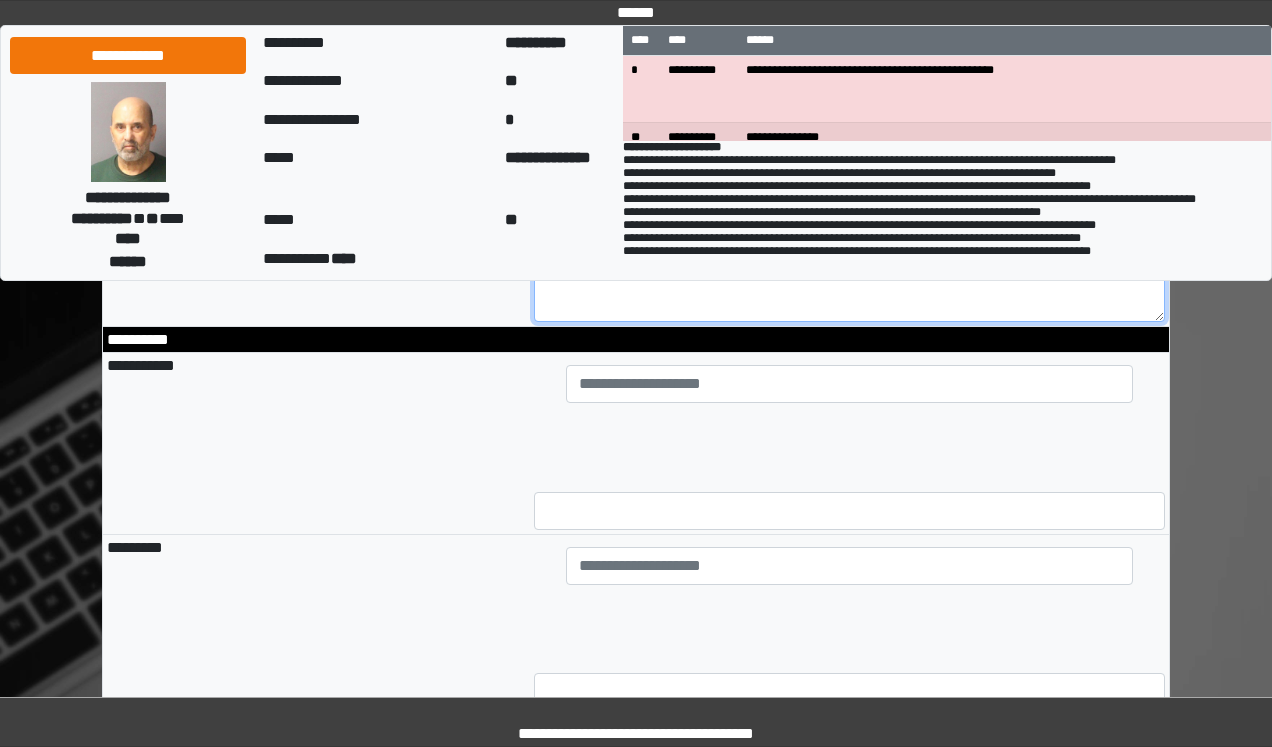 scroll, scrollTop: 1680, scrollLeft: 0, axis: vertical 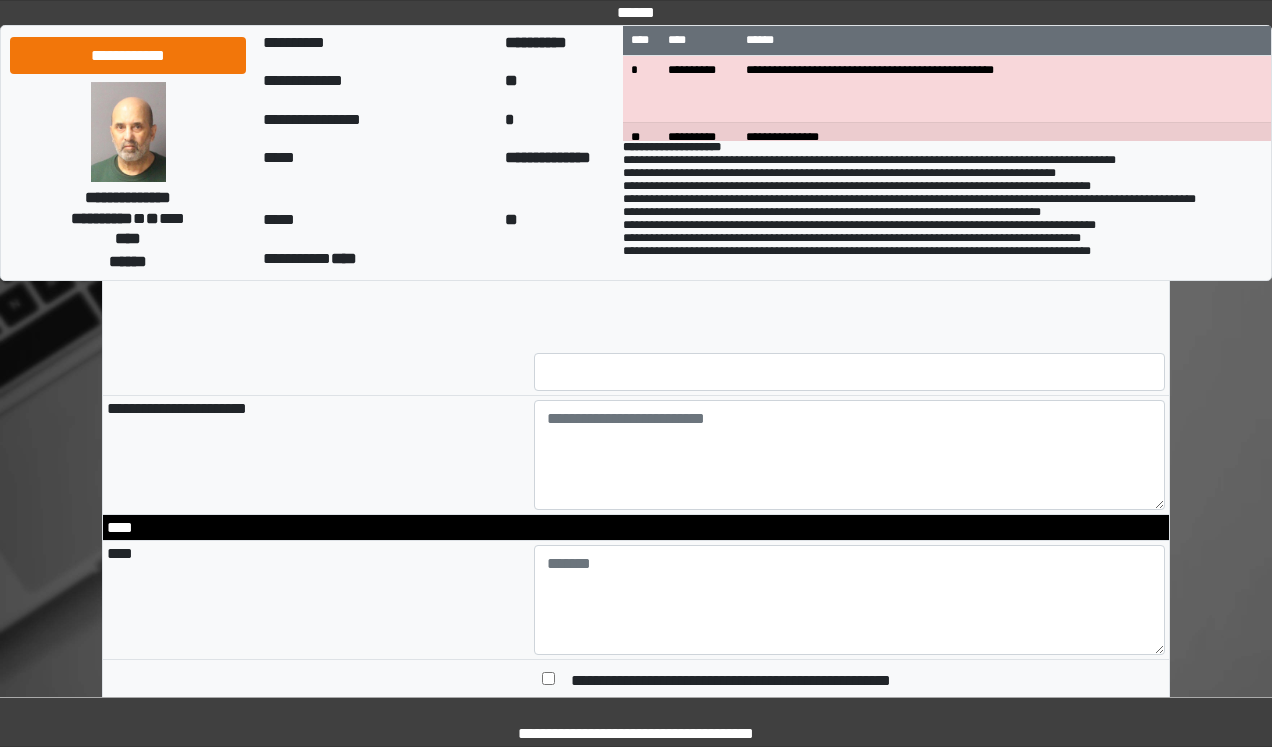 type on "**********" 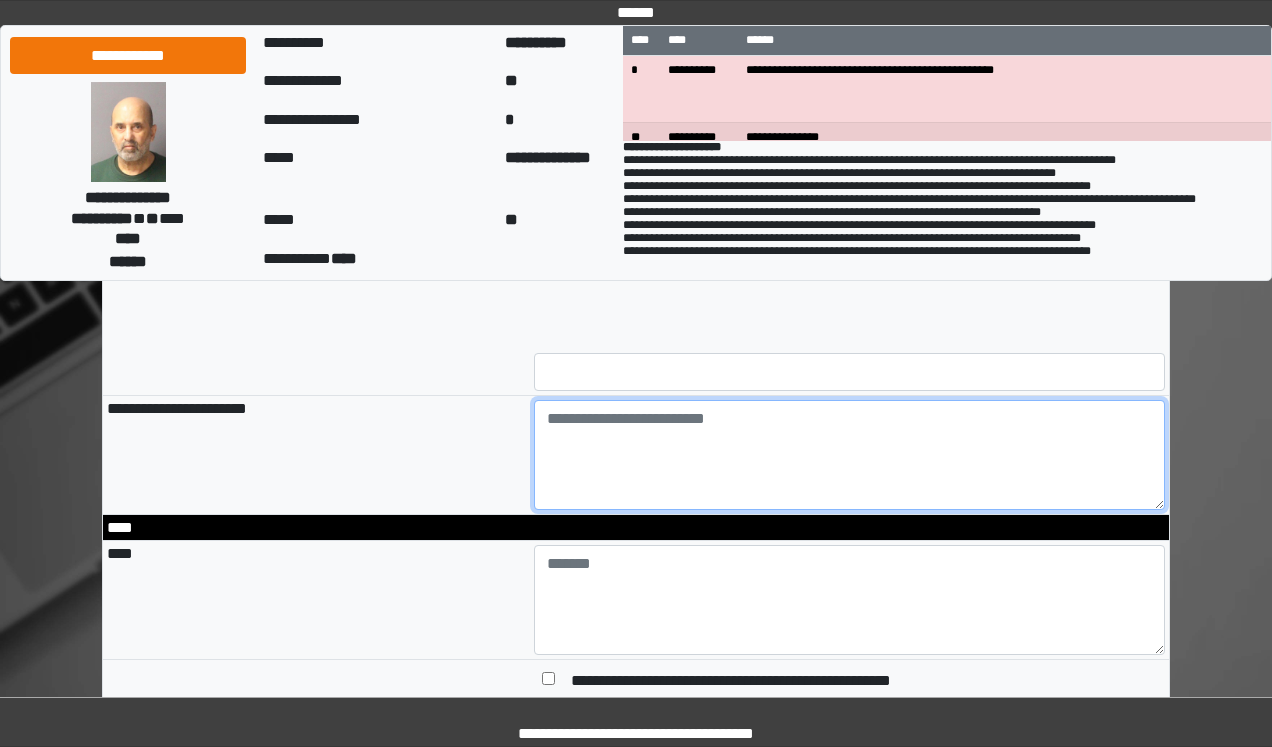 click at bounding box center [850, 455] 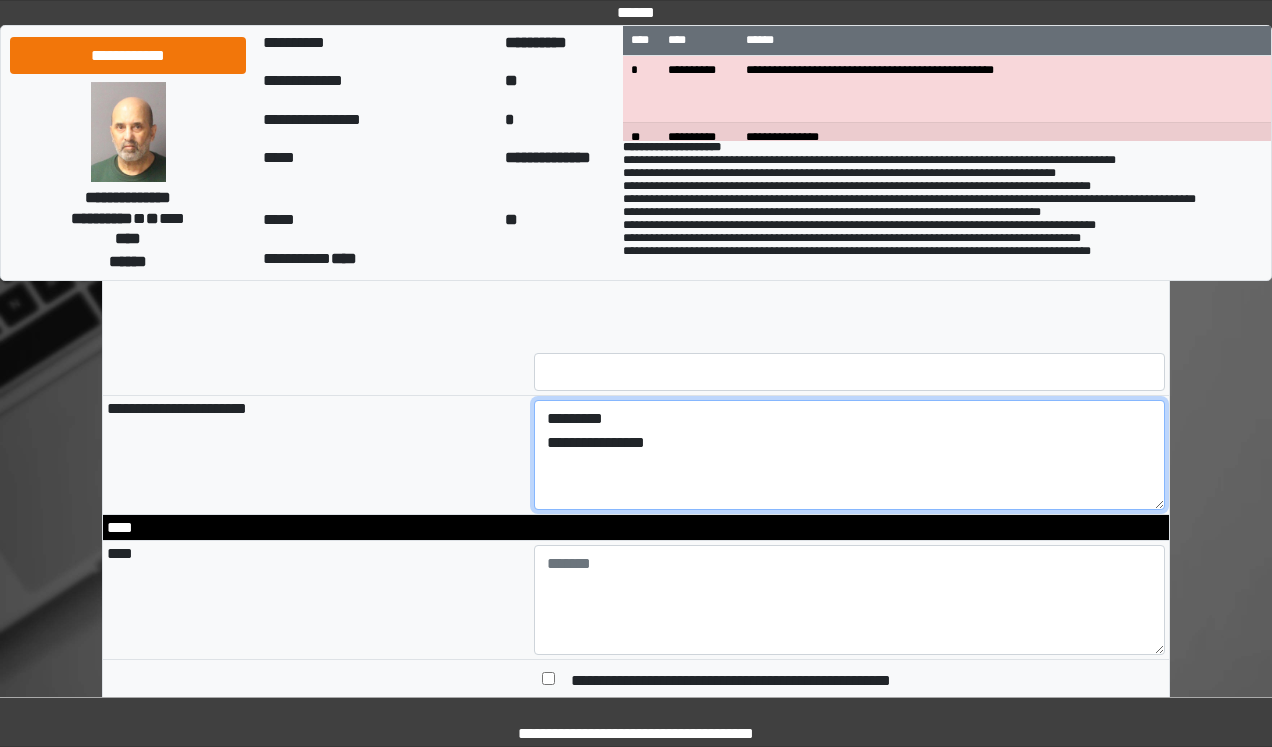 type on "**********" 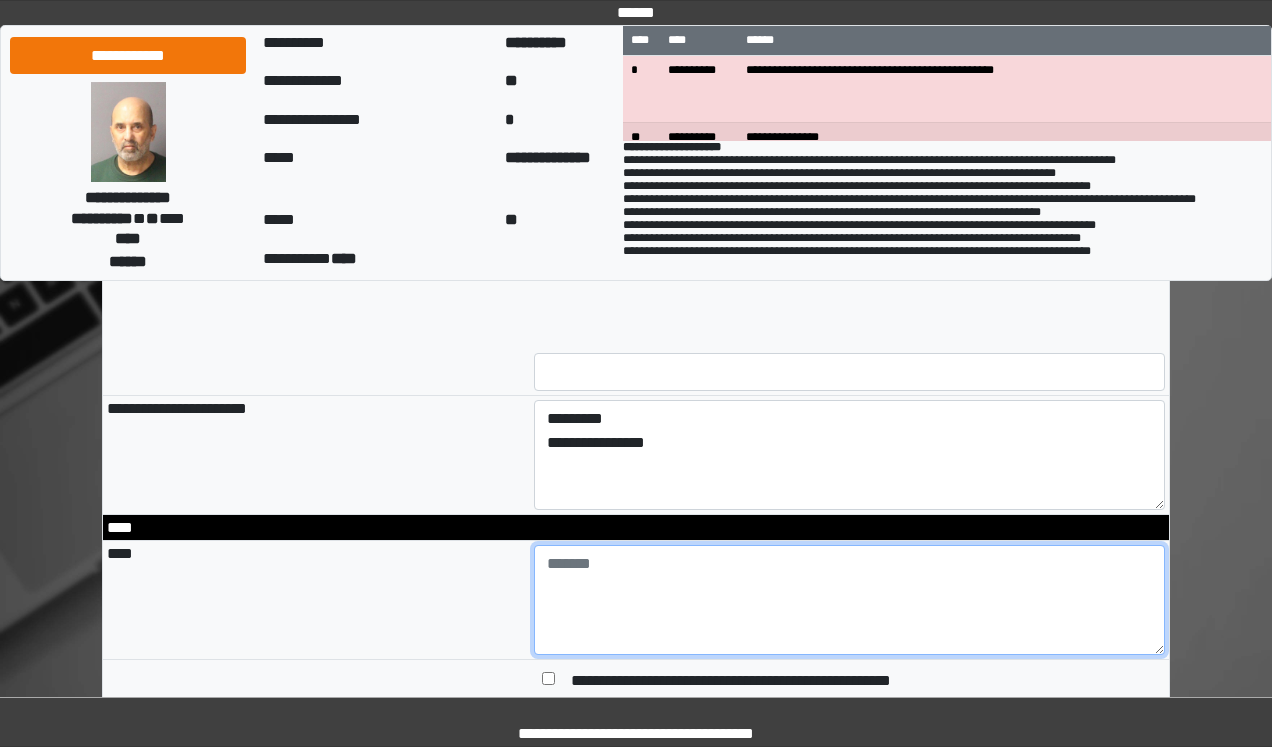 click at bounding box center (850, 600) 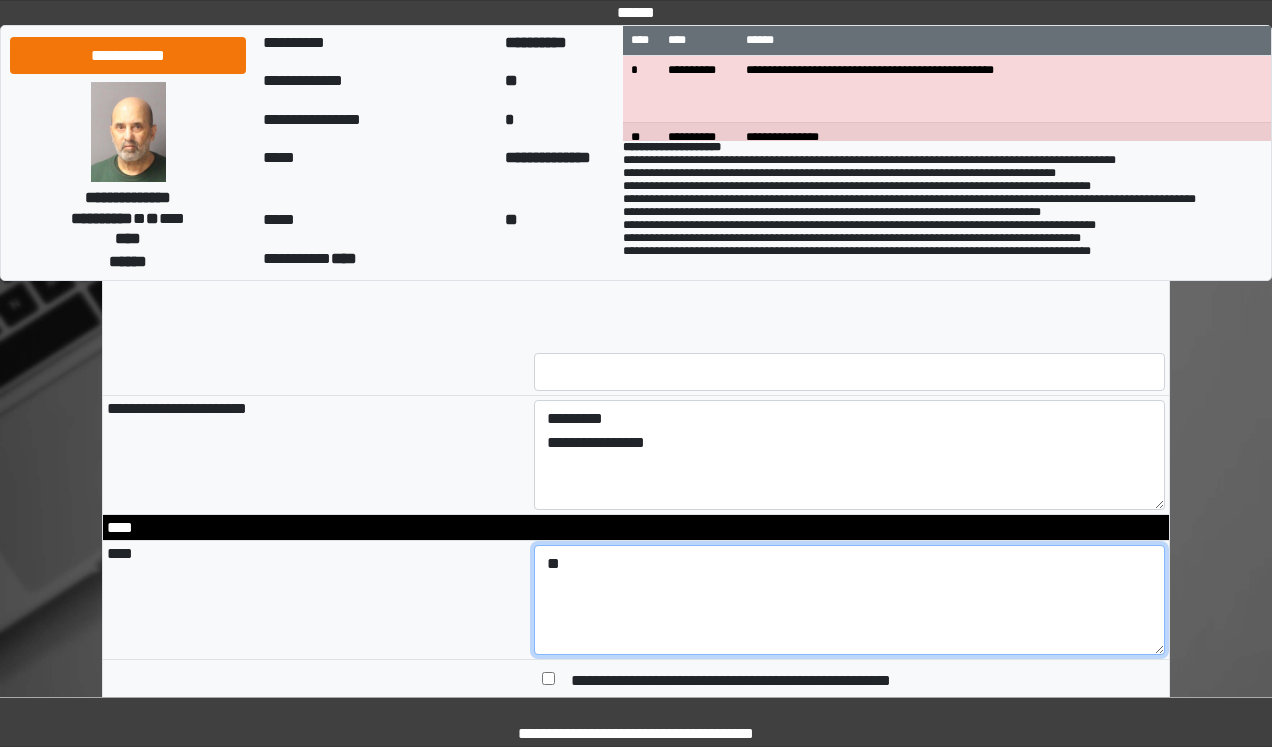 type on "*" 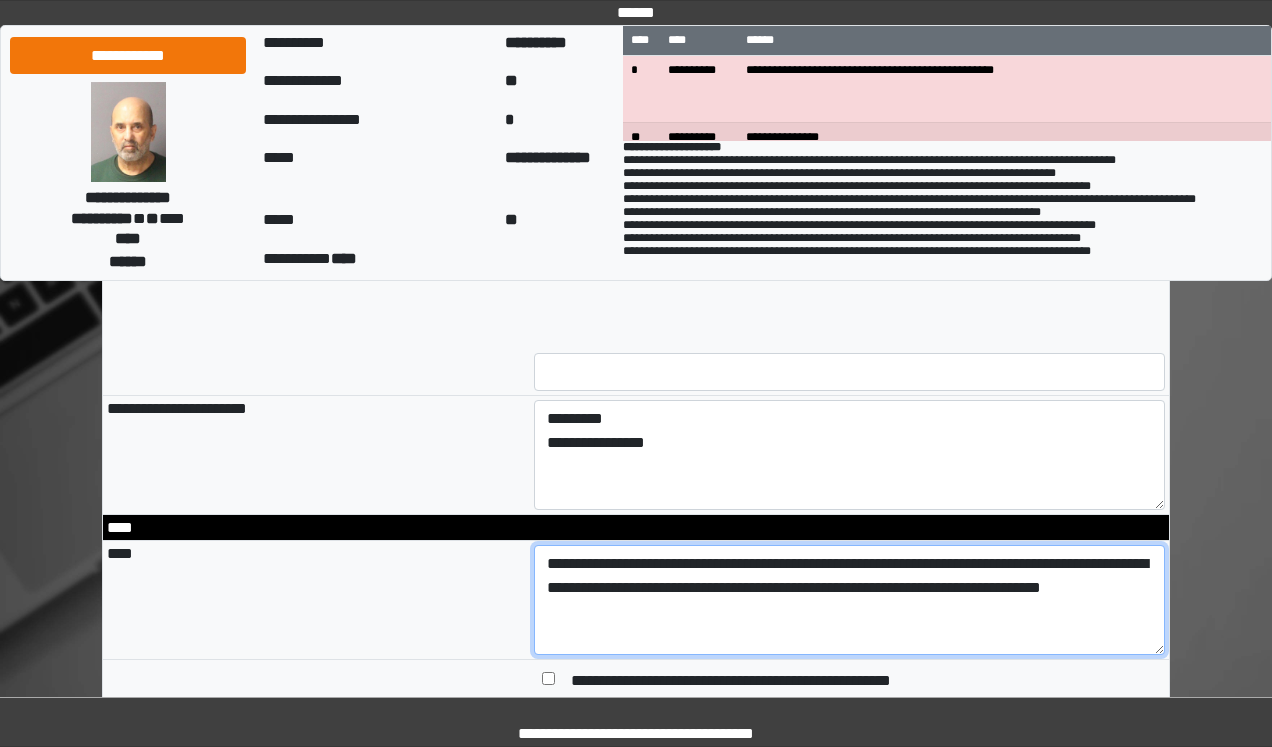 click on "**********" at bounding box center (850, 600) 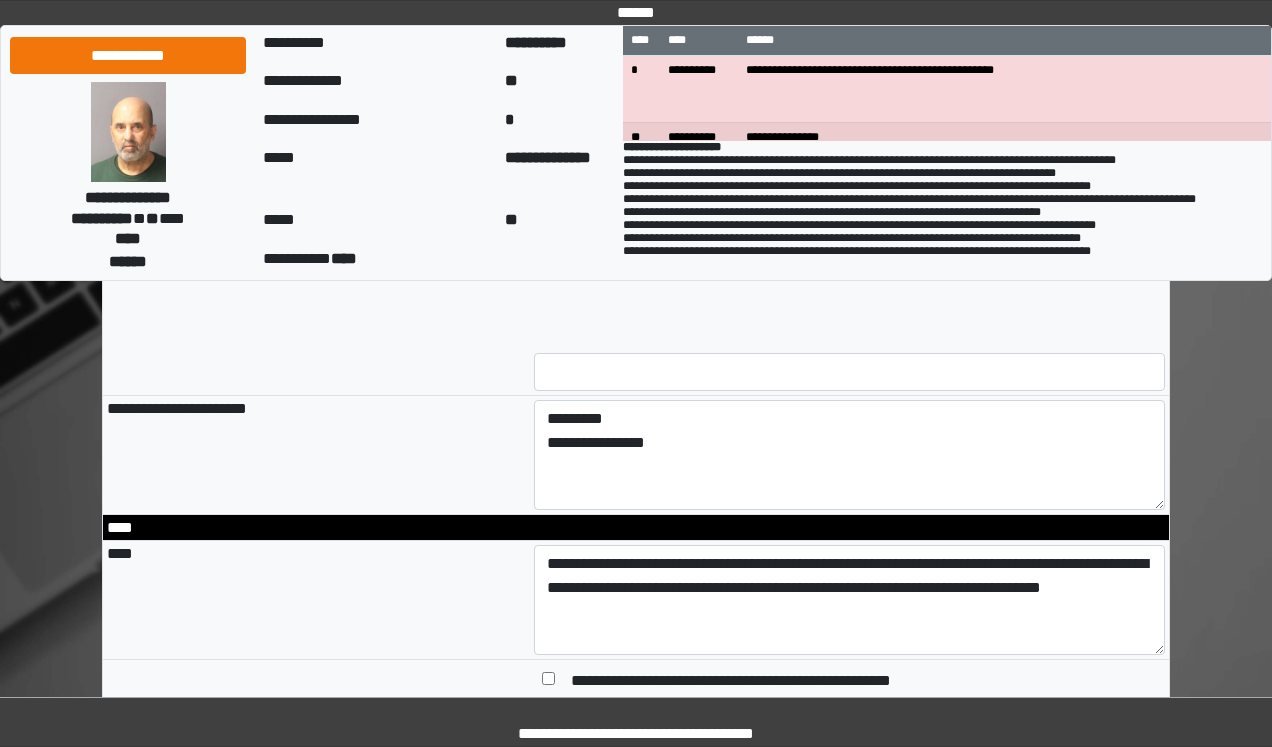 drag, startPoint x: 912, startPoint y: 641, endPoint x: 976, endPoint y: 291, distance: 355.8033 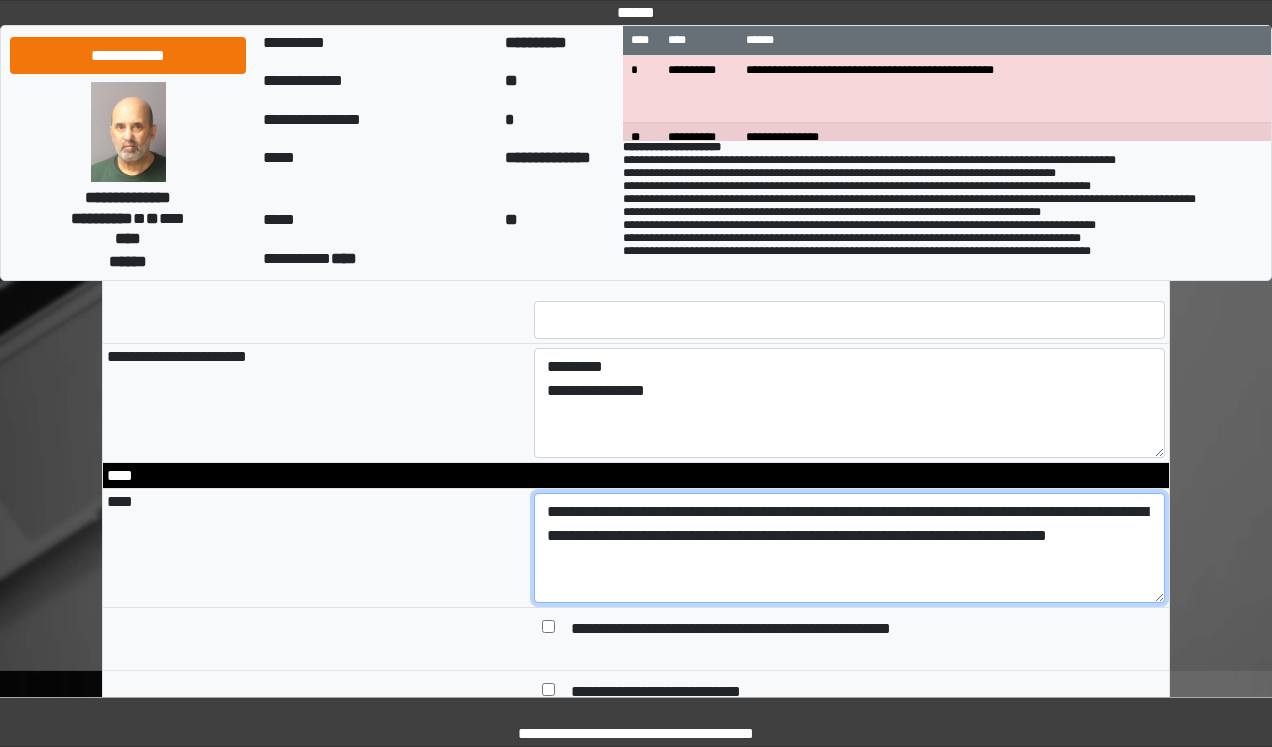 scroll, scrollTop: 1760, scrollLeft: 0, axis: vertical 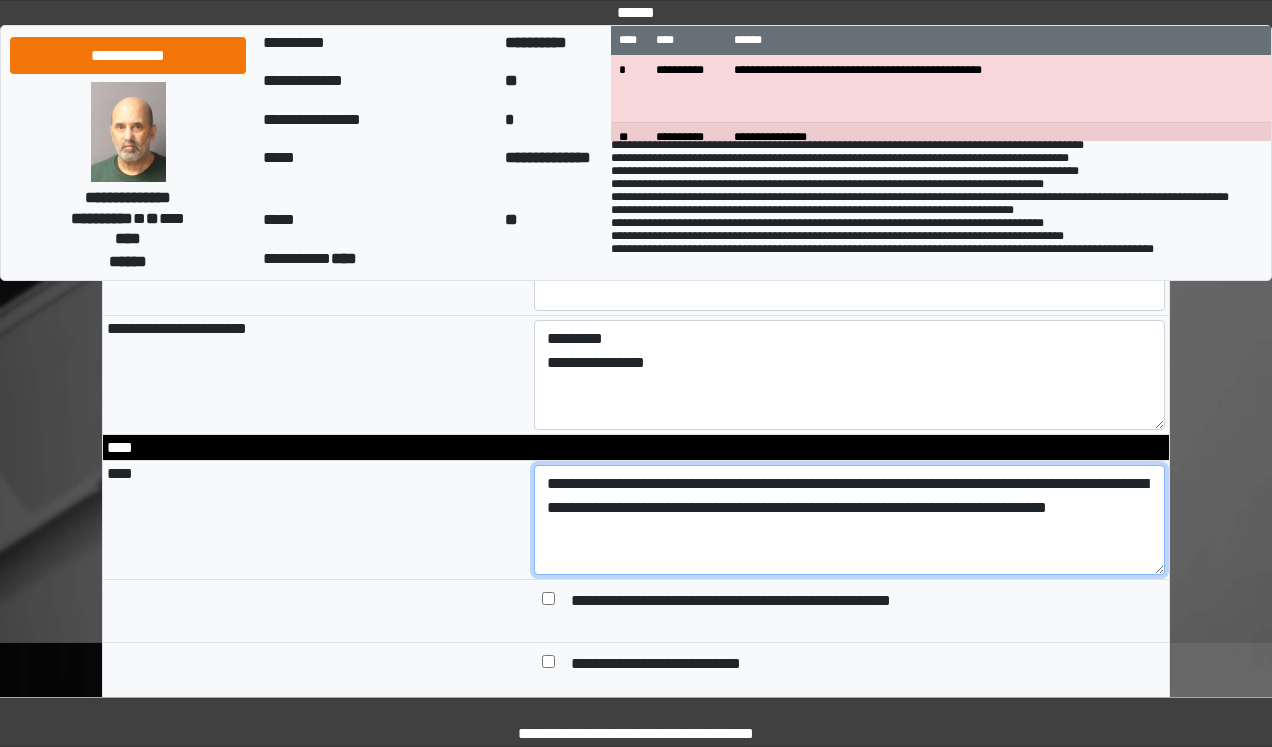 drag, startPoint x: 763, startPoint y: 586, endPoint x: 608, endPoint y: 554, distance: 158.26875 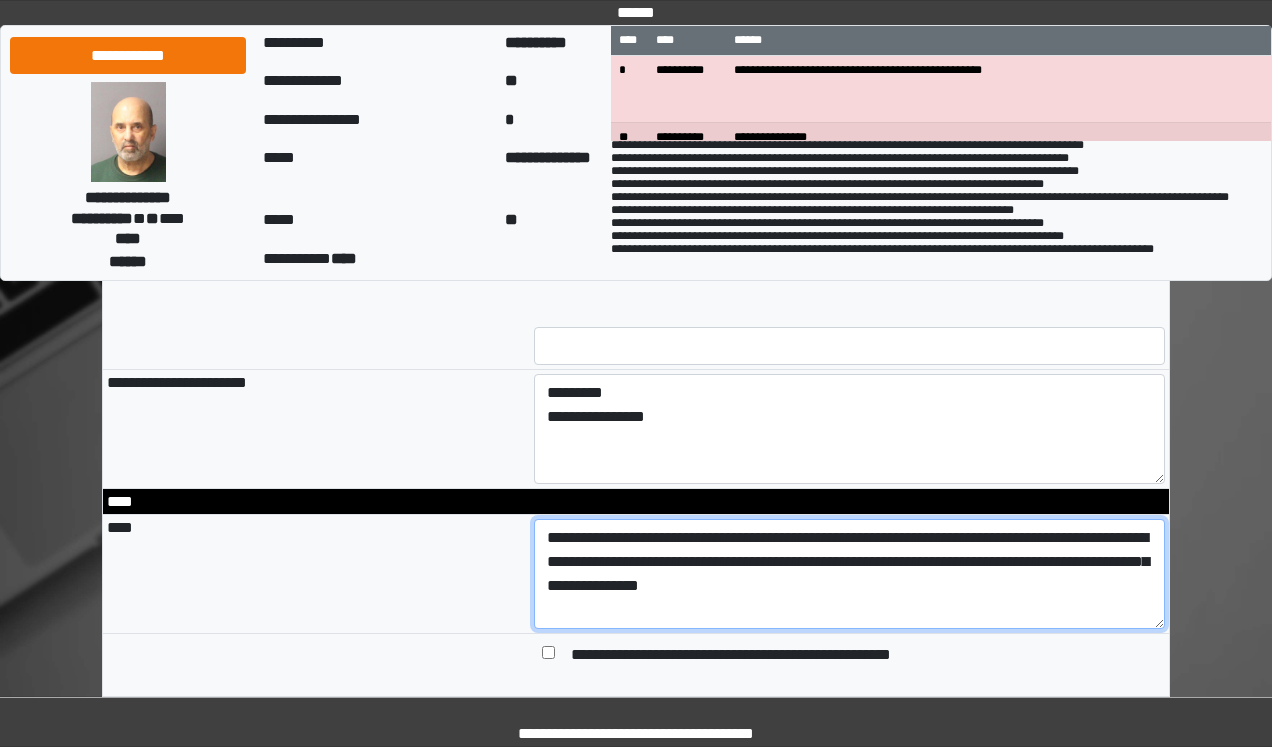 scroll, scrollTop: 1680, scrollLeft: 0, axis: vertical 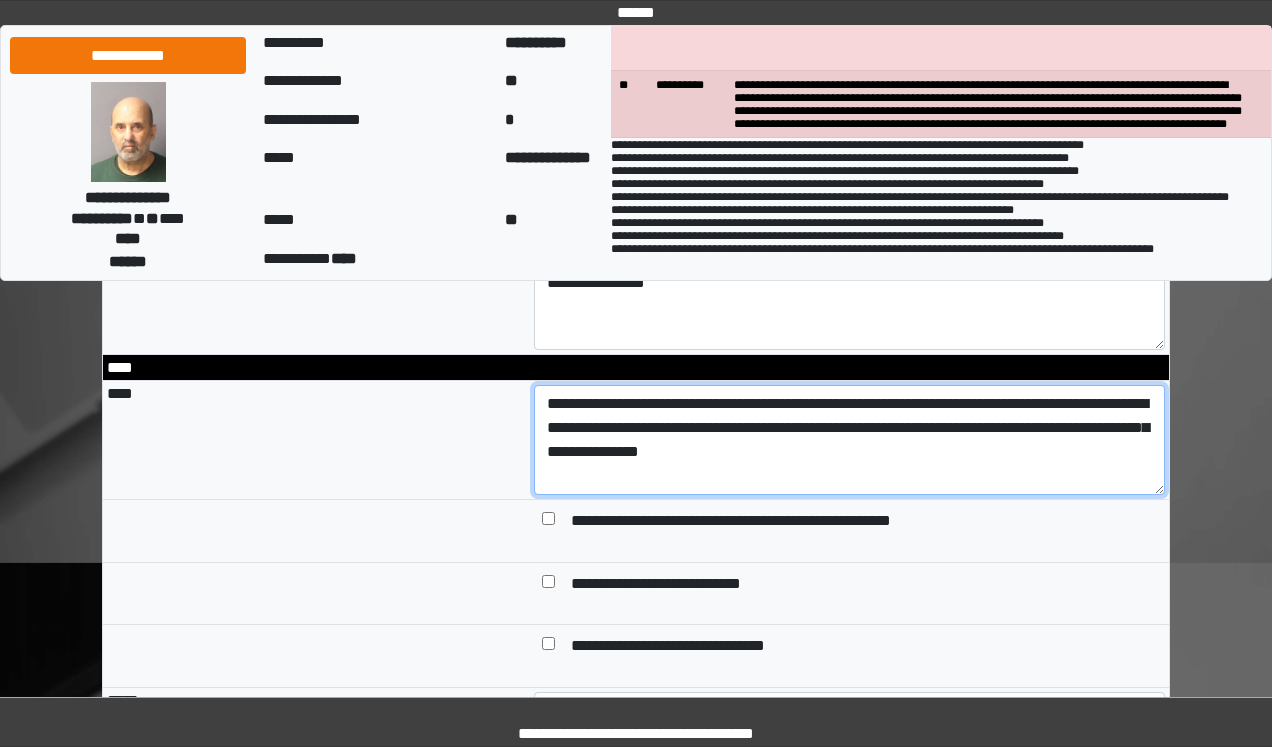 drag, startPoint x: 973, startPoint y: 502, endPoint x: 804, endPoint y: 504, distance: 169.01184 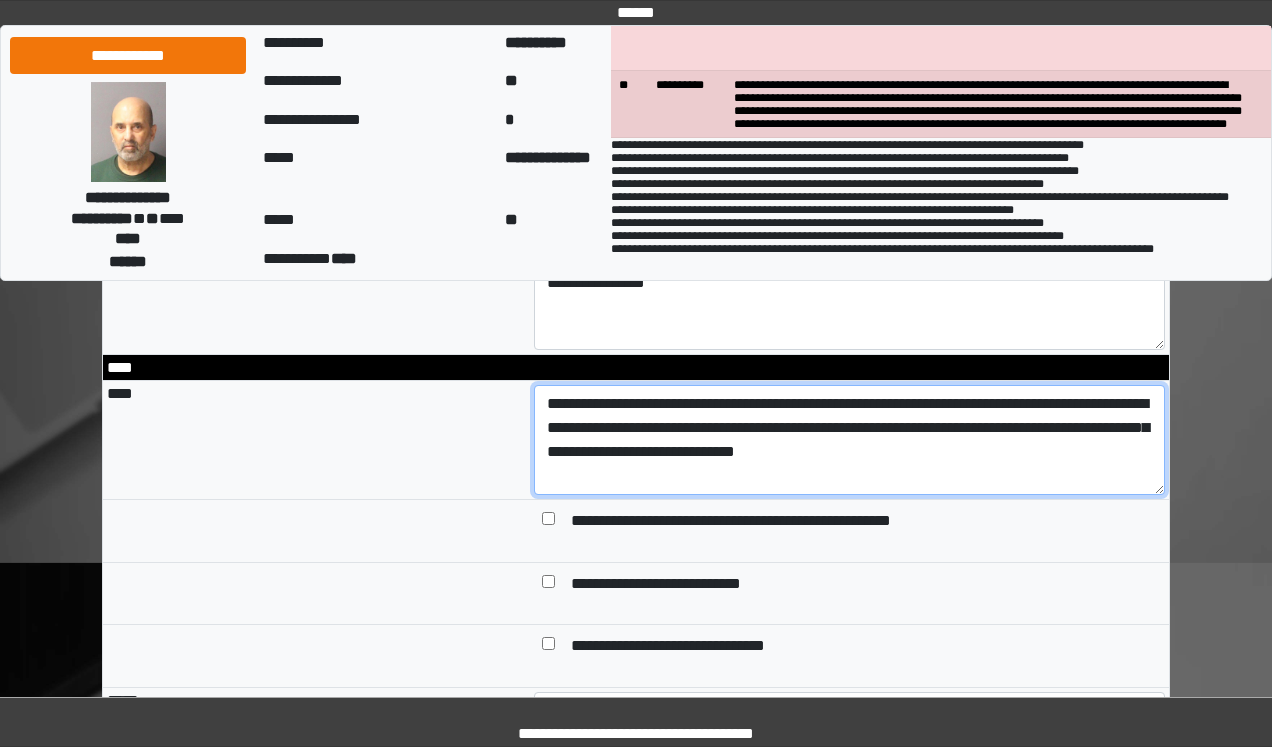 drag, startPoint x: 991, startPoint y: 497, endPoint x: 800, endPoint y: 492, distance: 191.06543 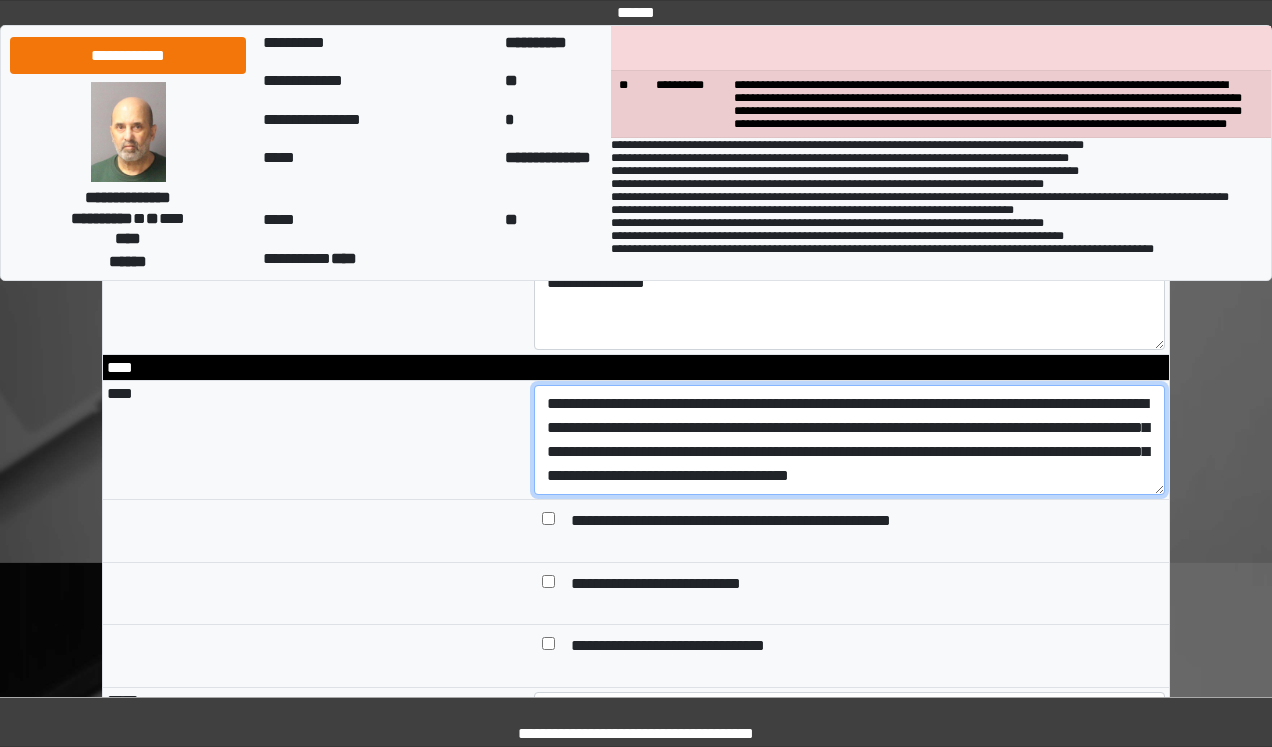 scroll, scrollTop: 16, scrollLeft: 0, axis: vertical 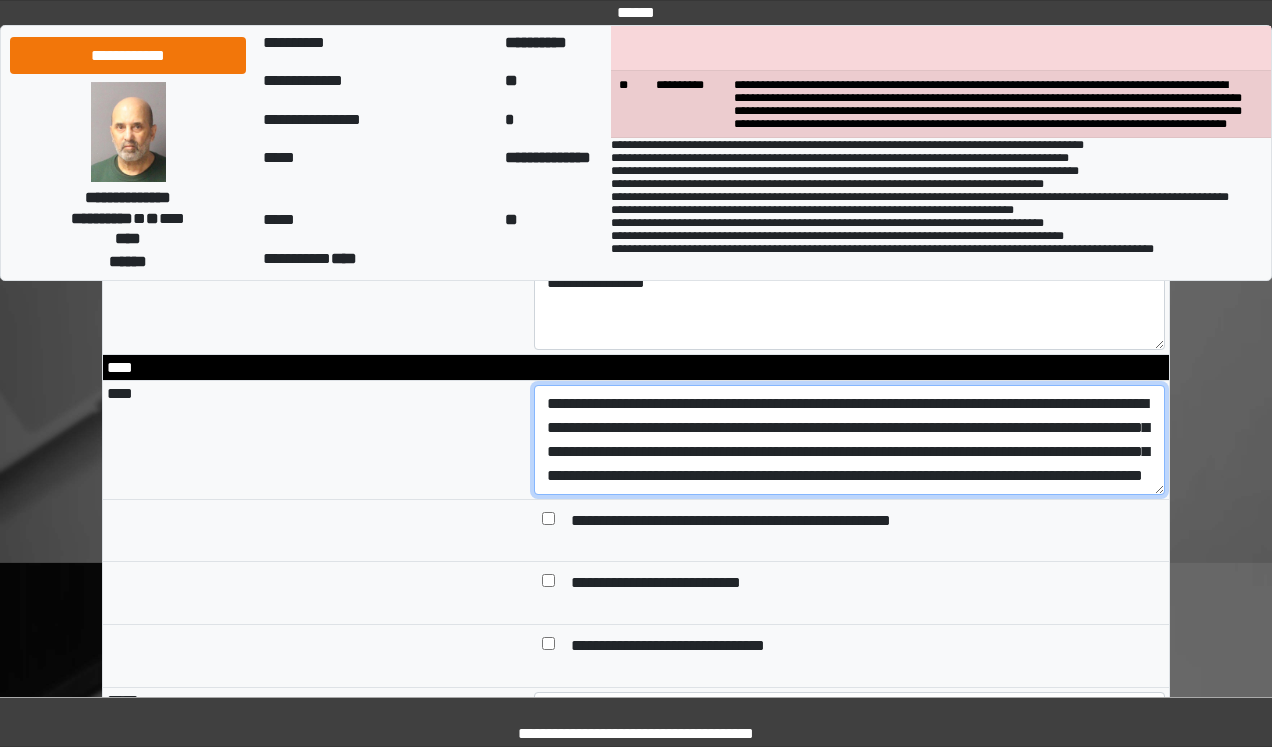 type on "**********" 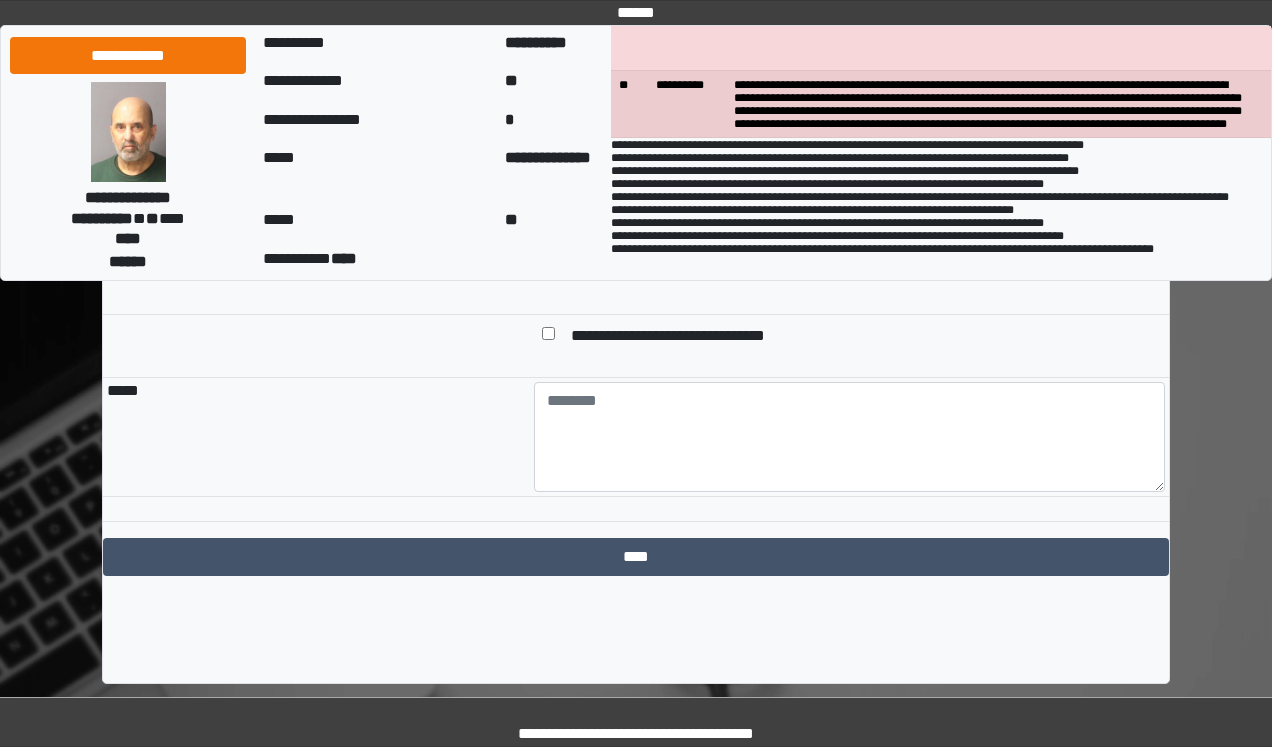 scroll, scrollTop: 2151, scrollLeft: 0, axis: vertical 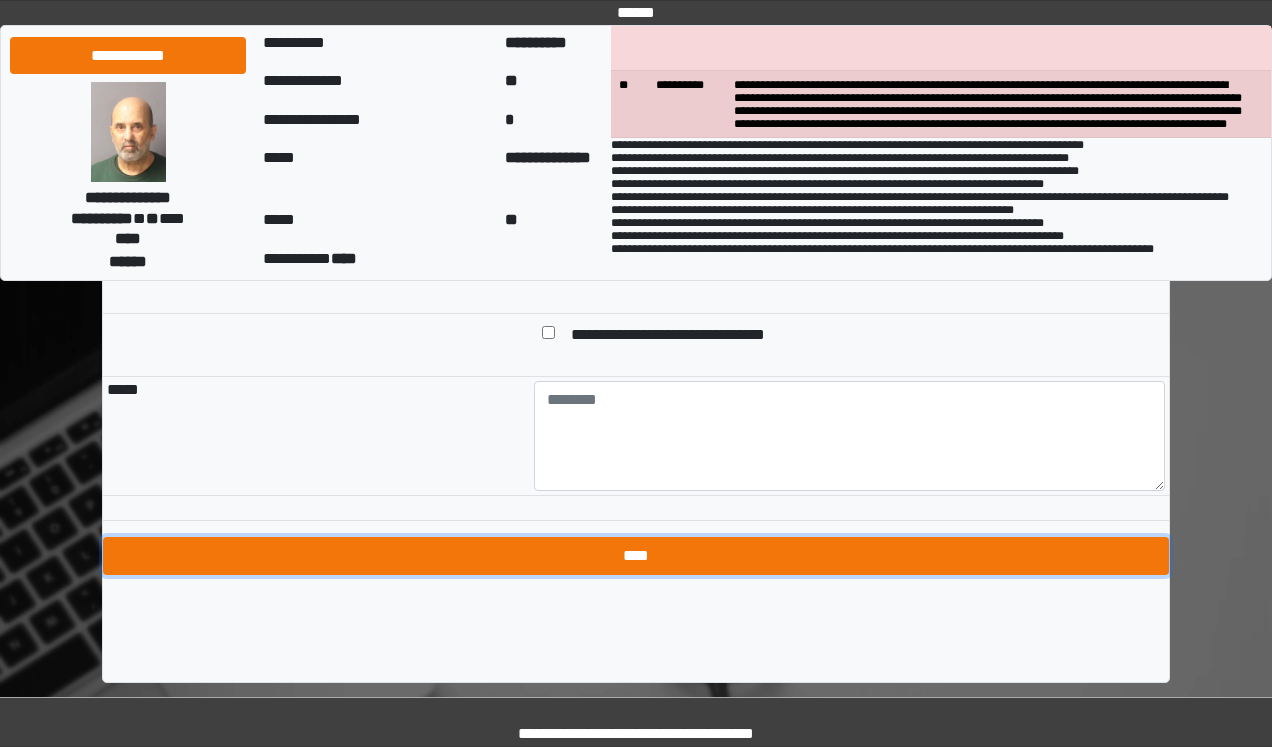 click on "****" at bounding box center [636, 556] 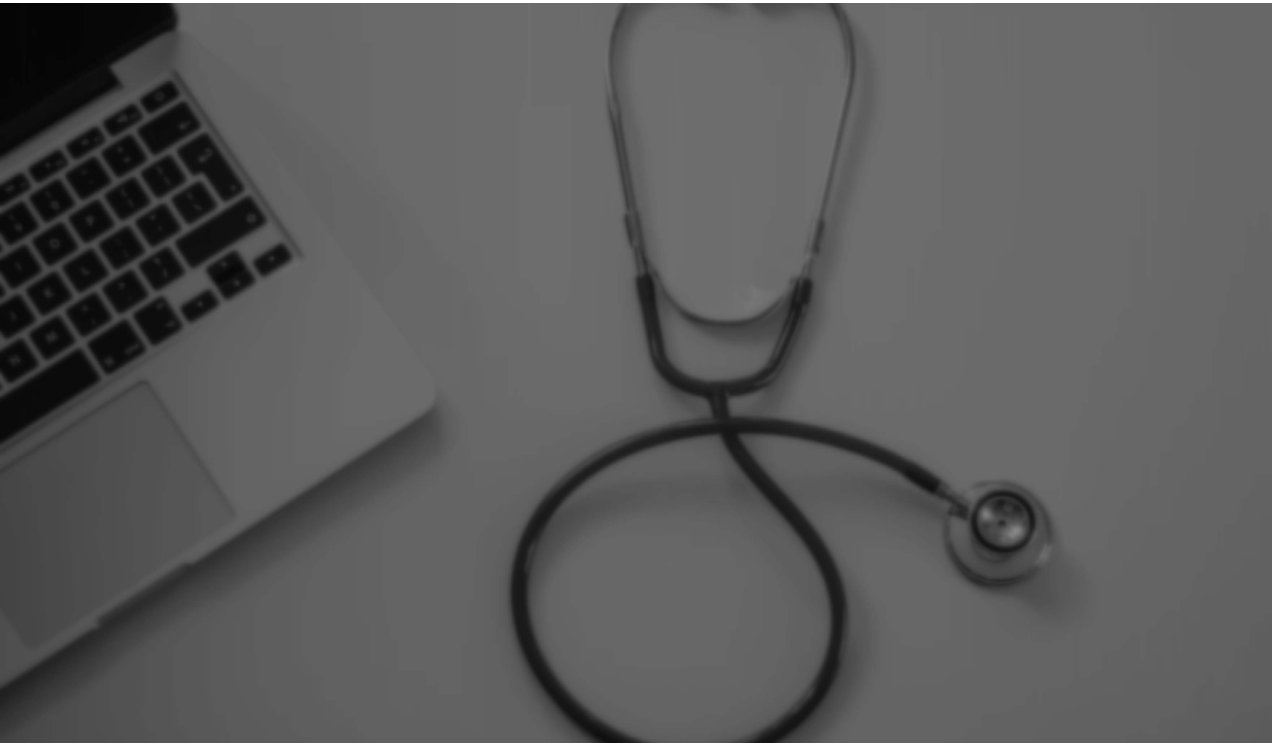scroll, scrollTop: 0, scrollLeft: 0, axis: both 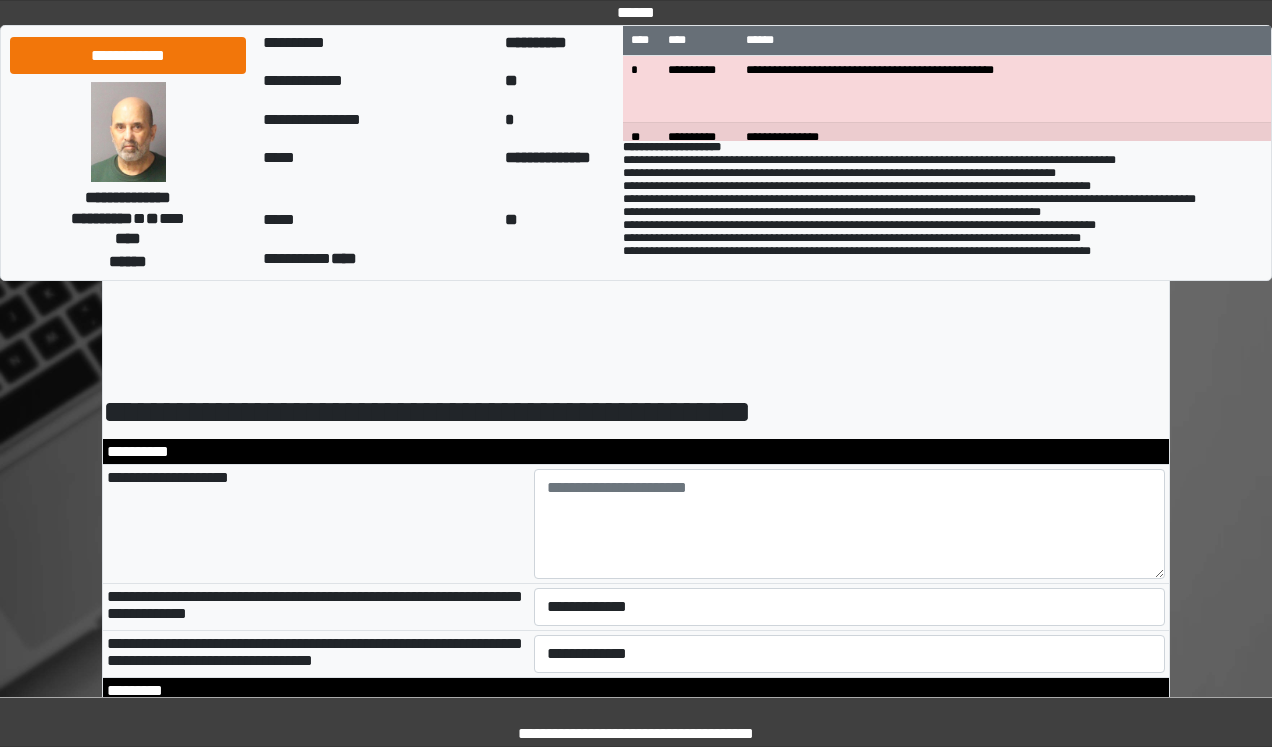 click on "**********" at bounding box center [636, 1461] 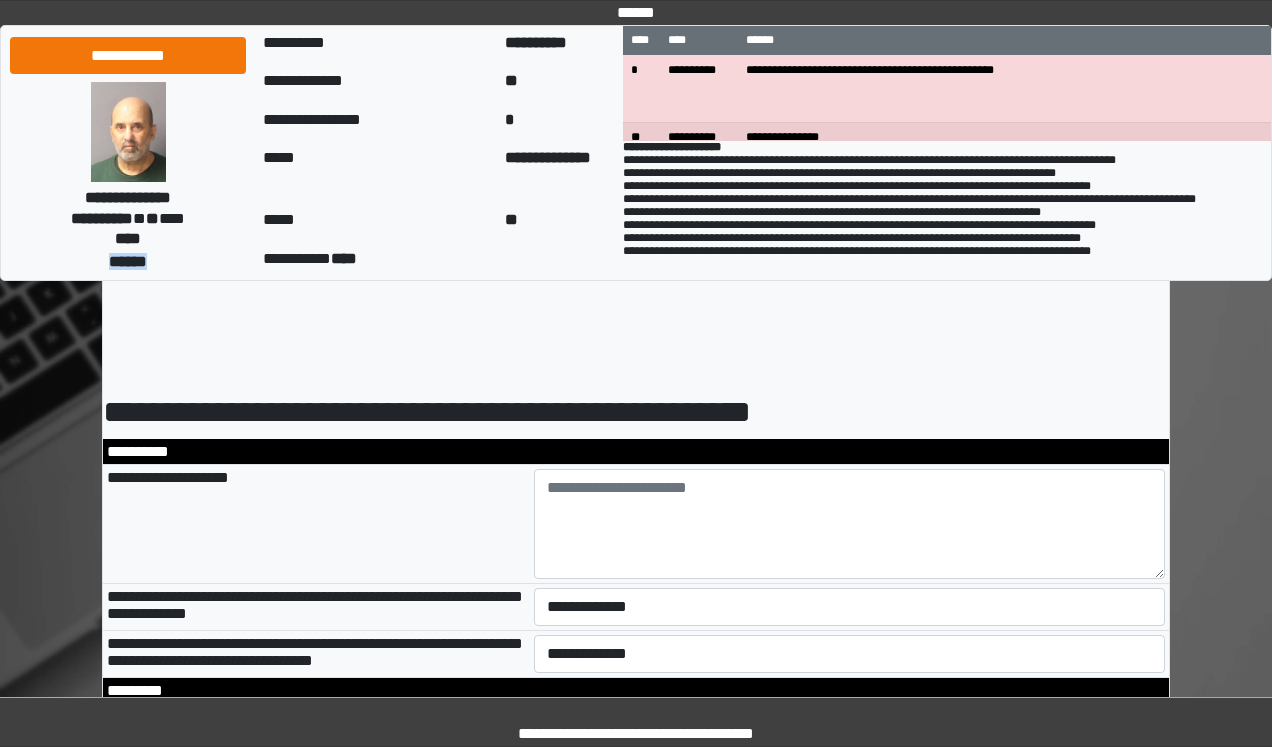 click on "******" at bounding box center [128, 261] 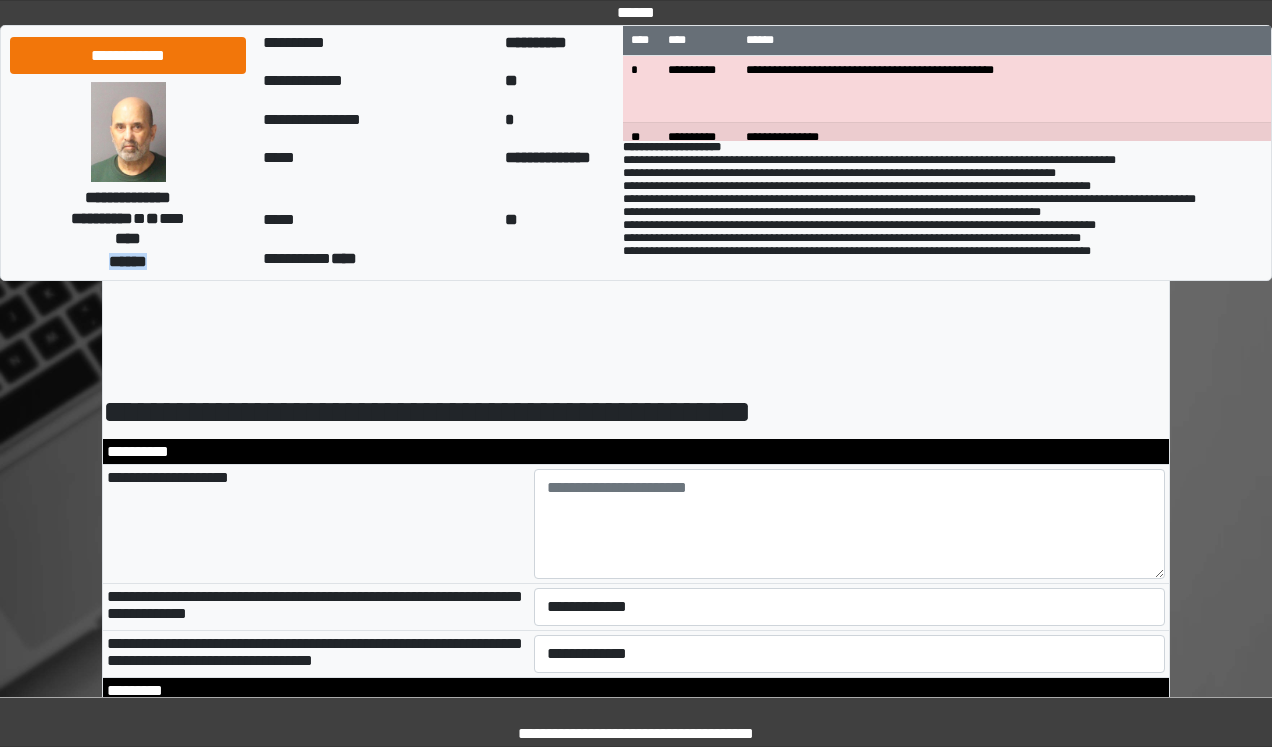 copy on "******" 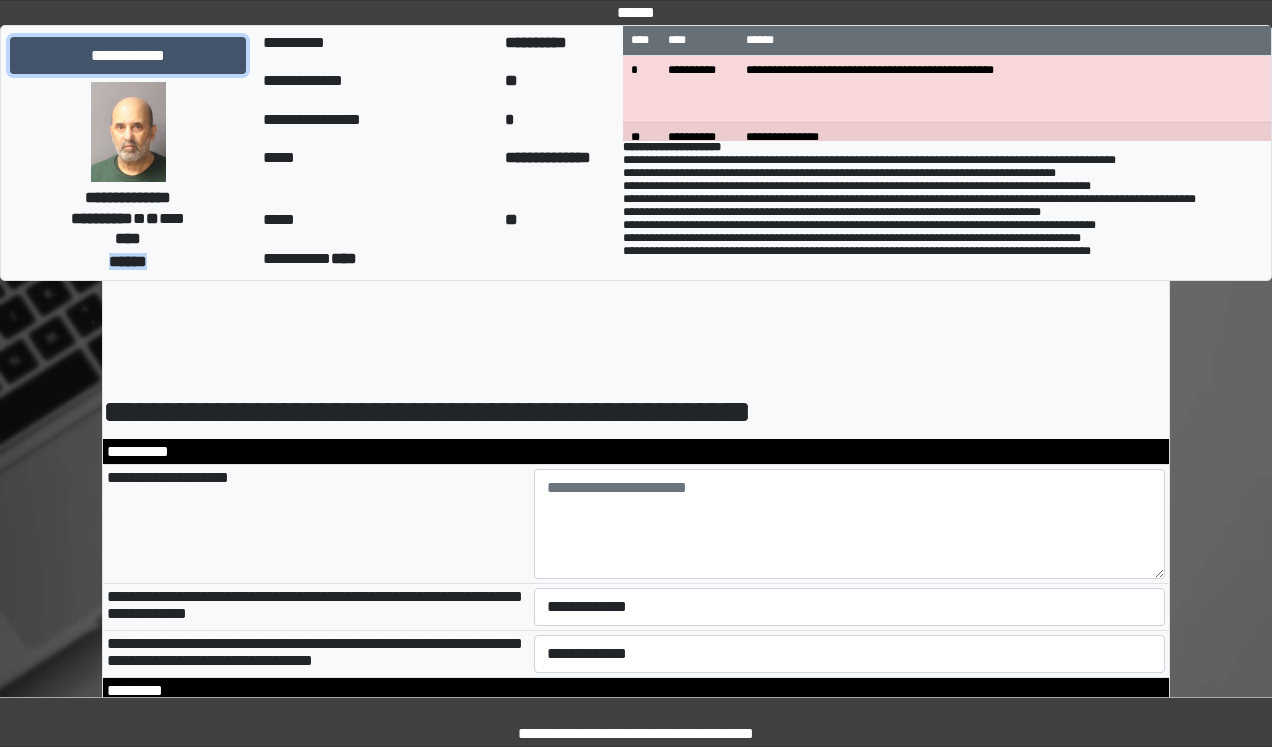 click on "**********" at bounding box center [128, 56] 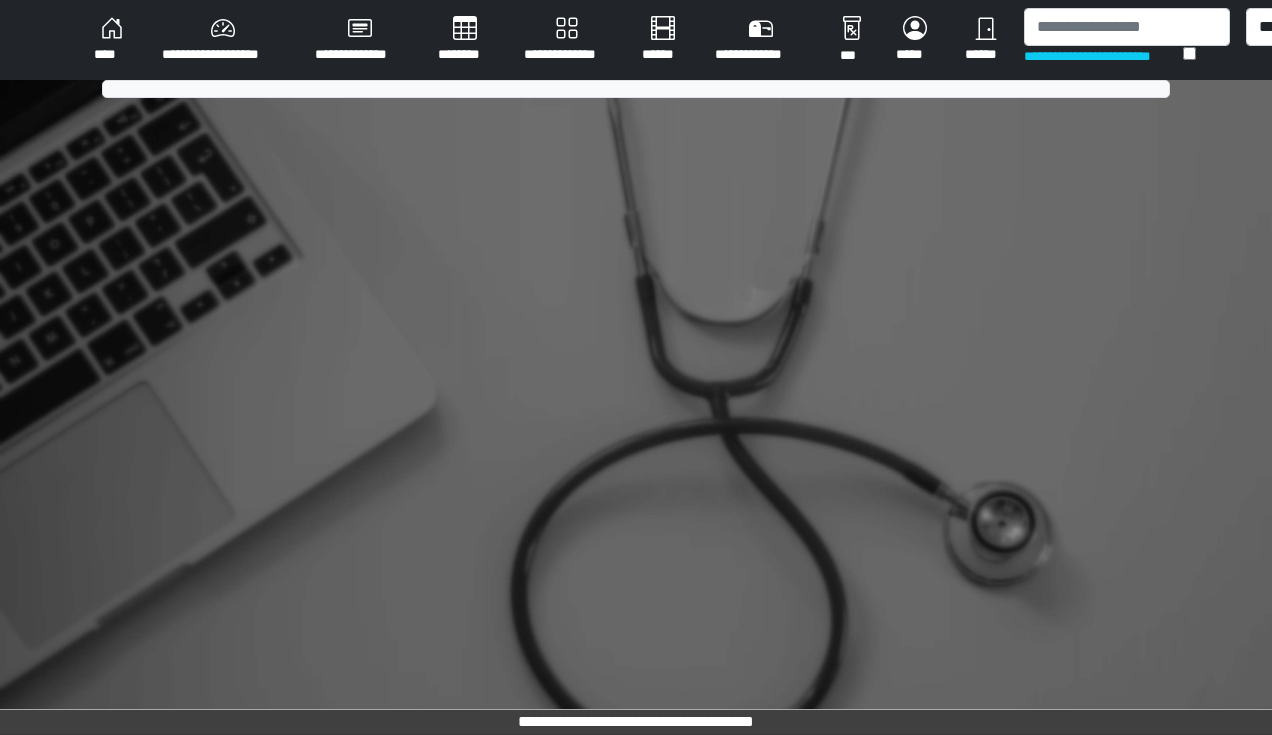 scroll, scrollTop: 0, scrollLeft: 0, axis: both 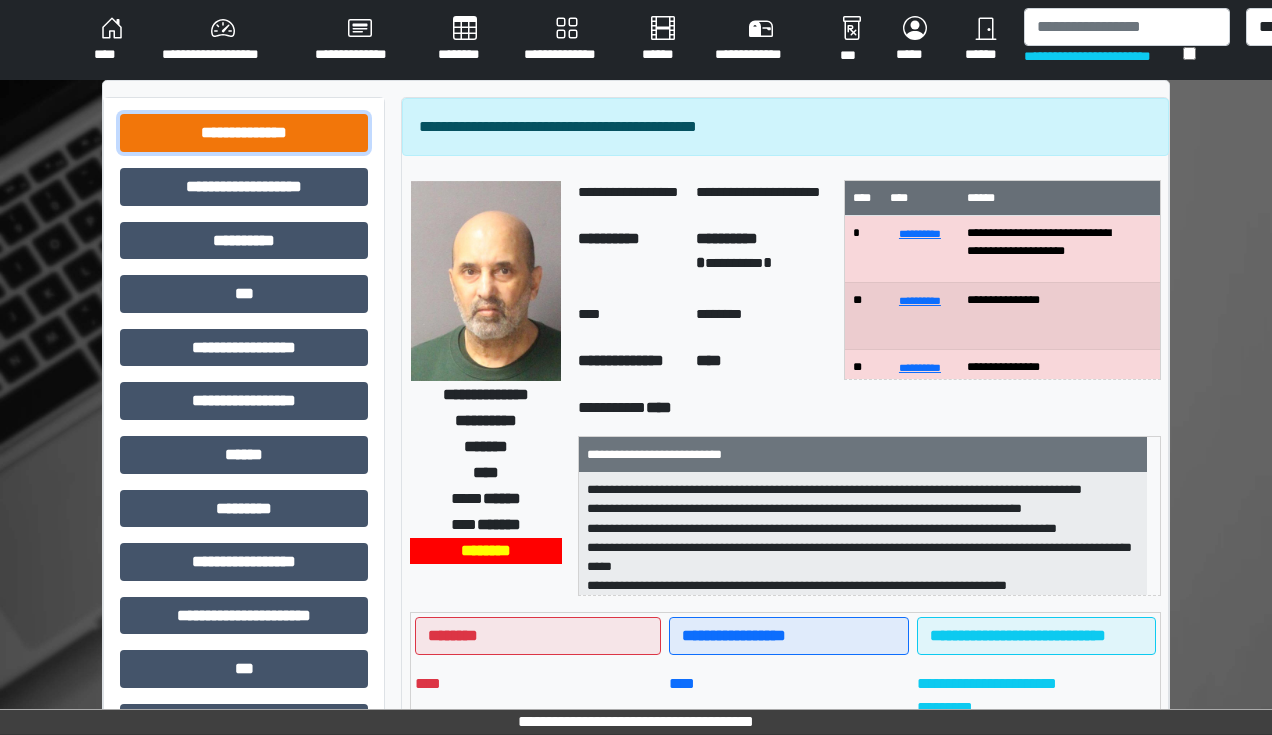 click on "**********" at bounding box center (244, 133) 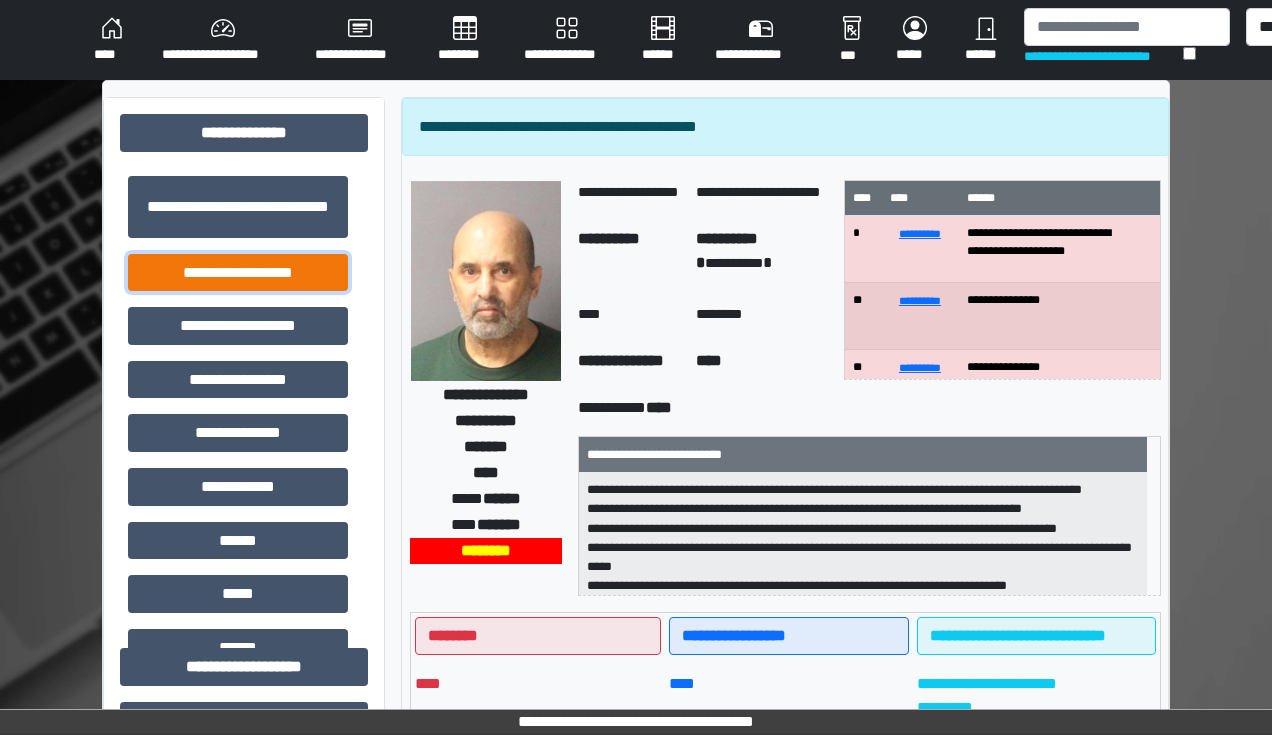 click on "**********" at bounding box center (238, 273) 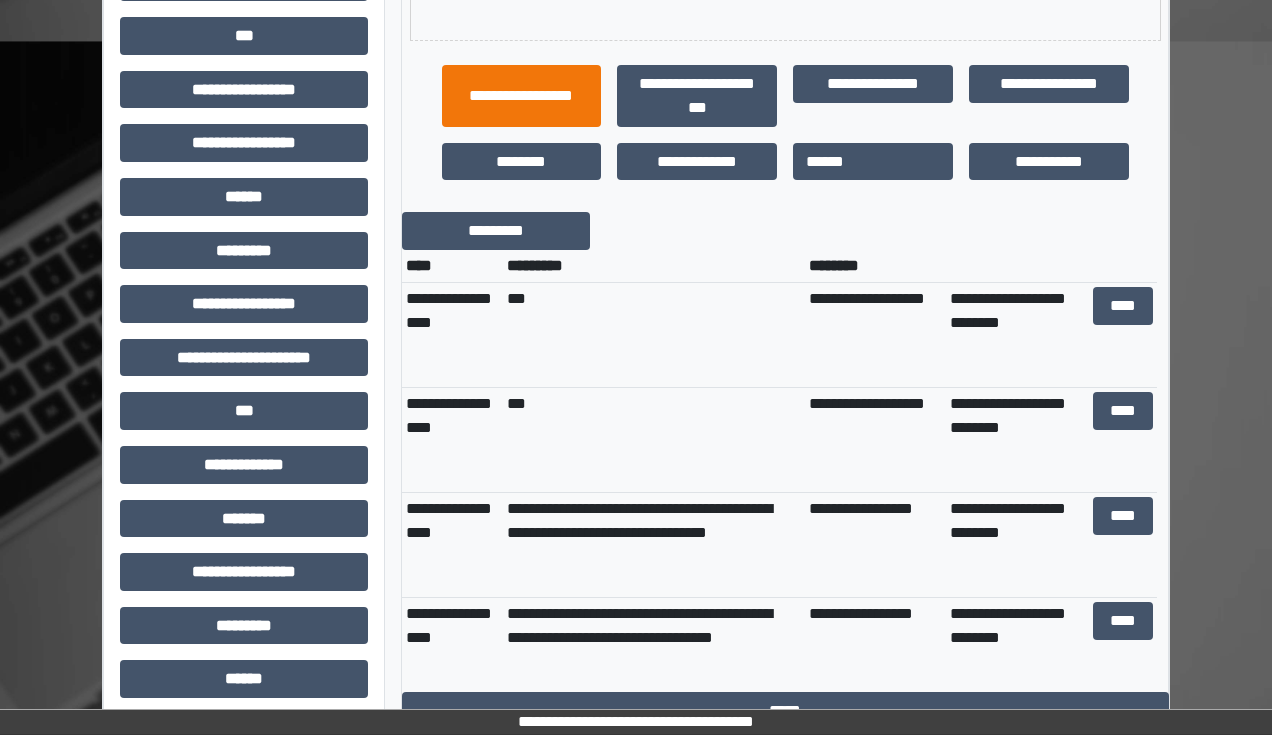 scroll, scrollTop: 800, scrollLeft: 0, axis: vertical 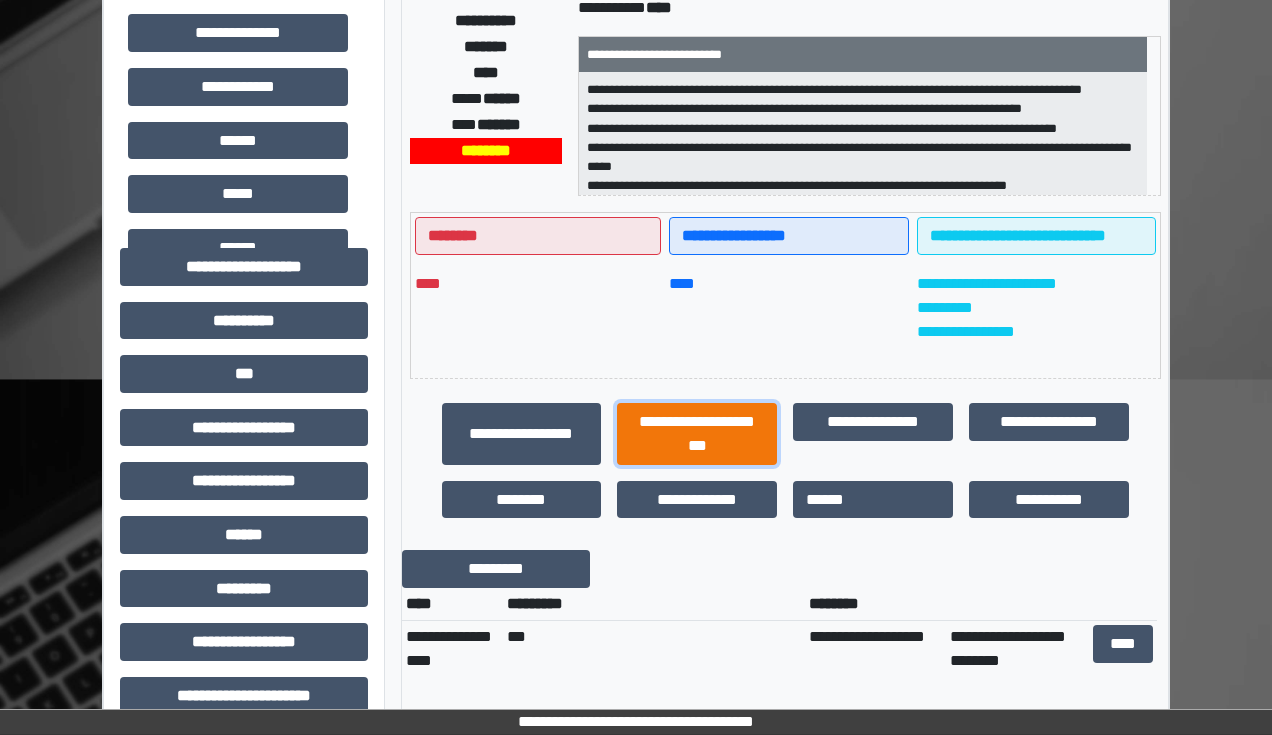 click on "**********" at bounding box center (697, 434) 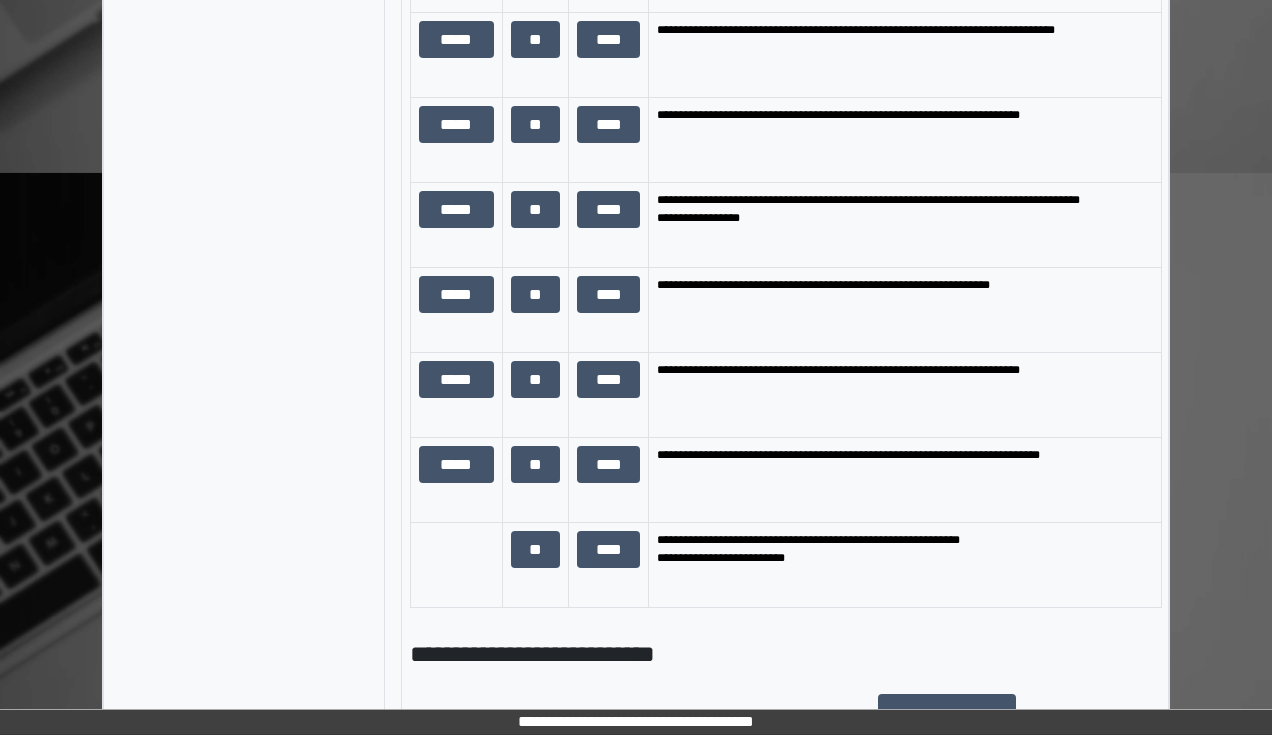 scroll, scrollTop: 2320, scrollLeft: 0, axis: vertical 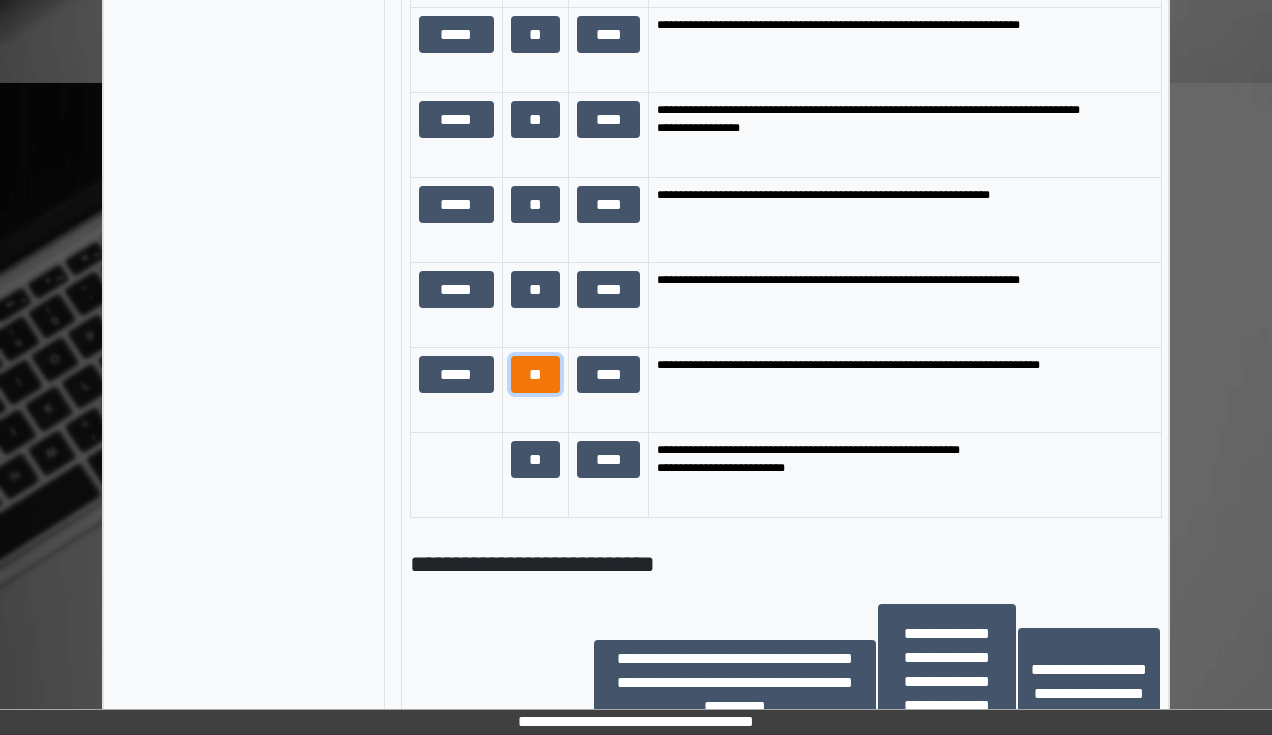 click on "**" at bounding box center (536, 375) 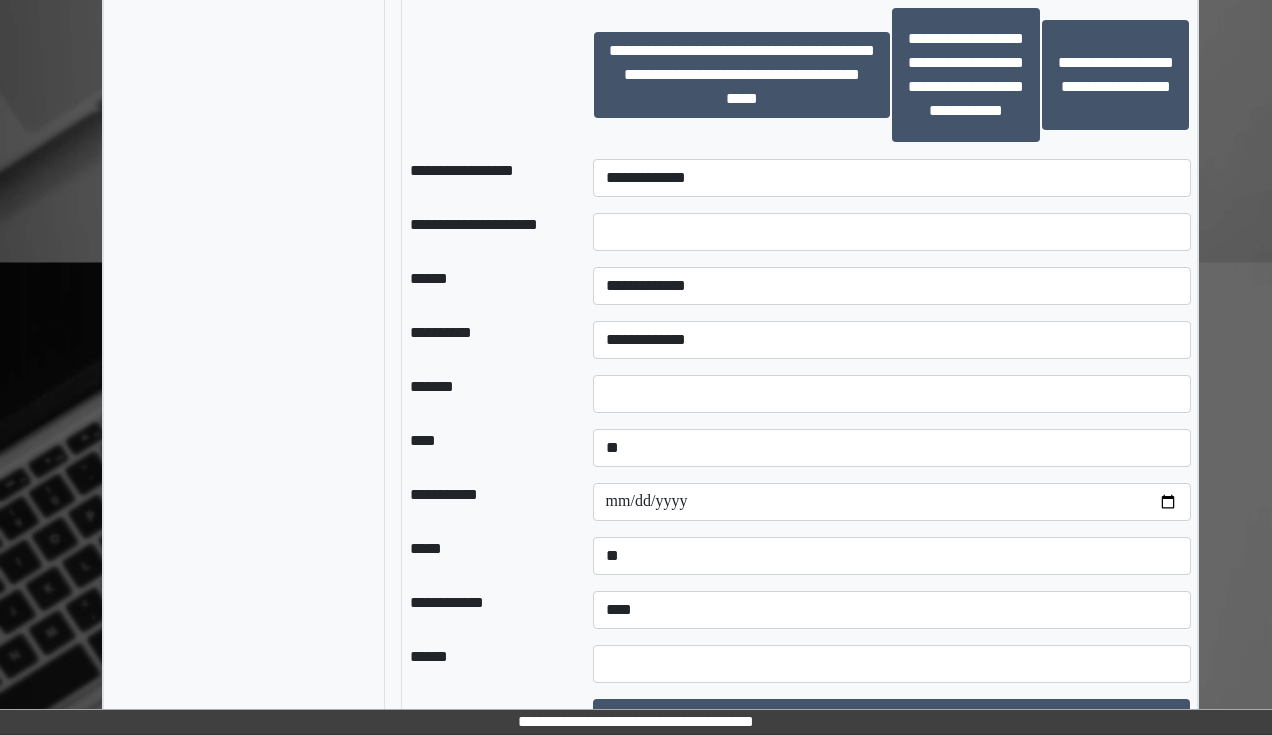 scroll, scrollTop: 2960, scrollLeft: 0, axis: vertical 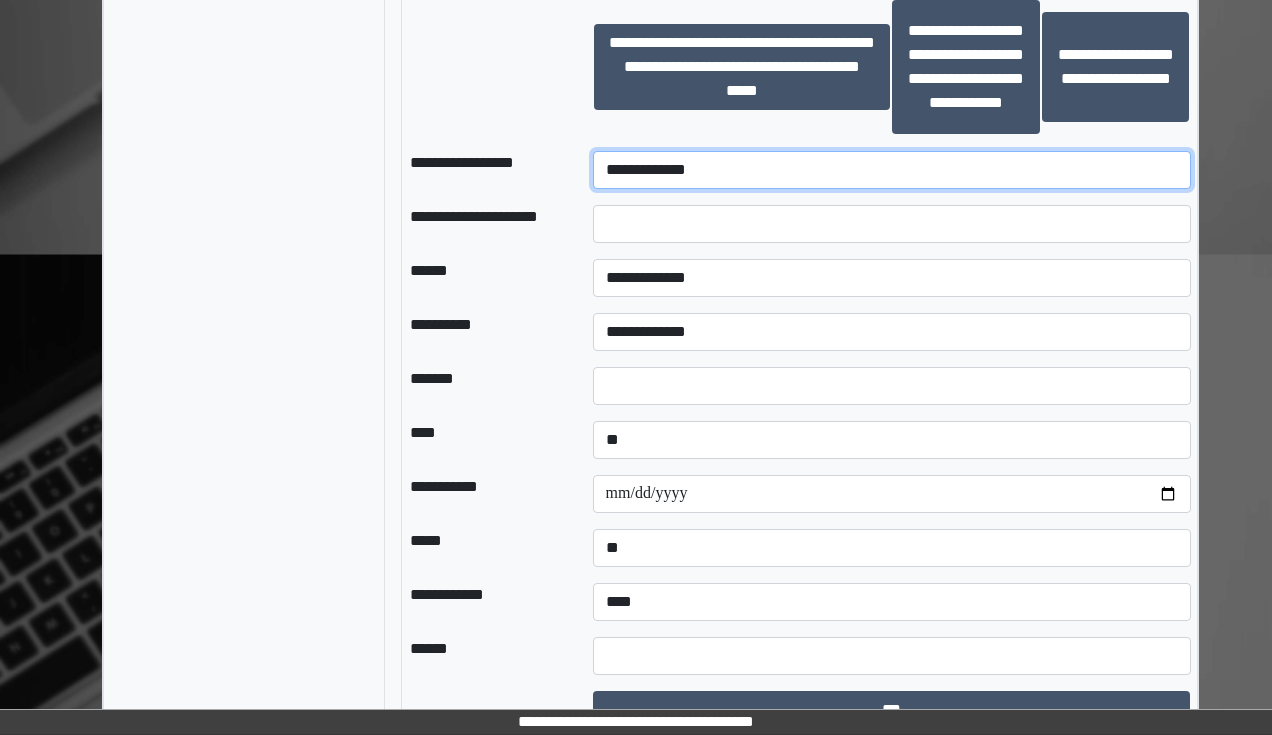click on "**********" at bounding box center [892, 170] 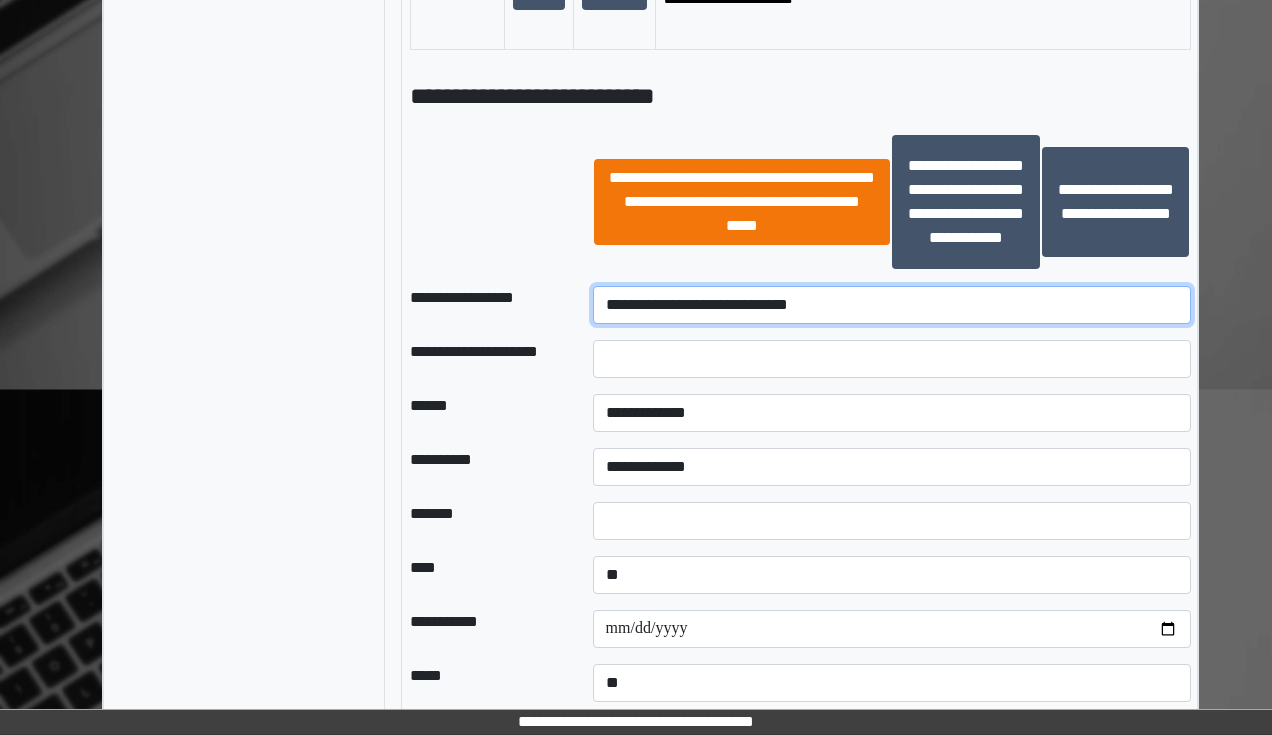 scroll, scrollTop: 2880, scrollLeft: 0, axis: vertical 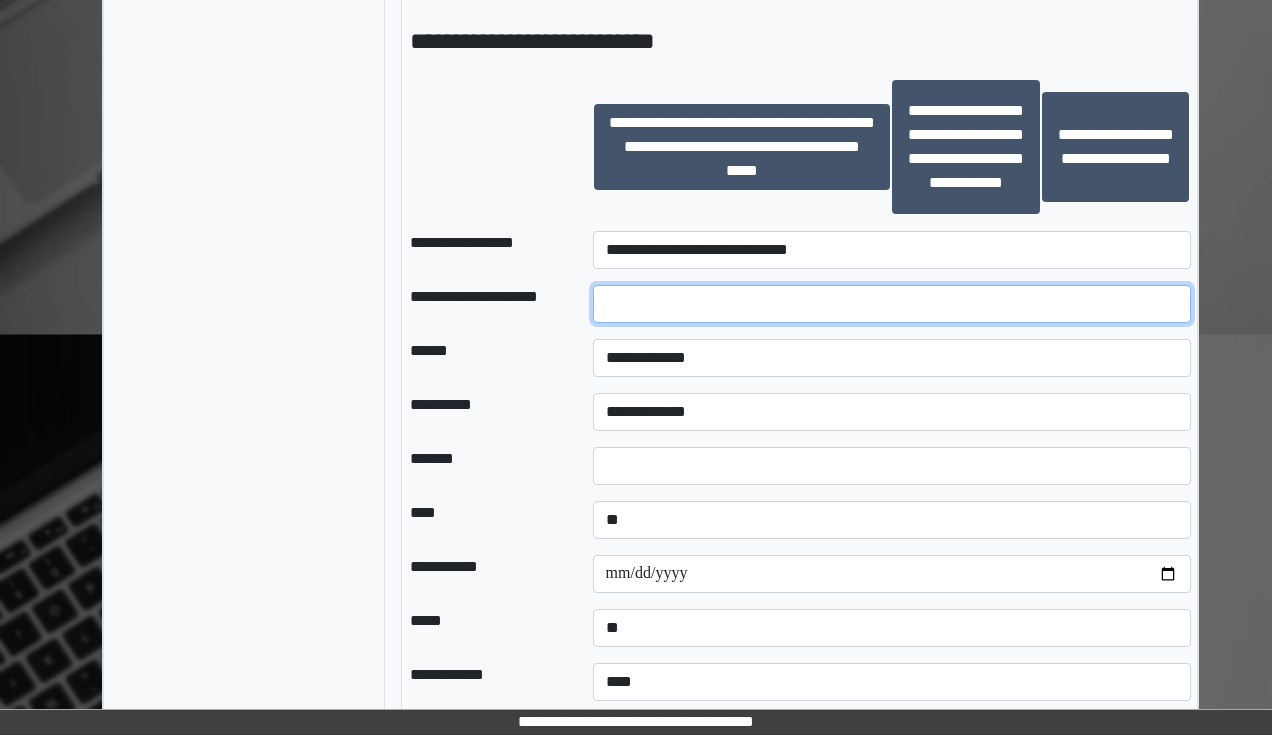 click at bounding box center [892, 304] 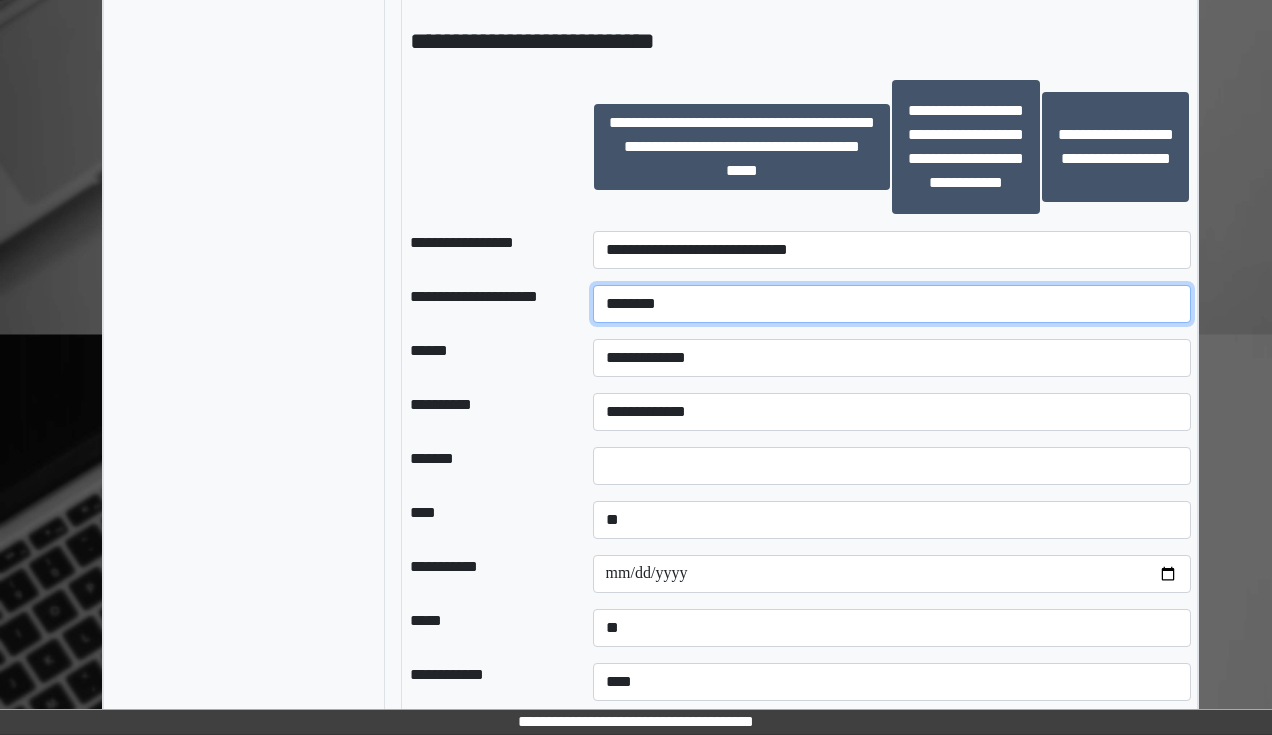 type on "********" 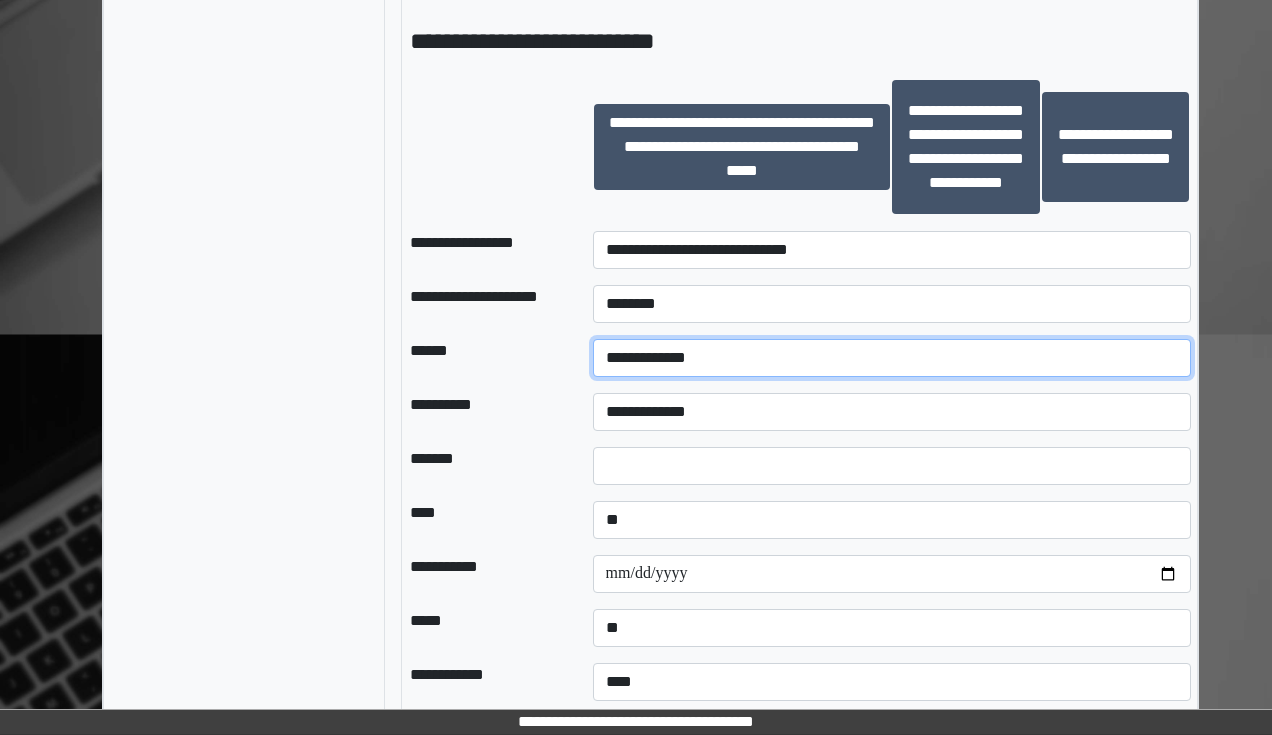 click on "**********" at bounding box center [892, 358] 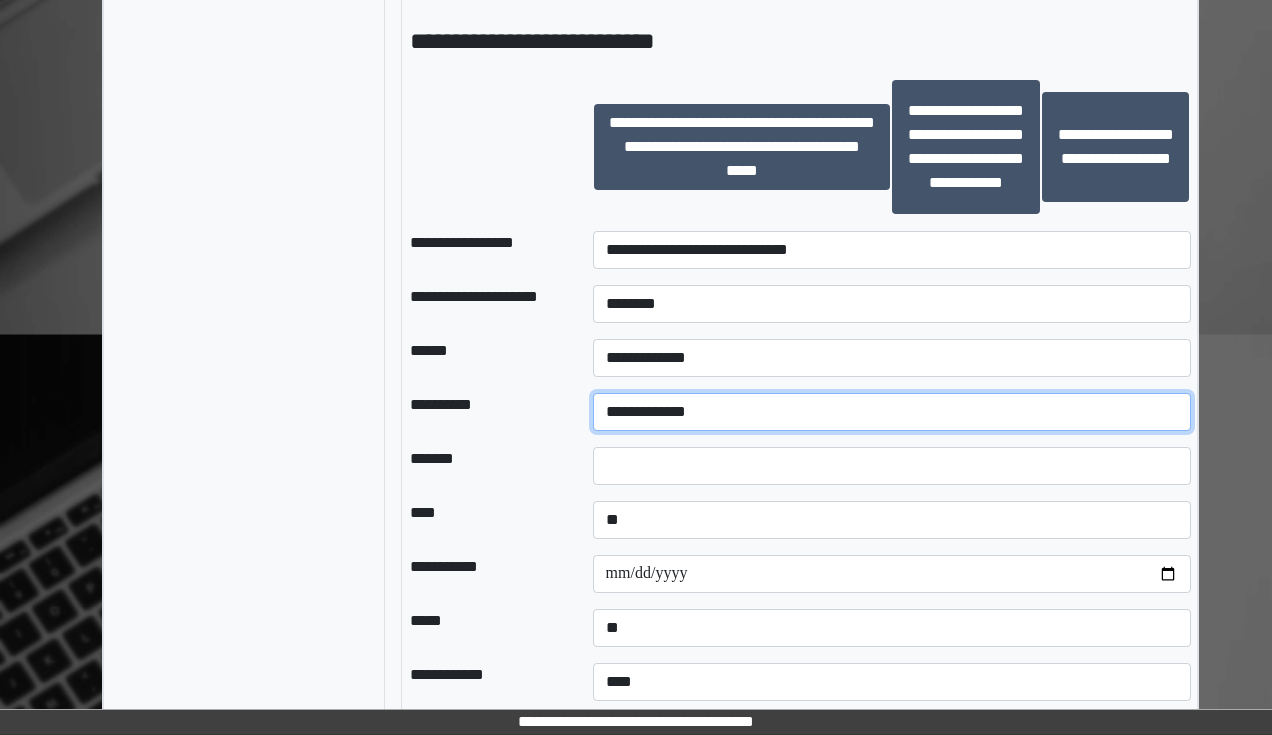 click on "**********" at bounding box center [892, 412] 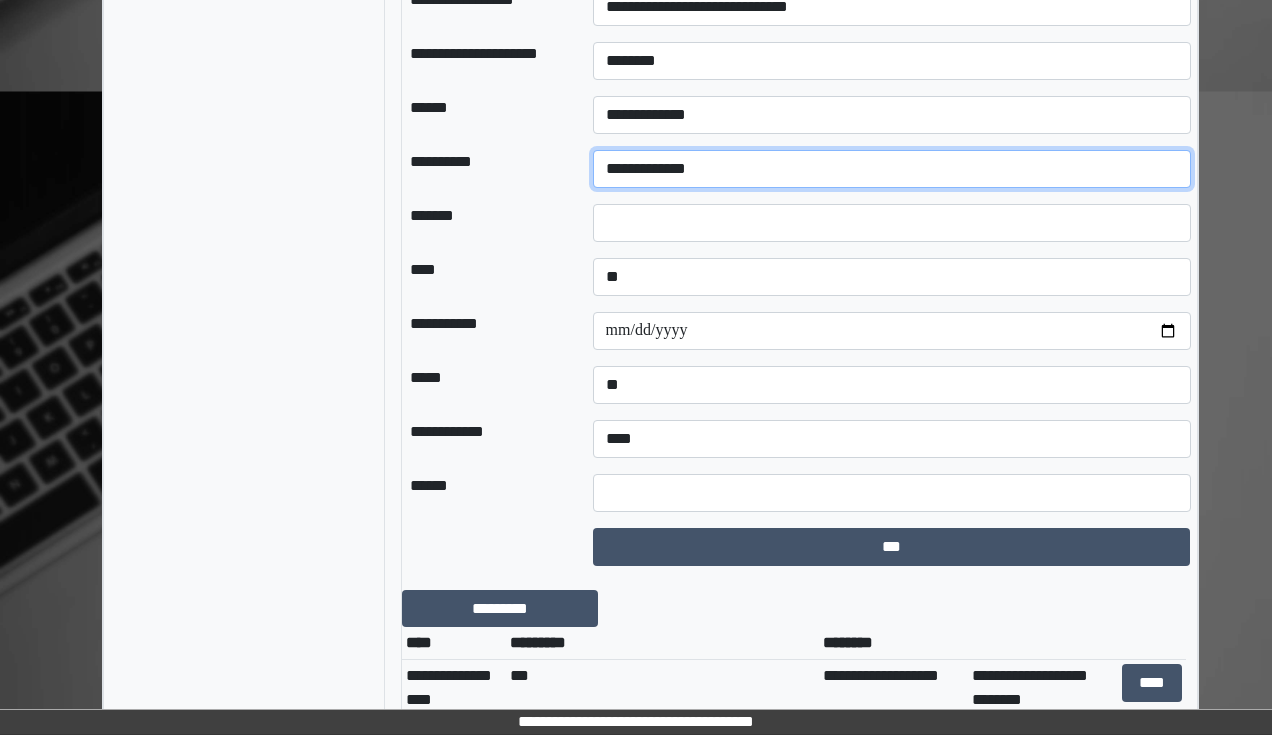 scroll, scrollTop: 3200, scrollLeft: 0, axis: vertical 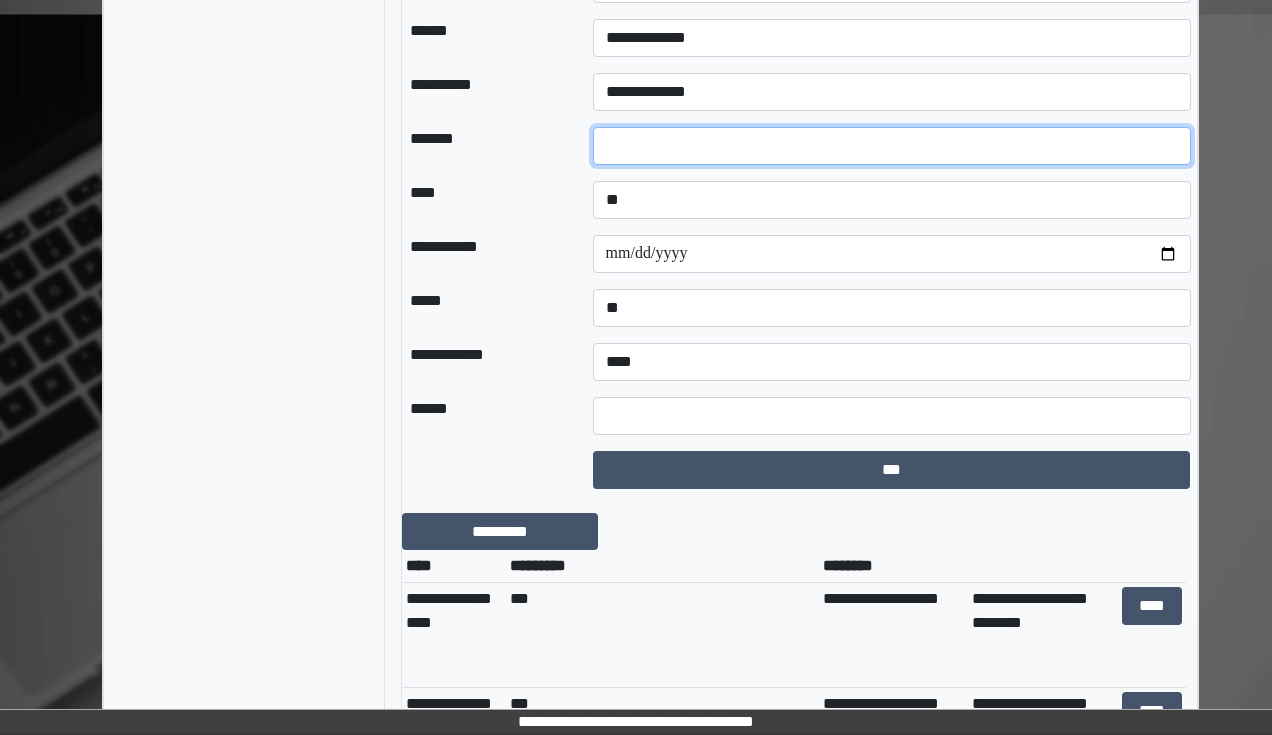 click at bounding box center (892, 146) 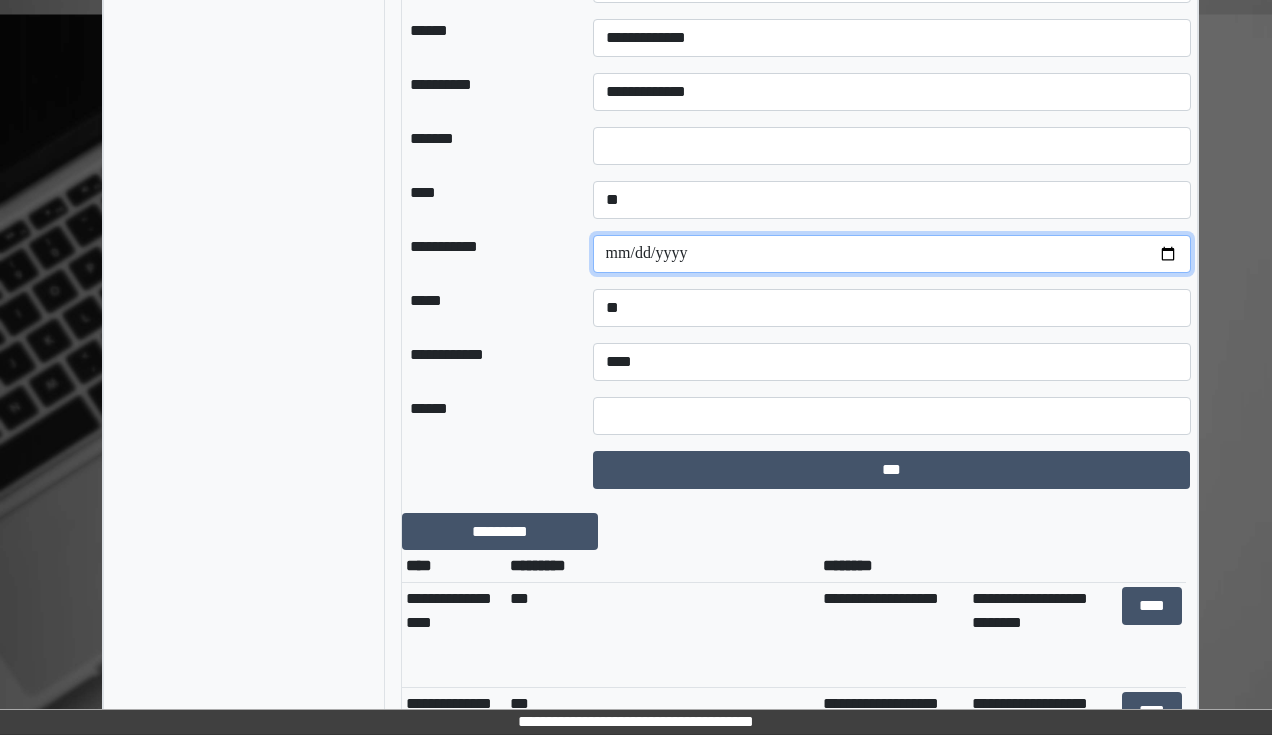 click at bounding box center [892, 254] 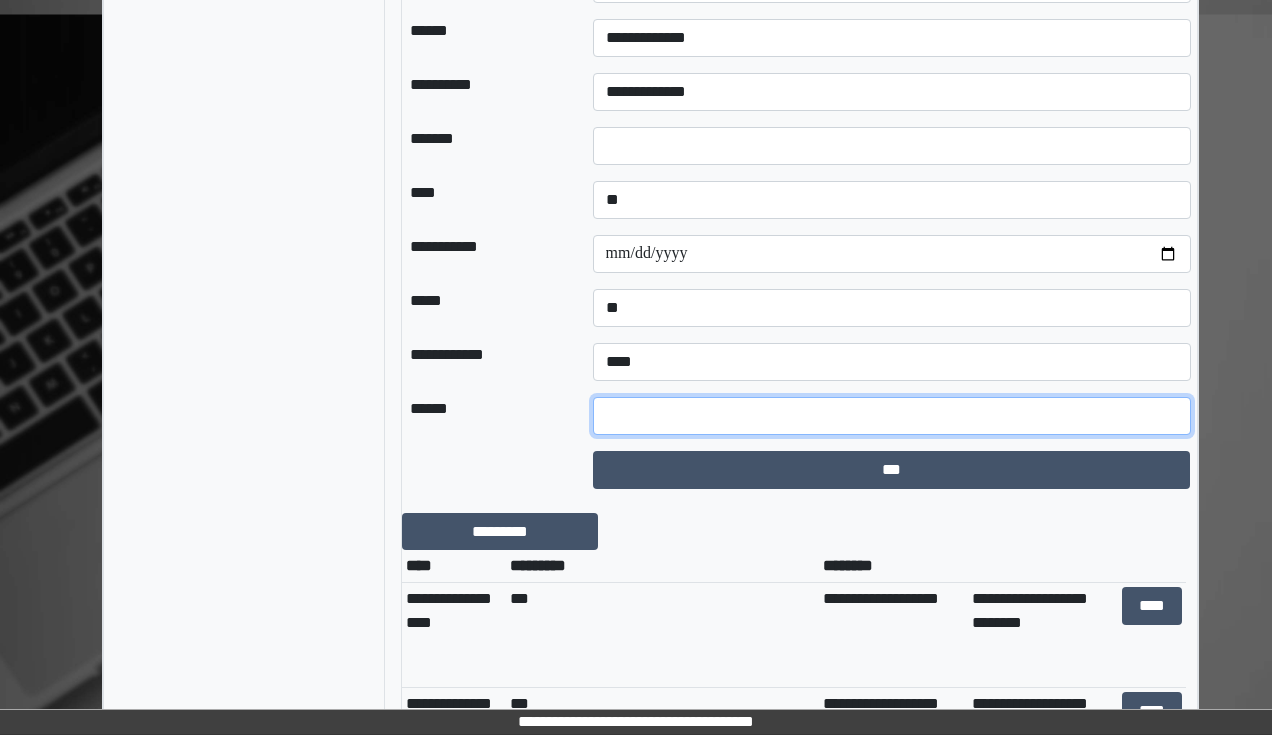 click at bounding box center (892, 416) 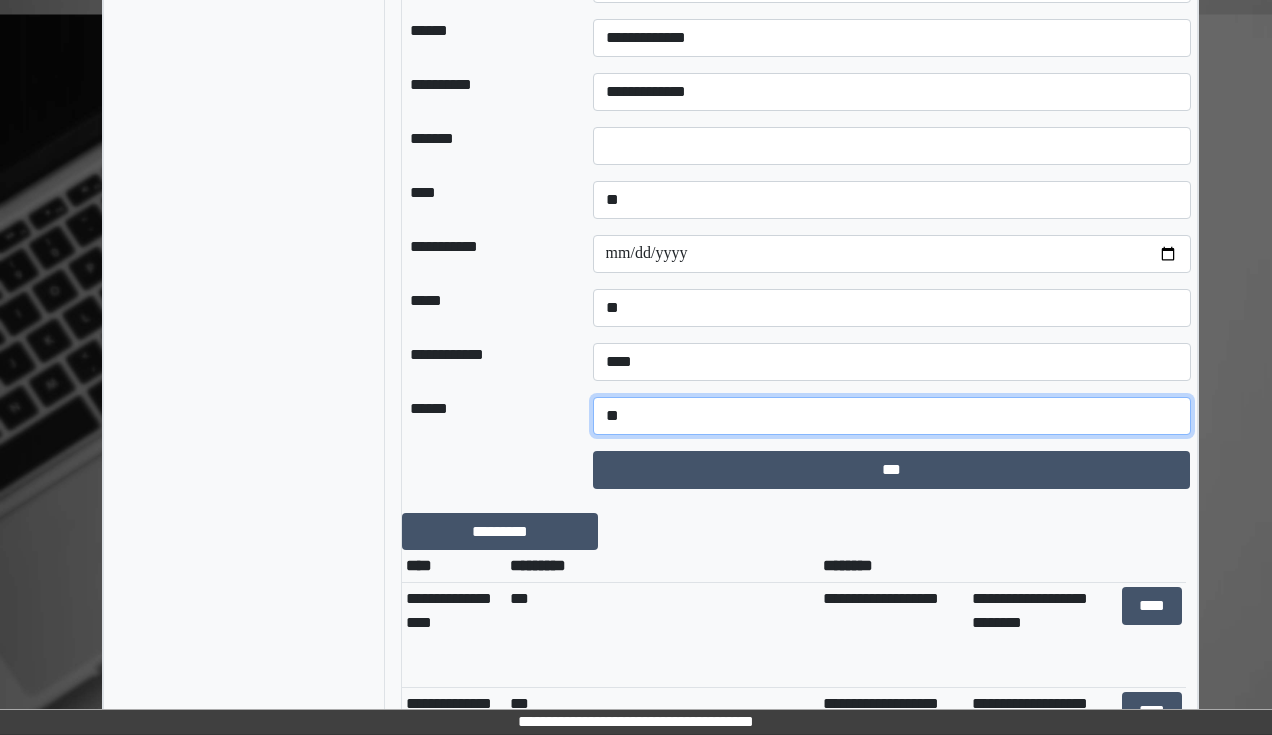 type on "**" 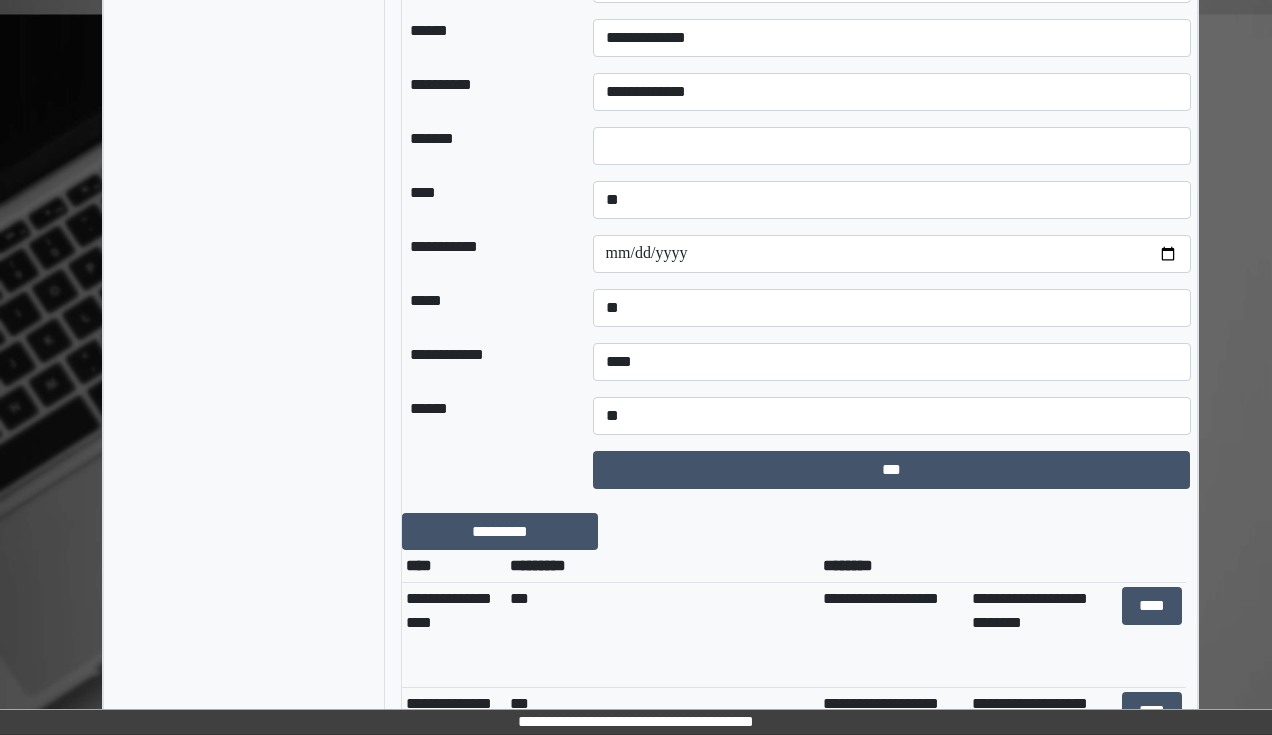 click on "***" at bounding box center (892, 470) 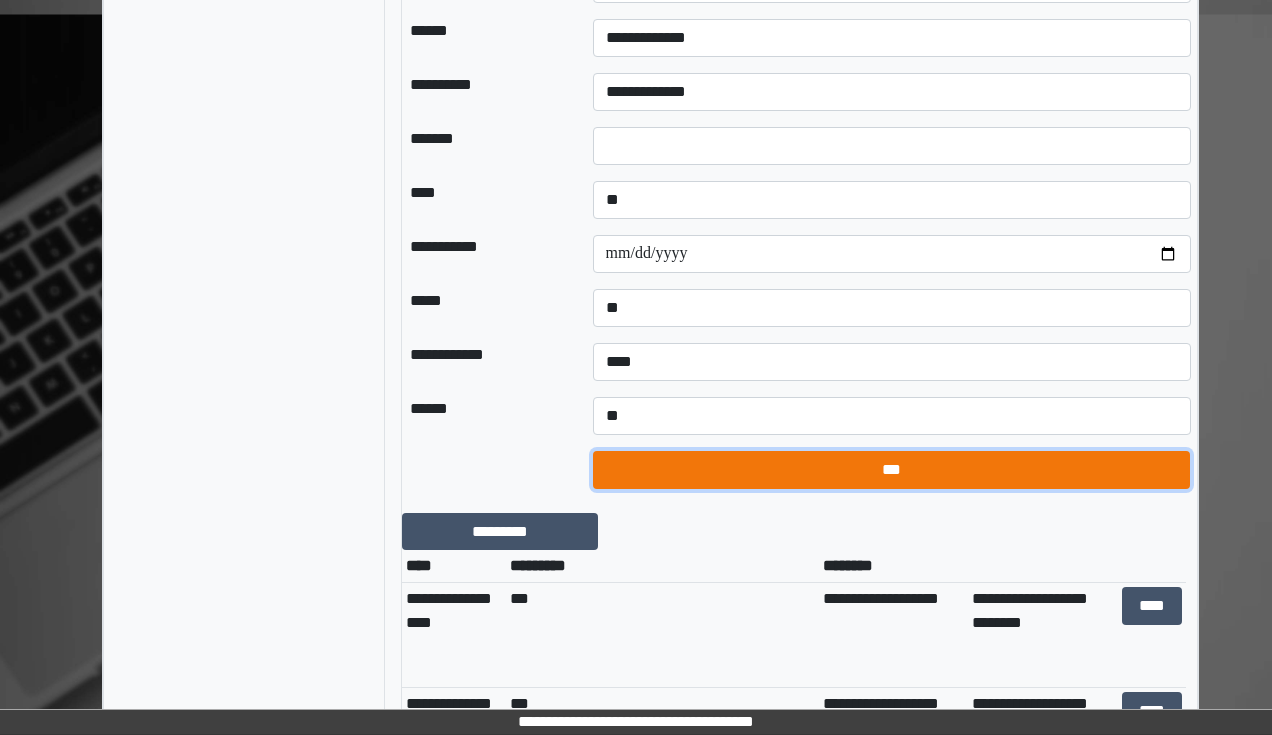 click on "***" at bounding box center (891, 470) 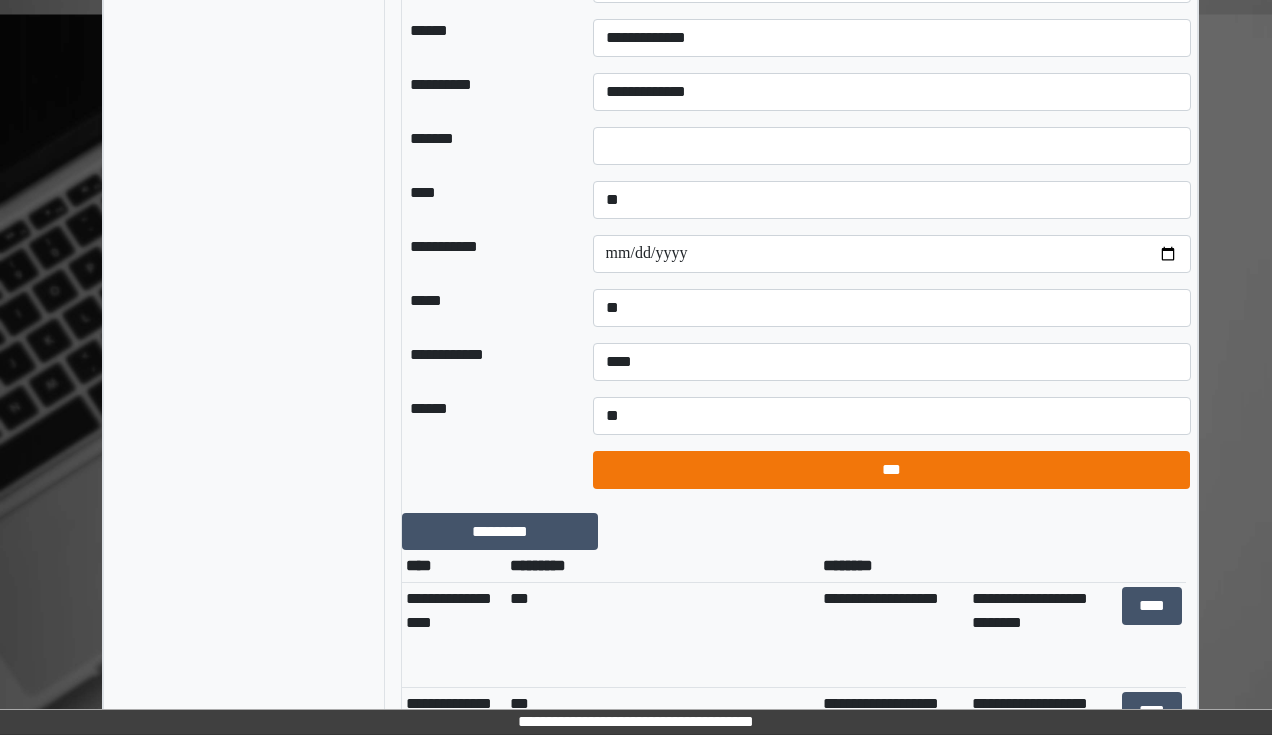 select on "*" 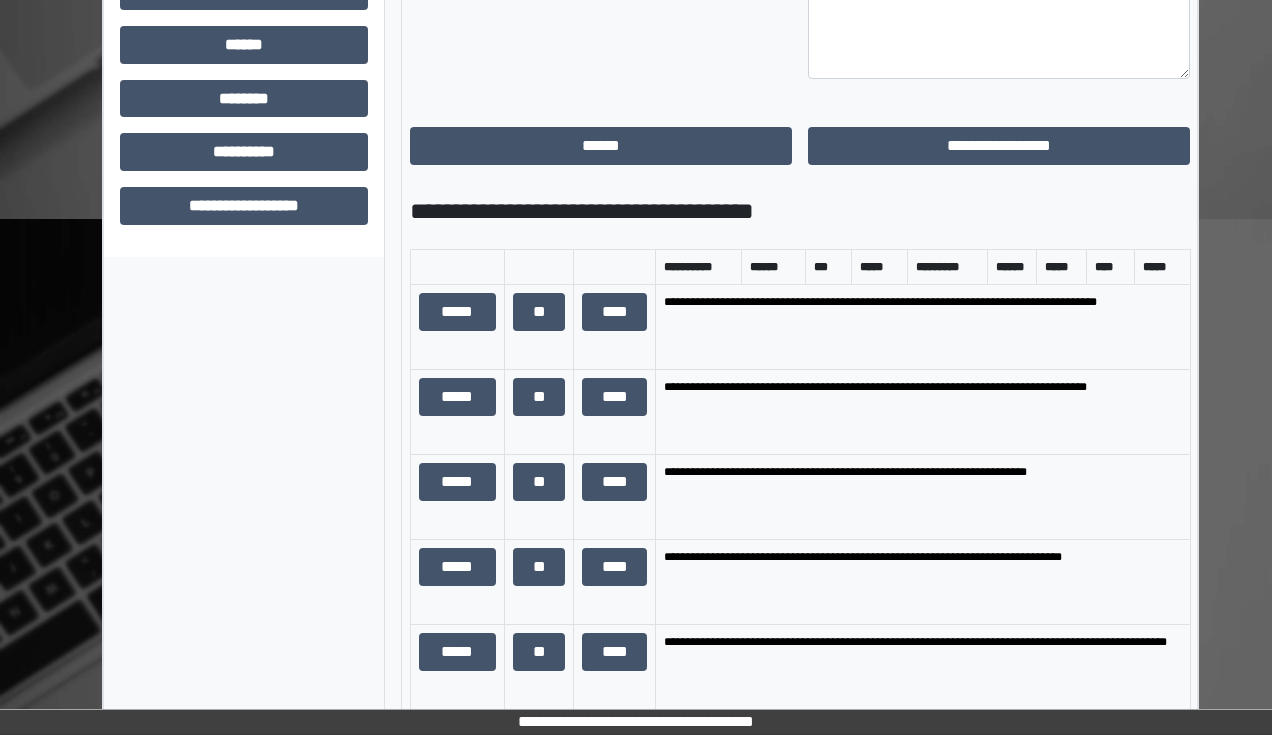 scroll, scrollTop: 1040, scrollLeft: 0, axis: vertical 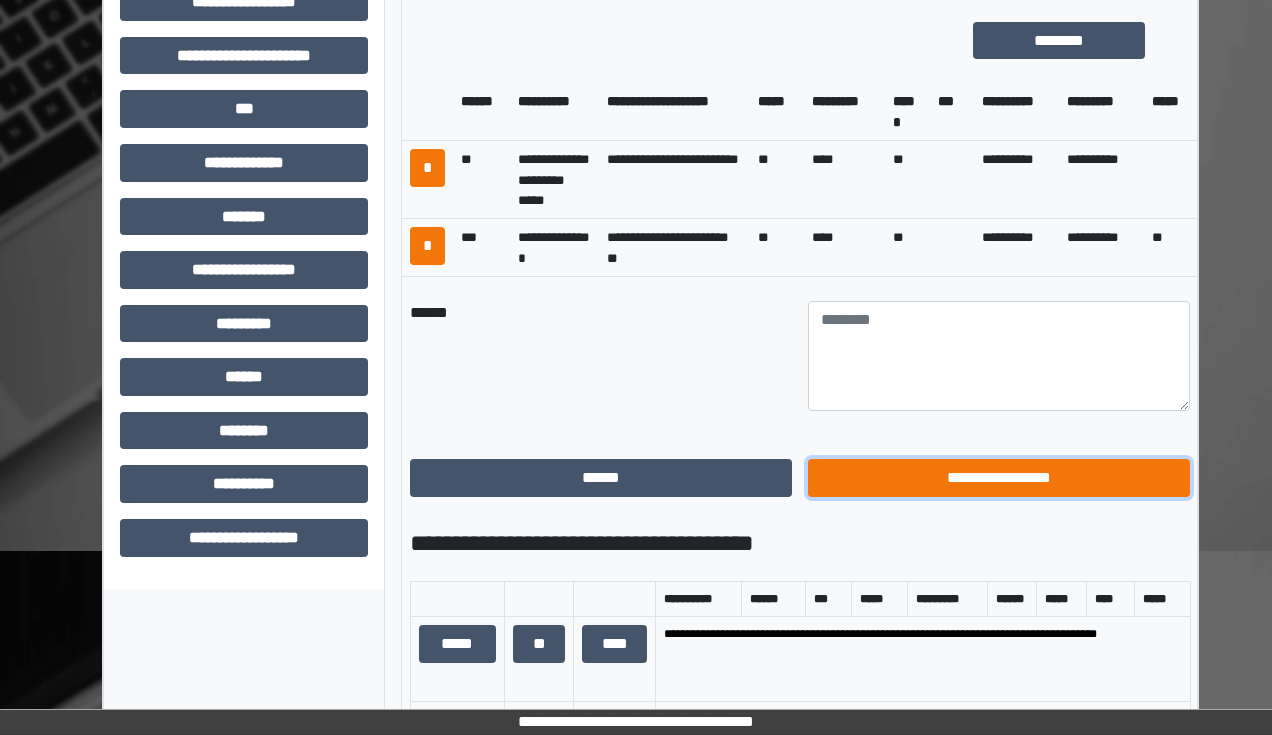 click on "**********" at bounding box center [999, 478] 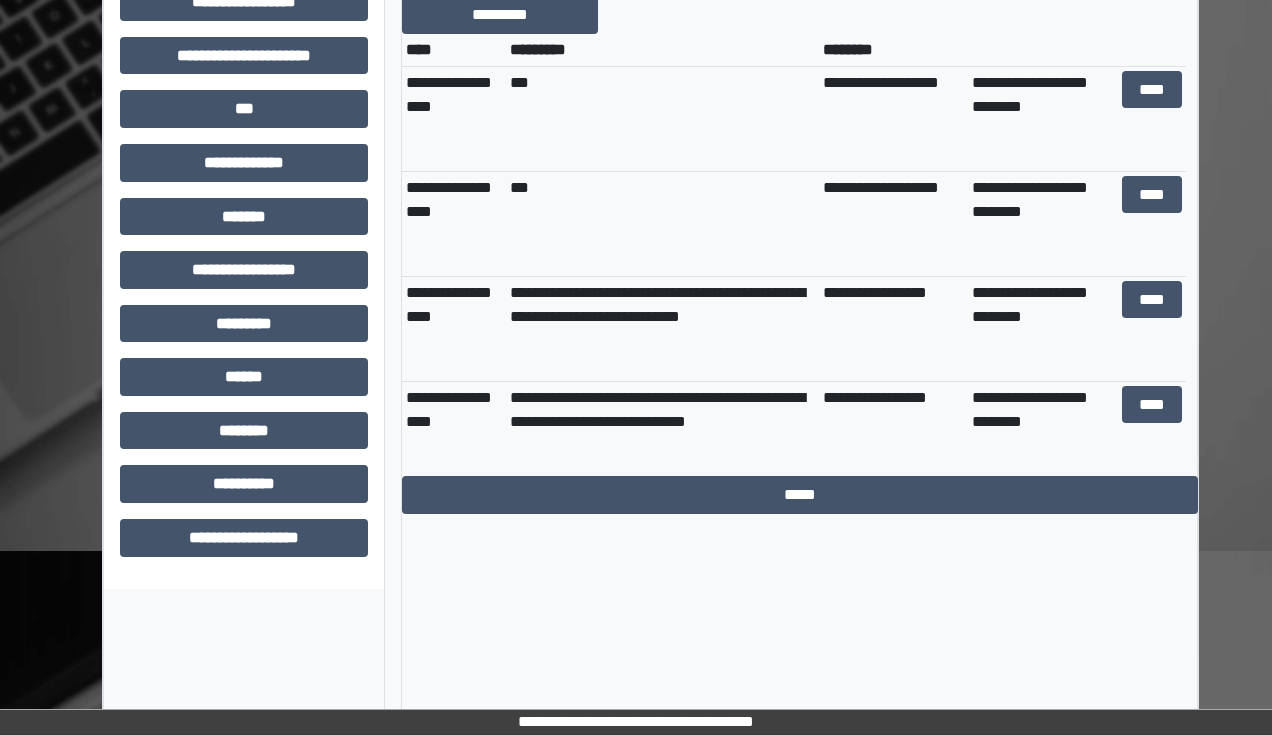 scroll, scrollTop: 911, scrollLeft: 0, axis: vertical 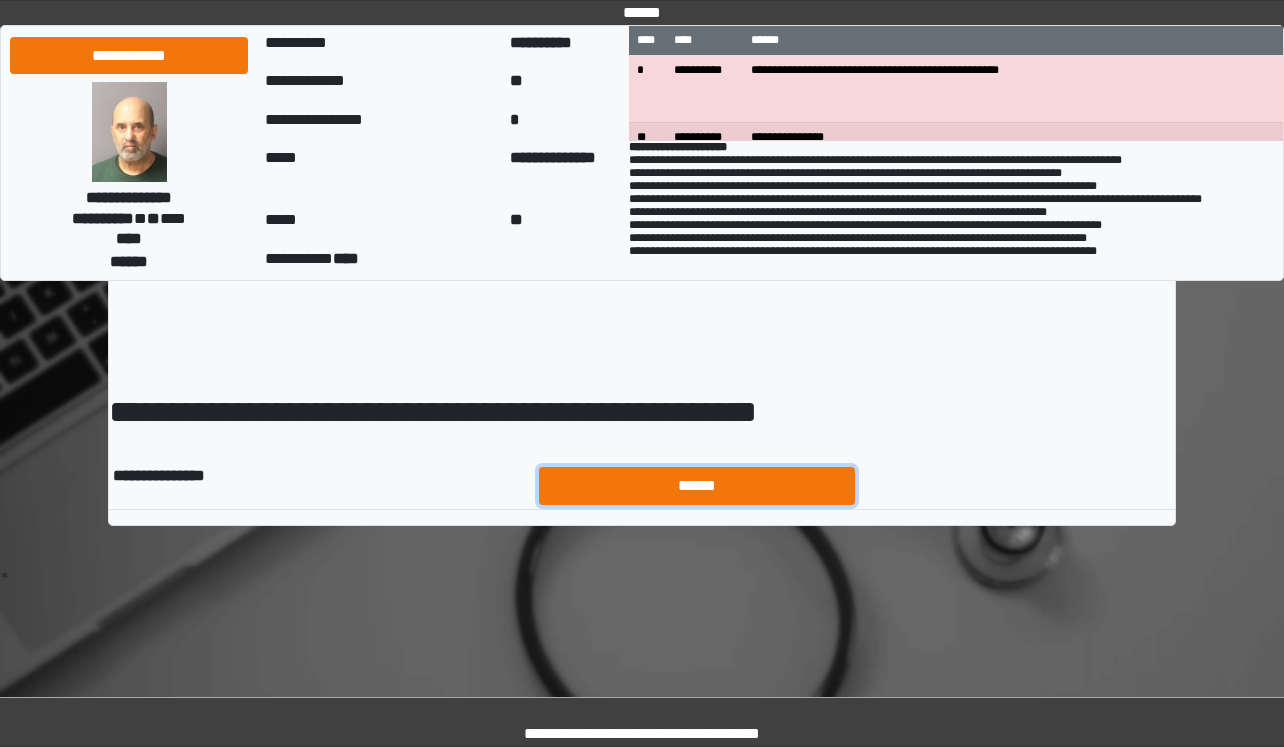click on "******" at bounding box center (697, 486) 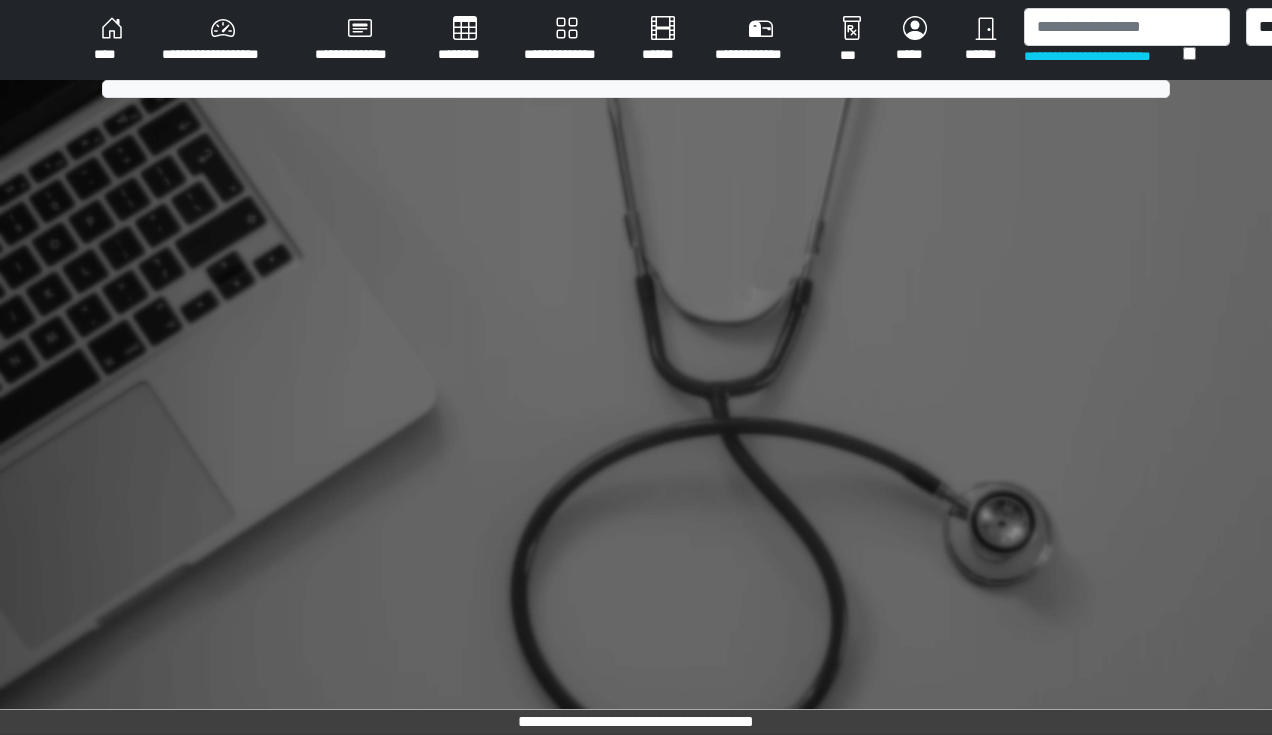 scroll, scrollTop: 0, scrollLeft: 0, axis: both 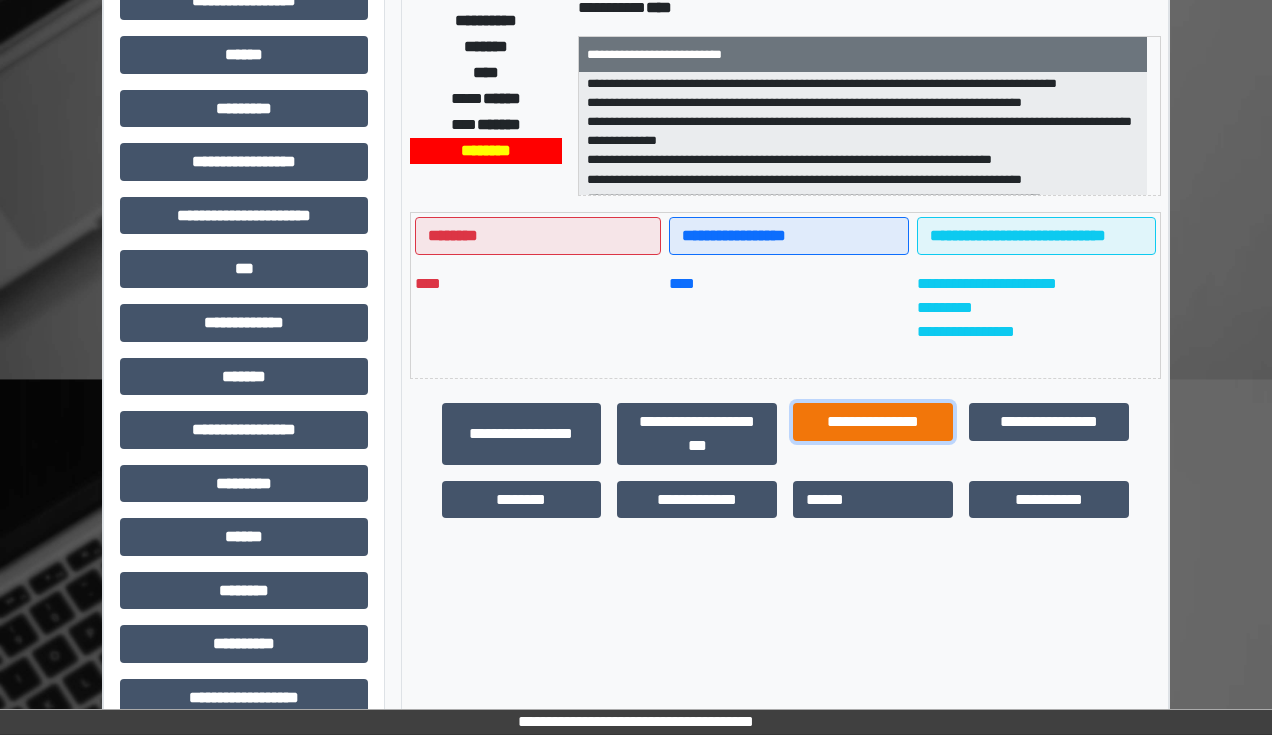 click on "**********" at bounding box center [873, 422] 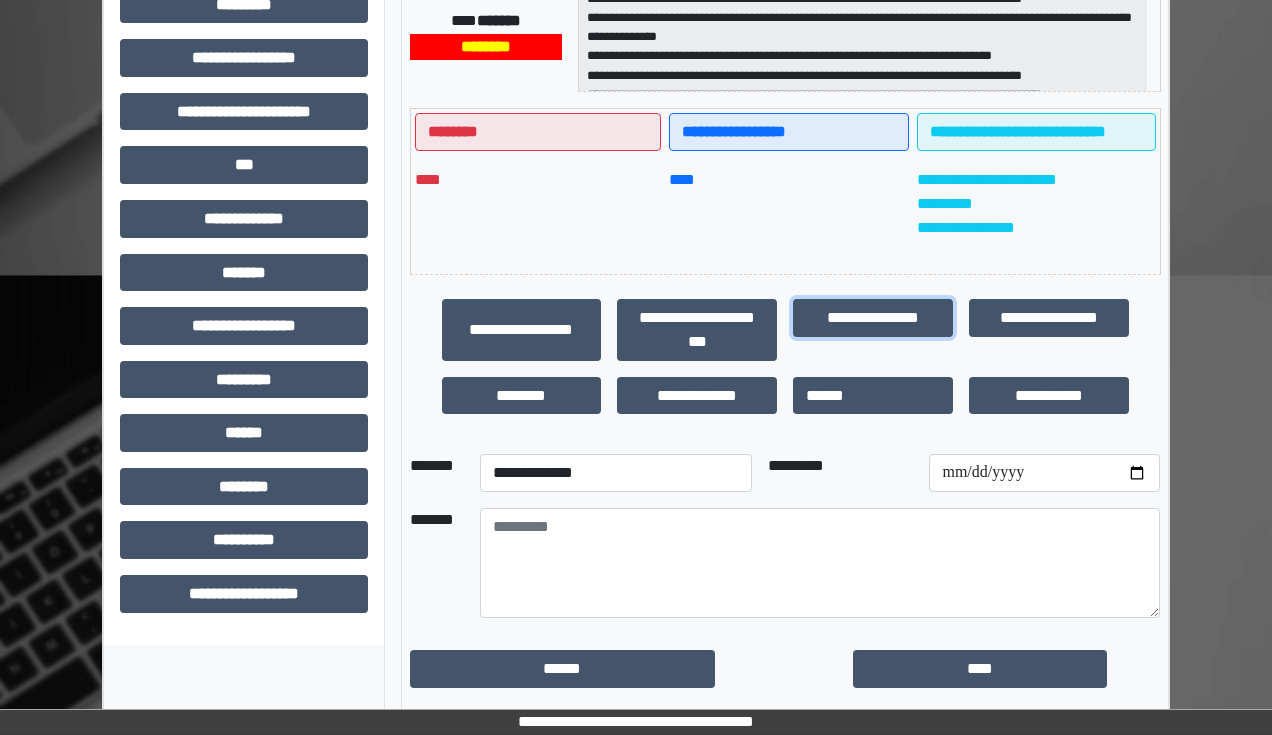 scroll, scrollTop: 513, scrollLeft: 0, axis: vertical 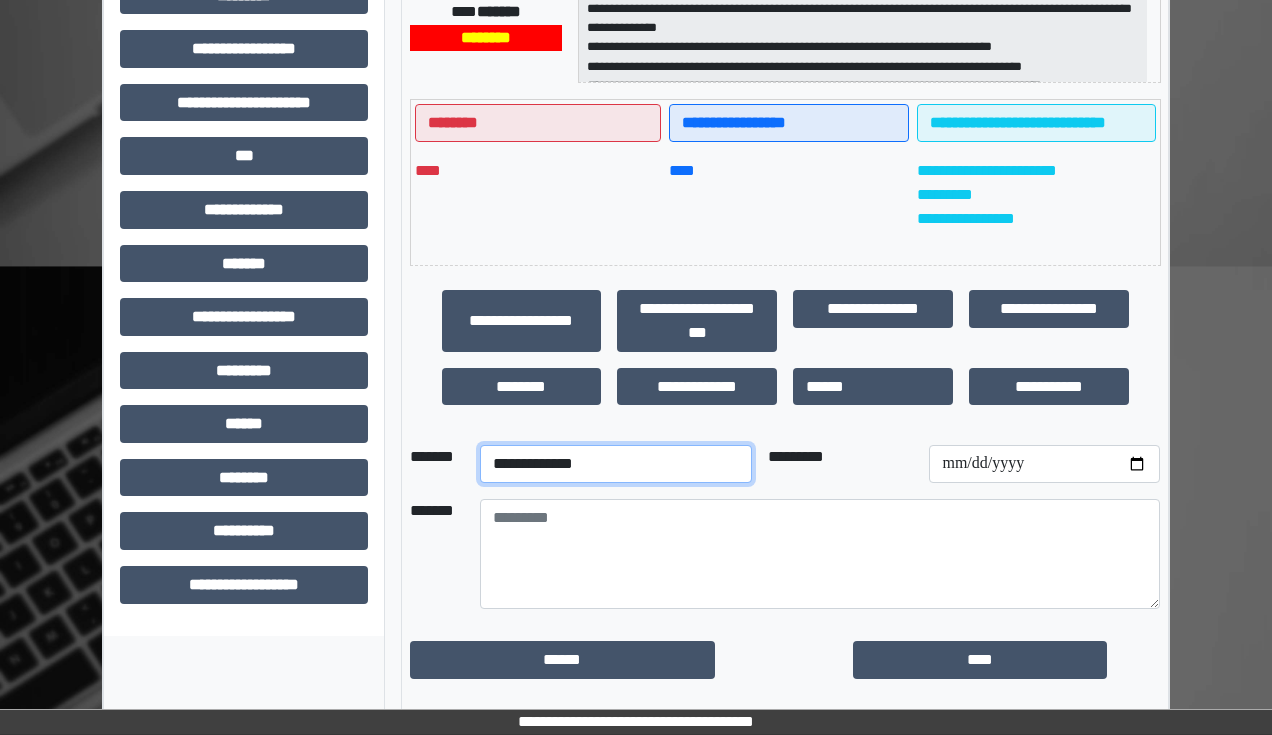click on "**********" at bounding box center [616, 464] 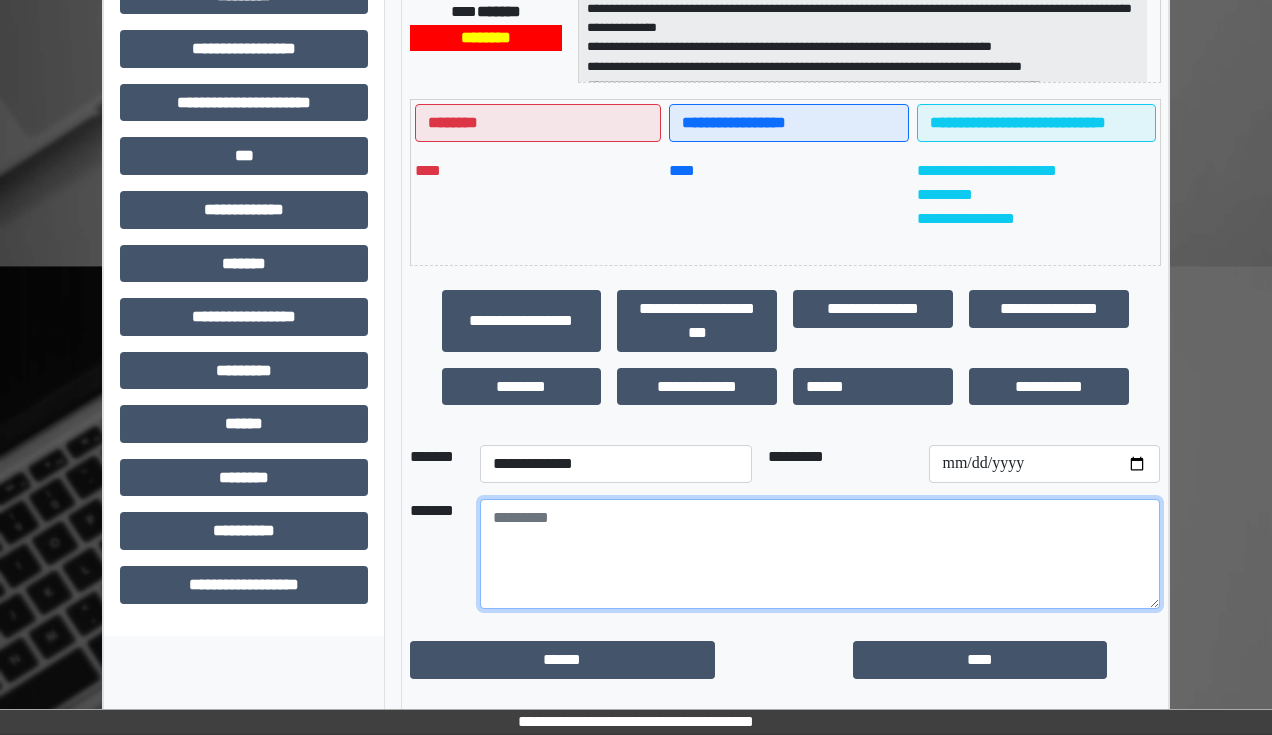 click at bounding box center [820, 554] 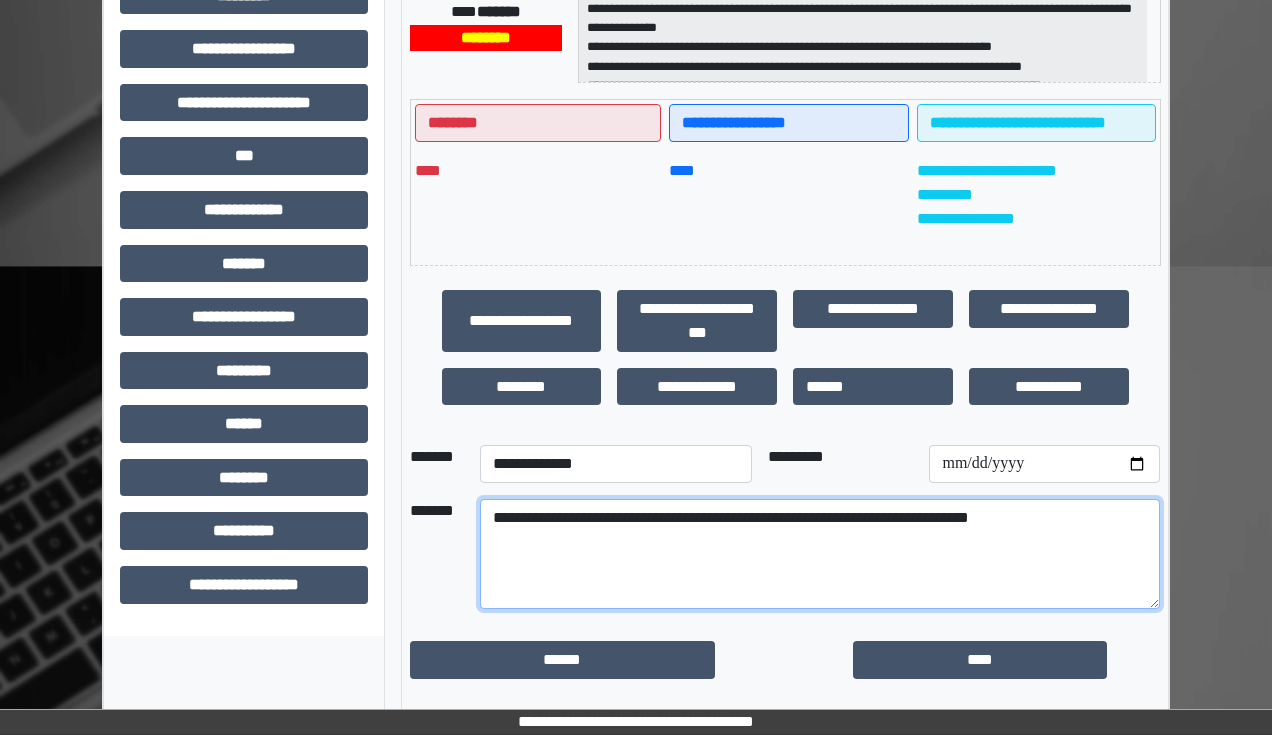 type on "**********" 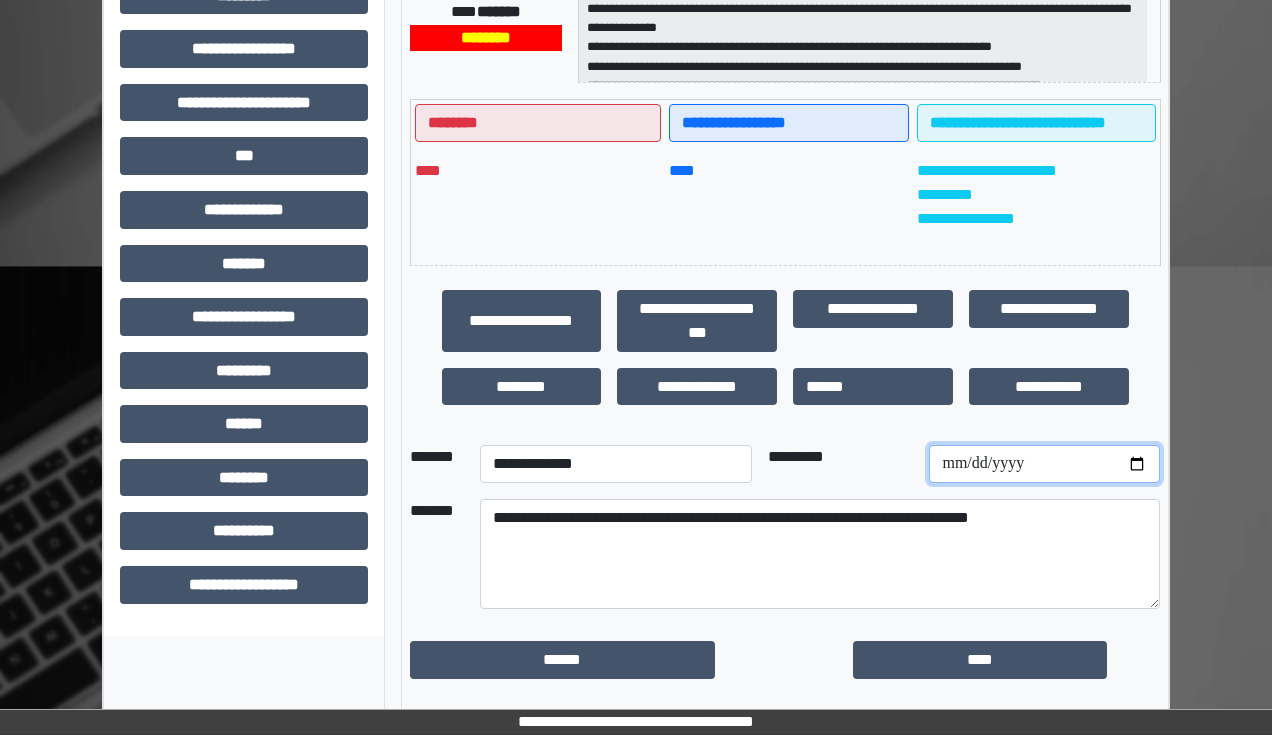 click at bounding box center [1044, 464] 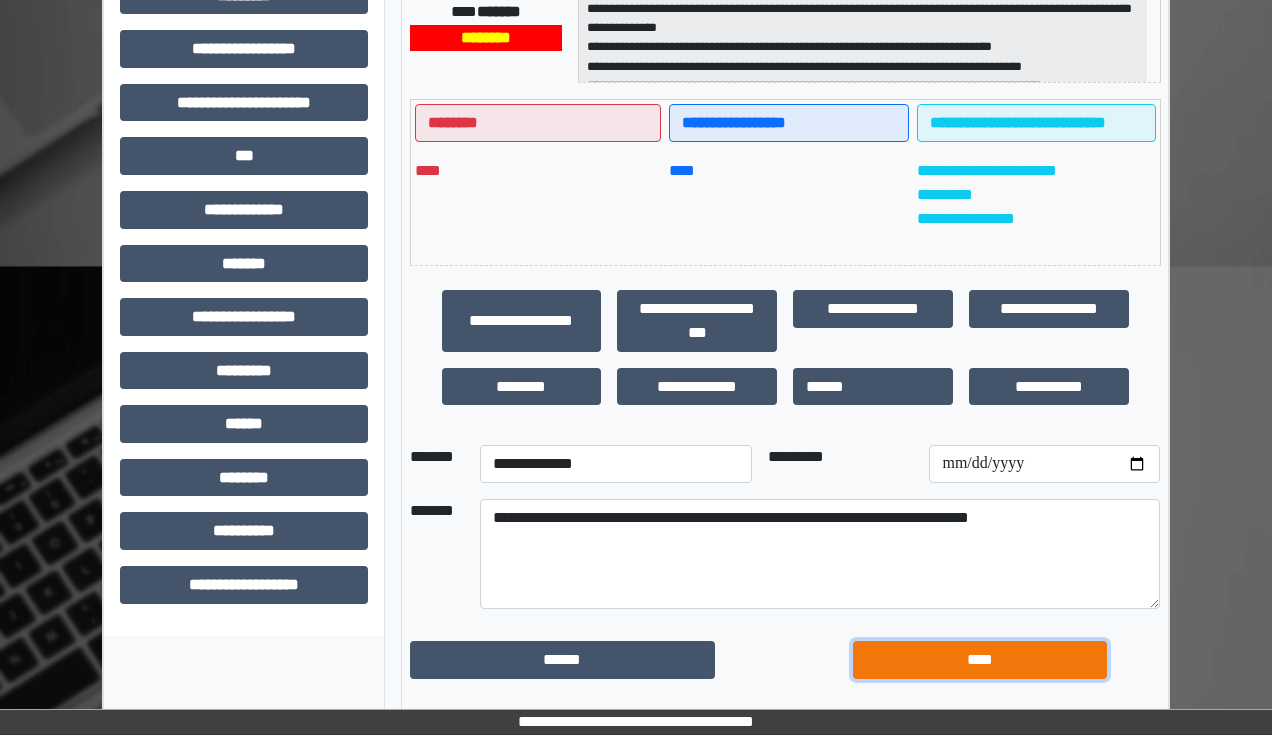 click on "****" at bounding box center [980, 660] 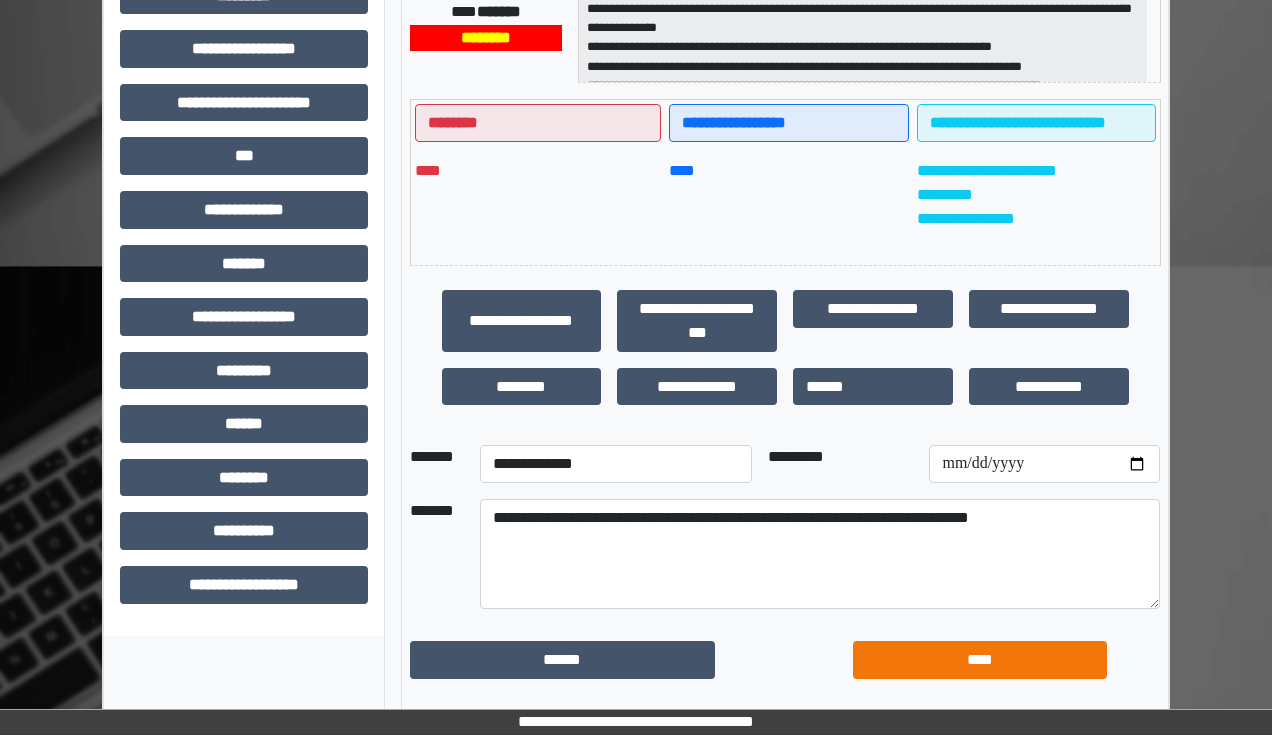 scroll, scrollTop: 431, scrollLeft: 0, axis: vertical 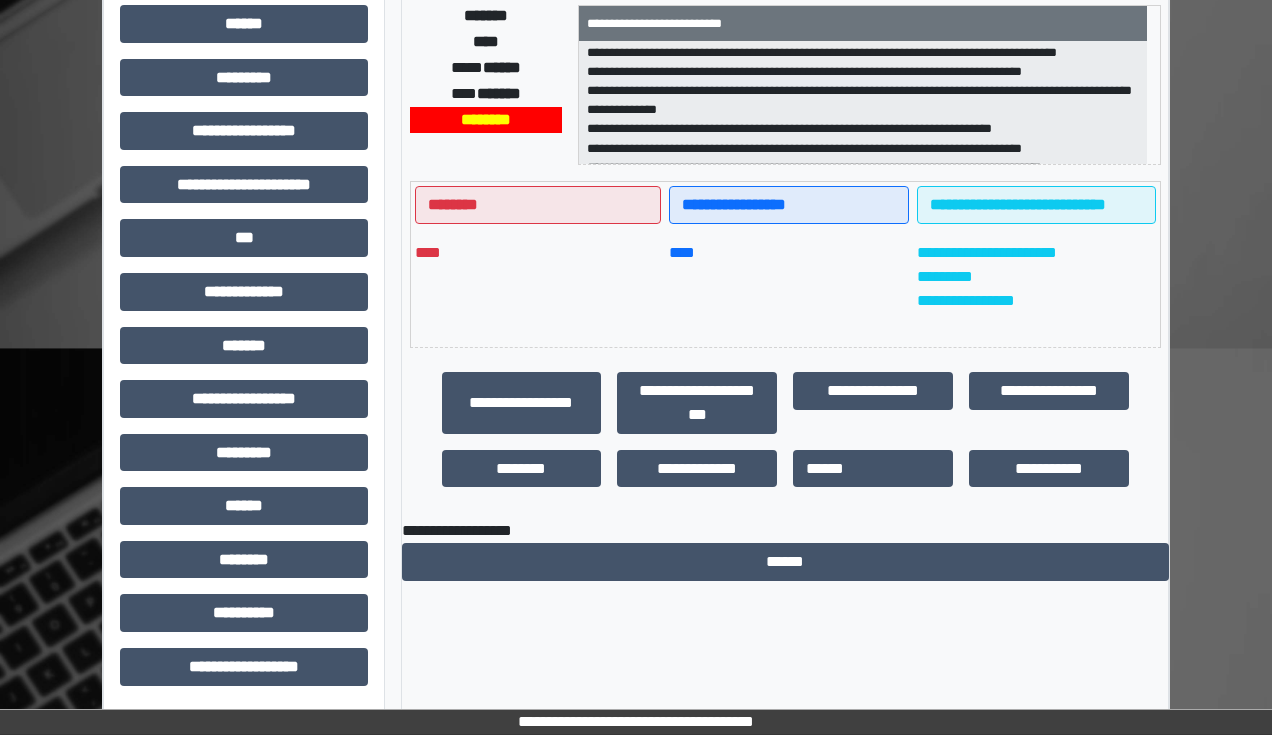 click on "**********" at bounding box center (785, 192) 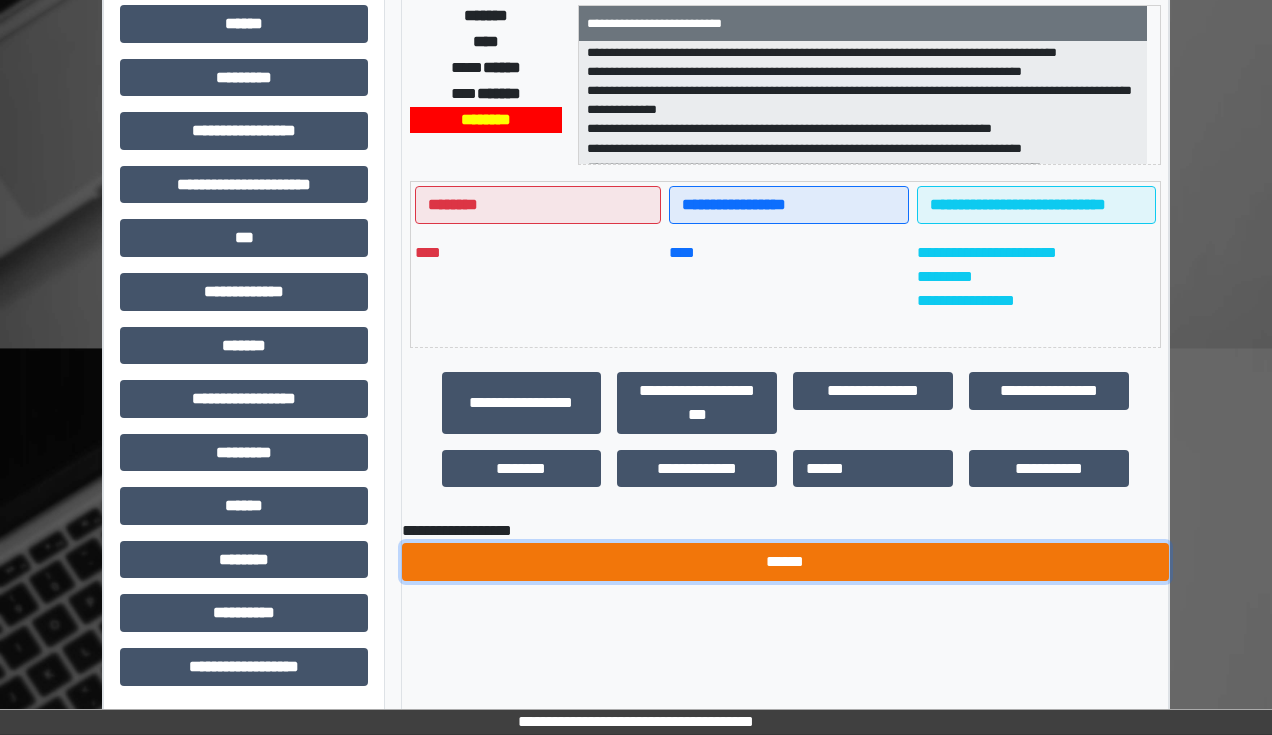 click on "******" at bounding box center (785, 562) 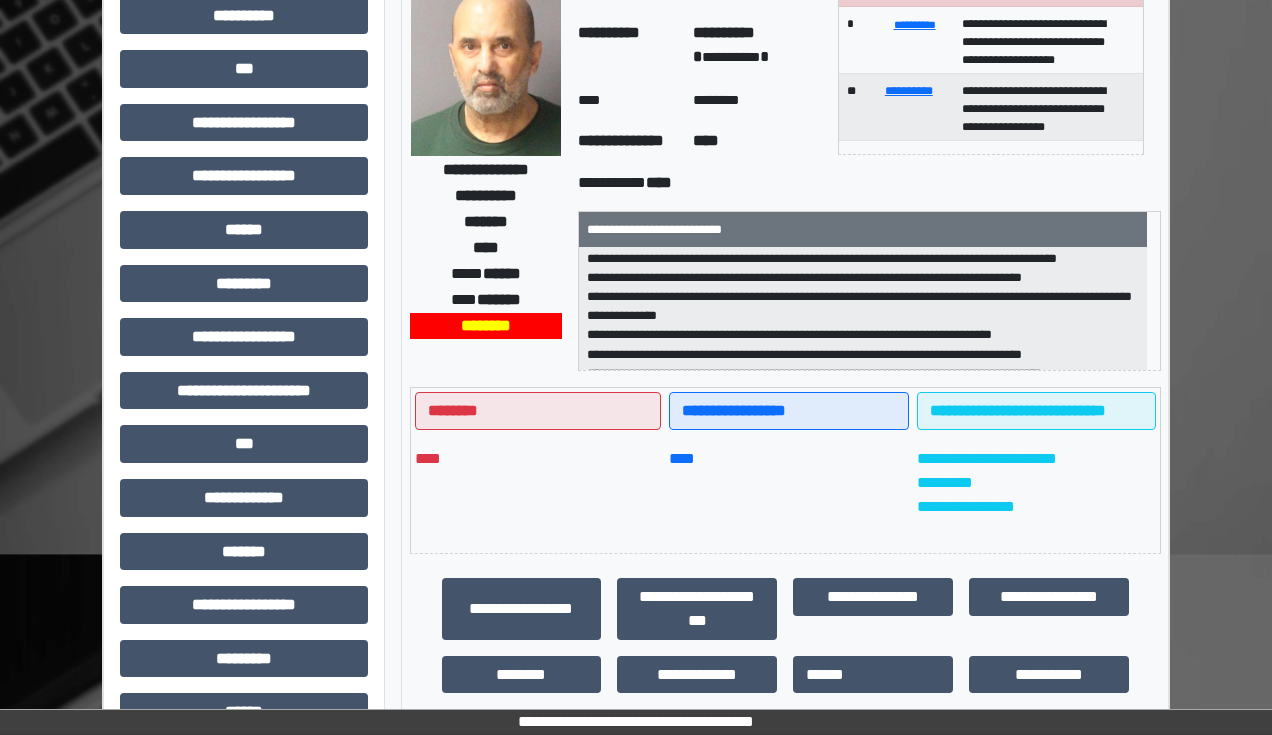 scroll, scrollTop: 191, scrollLeft: 0, axis: vertical 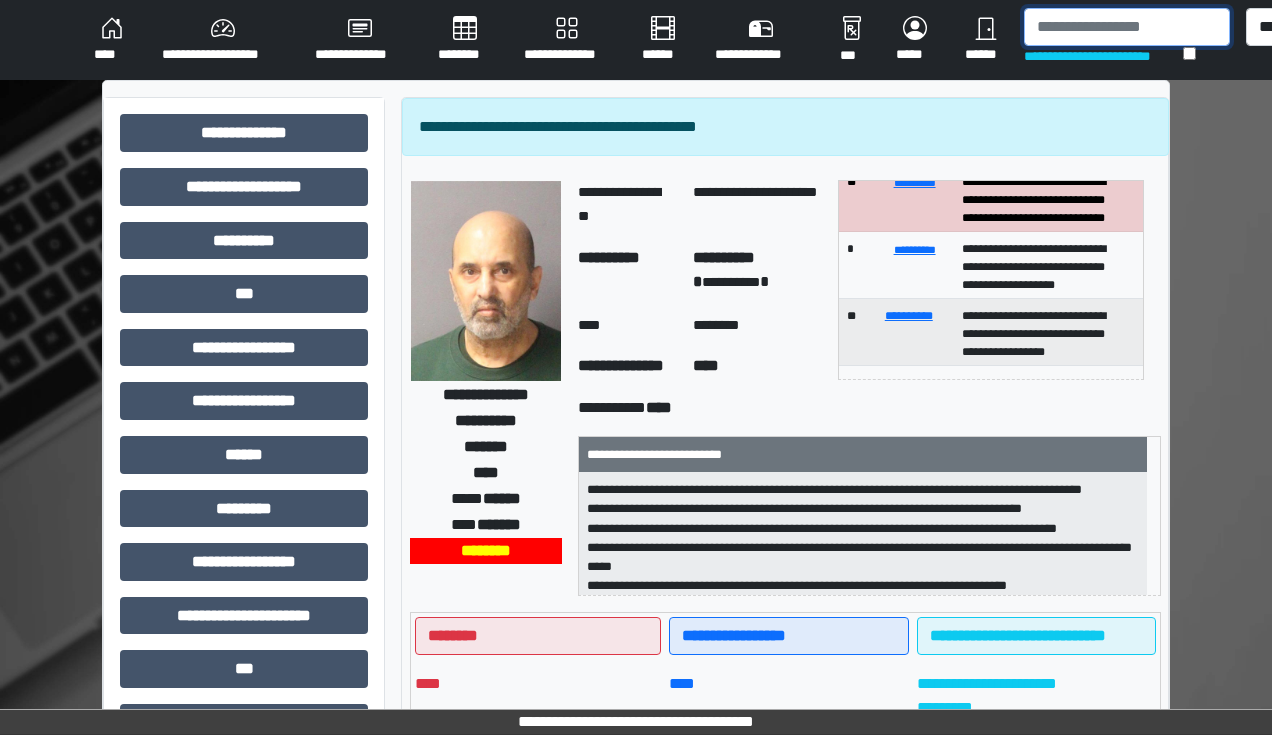drag, startPoint x: 1104, startPoint y: 20, endPoint x: 1080, endPoint y: 5, distance: 28.301943 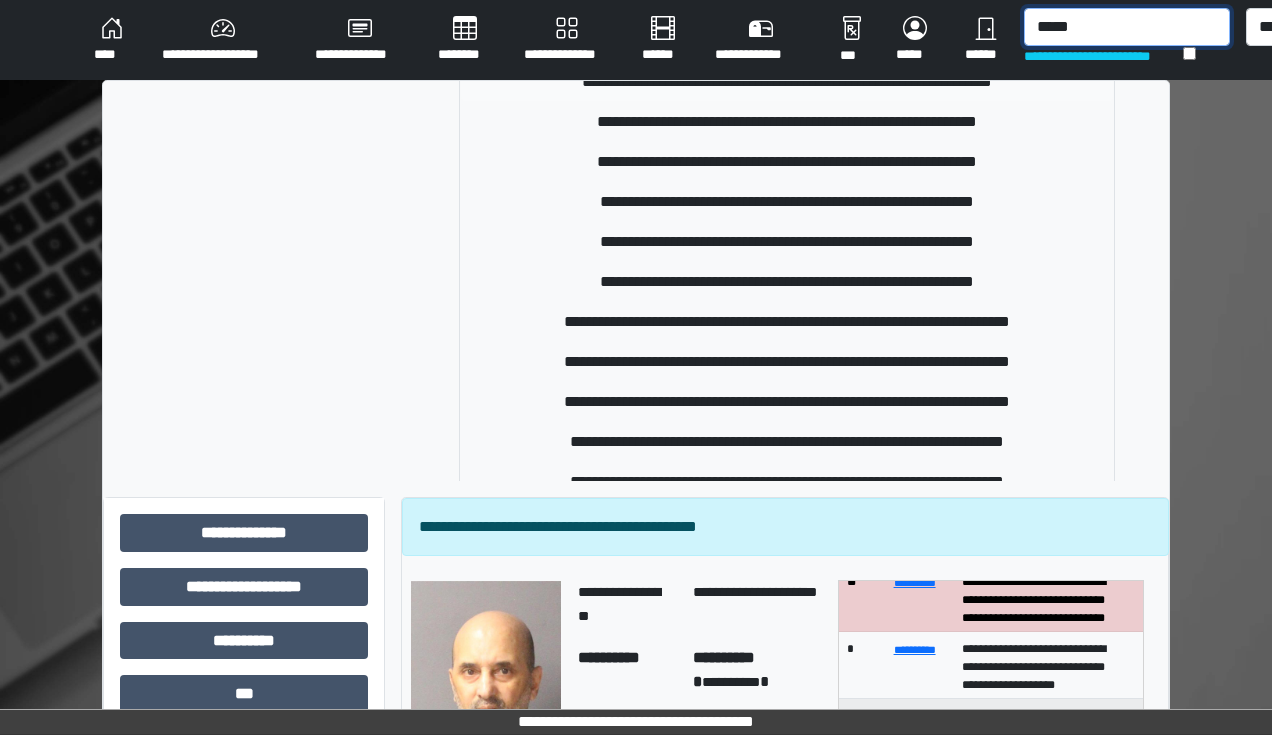scroll, scrollTop: 400, scrollLeft: 0, axis: vertical 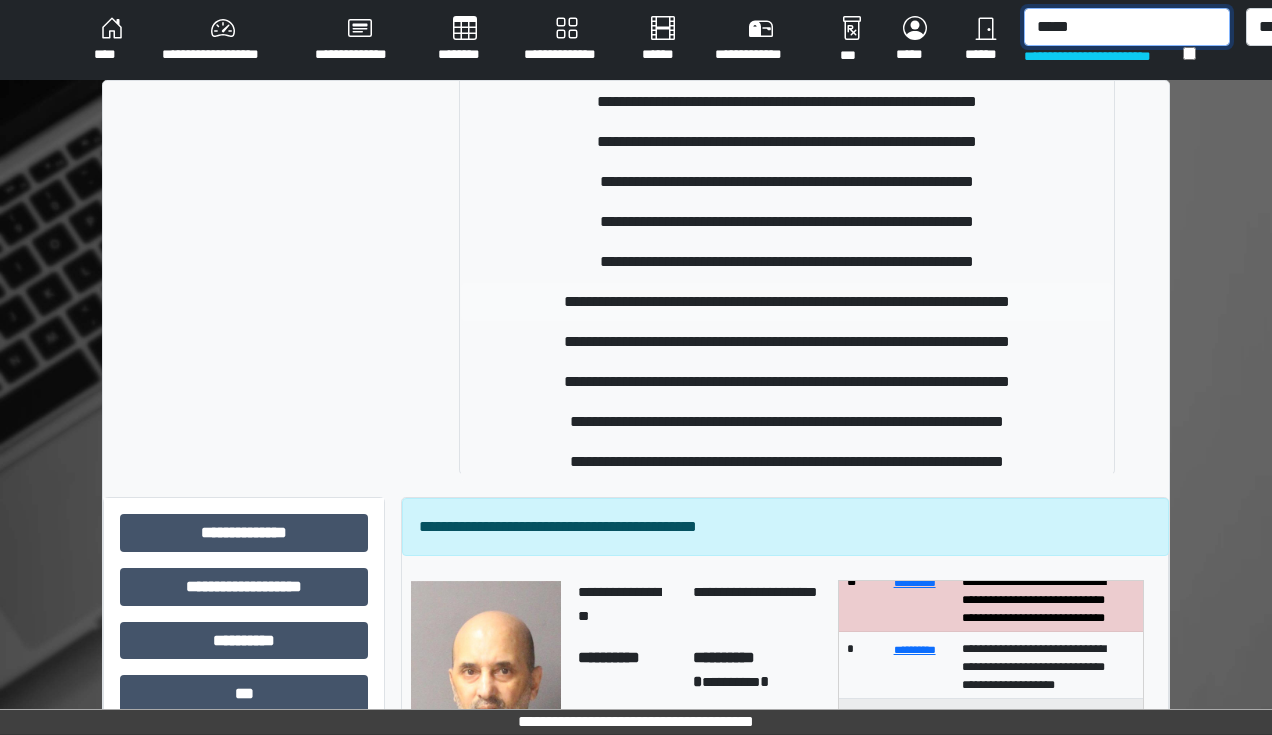 type on "*****" 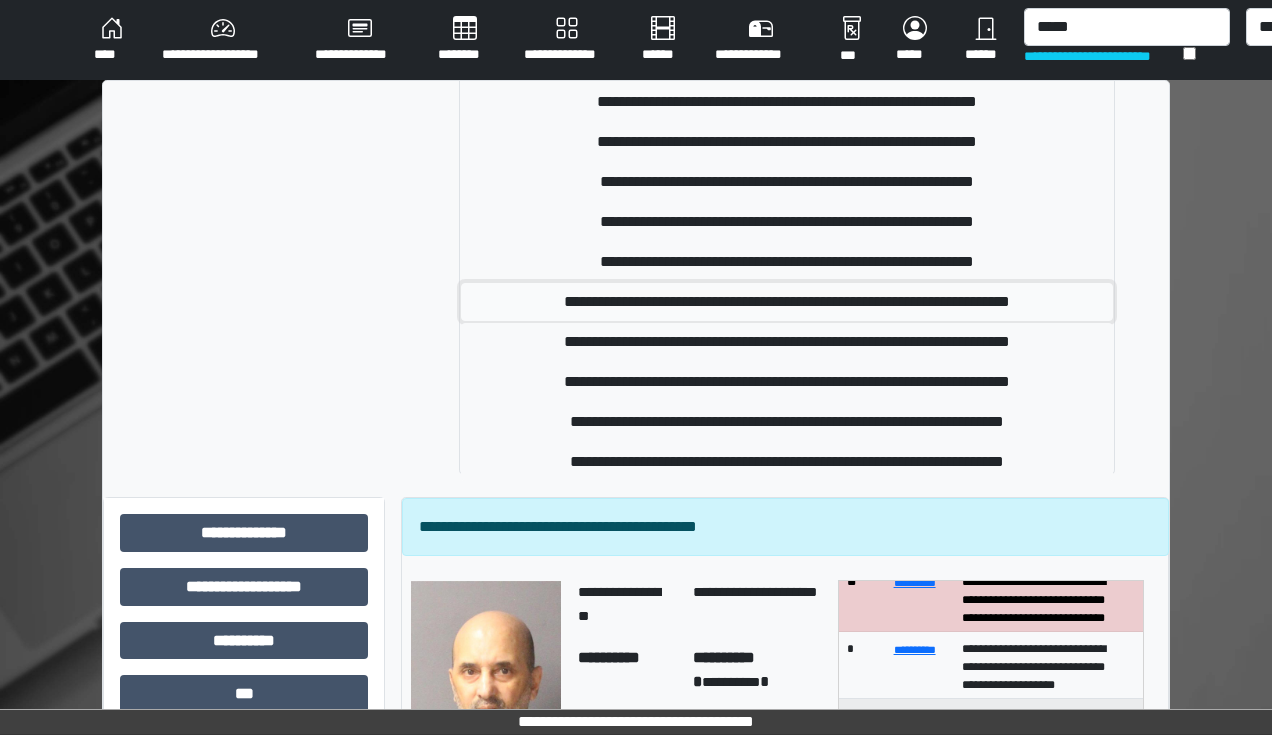 click on "**********" at bounding box center (787, 302) 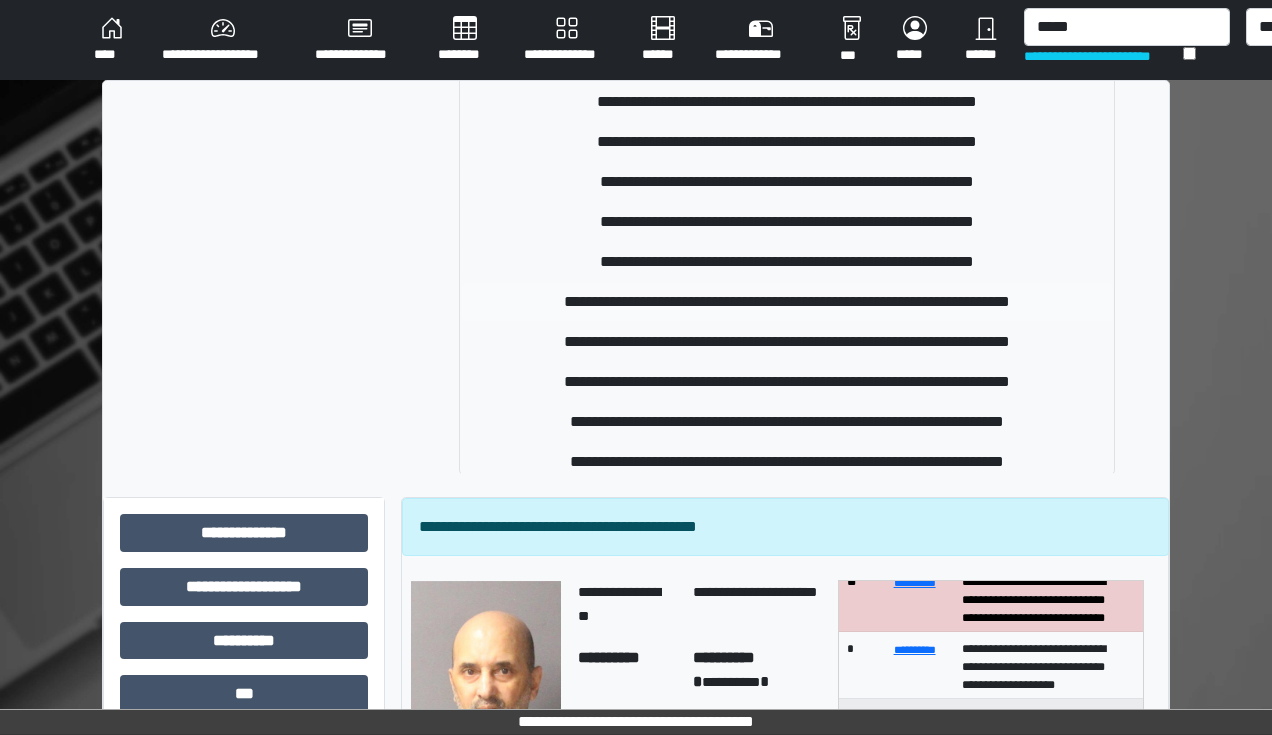 type 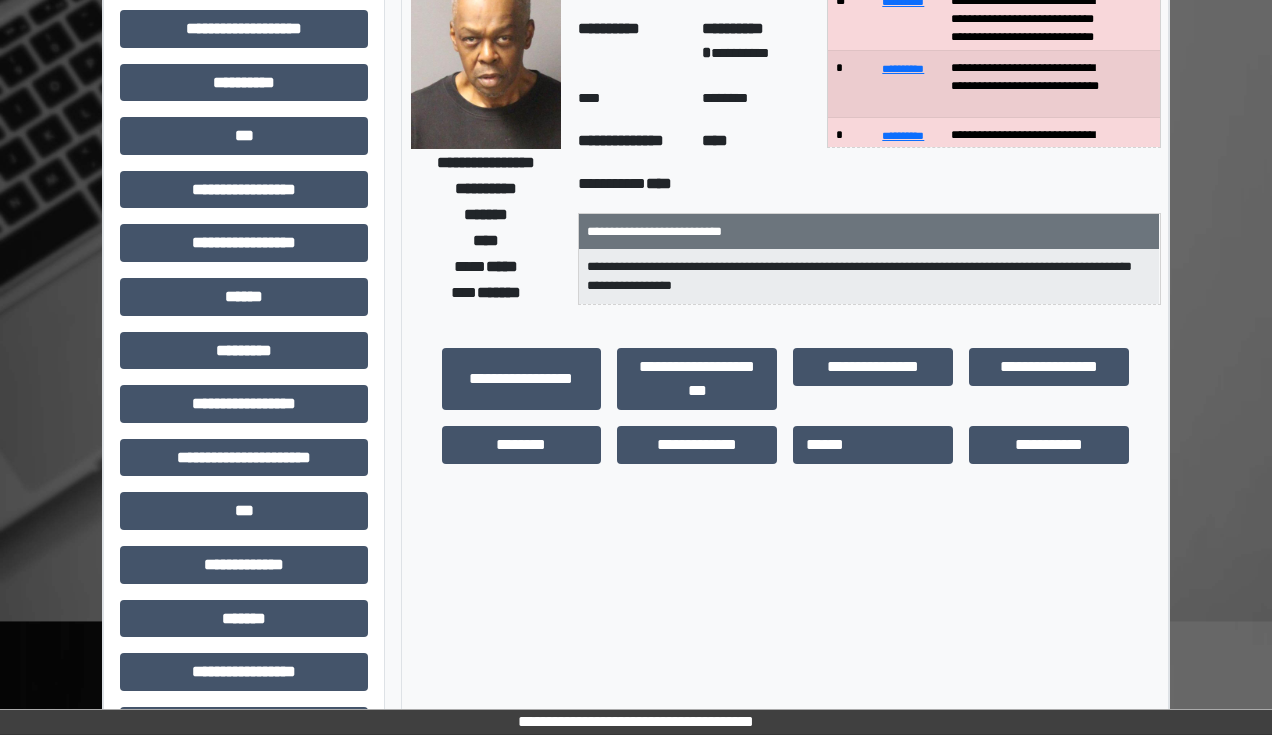 scroll, scrollTop: 160, scrollLeft: 0, axis: vertical 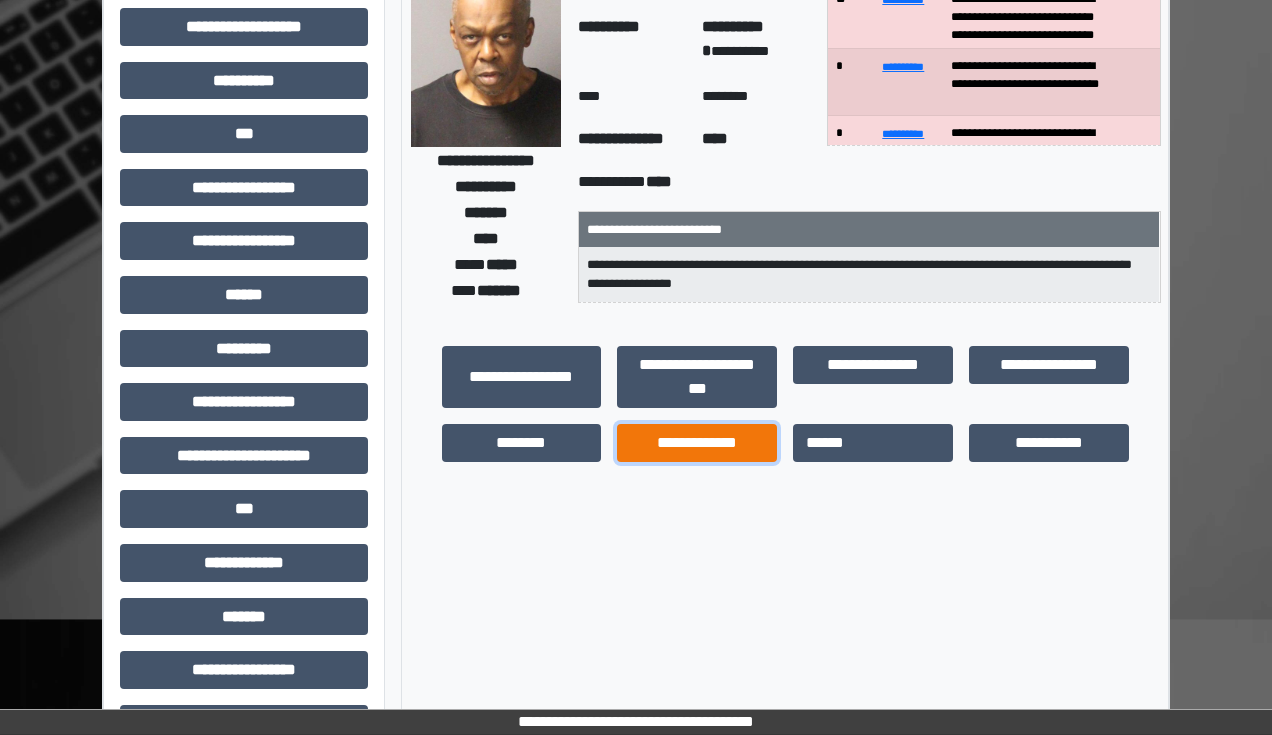 click on "**********" at bounding box center [697, 443] 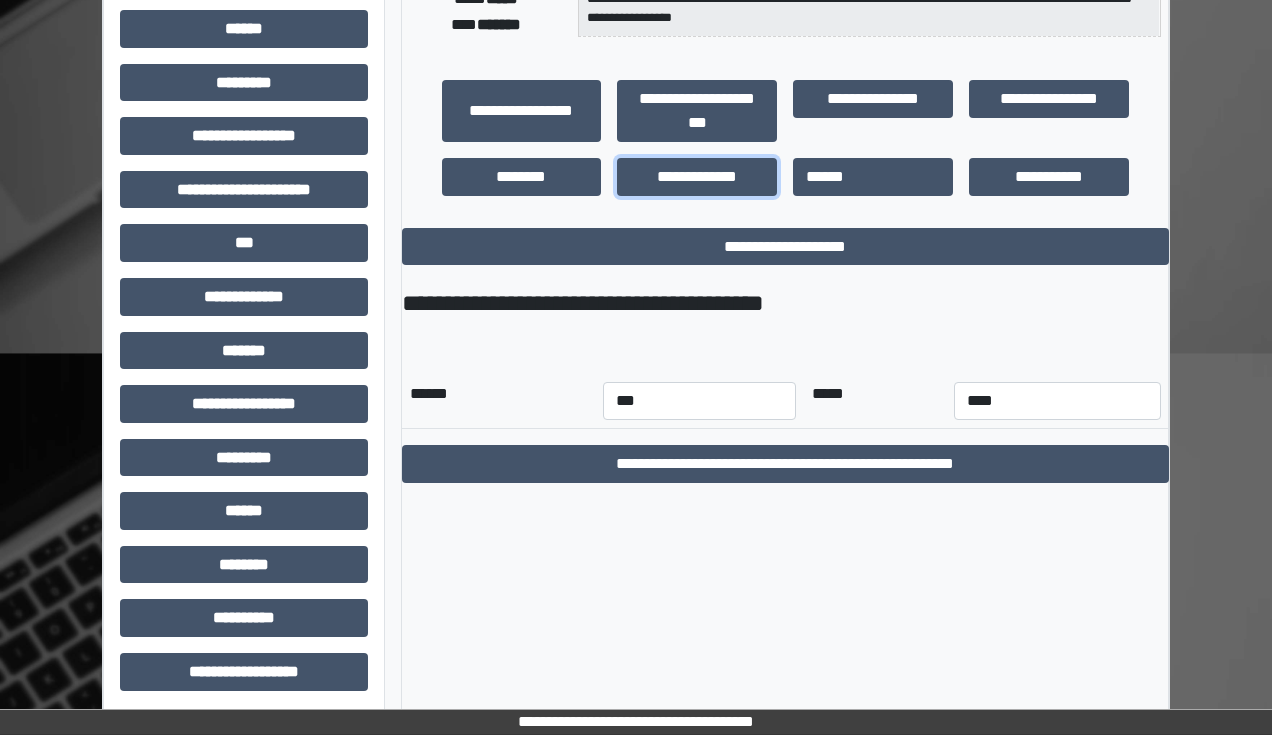 scroll, scrollTop: 431, scrollLeft: 0, axis: vertical 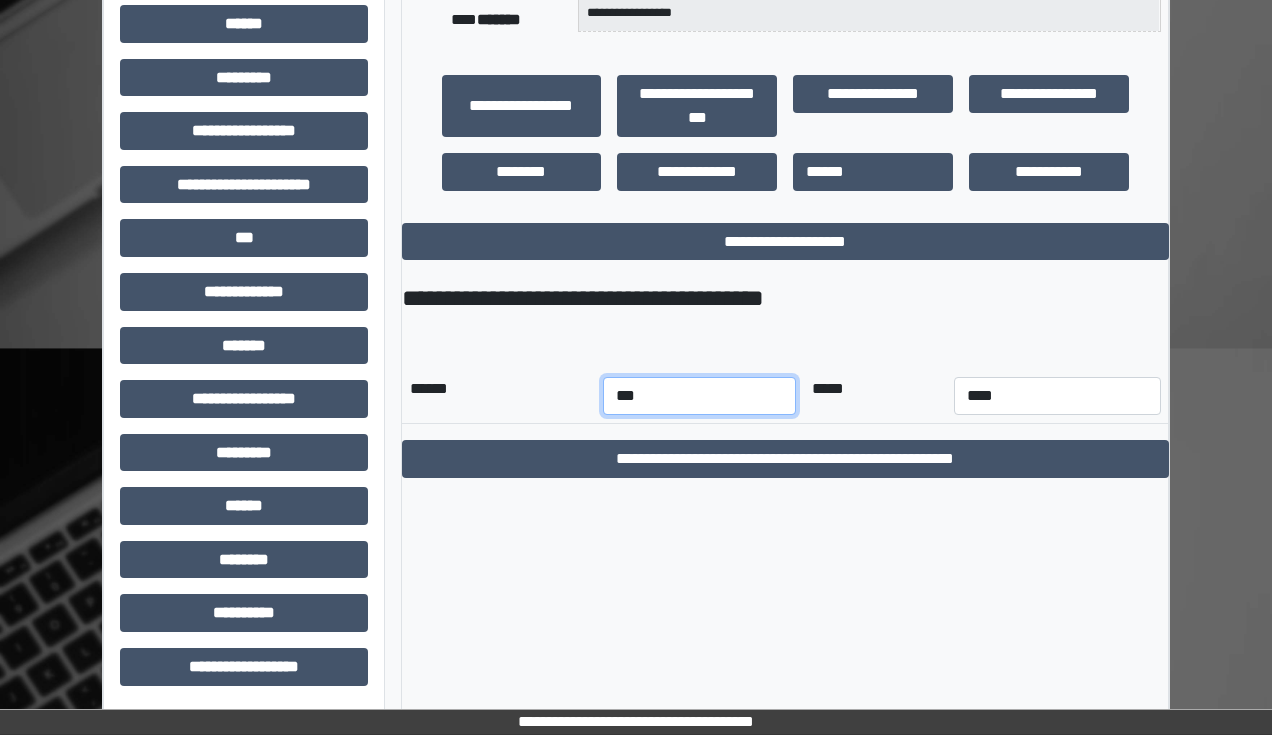 click on "***
***
***
***
***
***
***
***
***
***
***
***" at bounding box center [699, 396] 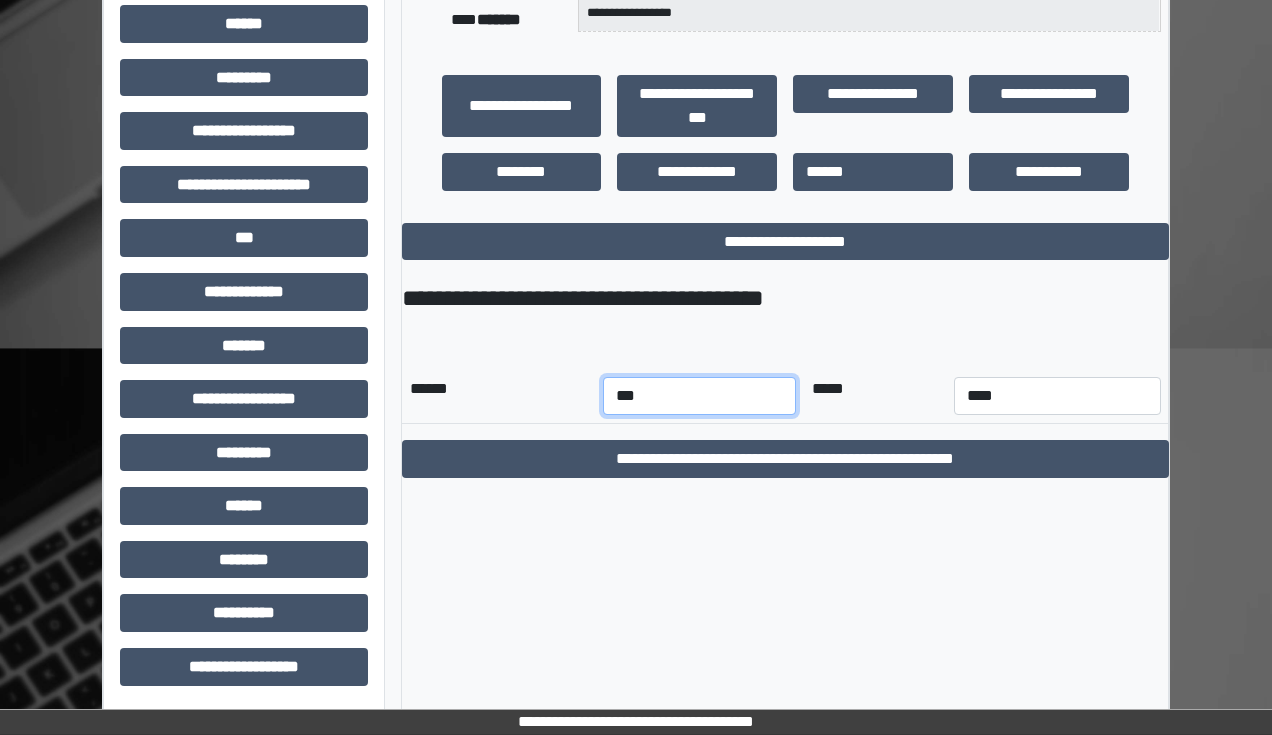 select on "*" 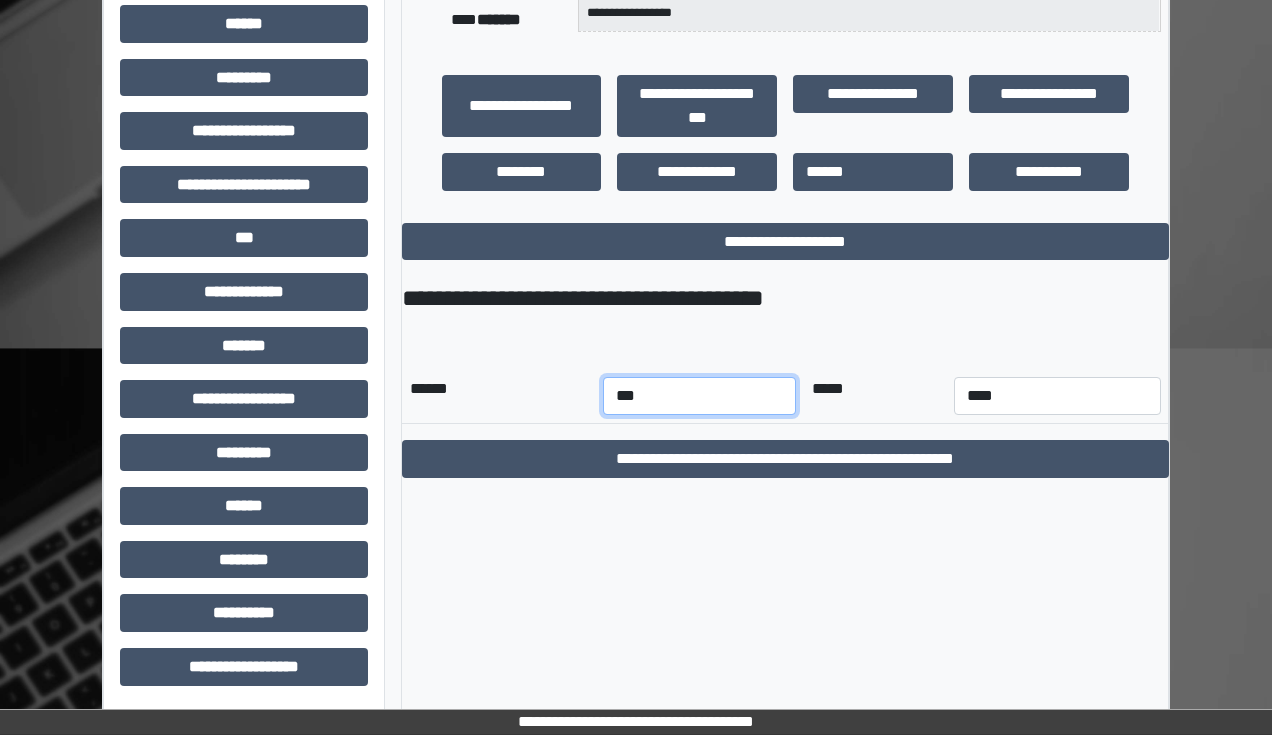 click on "***
***
***
***
***
***
***
***
***
***
***
***" at bounding box center (699, 396) 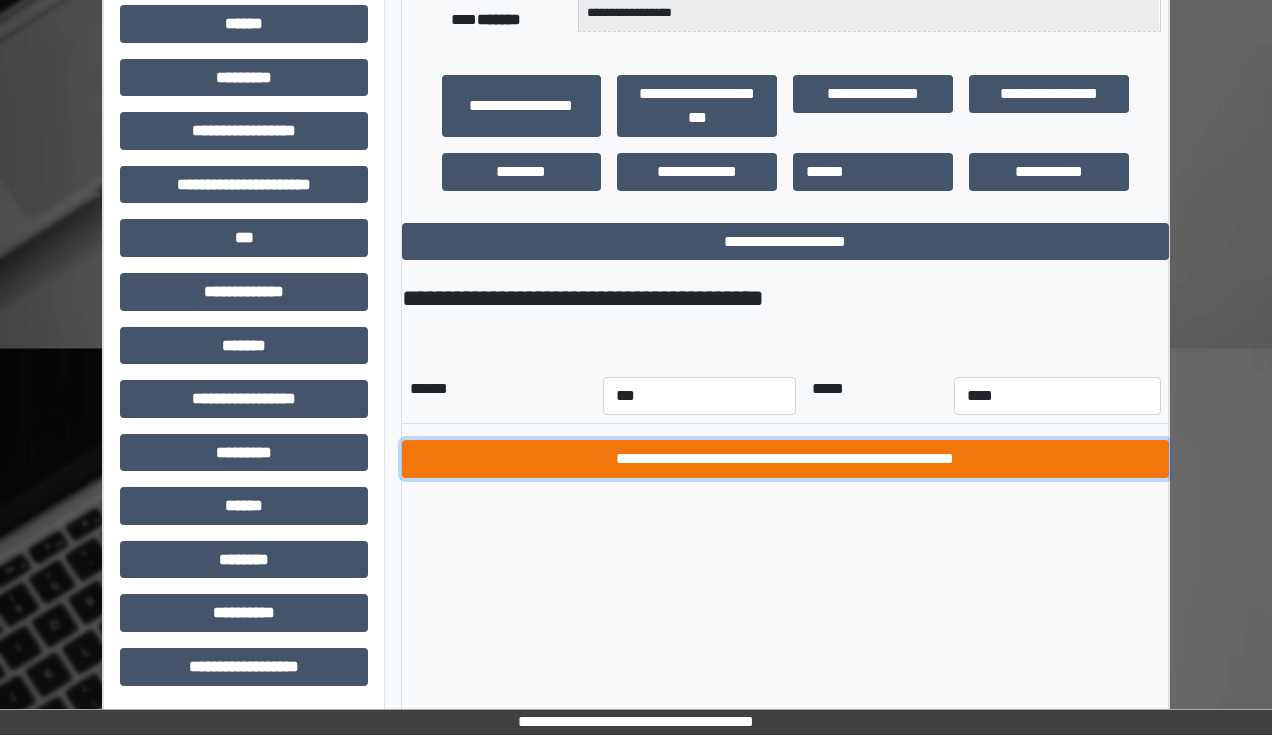 click on "**********" at bounding box center (785, 459) 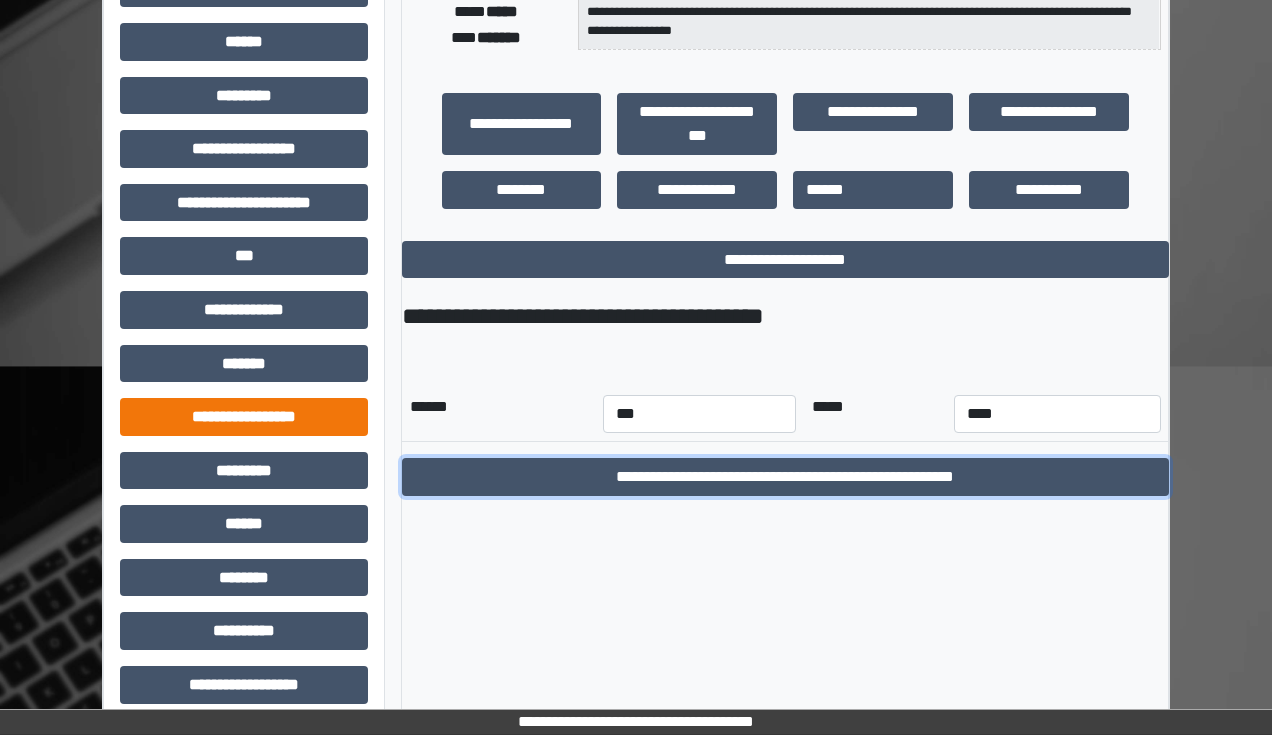 scroll, scrollTop: 431, scrollLeft: 0, axis: vertical 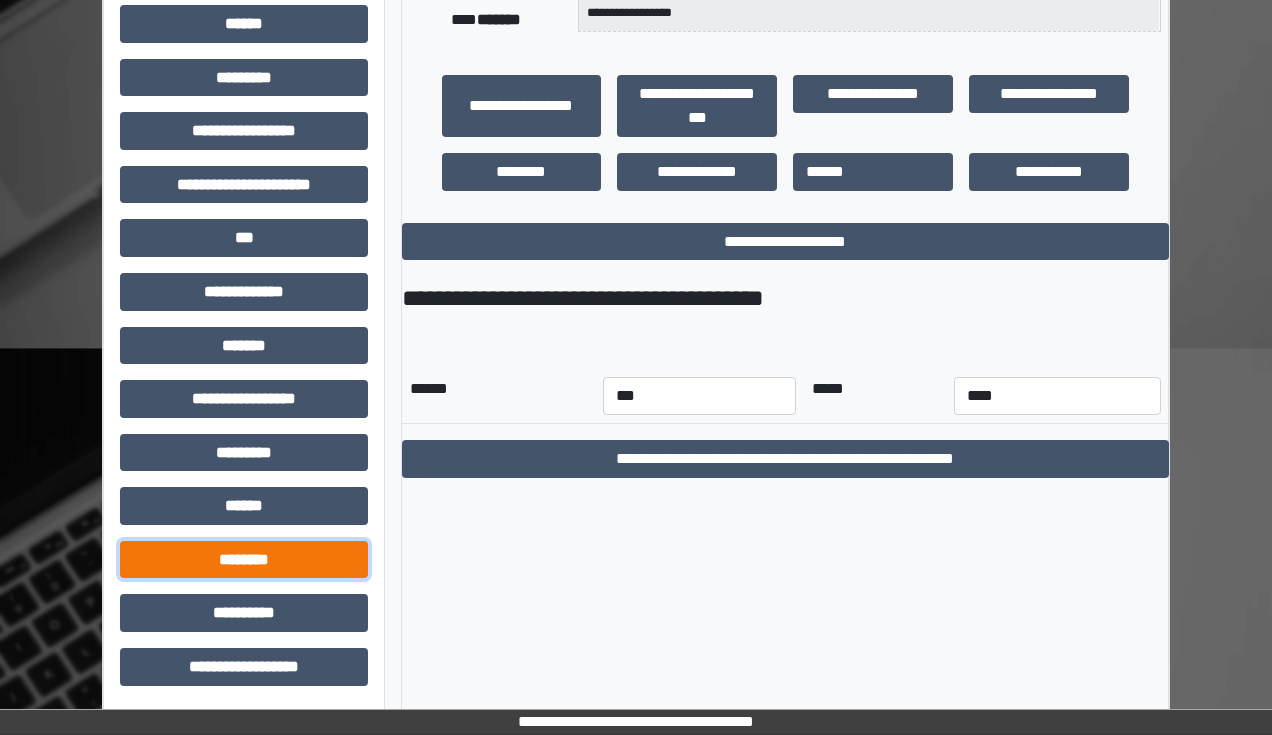 click on "********" at bounding box center [244, 560] 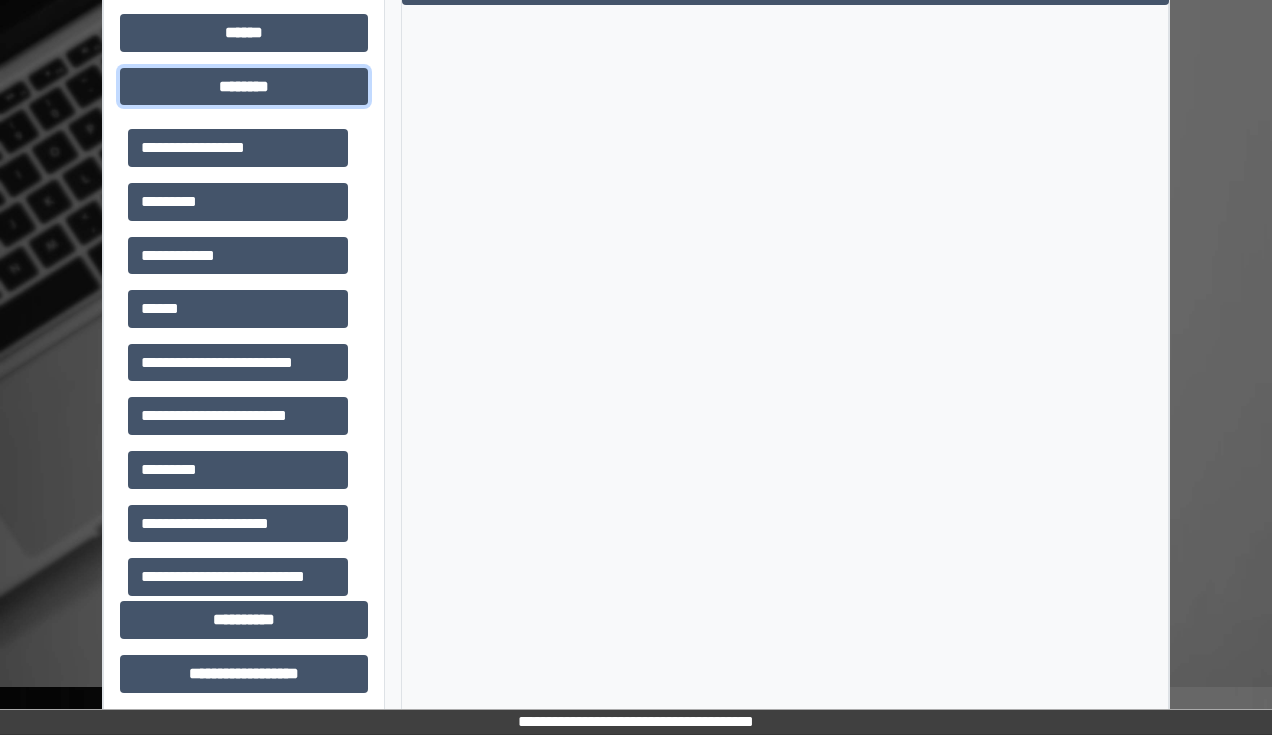 scroll, scrollTop: 911, scrollLeft: 0, axis: vertical 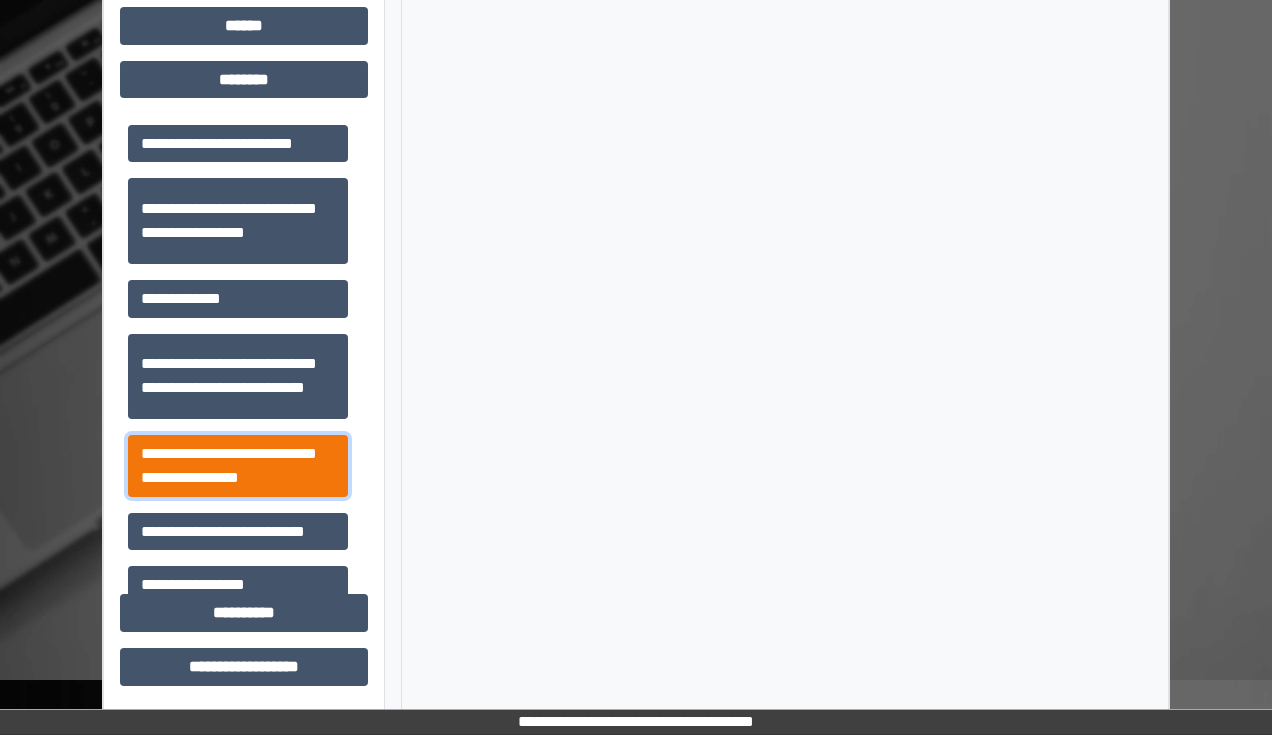 click on "**********" at bounding box center [238, 466] 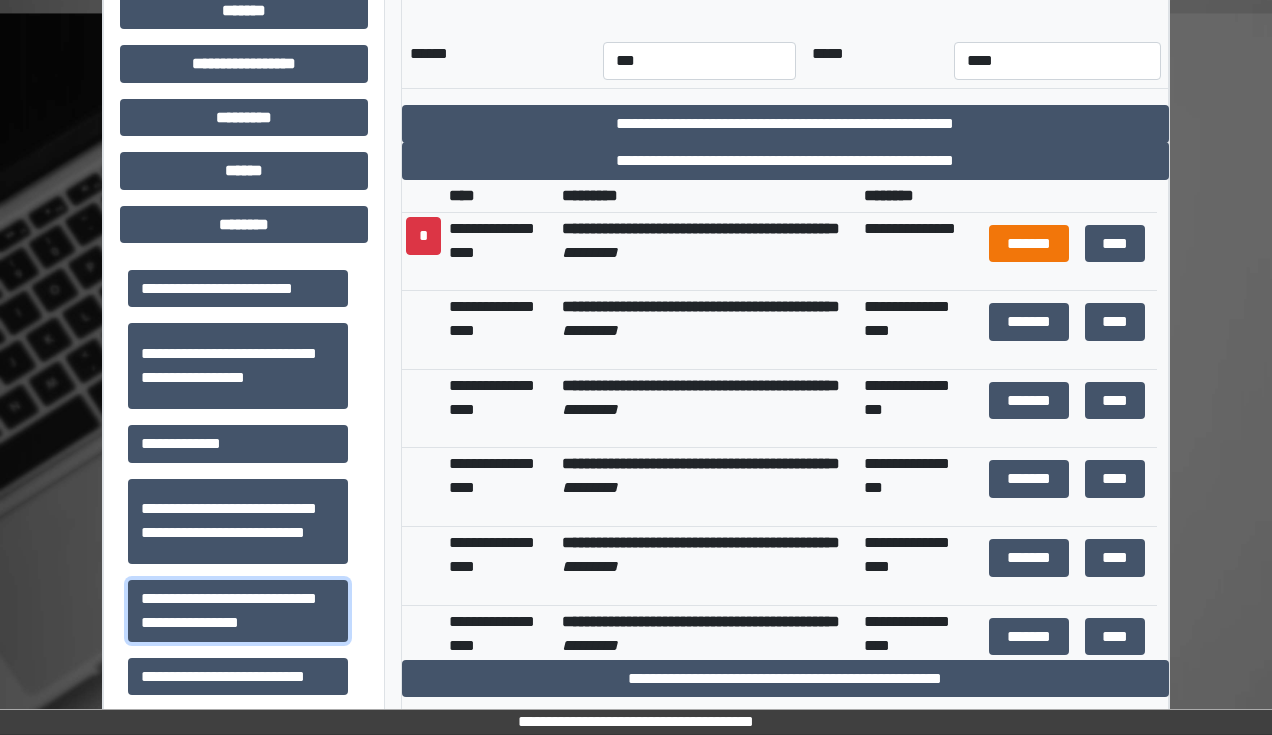 scroll, scrollTop: 751, scrollLeft: 0, axis: vertical 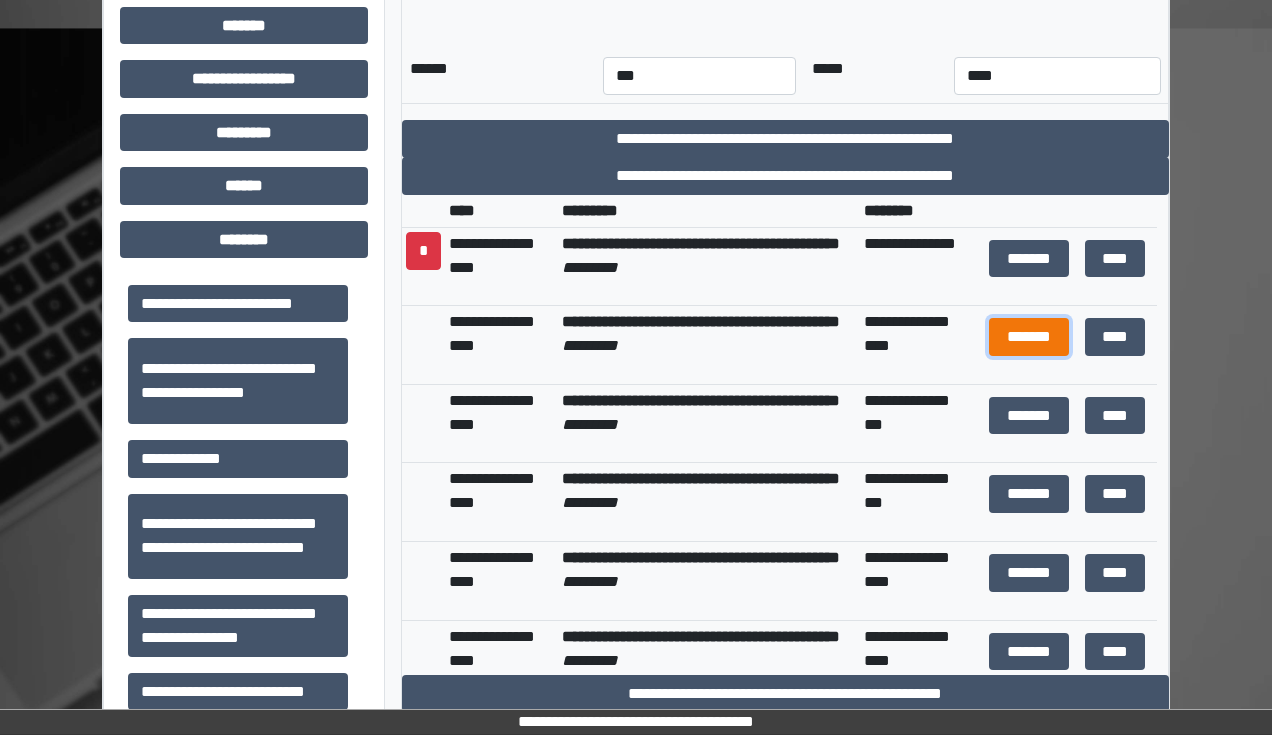 click on "*******" at bounding box center [1029, 337] 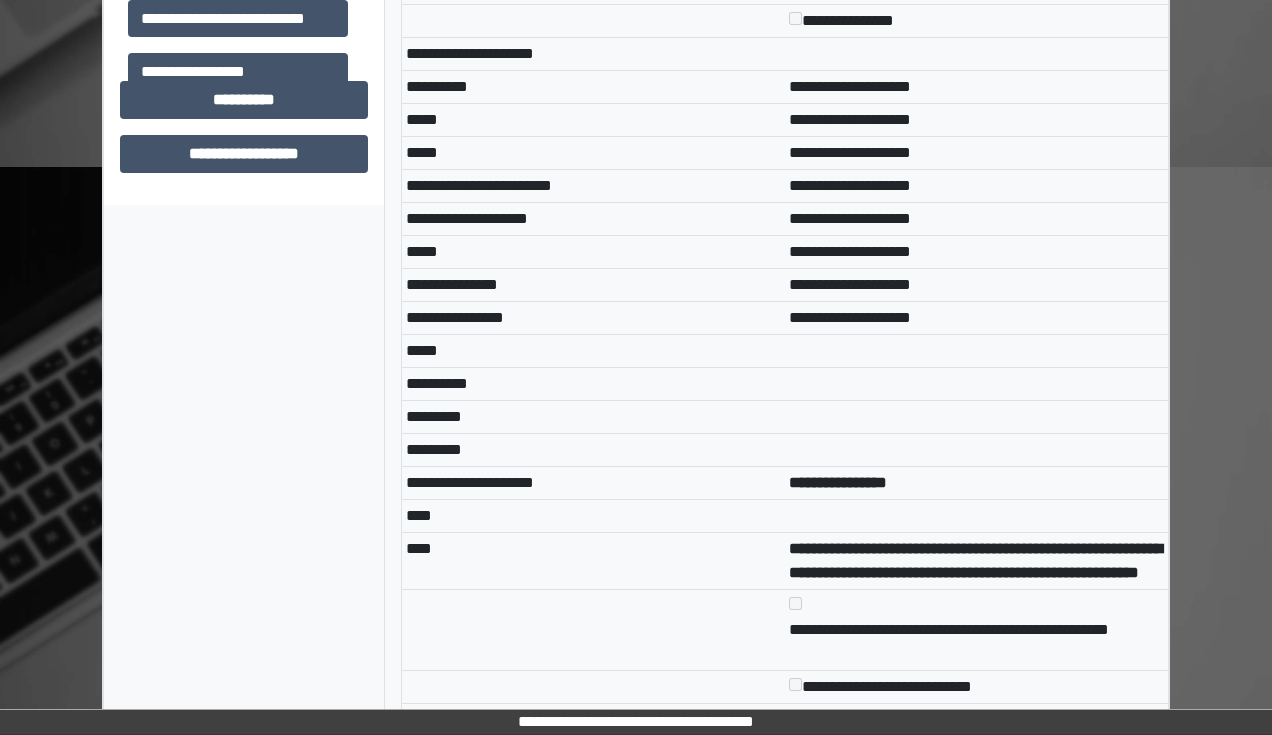 scroll, scrollTop: 1631, scrollLeft: 0, axis: vertical 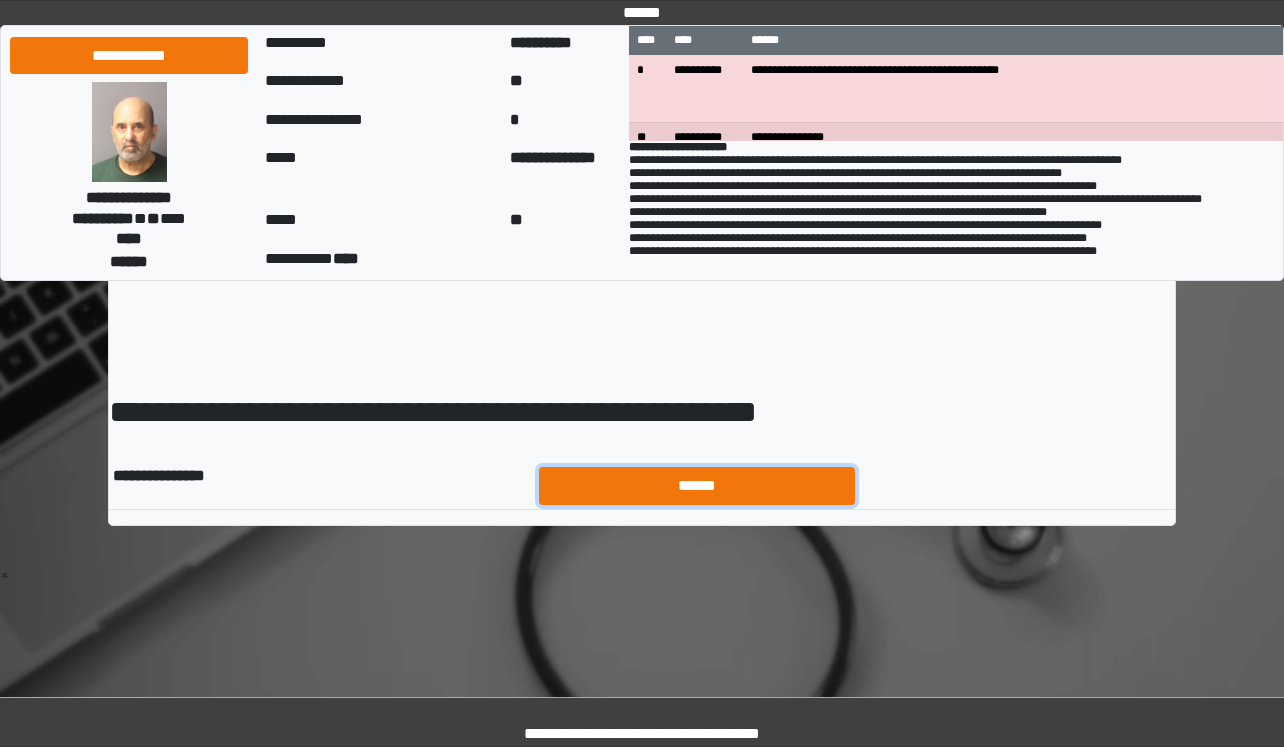 click on "******" at bounding box center [697, 486] 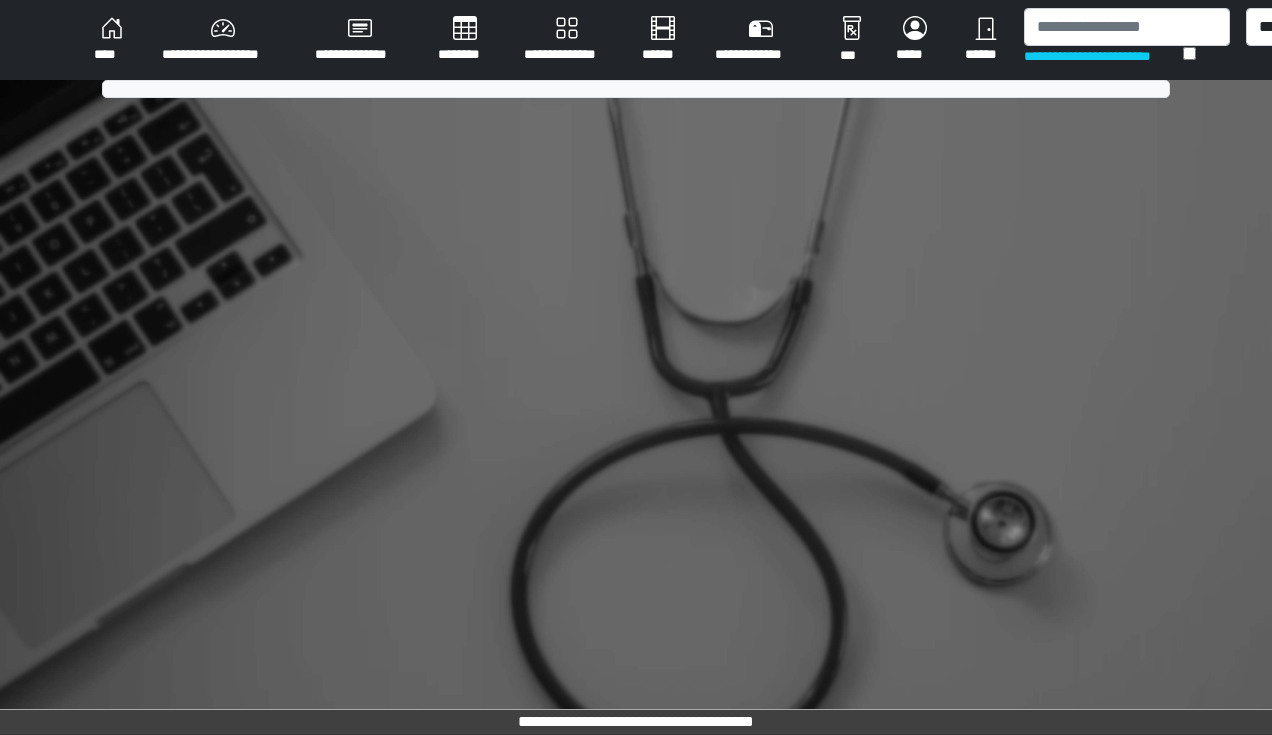 scroll, scrollTop: 0, scrollLeft: 0, axis: both 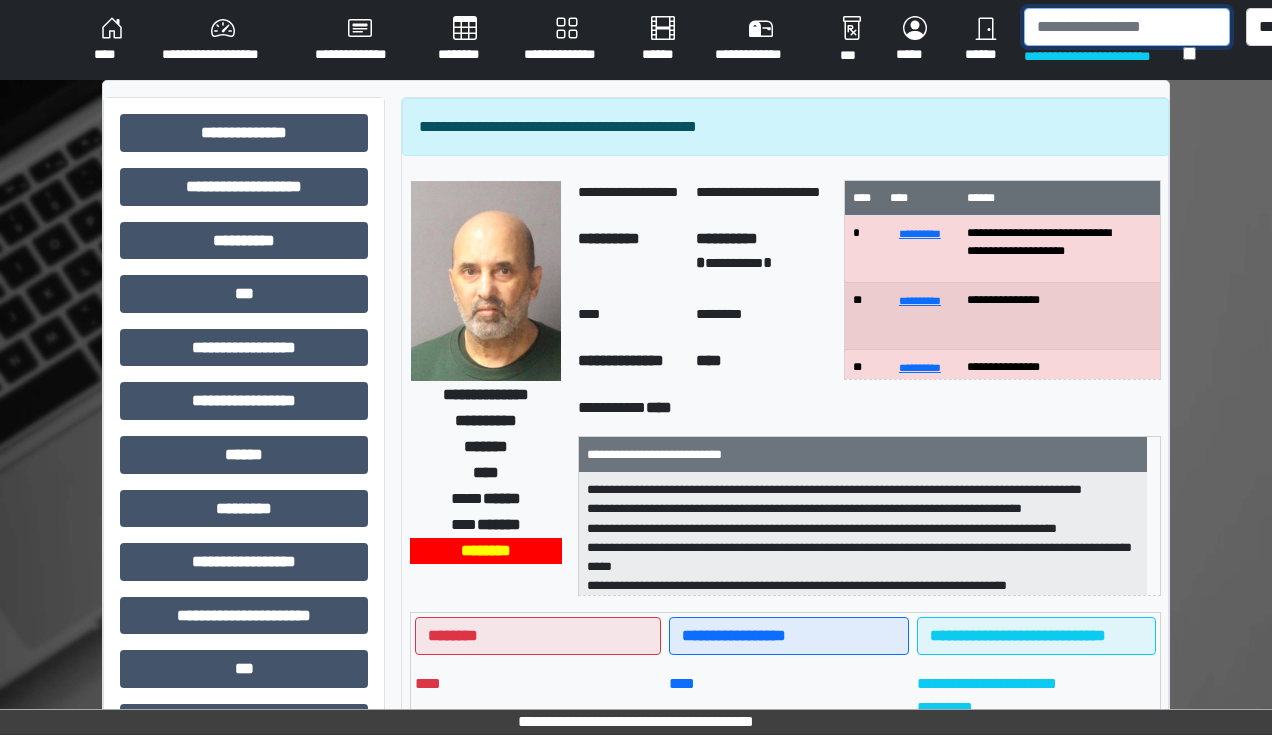 click at bounding box center (1127, 27) 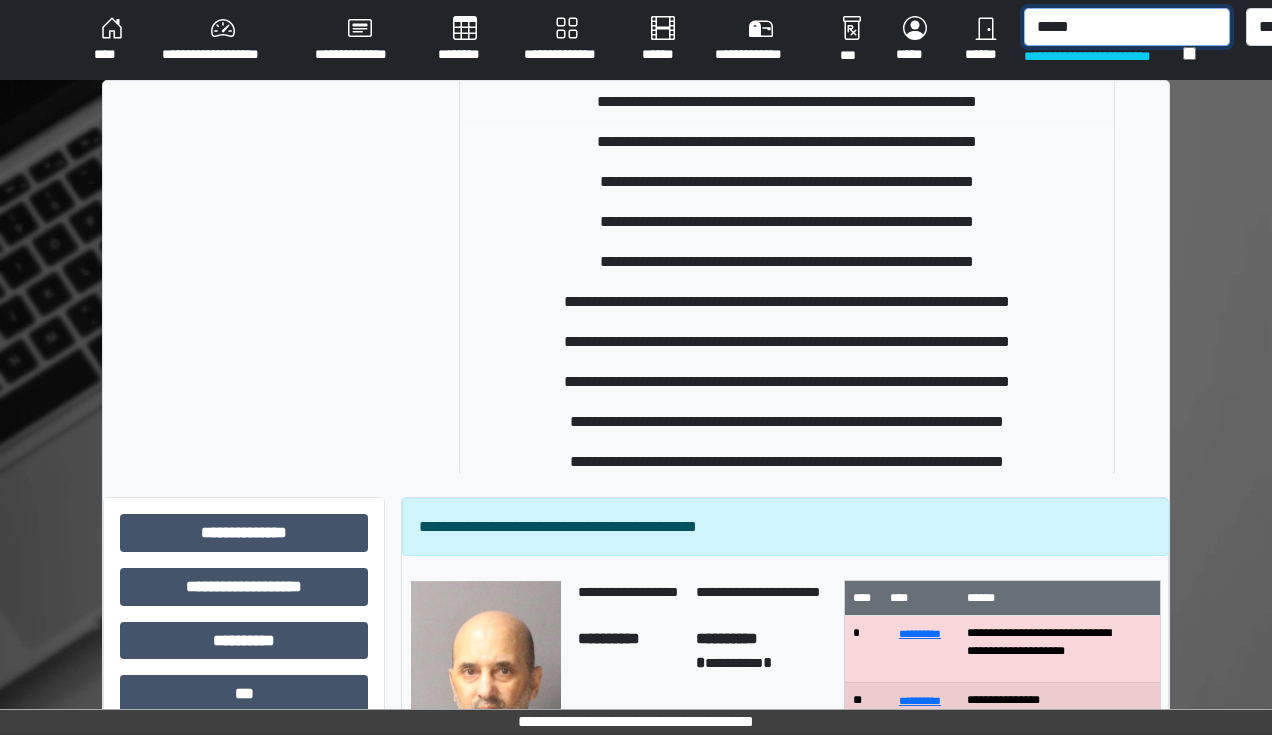 scroll, scrollTop: 409, scrollLeft: 0, axis: vertical 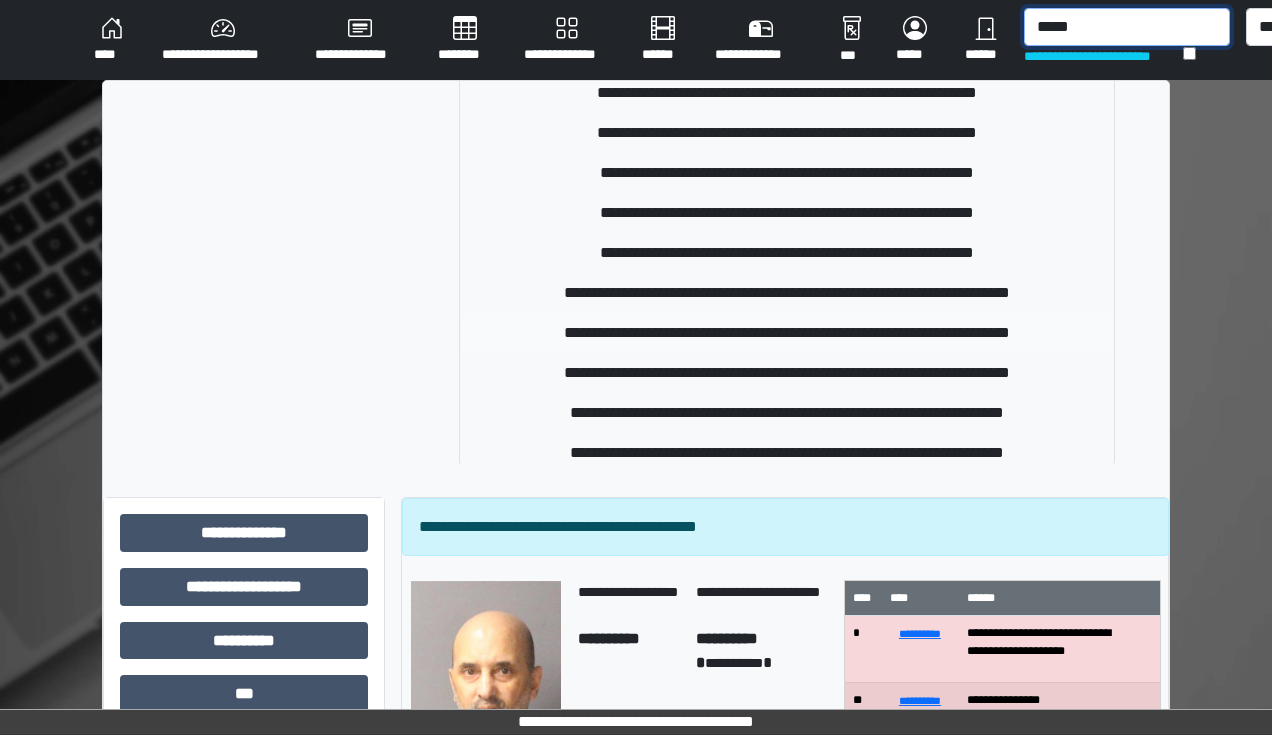 type on "*****" 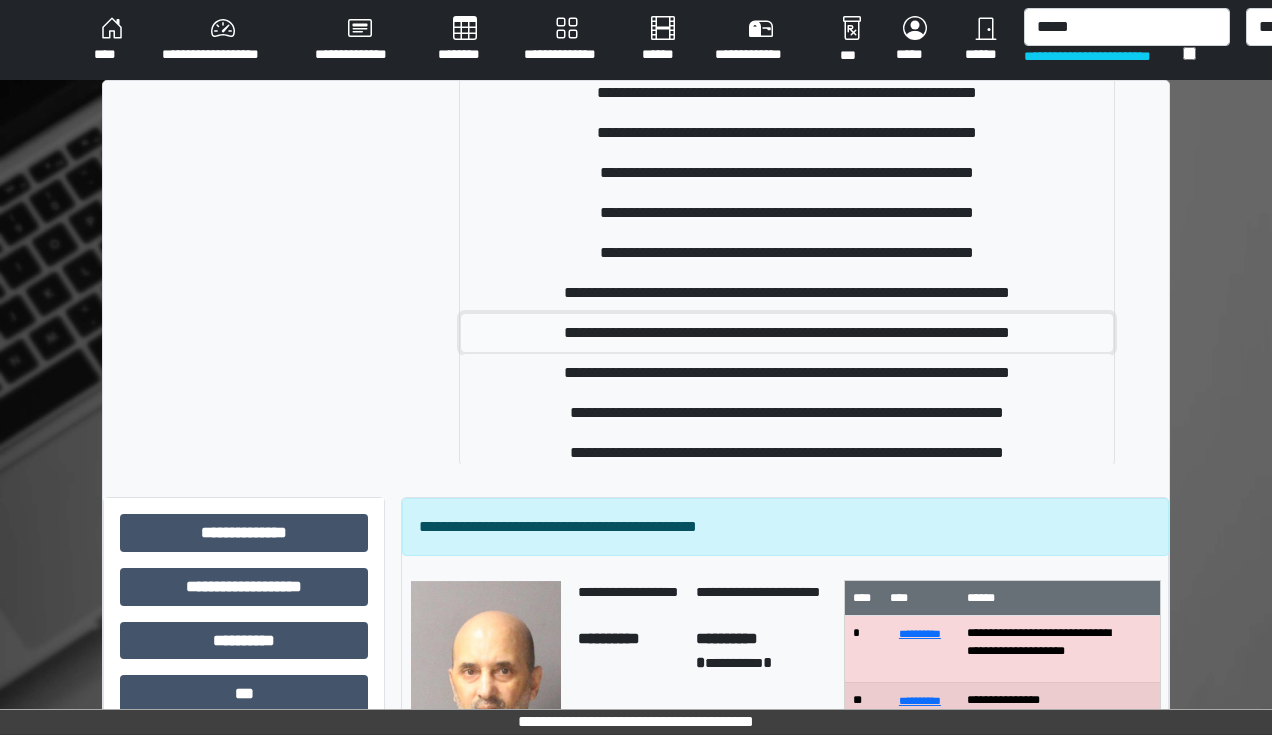 click on "**********" at bounding box center [787, 333] 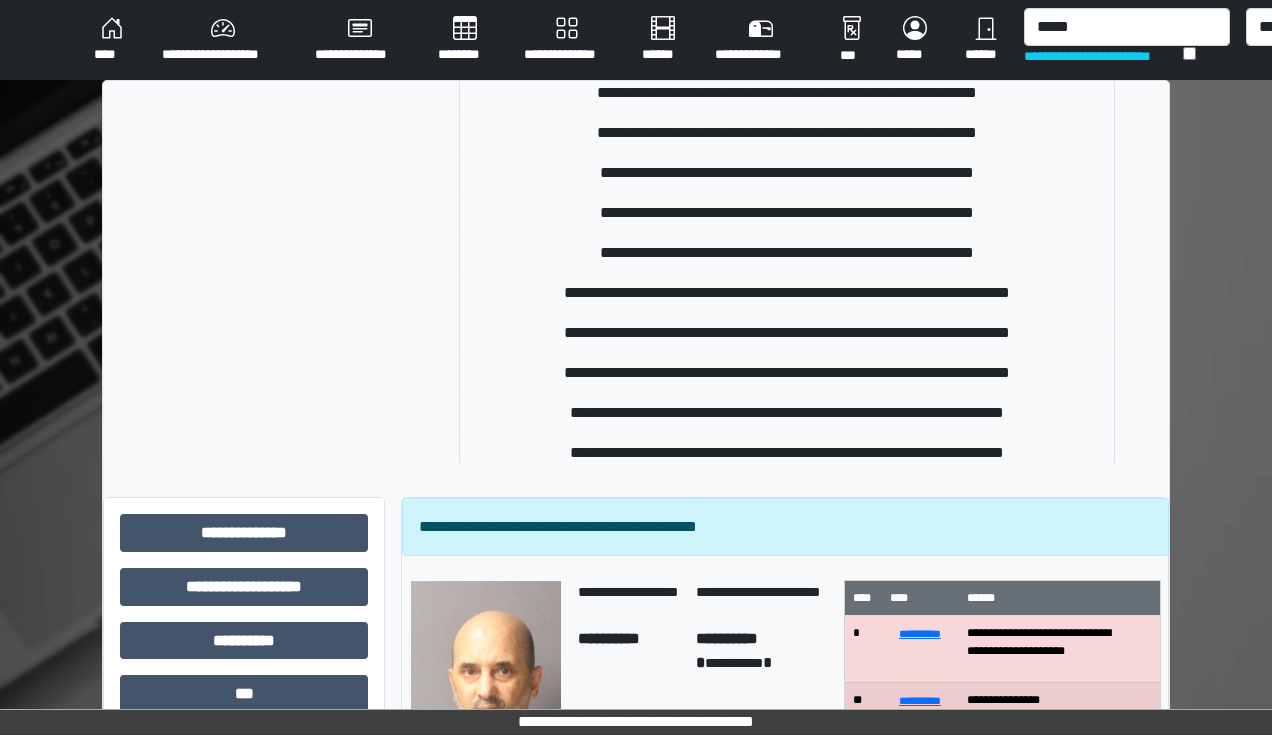 type 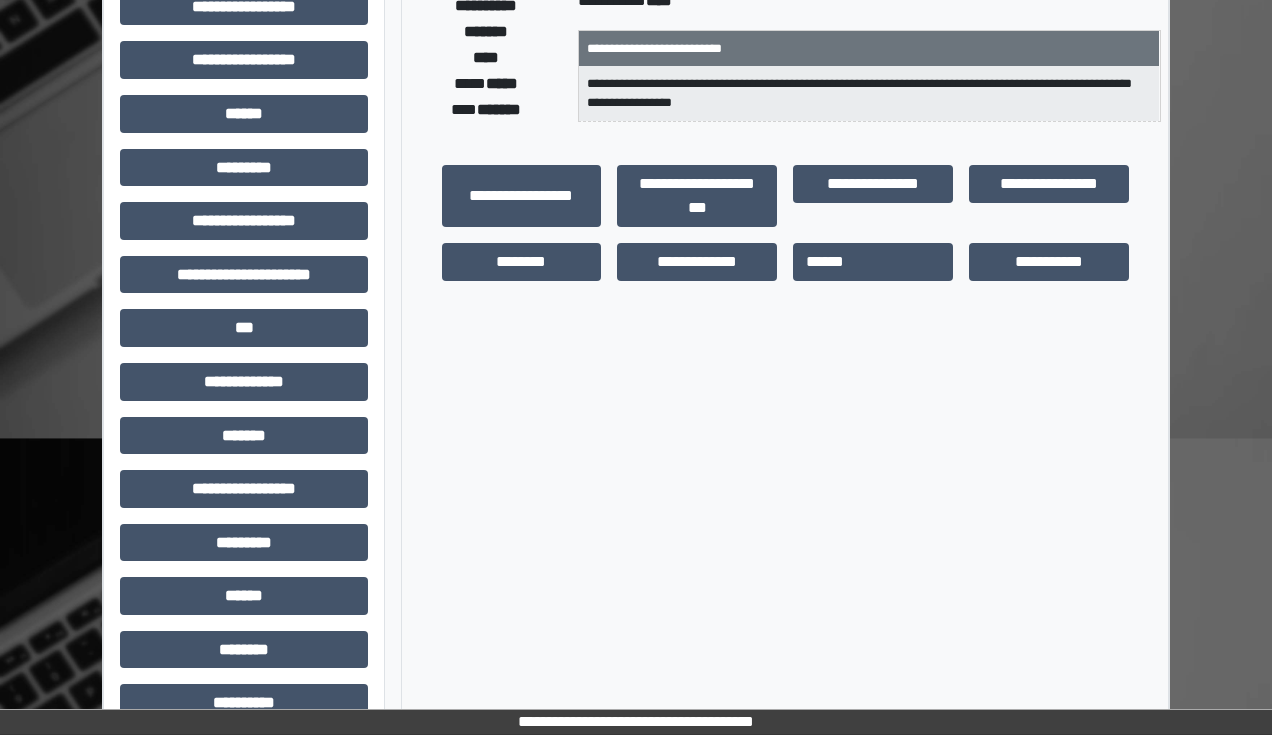 scroll, scrollTop: 431, scrollLeft: 0, axis: vertical 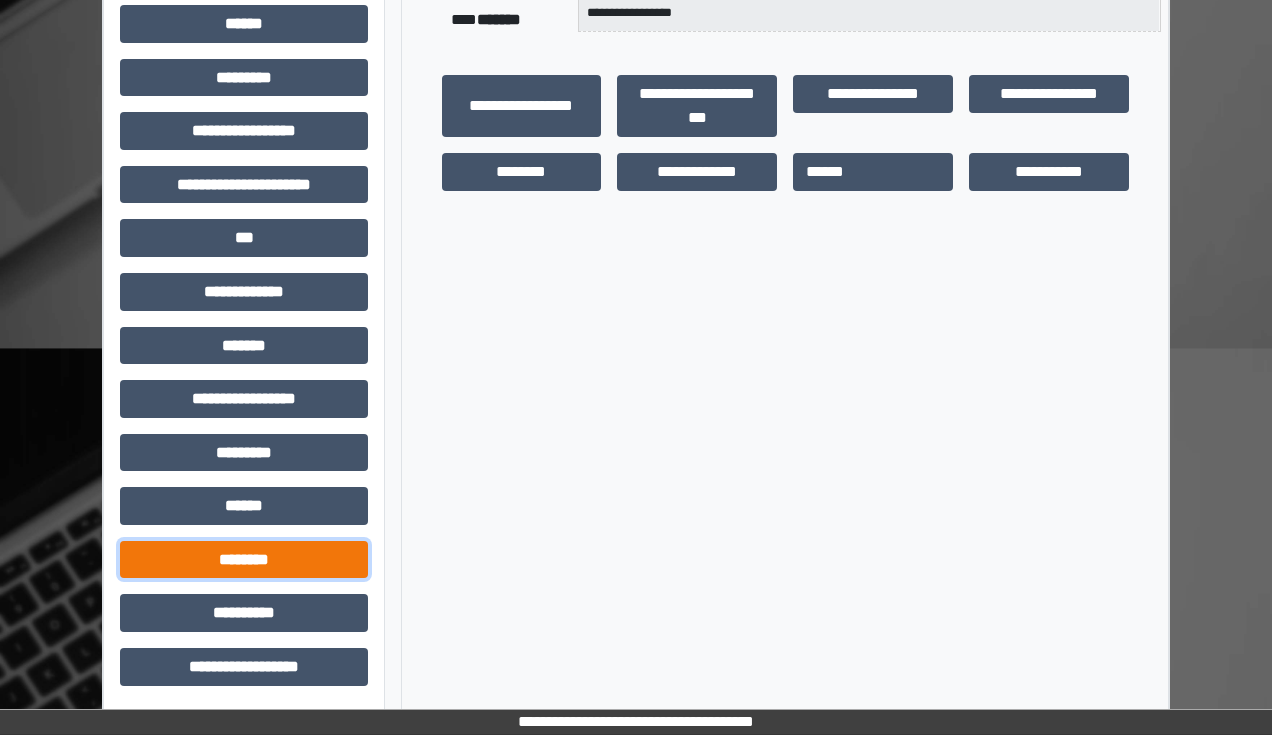 click on "********" at bounding box center [244, 560] 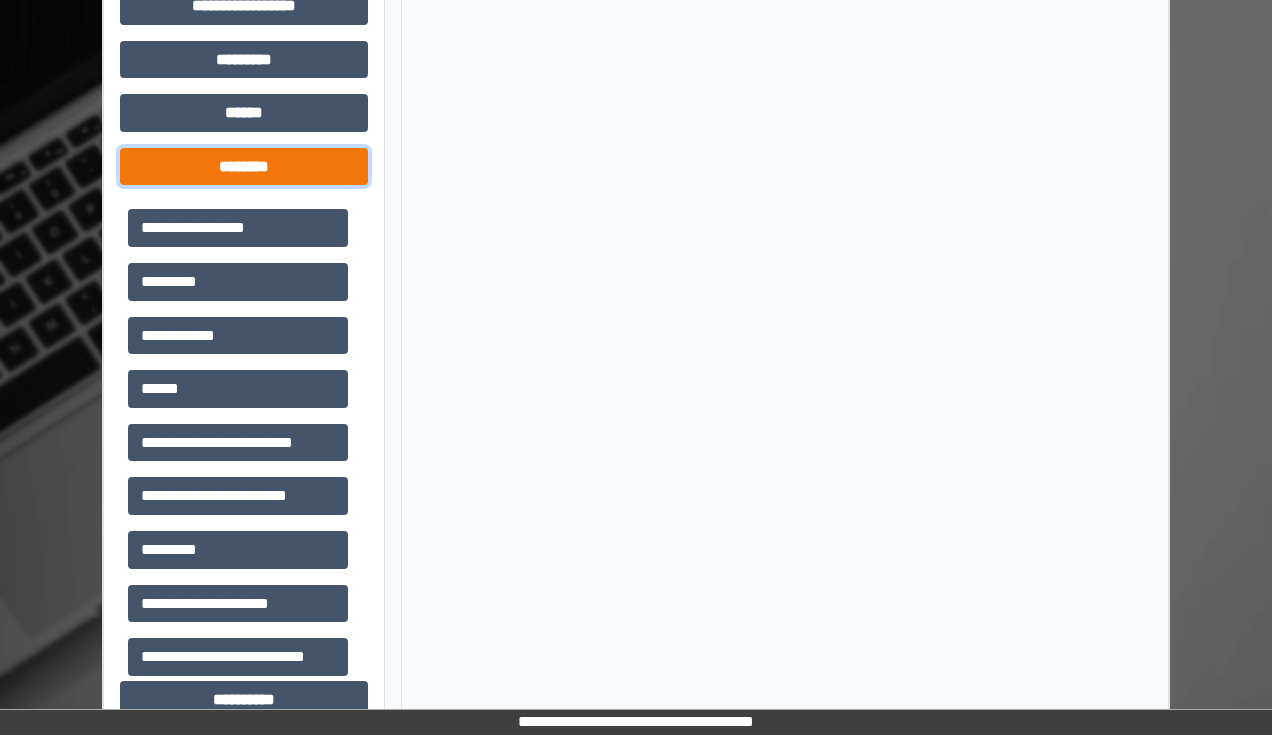 scroll, scrollTop: 831, scrollLeft: 0, axis: vertical 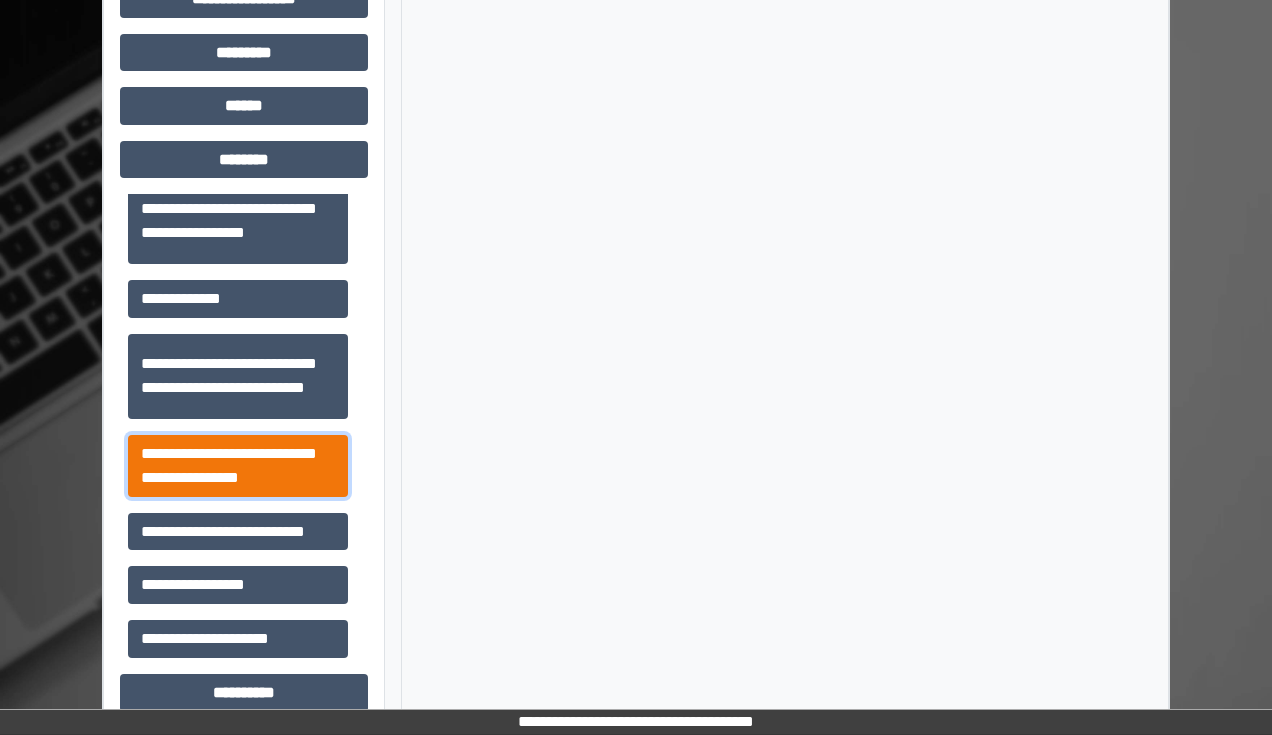 click on "**********" at bounding box center [238, 466] 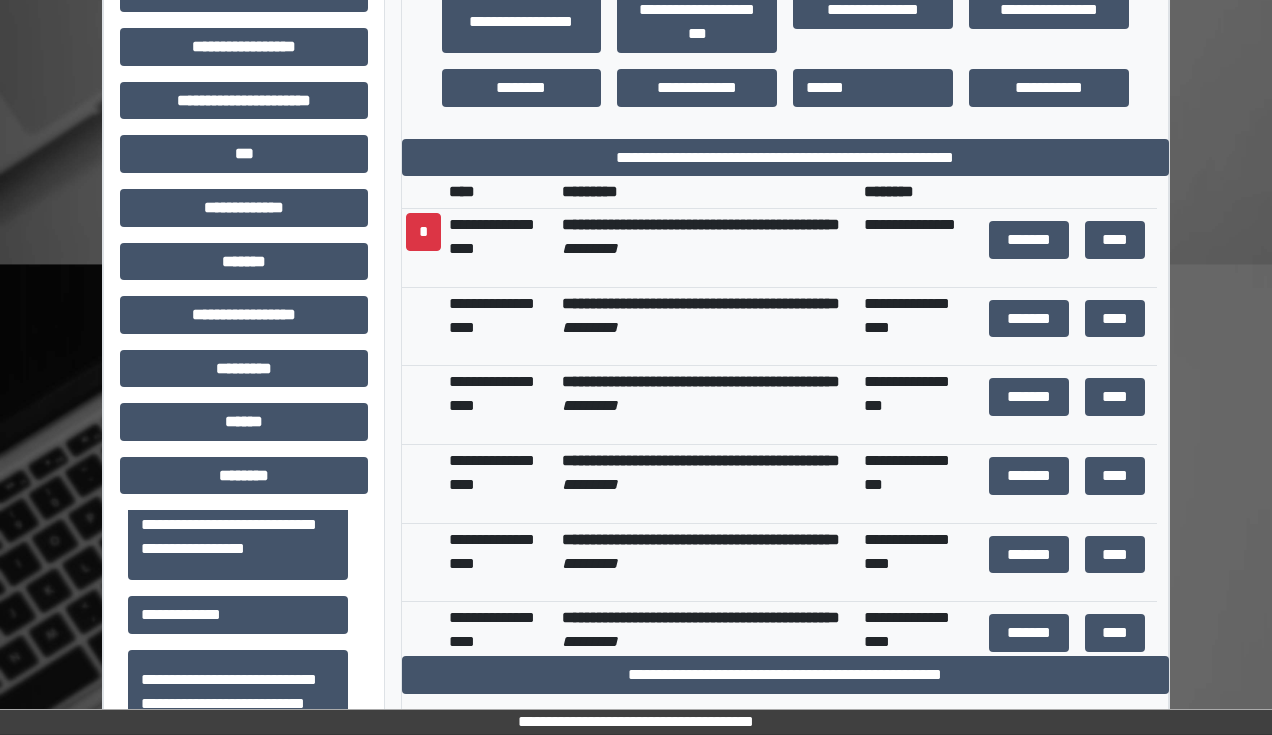 scroll, scrollTop: 511, scrollLeft: 0, axis: vertical 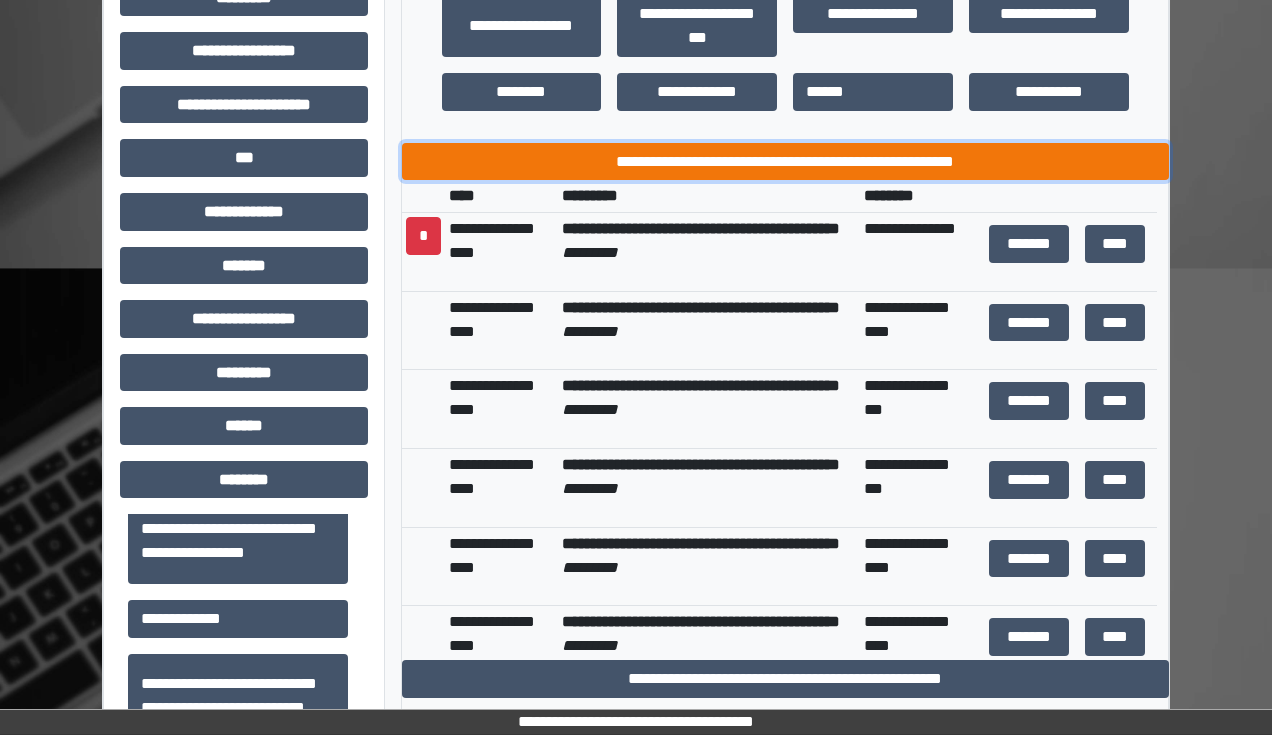 click on "**********" at bounding box center [785, 162] 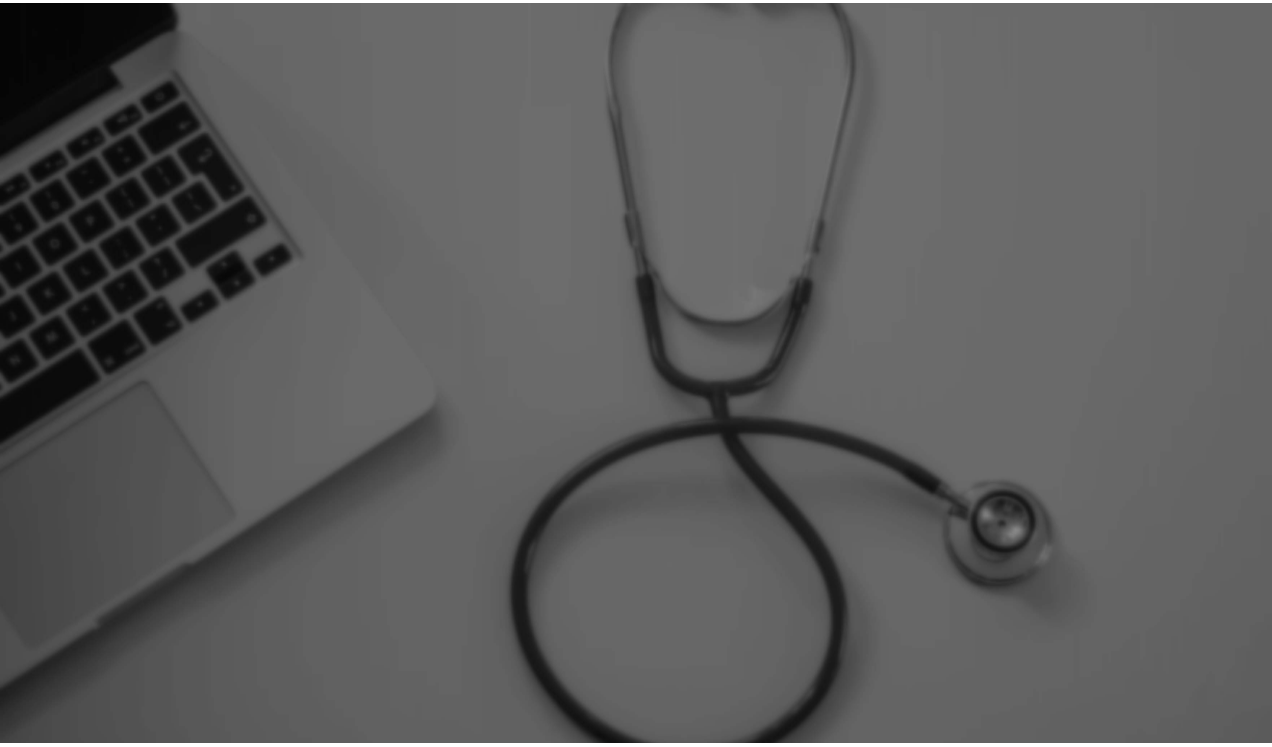 scroll, scrollTop: 0, scrollLeft: 0, axis: both 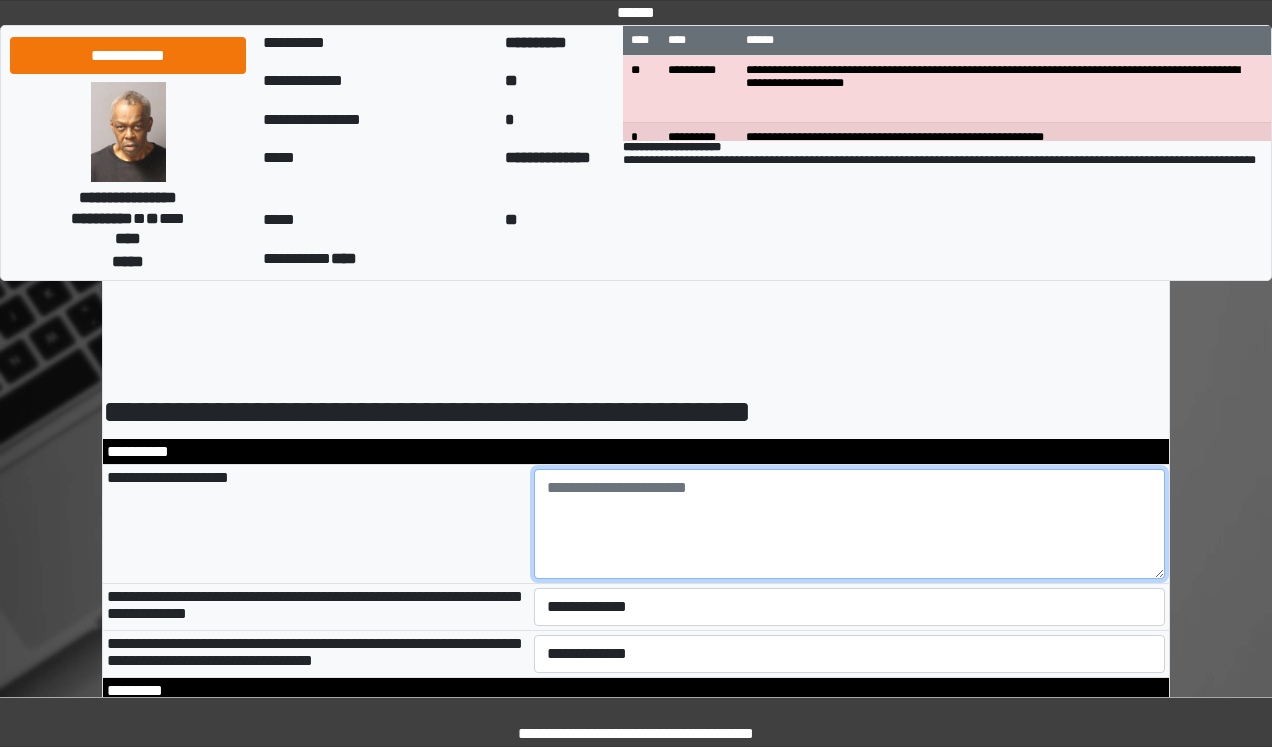 click at bounding box center (850, 524) 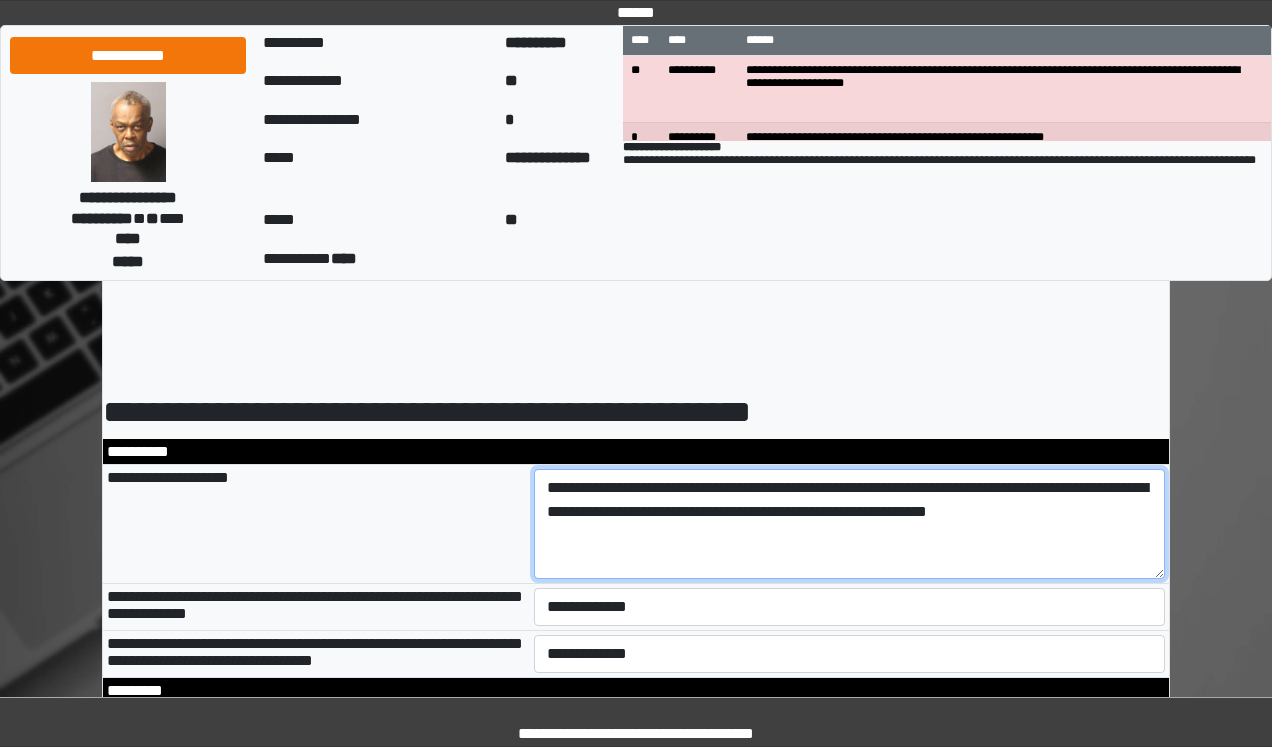 click on "**********" at bounding box center (850, 524) 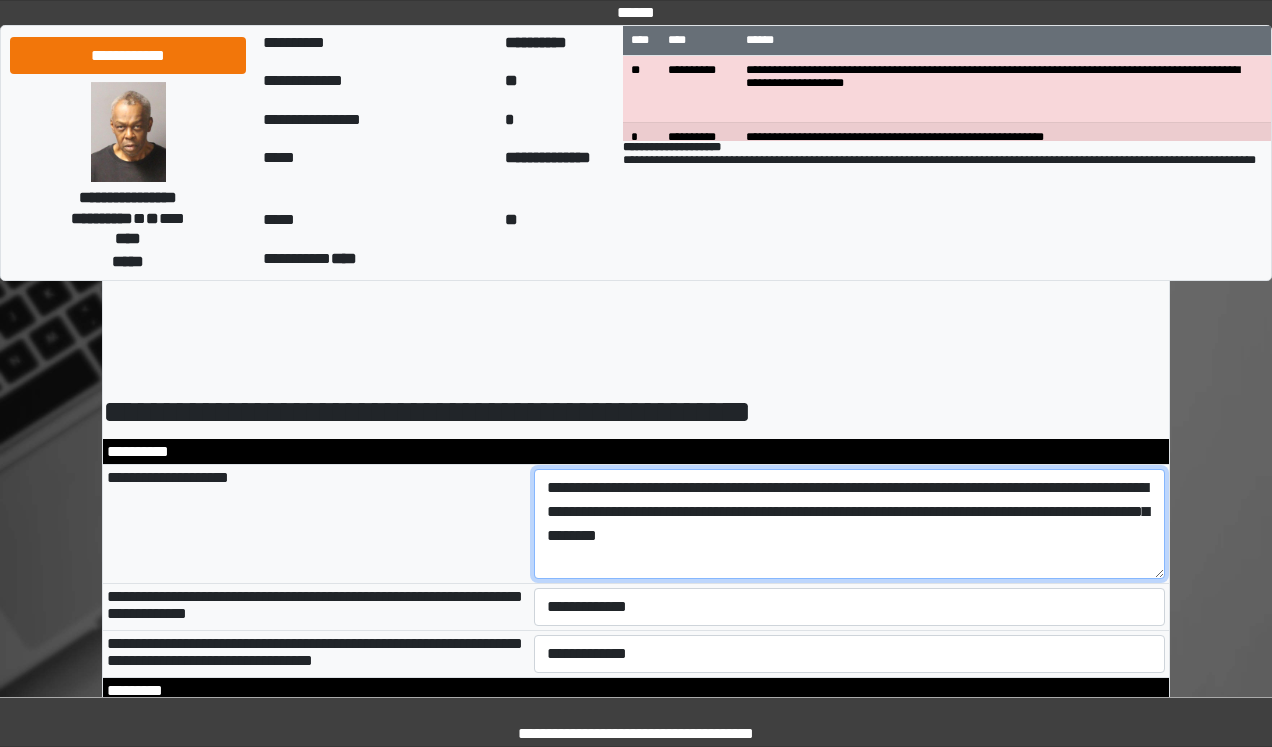 click on "**********" at bounding box center [850, 524] 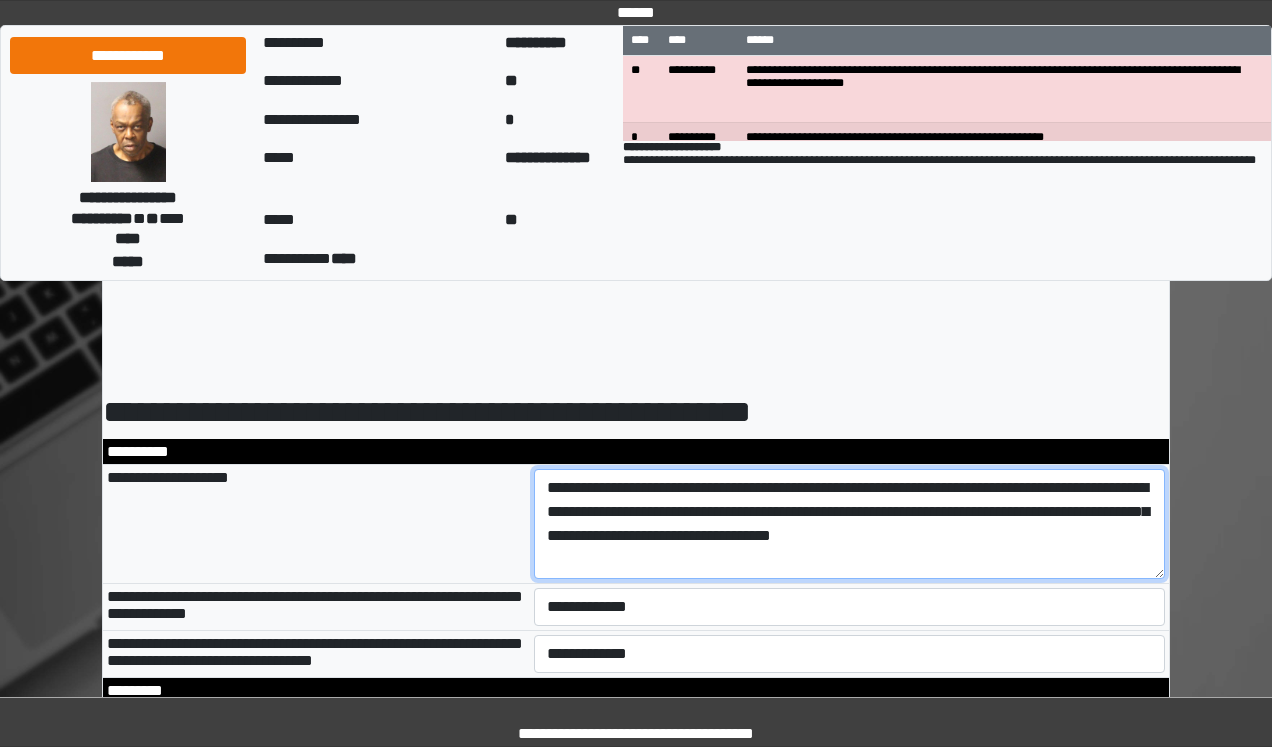 click on "**********" at bounding box center (850, 524) 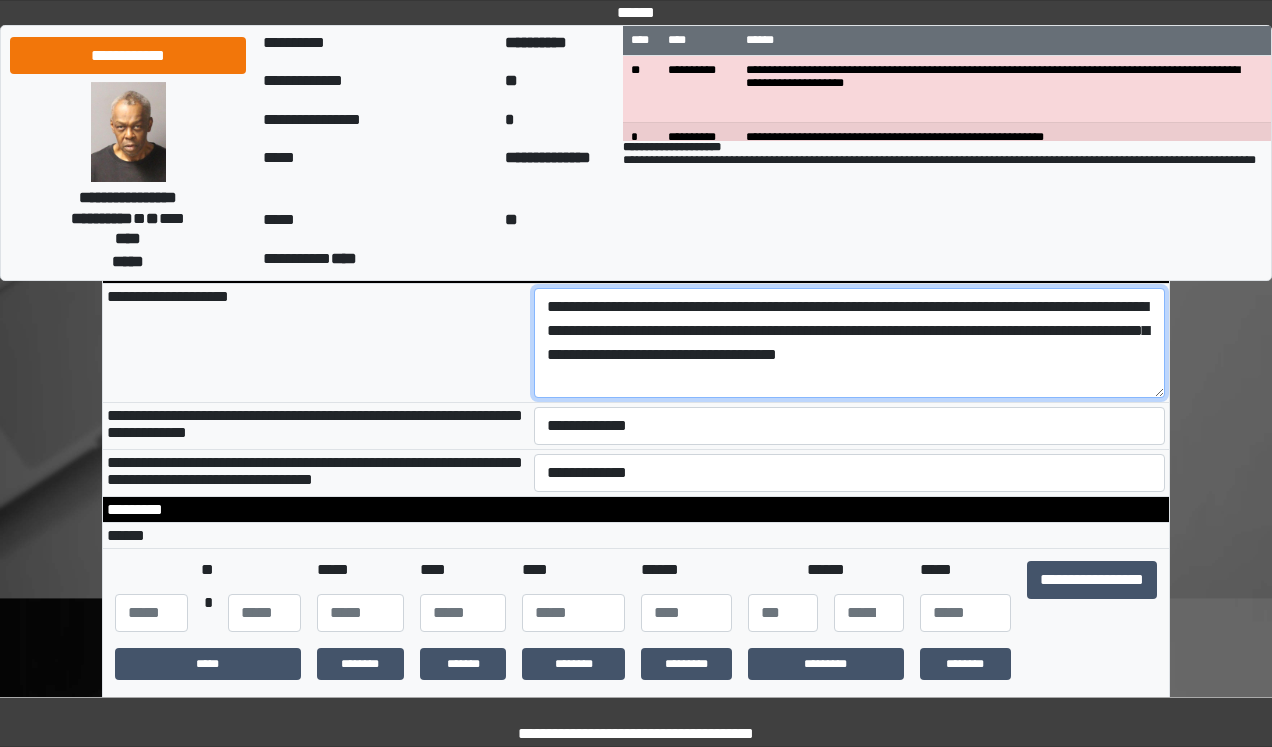 scroll, scrollTop: 160, scrollLeft: 0, axis: vertical 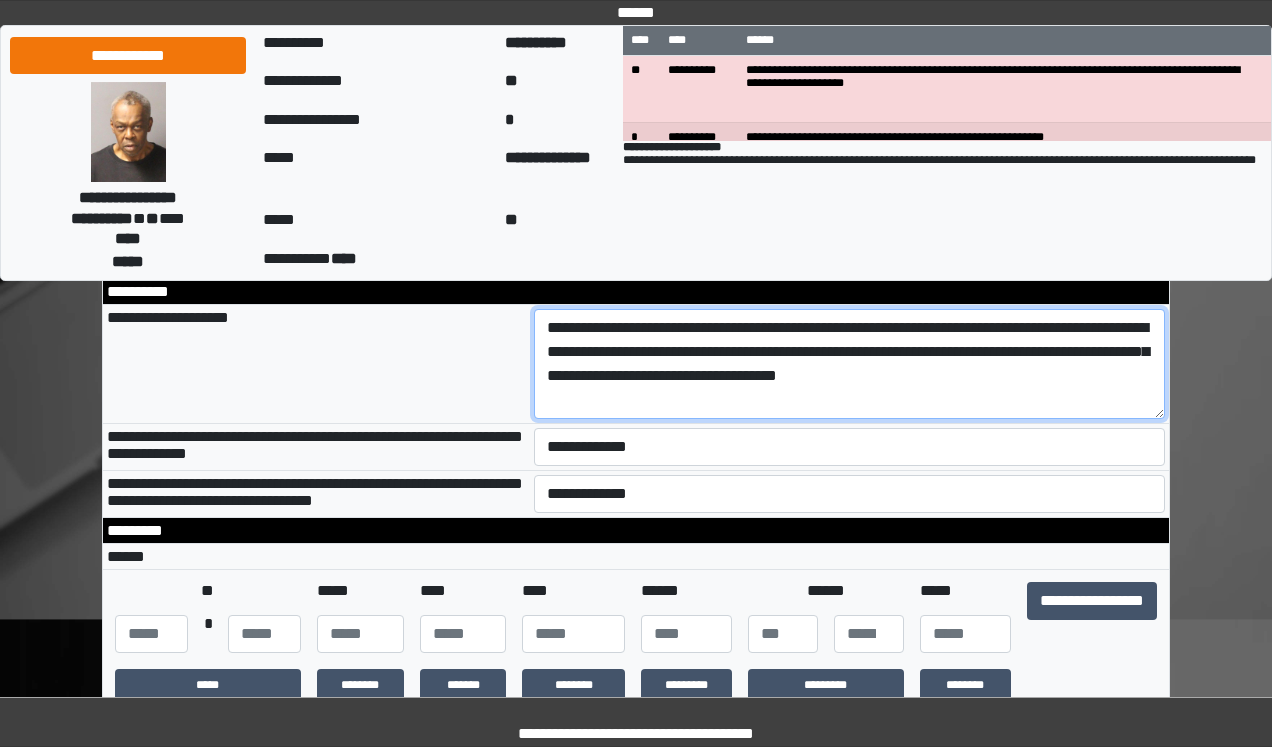 type on "**********" 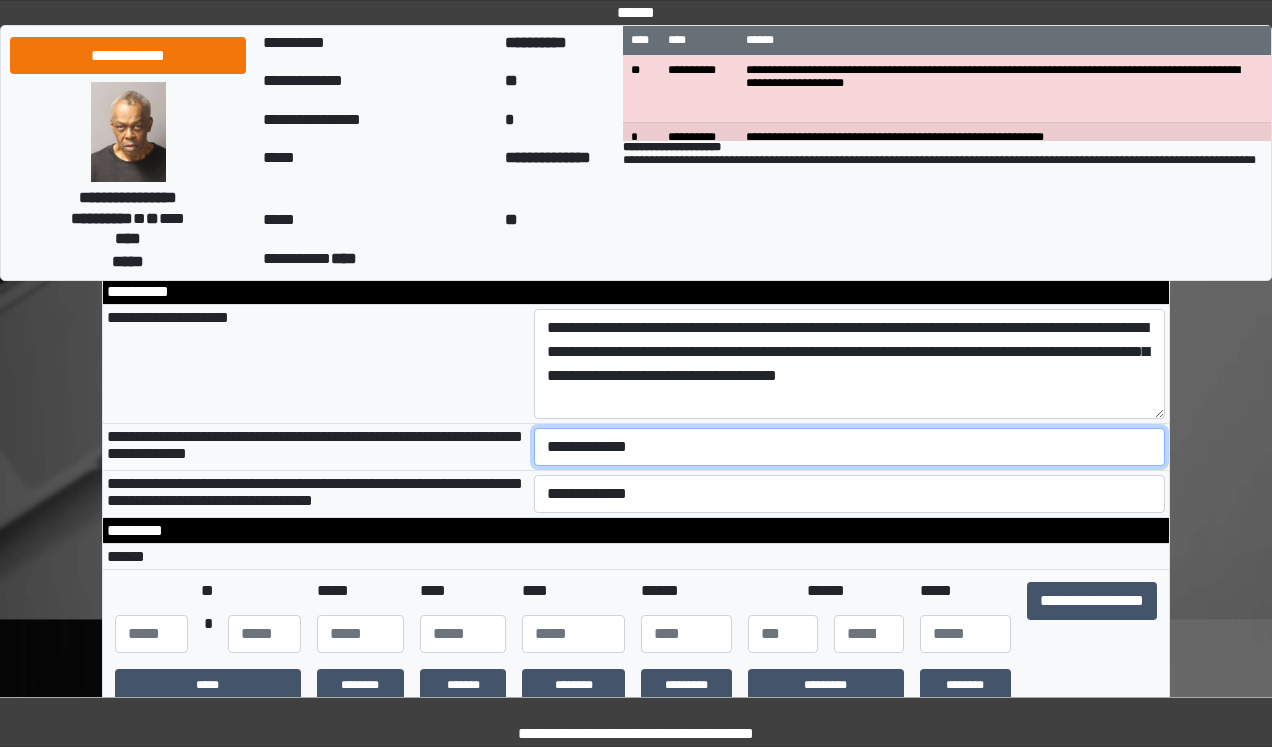 click on "**********" at bounding box center (850, 447) 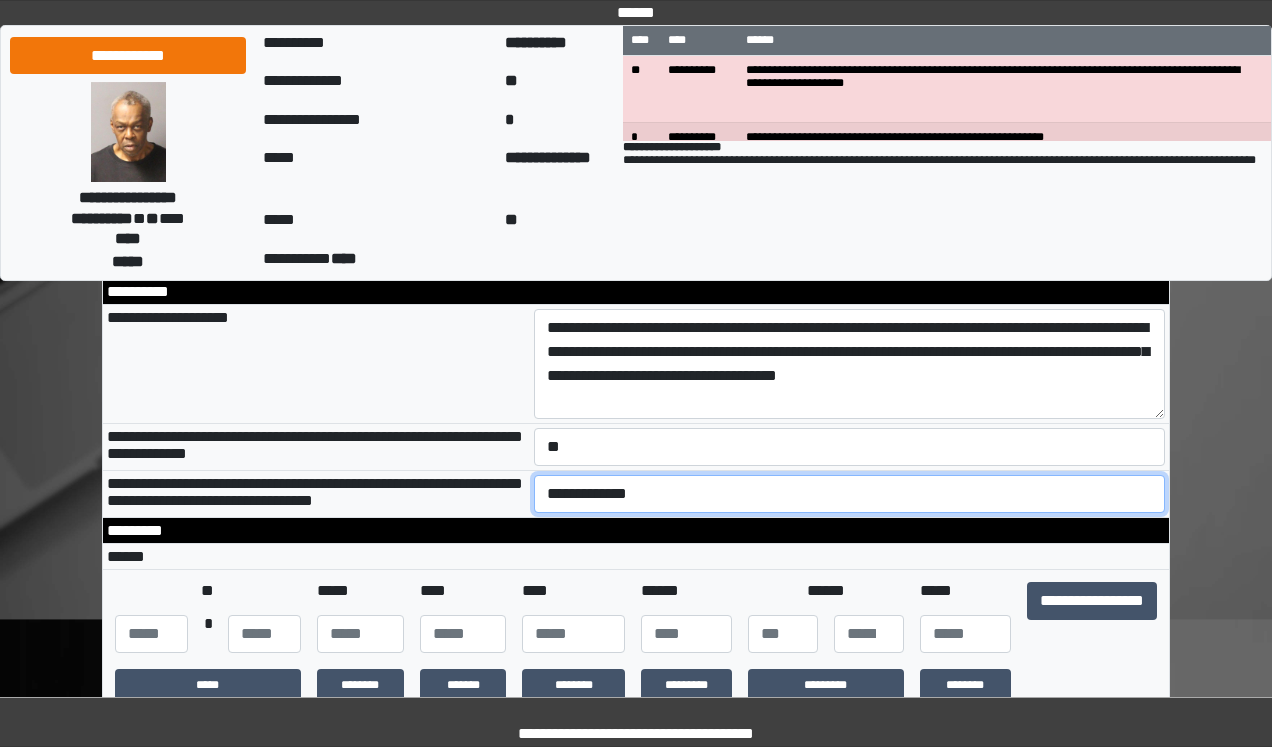 click on "**********" at bounding box center (850, 494) 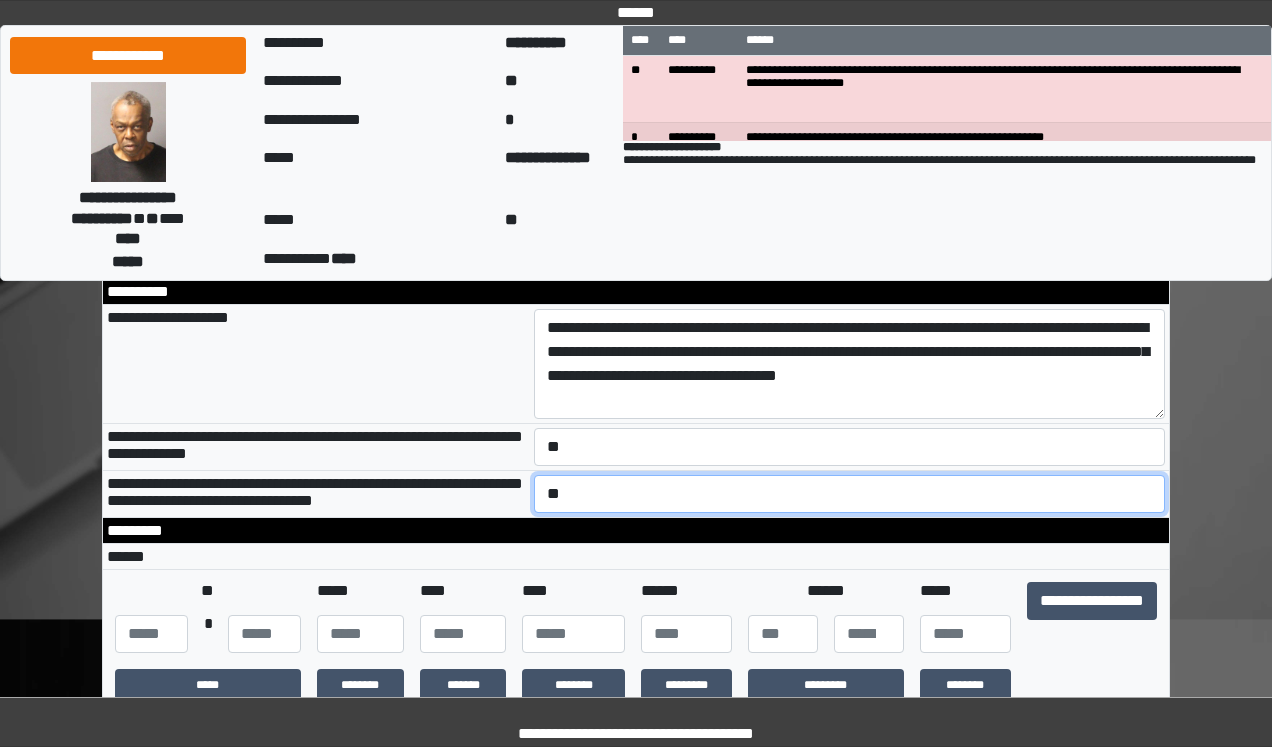 click on "**********" at bounding box center (850, 494) 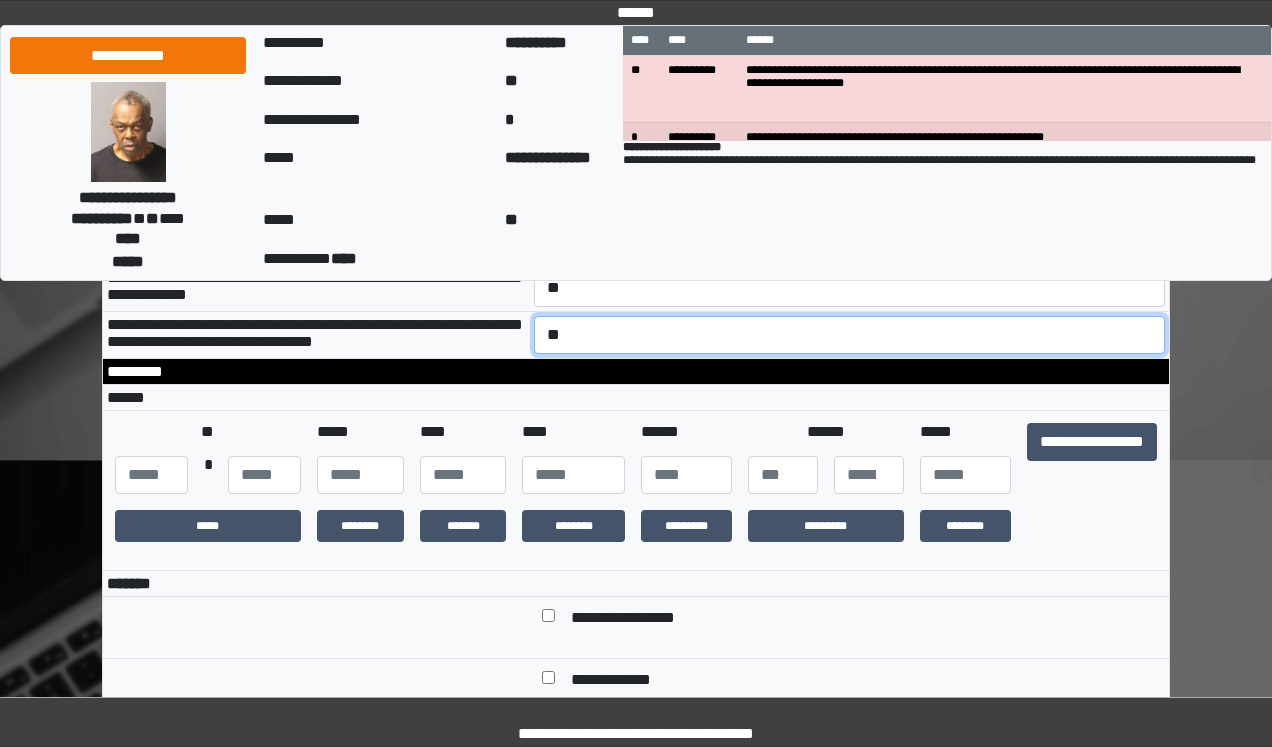 scroll, scrollTop: 320, scrollLeft: 0, axis: vertical 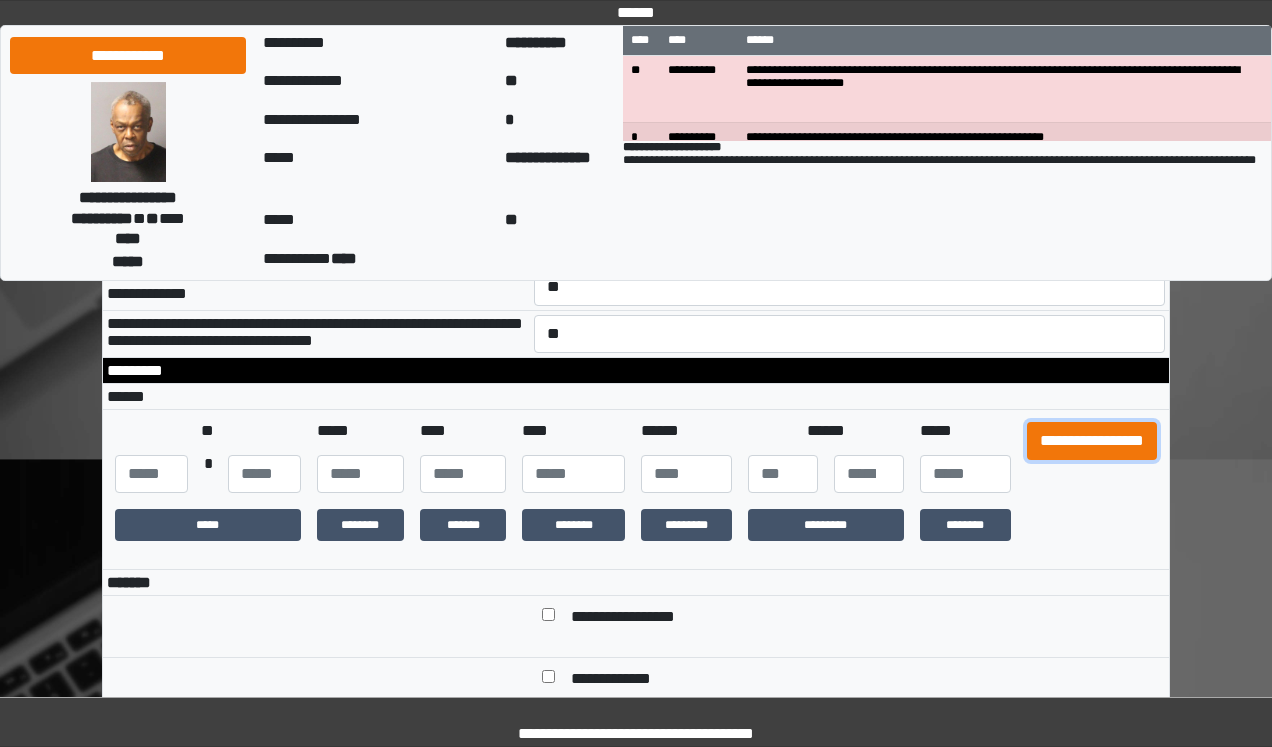 click on "**********" at bounding box center [1092, 441] 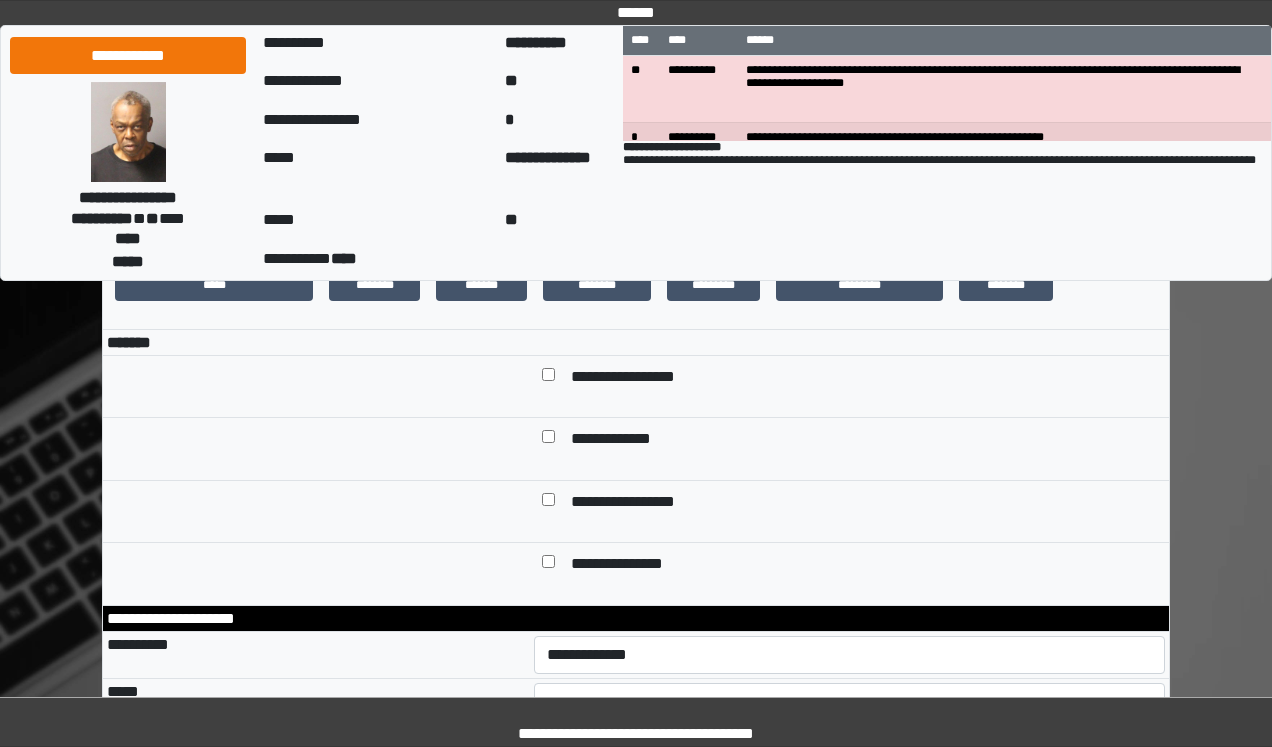 click on "**********" at bounding box center [634, 379] 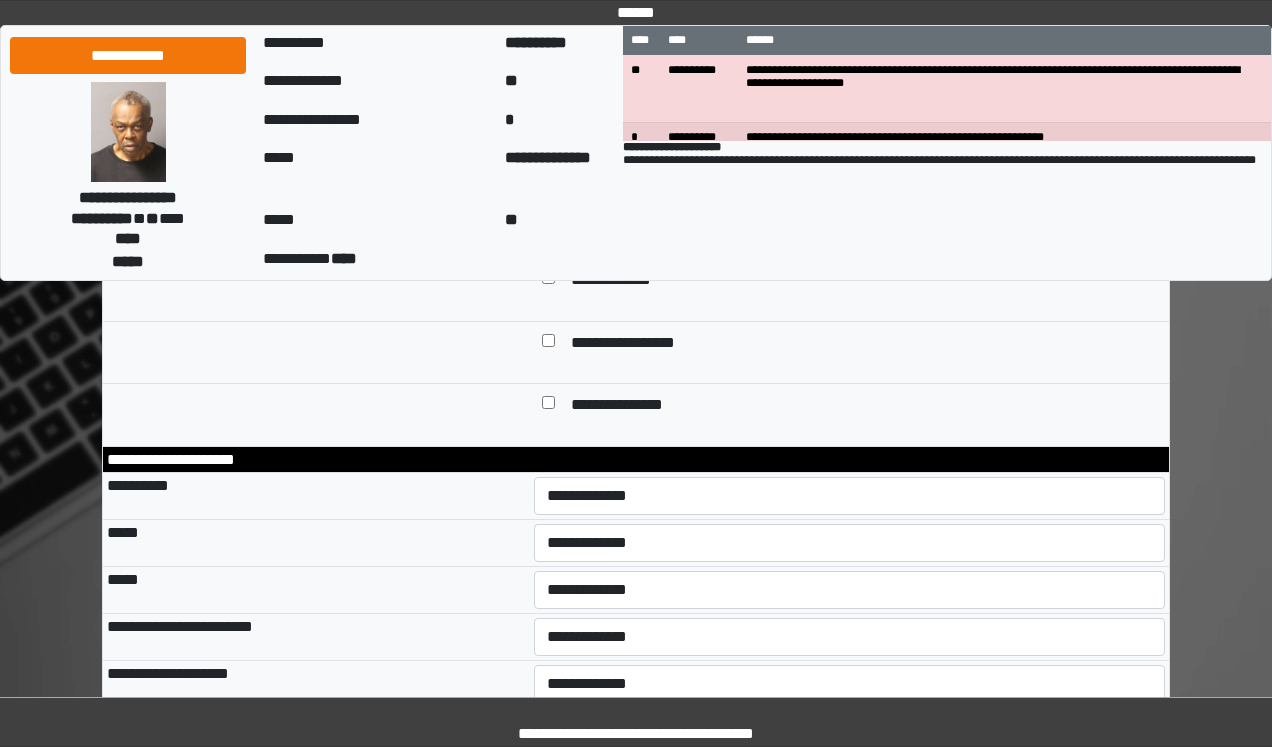 scroll, scrollTop: 720, scrollLeft: 0, axis: vertical 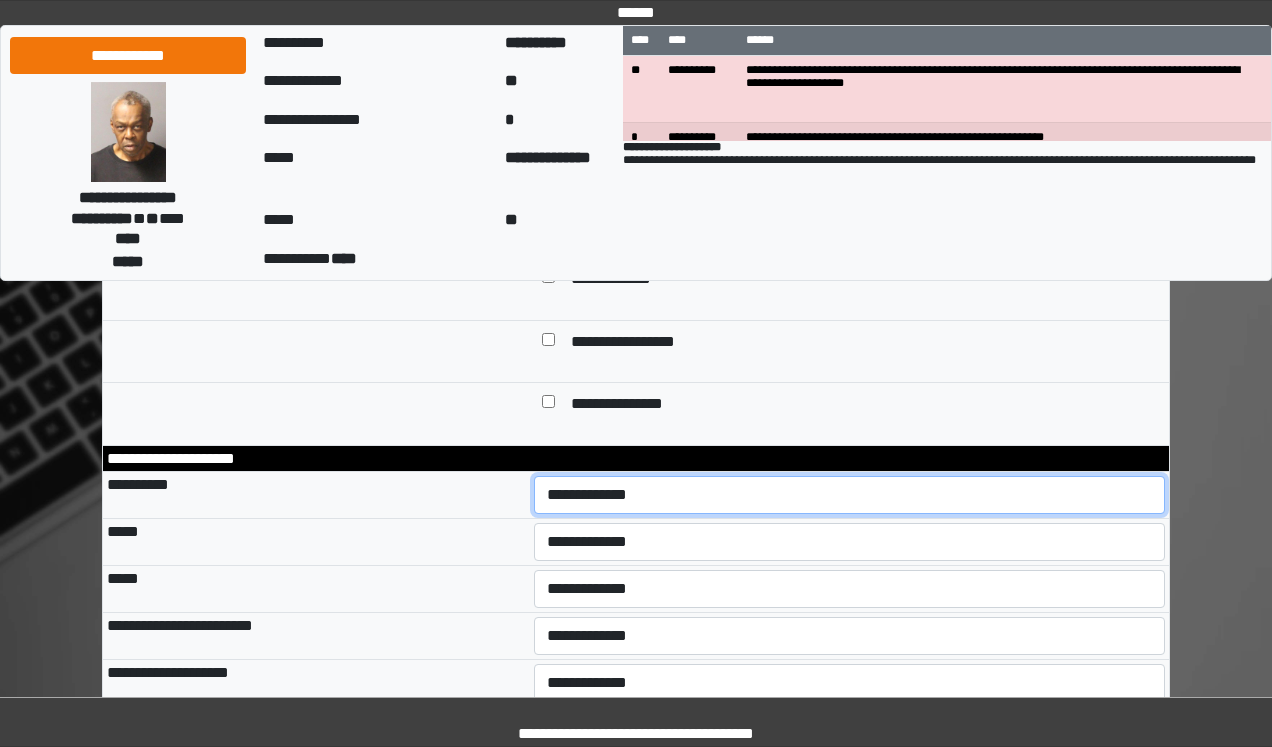 click on "**********" at bounding box center [850, 495] 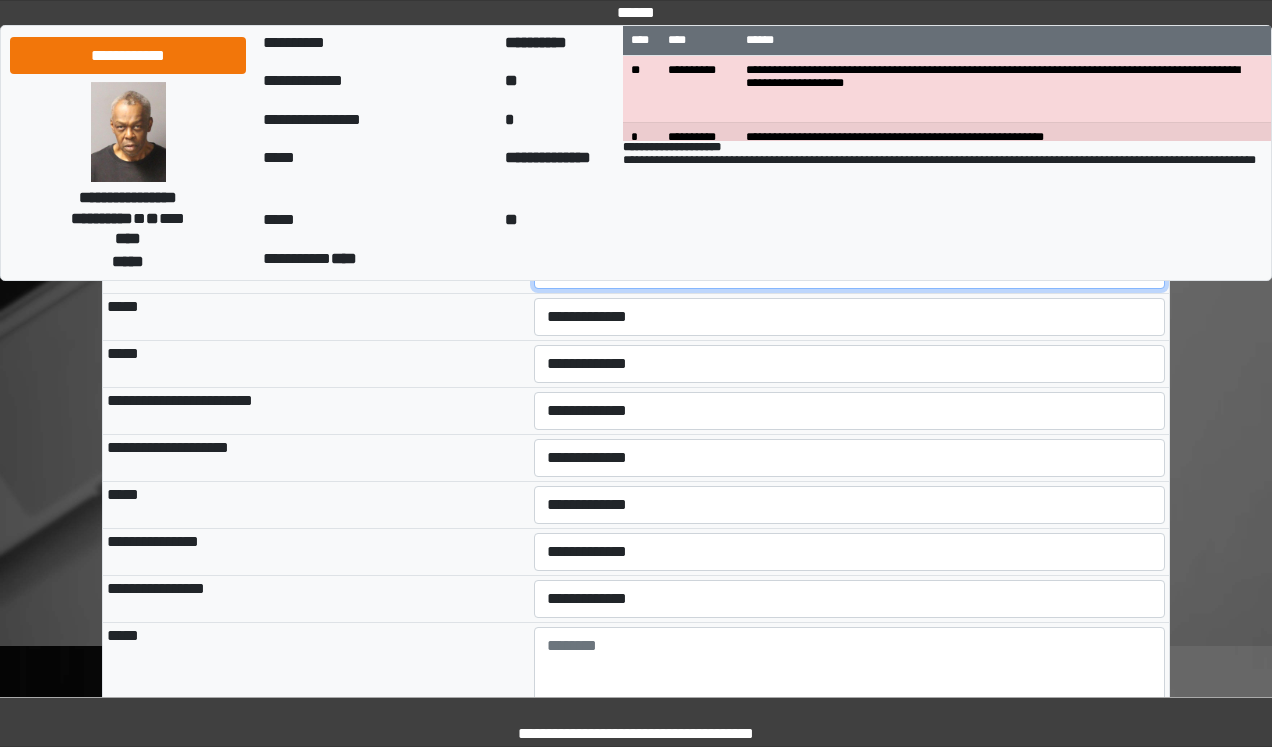 scroll, scrollTop: 960, scrollLeft: 0, axis: vertical 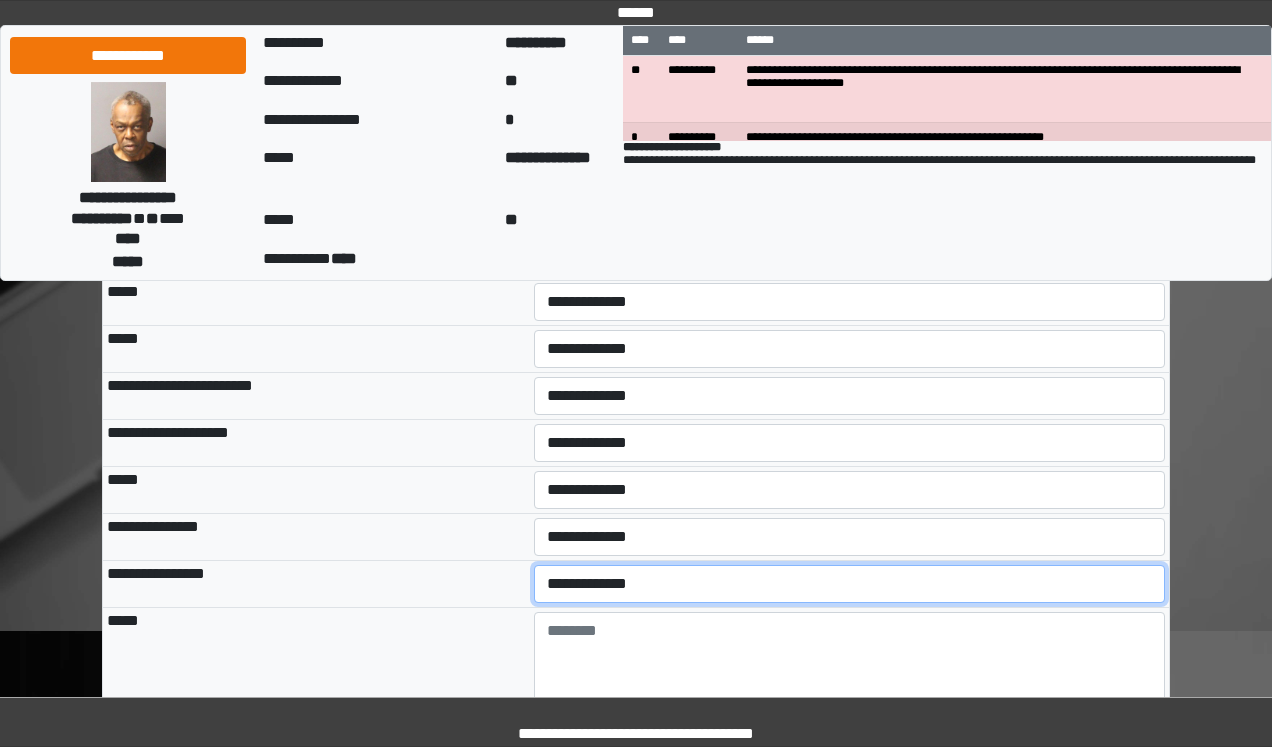 click on "**********" at bounding box center [850, 584] 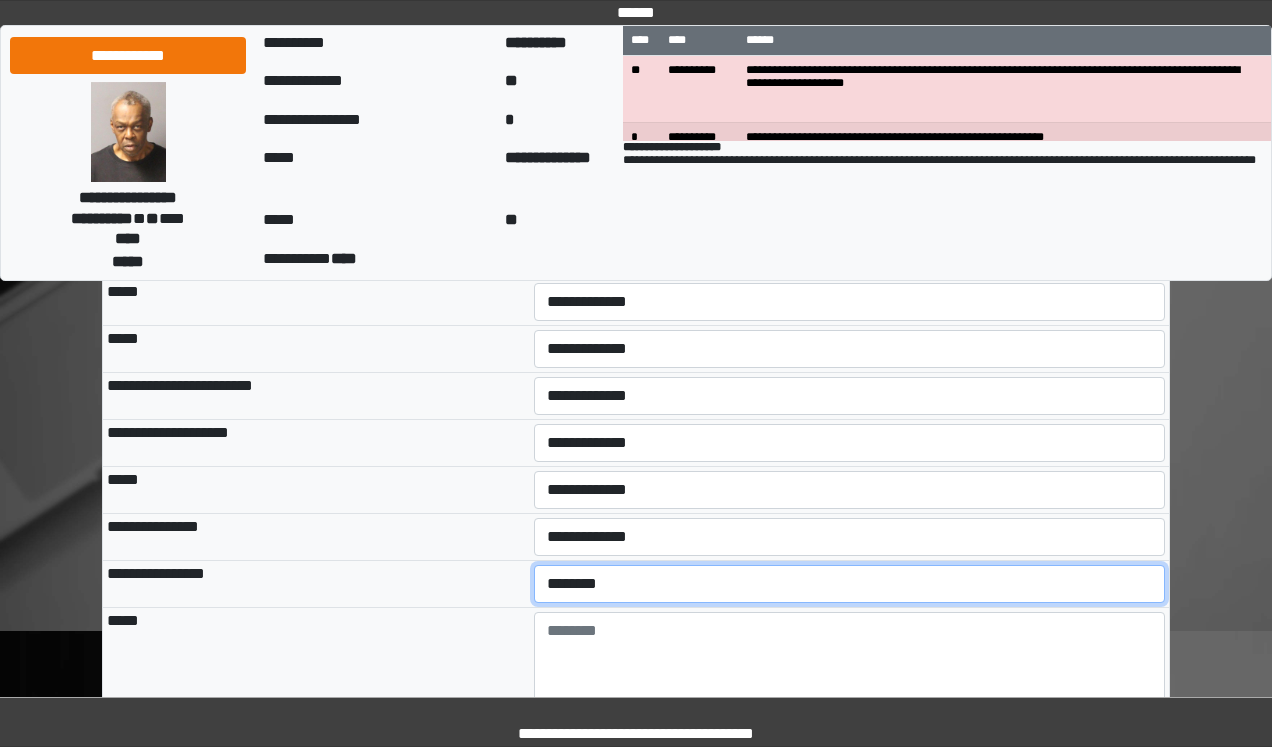 click on "**********" at bounding box center [850, 584] 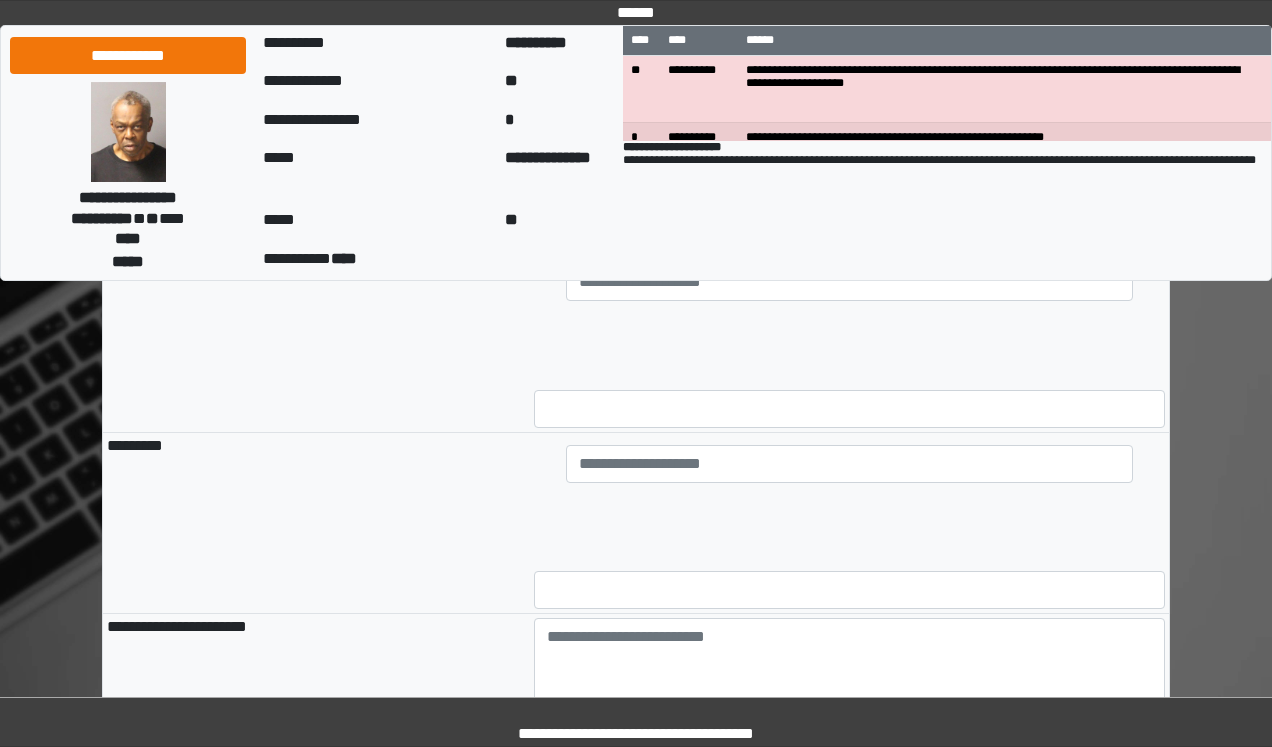scroll, scrollTop: 1680, scrollLeft: 0, axis: vertical 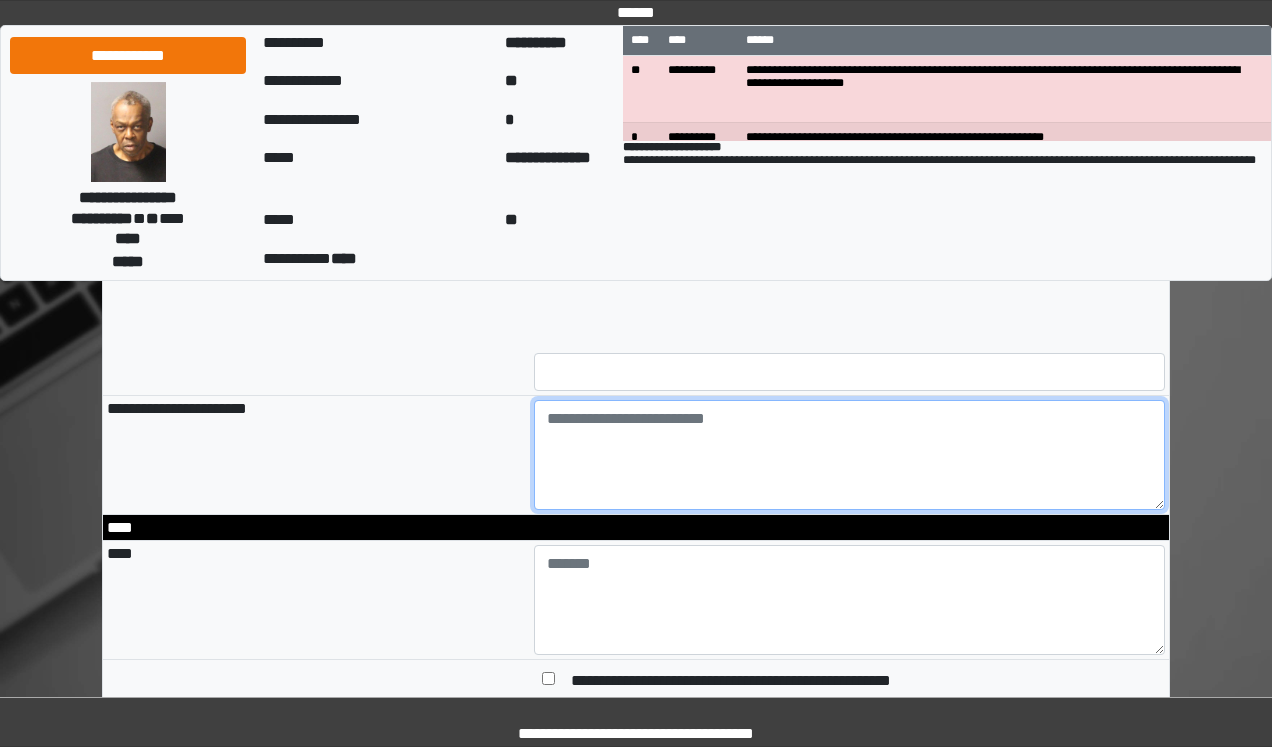 click at bounding box center (850, 455) 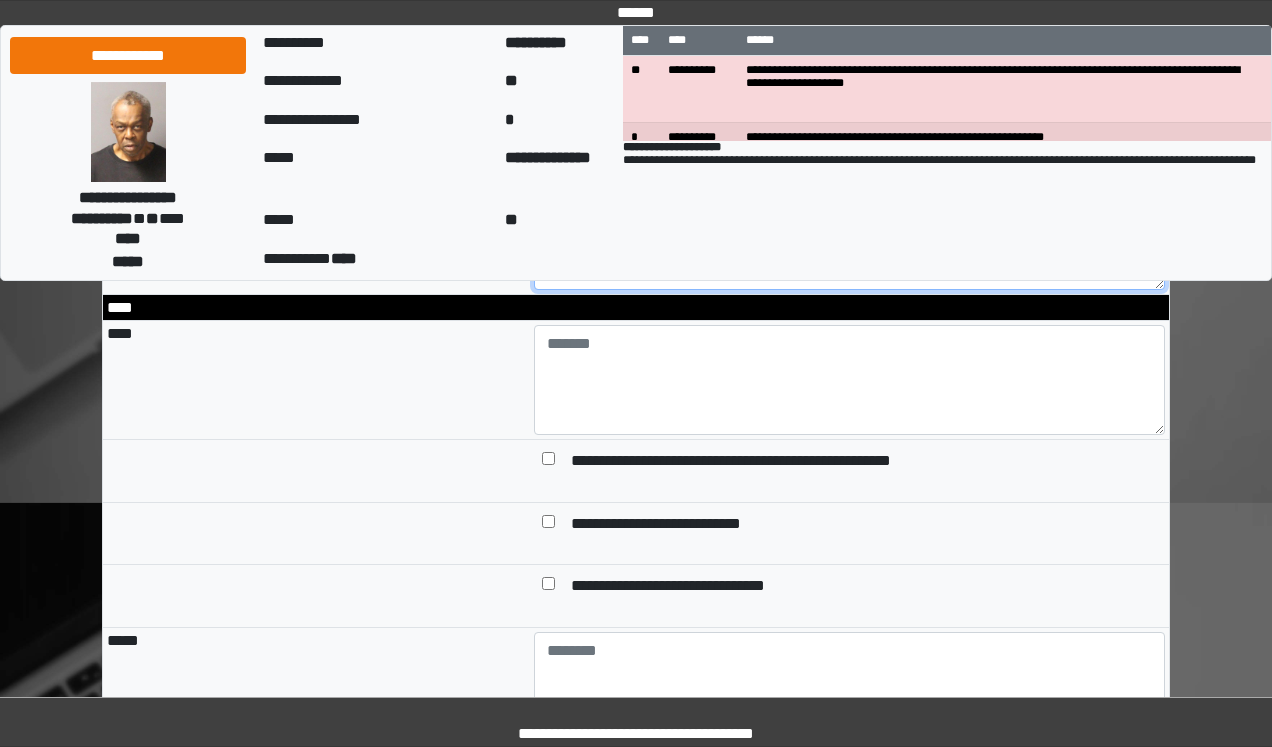 scroll, scrollTop: 1920, scrollLeft: 0, axis: vertical 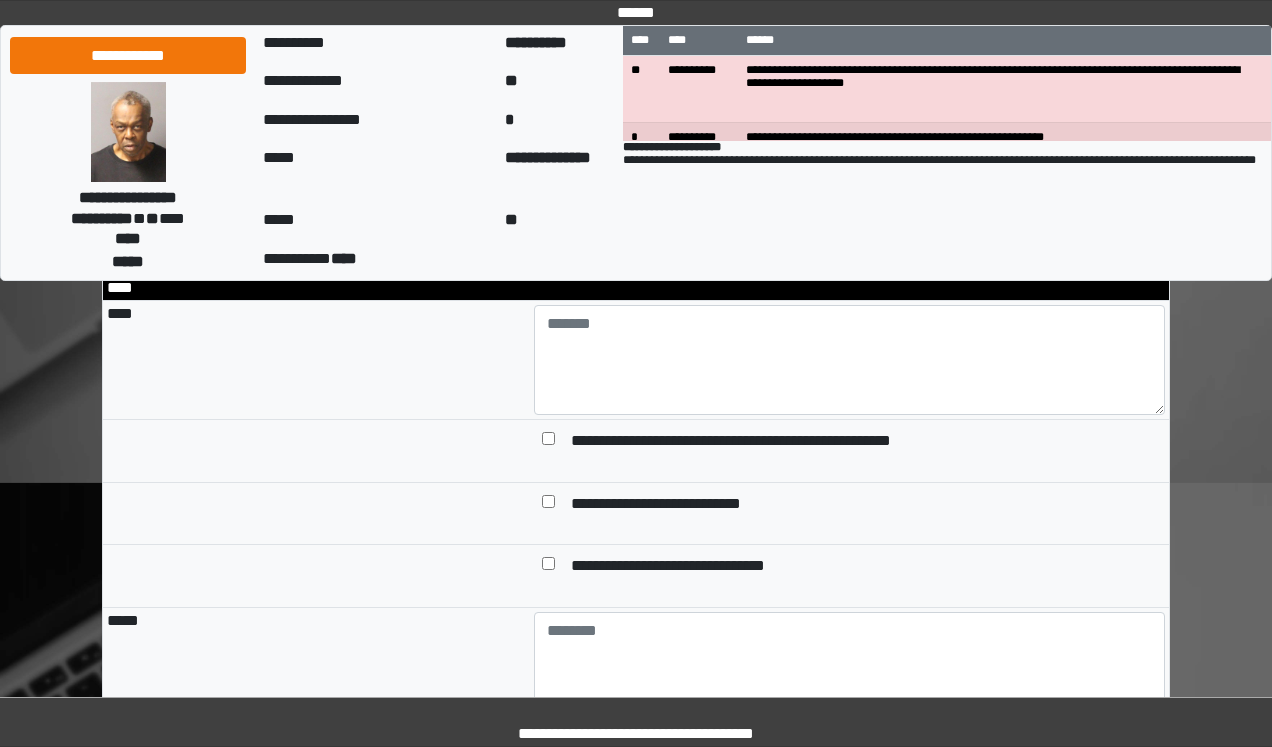 type on "***
***" 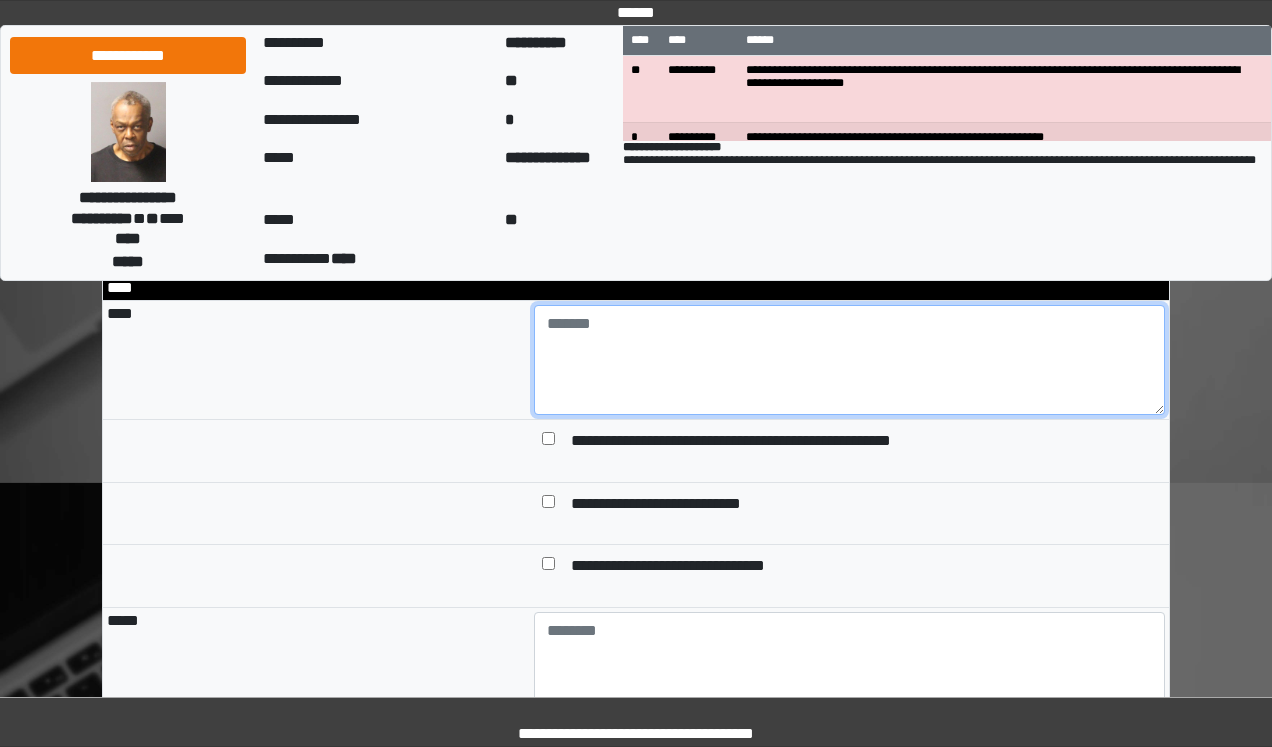 click at bounding box center (850, 360) 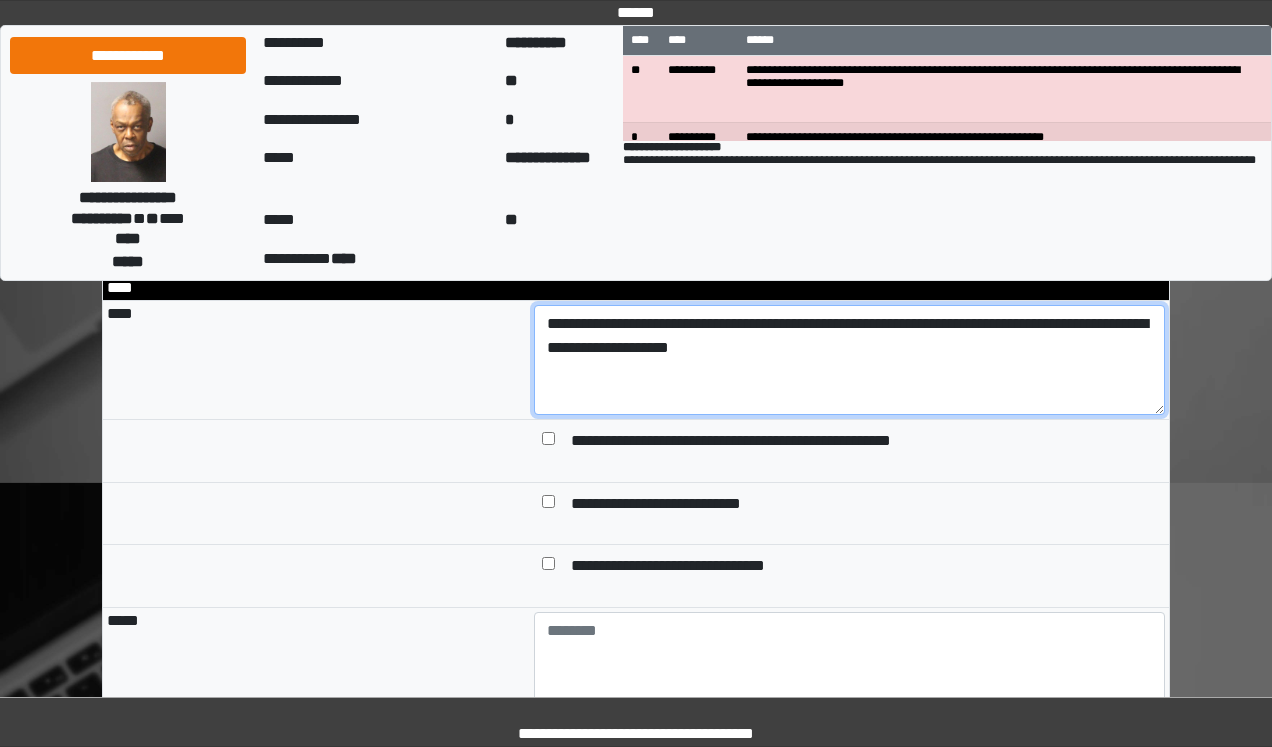 drag, startPoint x: 752, startPoint y: 395, endPoint x: 633, endPoint y: 405, distance: 119.419426 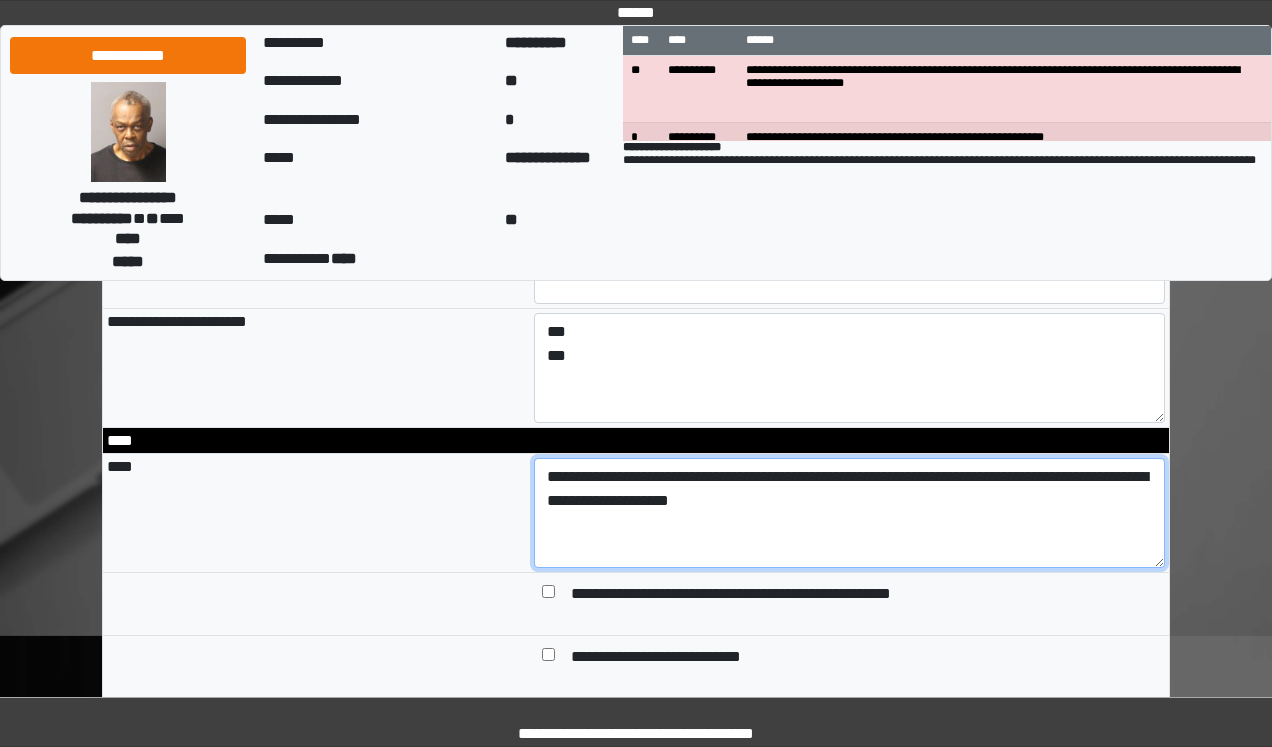 scroll, scrollTop: 1760, scrollLeft: 0, axis: vertical 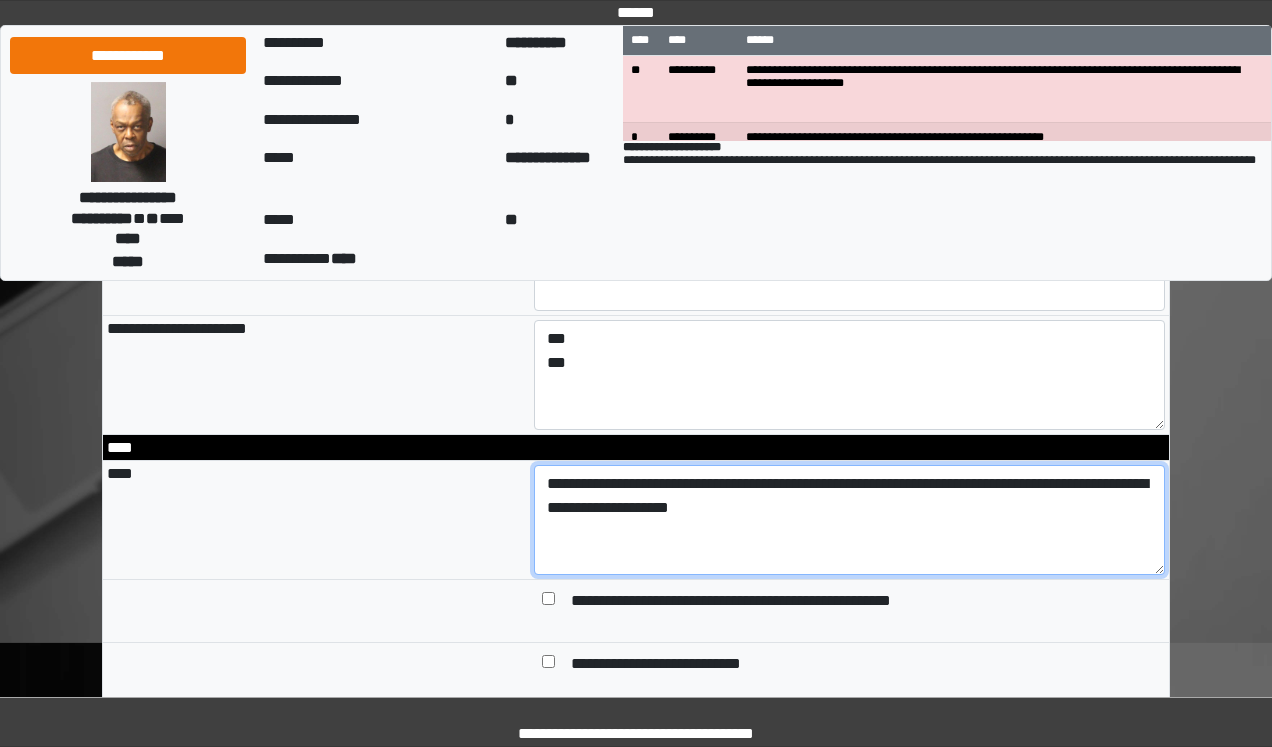 type on "**********" 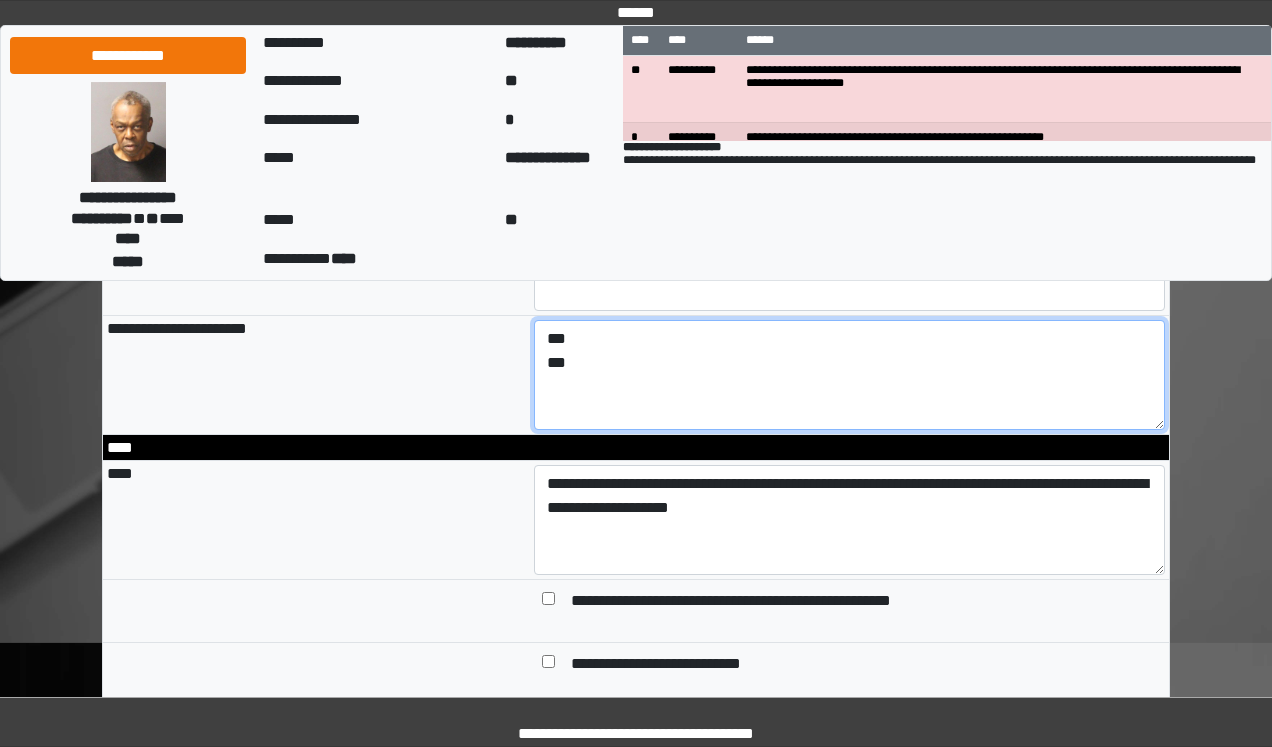 click on "***
***" at bounding box center (850, 375) 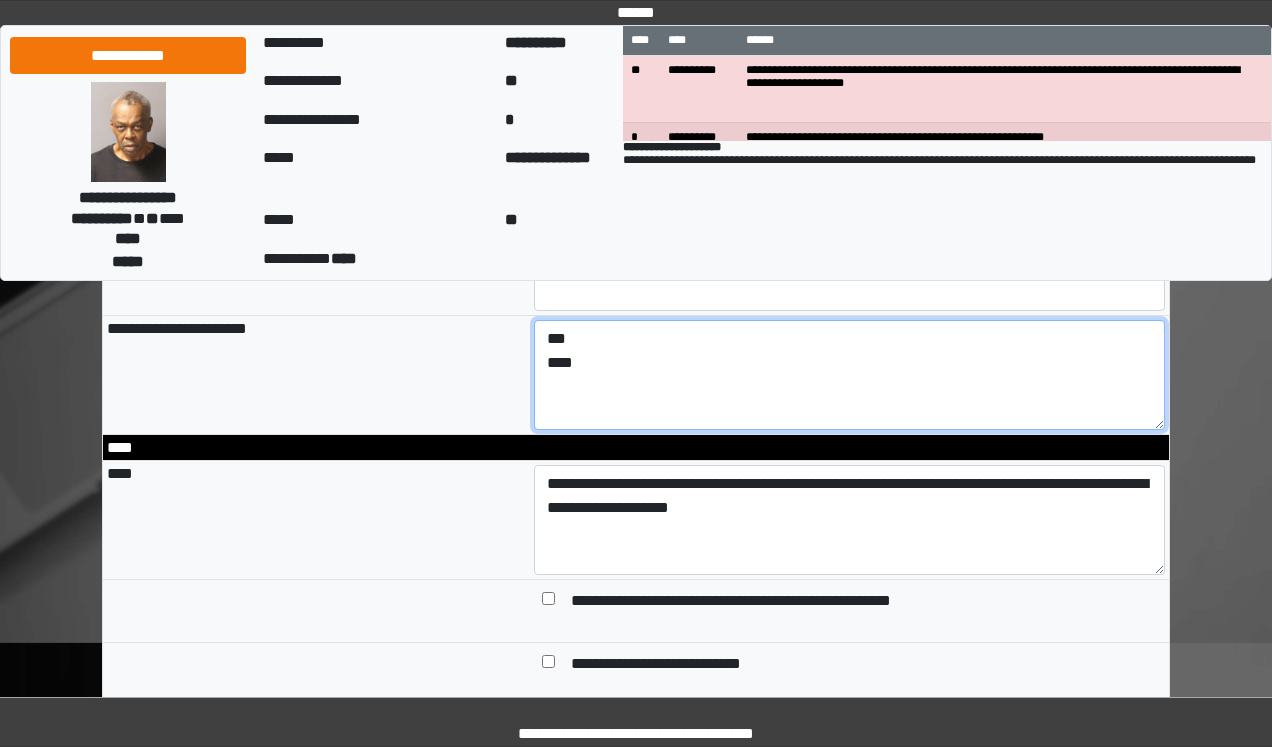 paste on "**********" 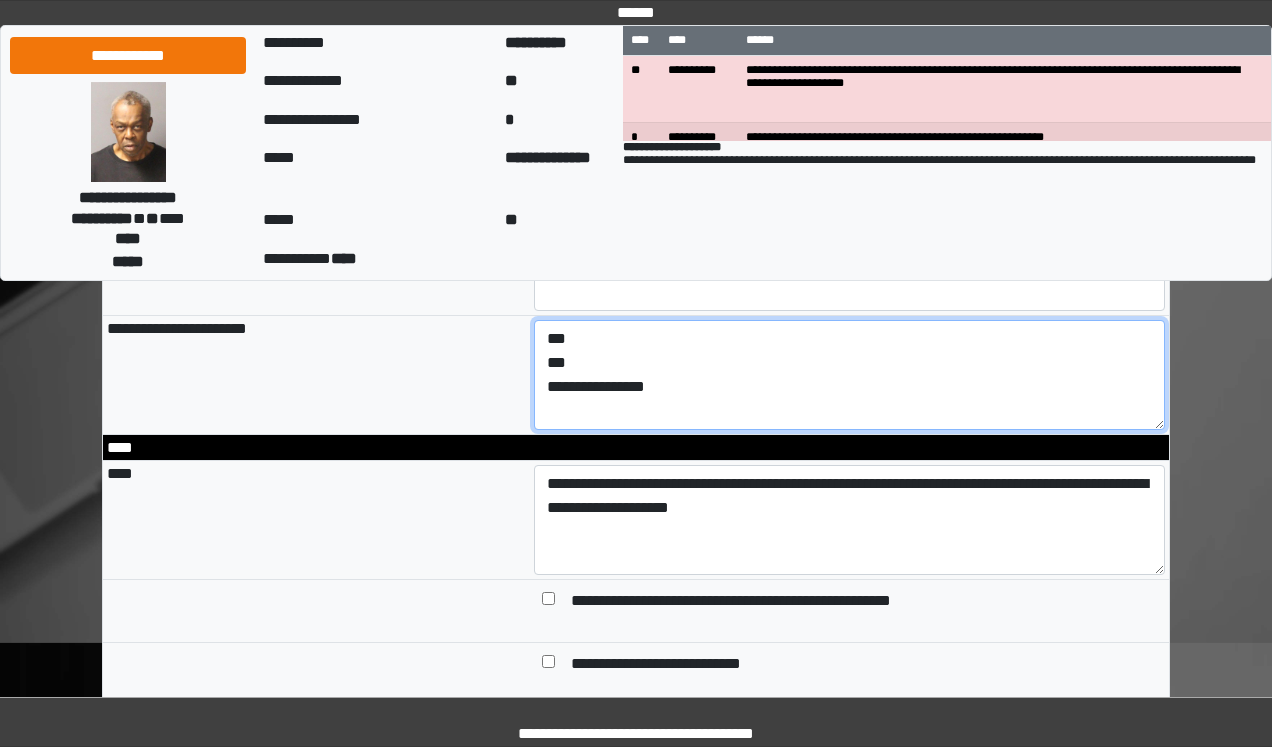 click on "**********" at bounding box center (850, 375) 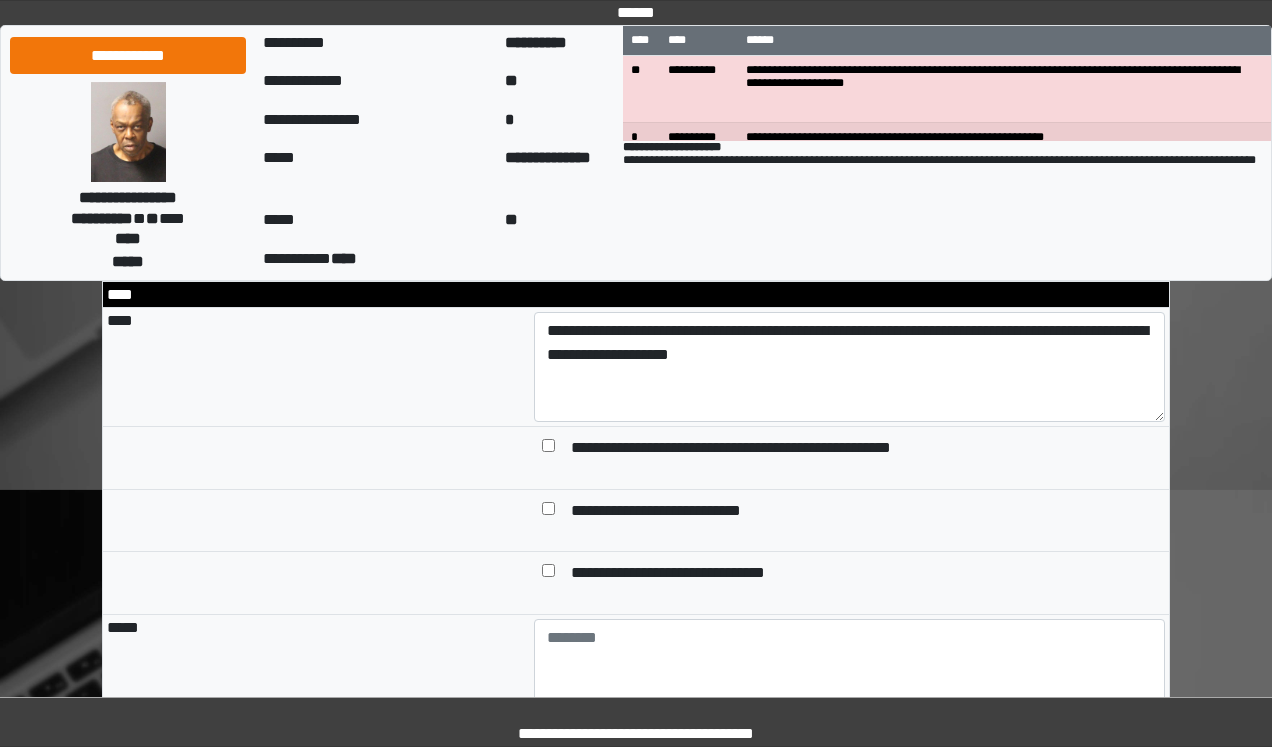 scroll, scrollTop: 1920, scrollLeft: 0, axis: vertical 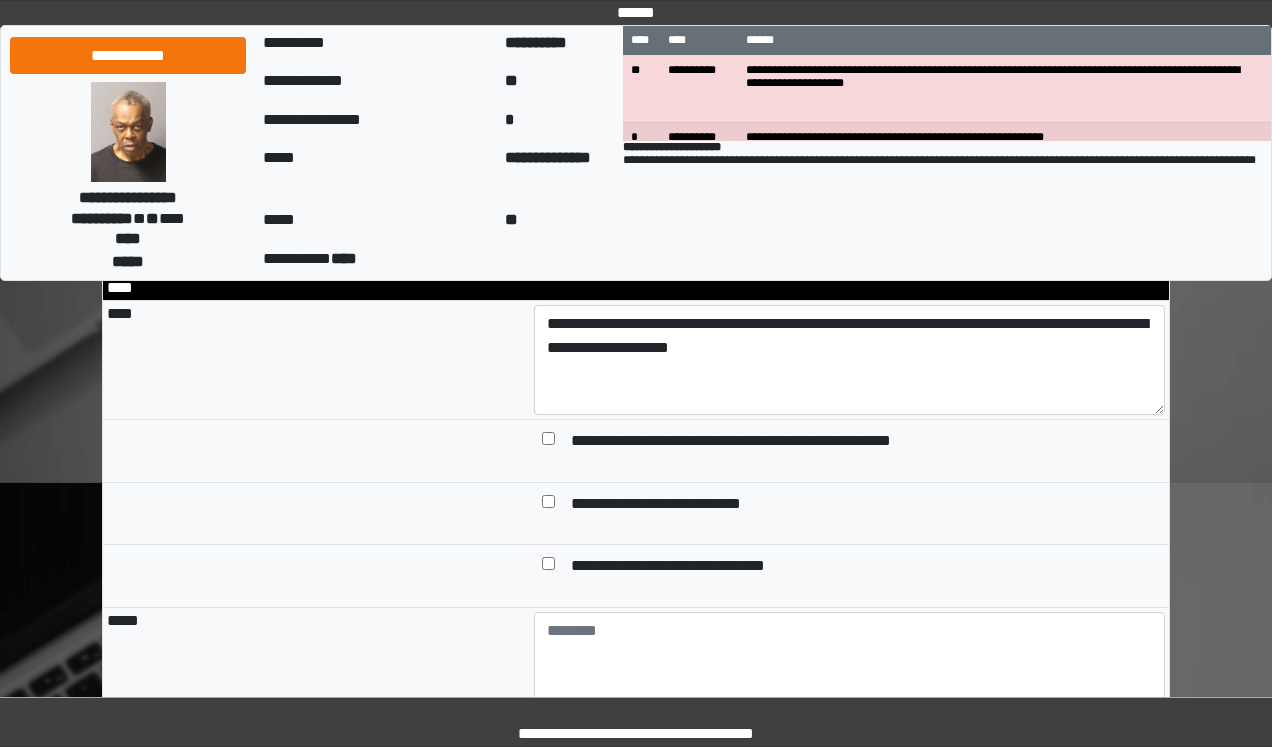 type on "**********" 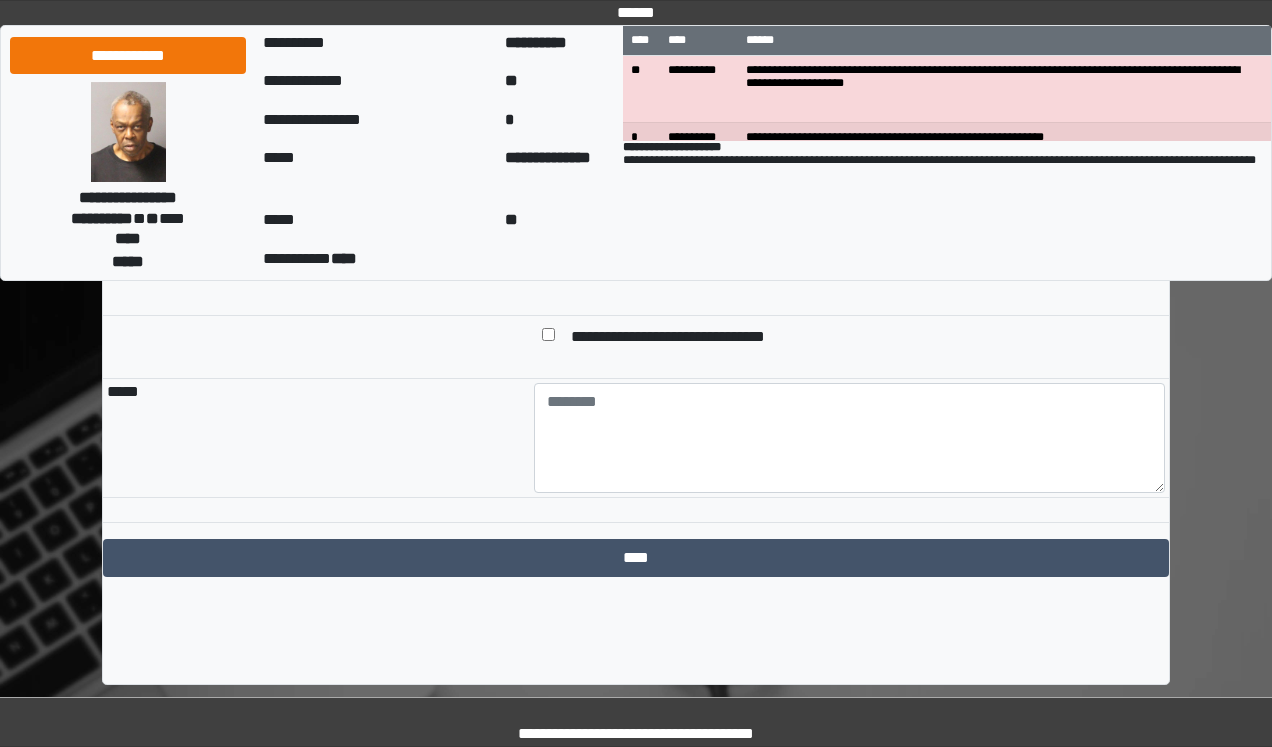 scroll, scrollTop: 2151, scrollLeft: 0, axis: vertical 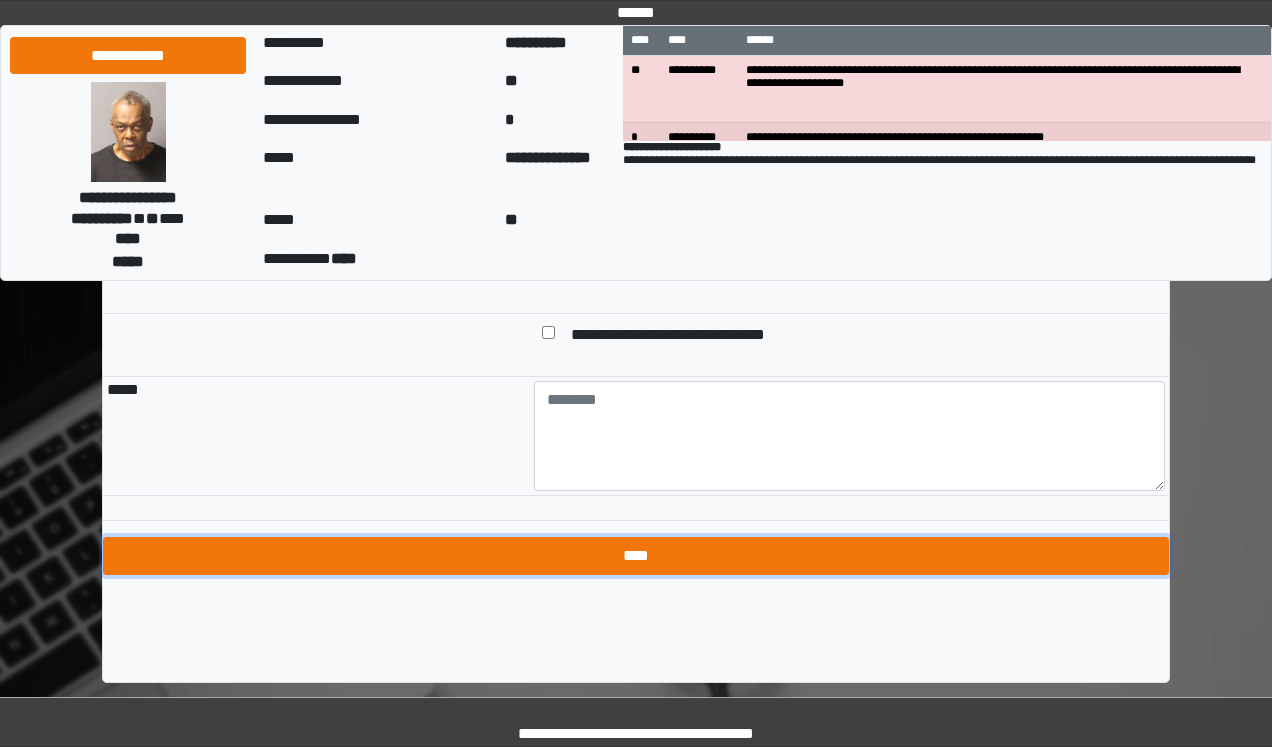 click on "****" at bounding box center [636, 556] 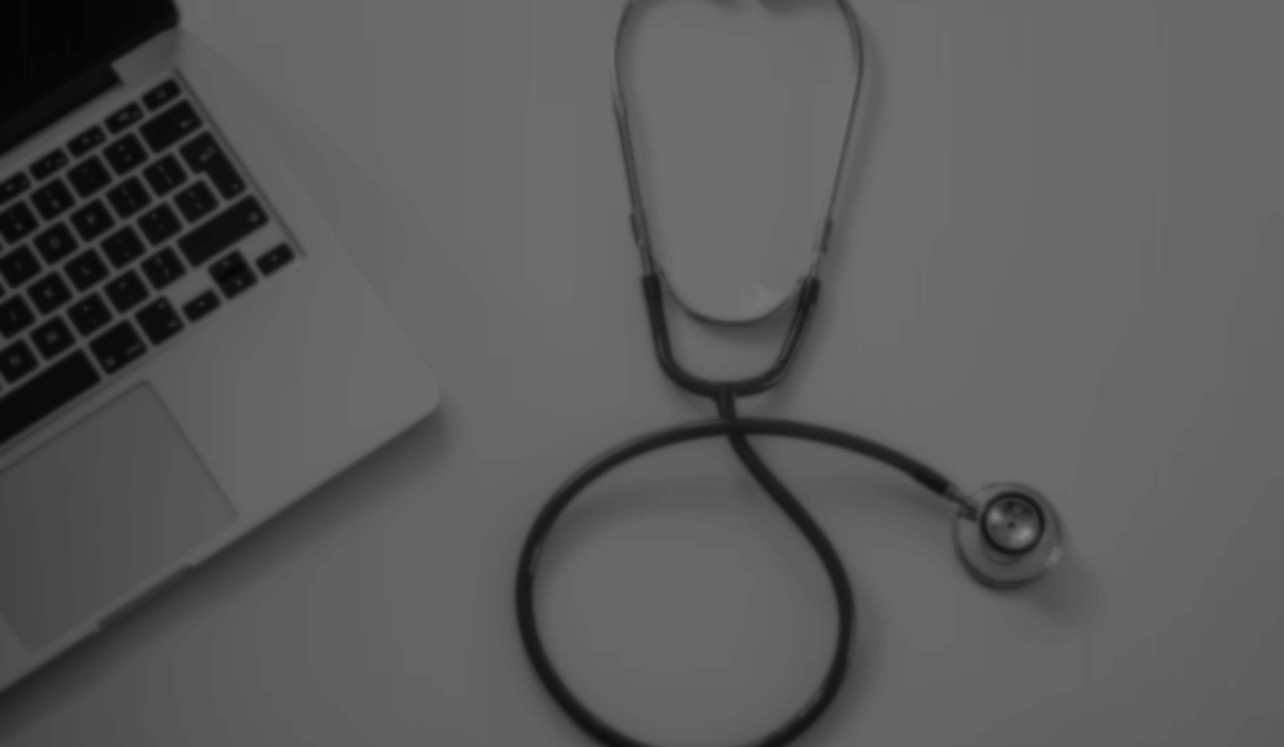 scroll, scrollTop: 0, scrollLeft: 0, axis: both 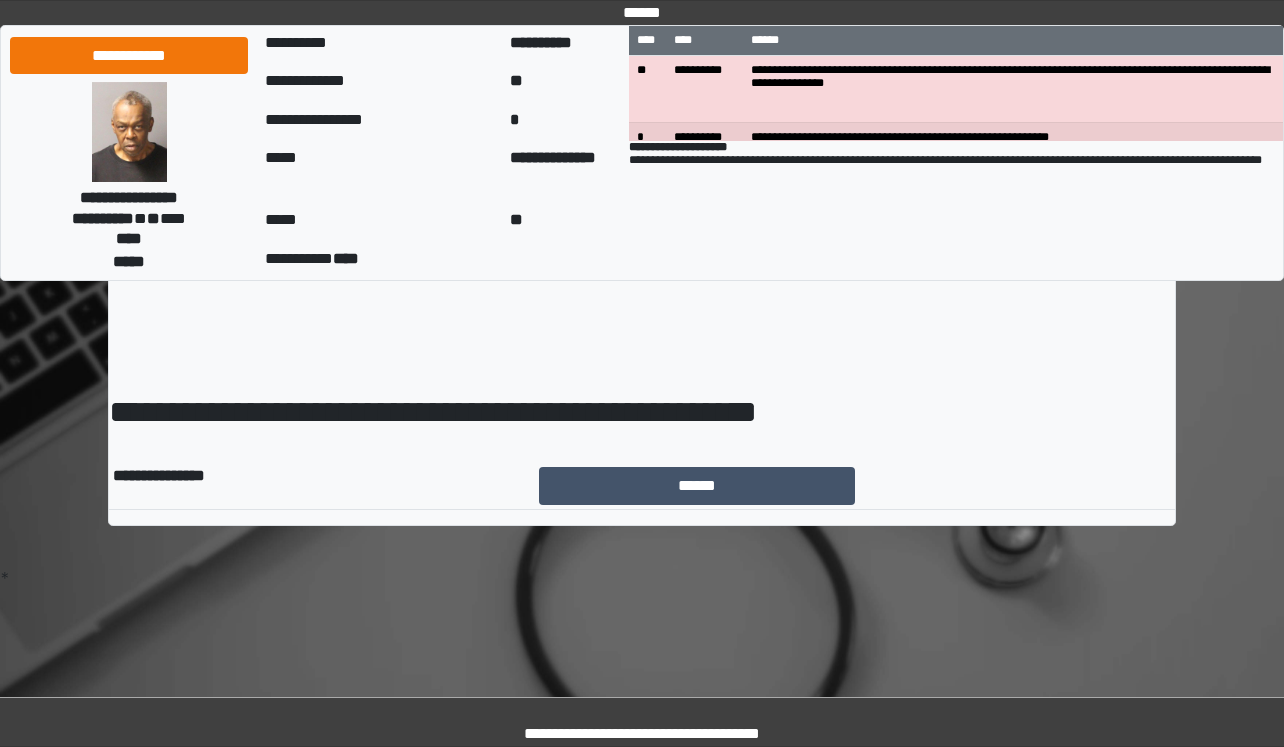 click on "******" at bounding box center [855, 486] 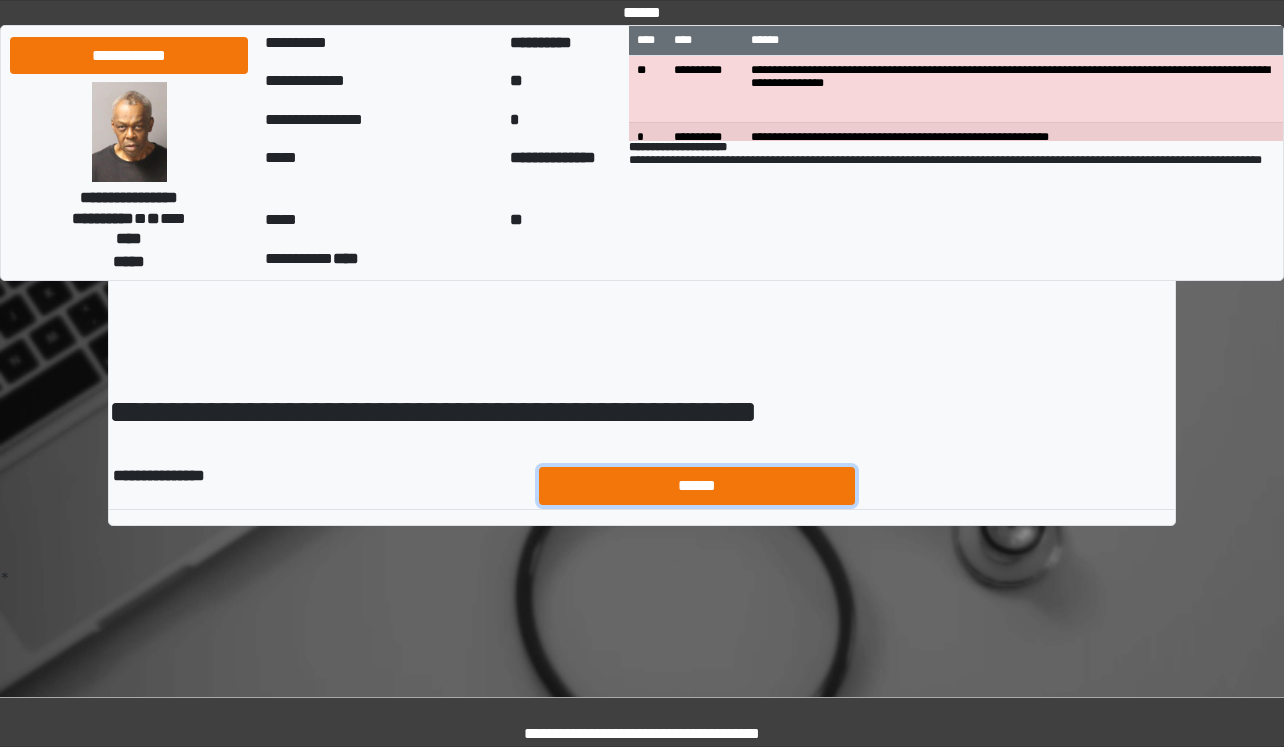 click on "******" at bounding box center [697, 486] 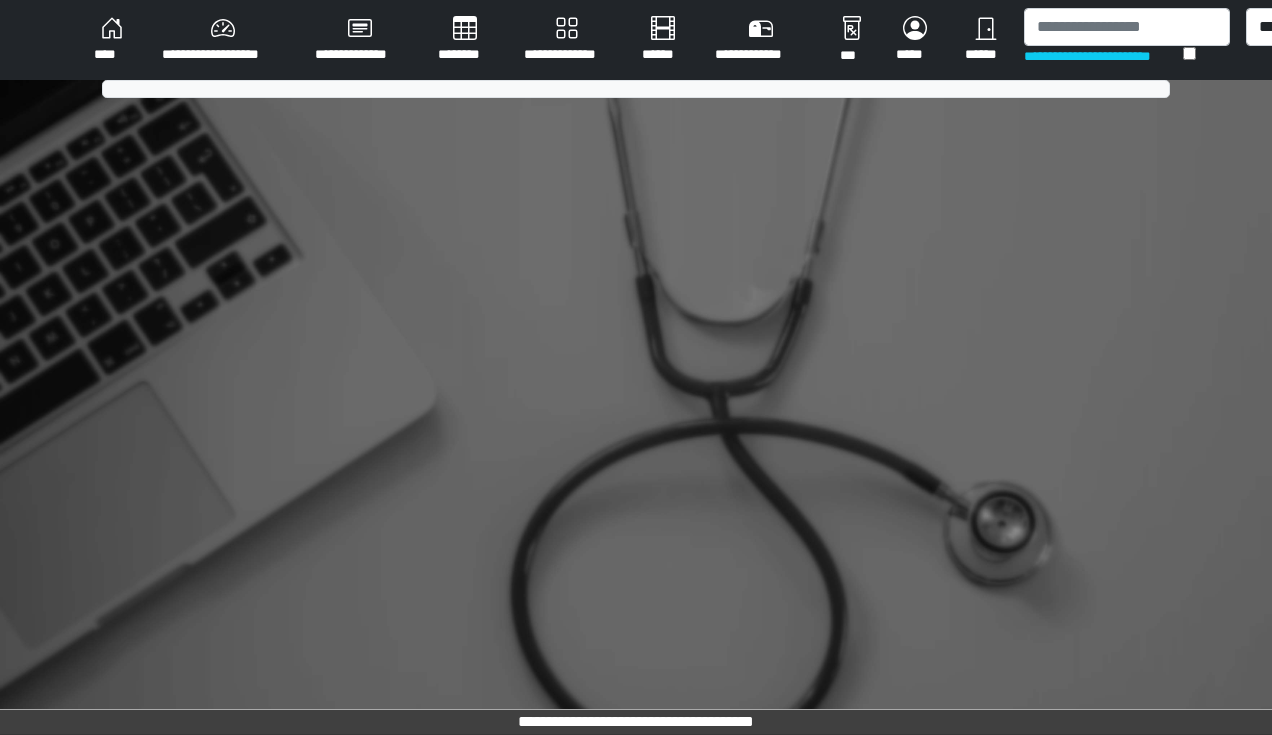 scroll, scrollTop: 0, scrollLeft: 0, axis: both 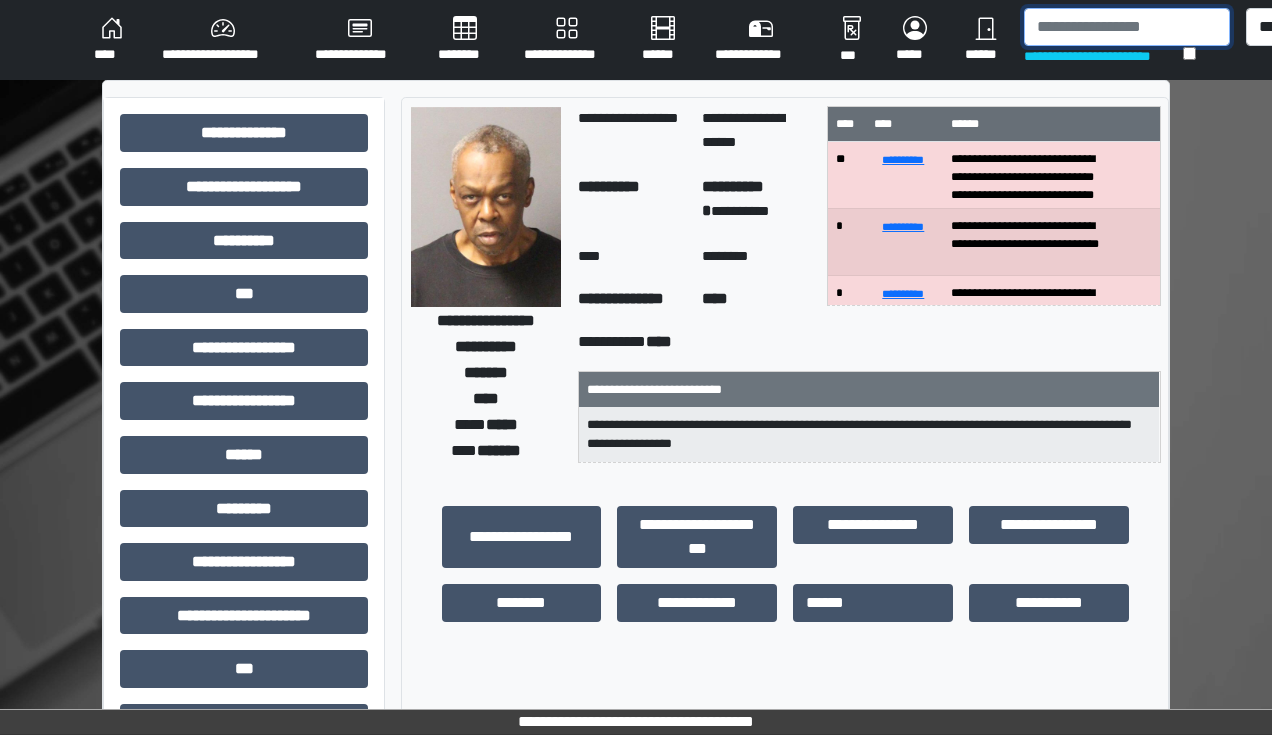 click at bounding box center [1127, 27] 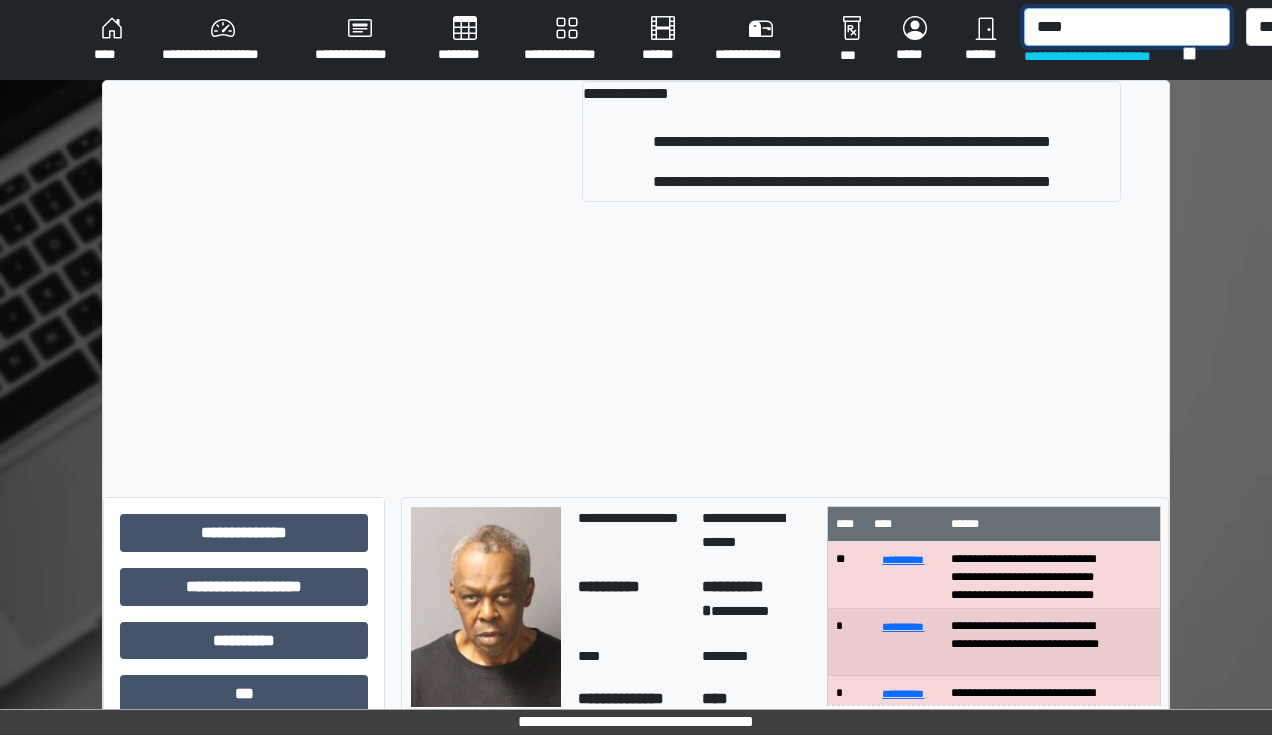 type on "****" 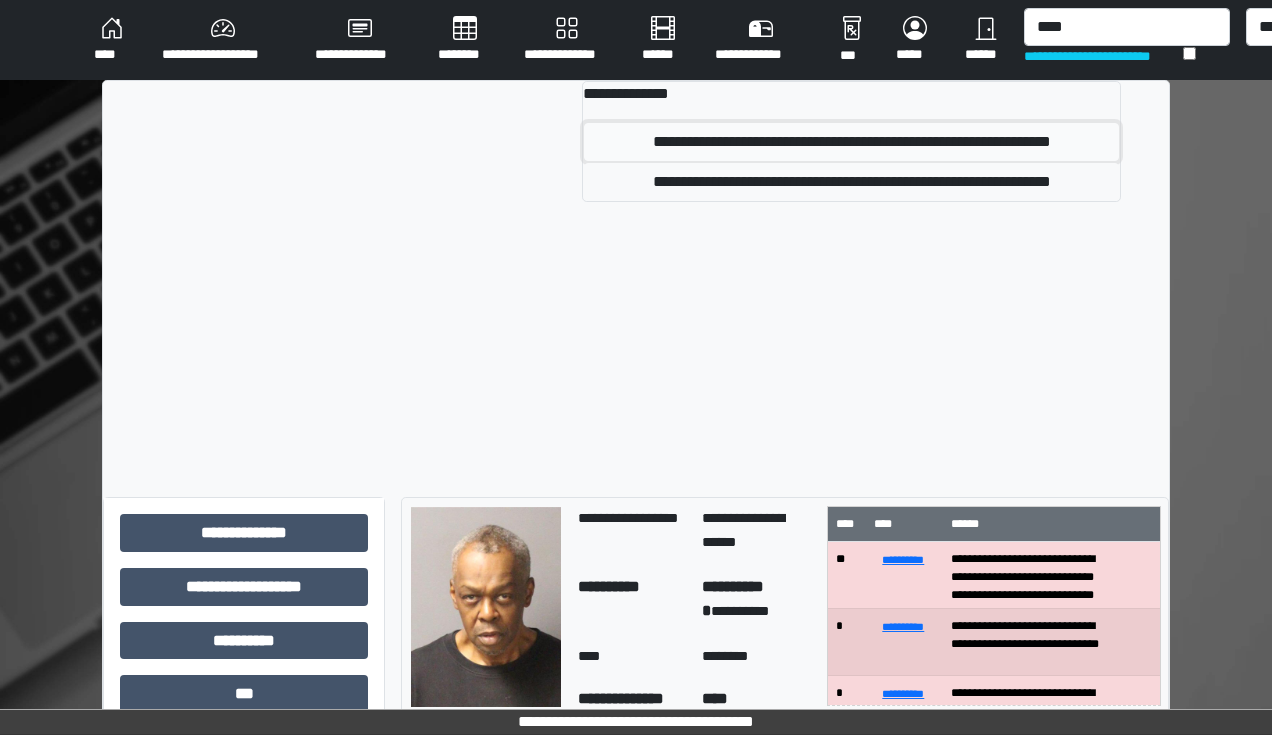 click on "**********" at bounding box center (852, 142) 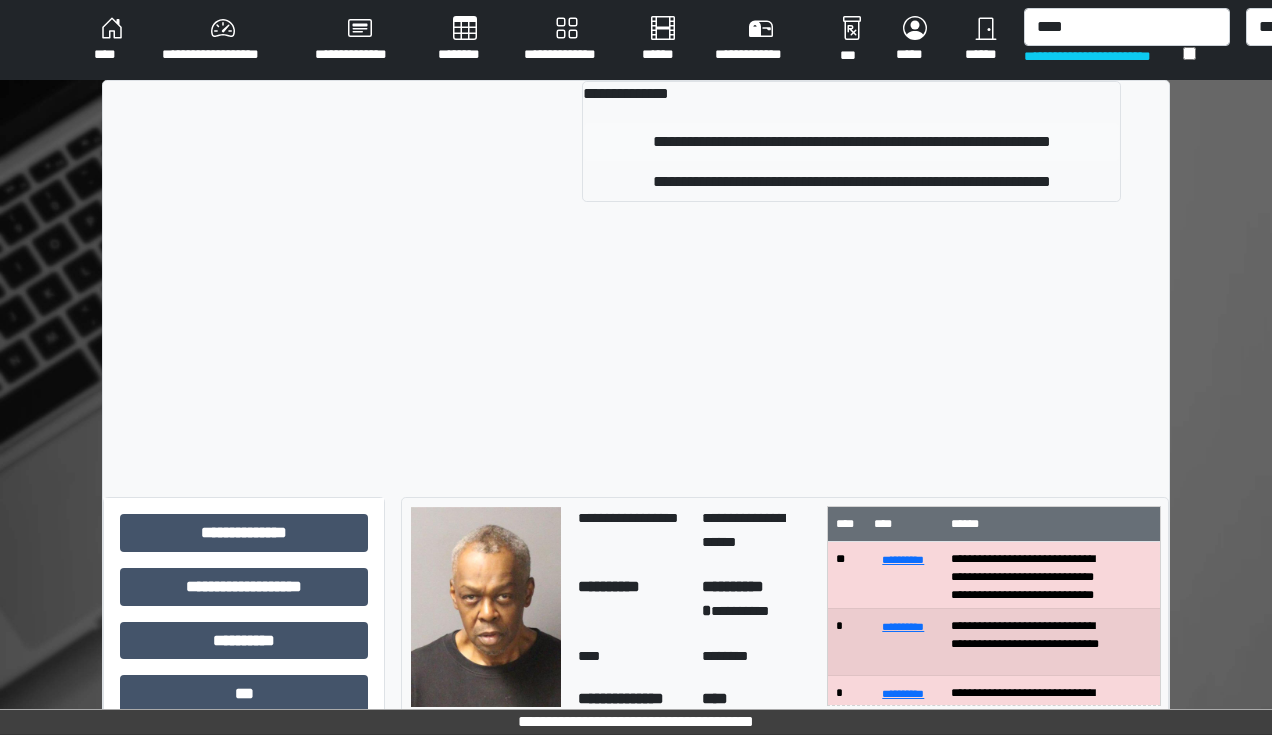 type 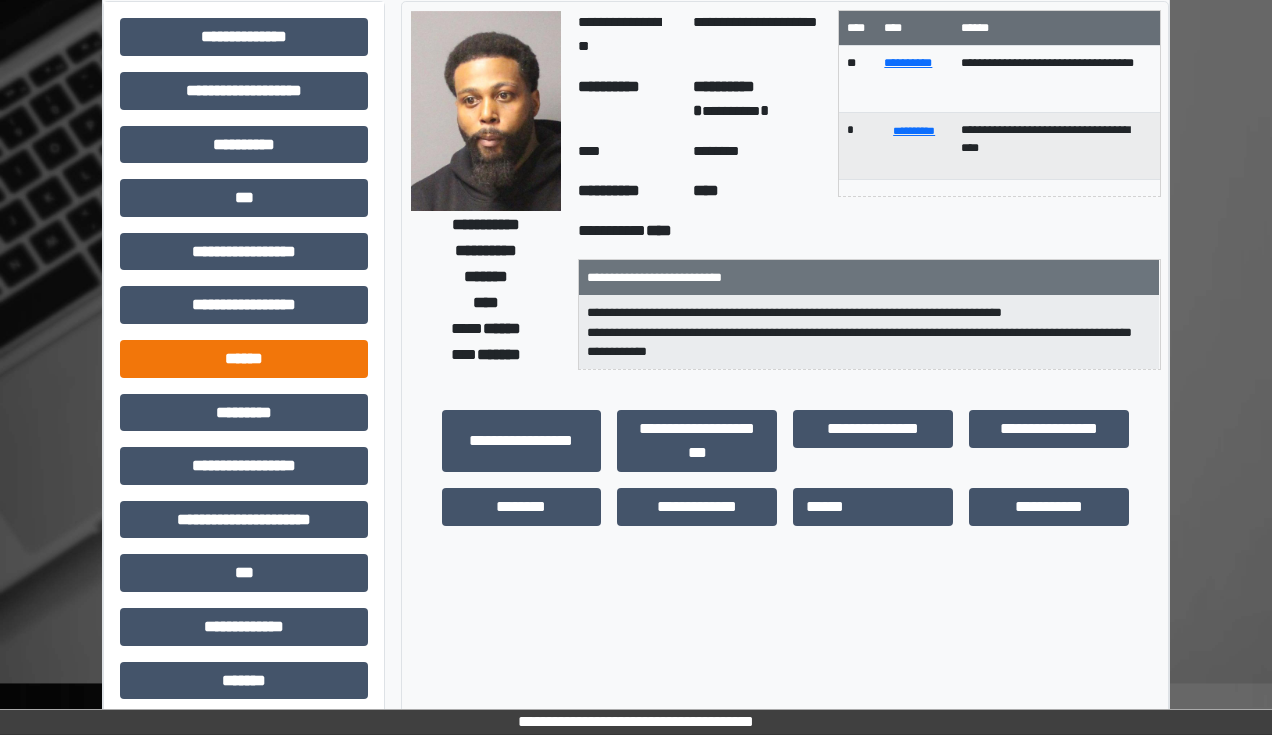 scroll, scrollTop: 240, scrollLeft: 0, axis: vertical 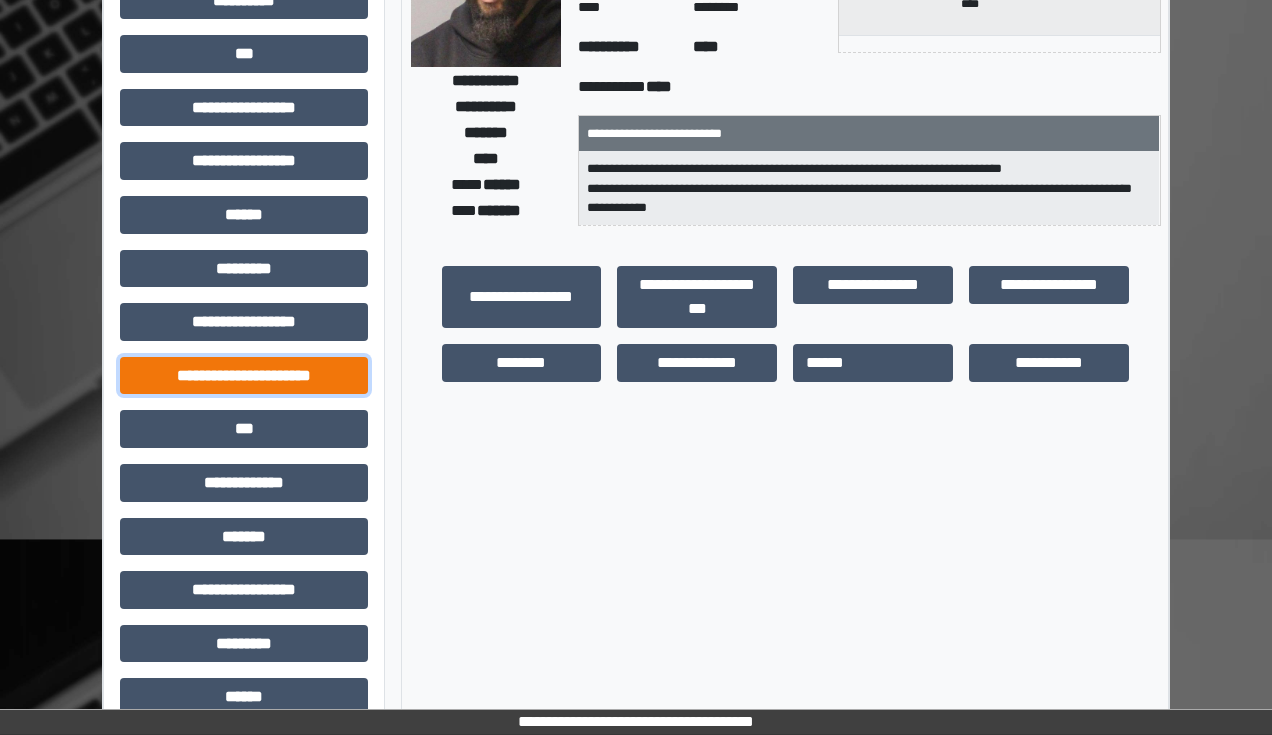 click on "**********" at bounding box center (244, 376) 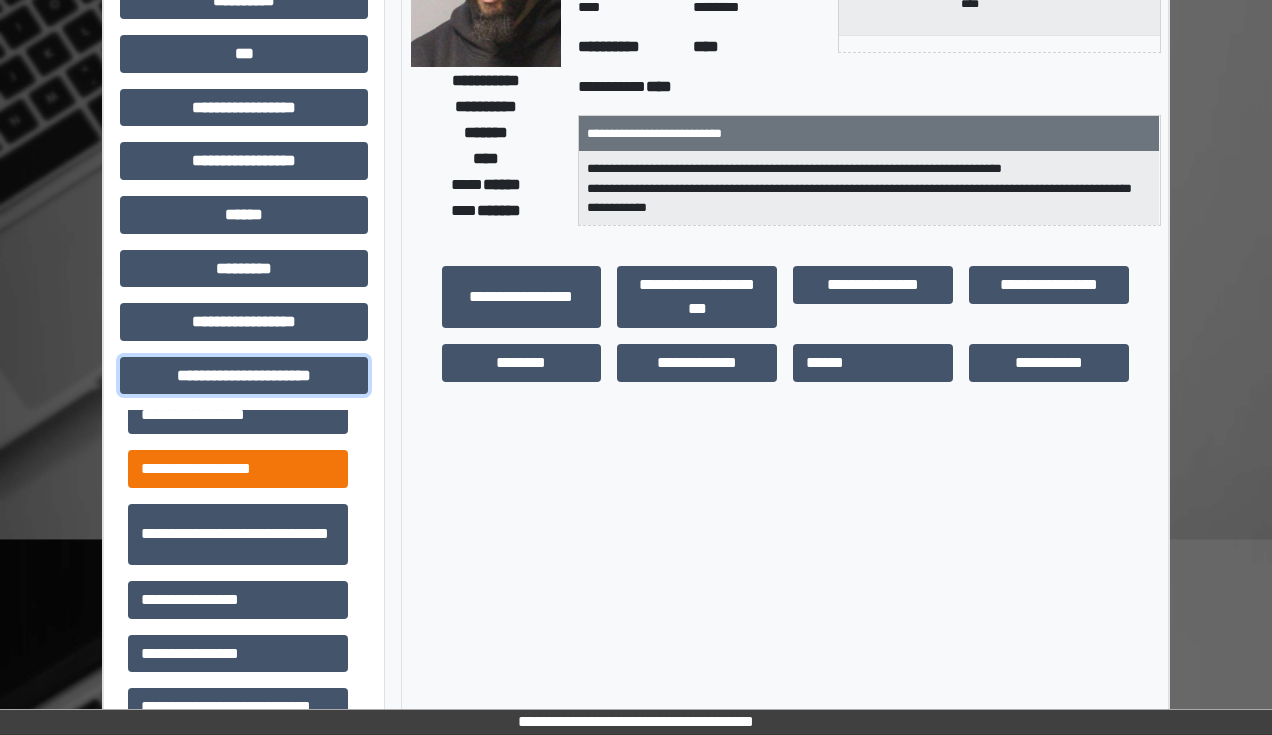 scroll, scrollTop: 42, scrollLeft: 0, axis: vertical 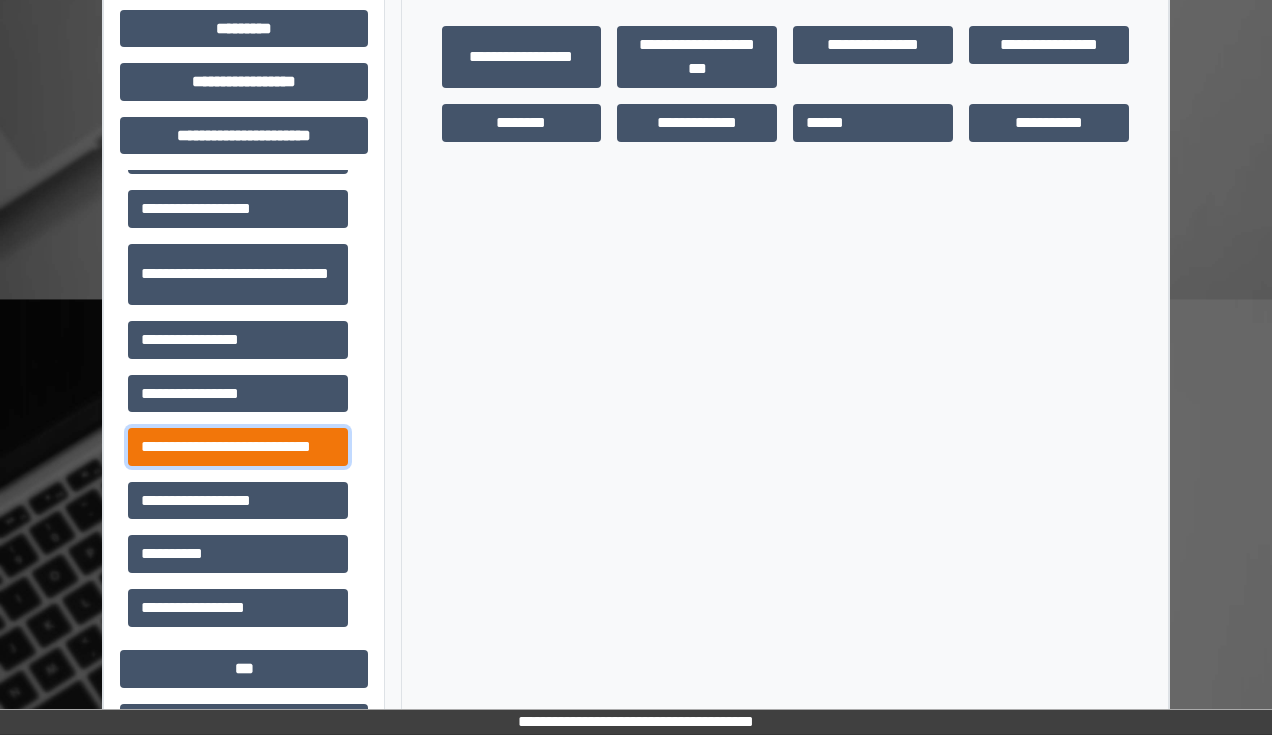 click on "**********" at bounding box center [238, 447] 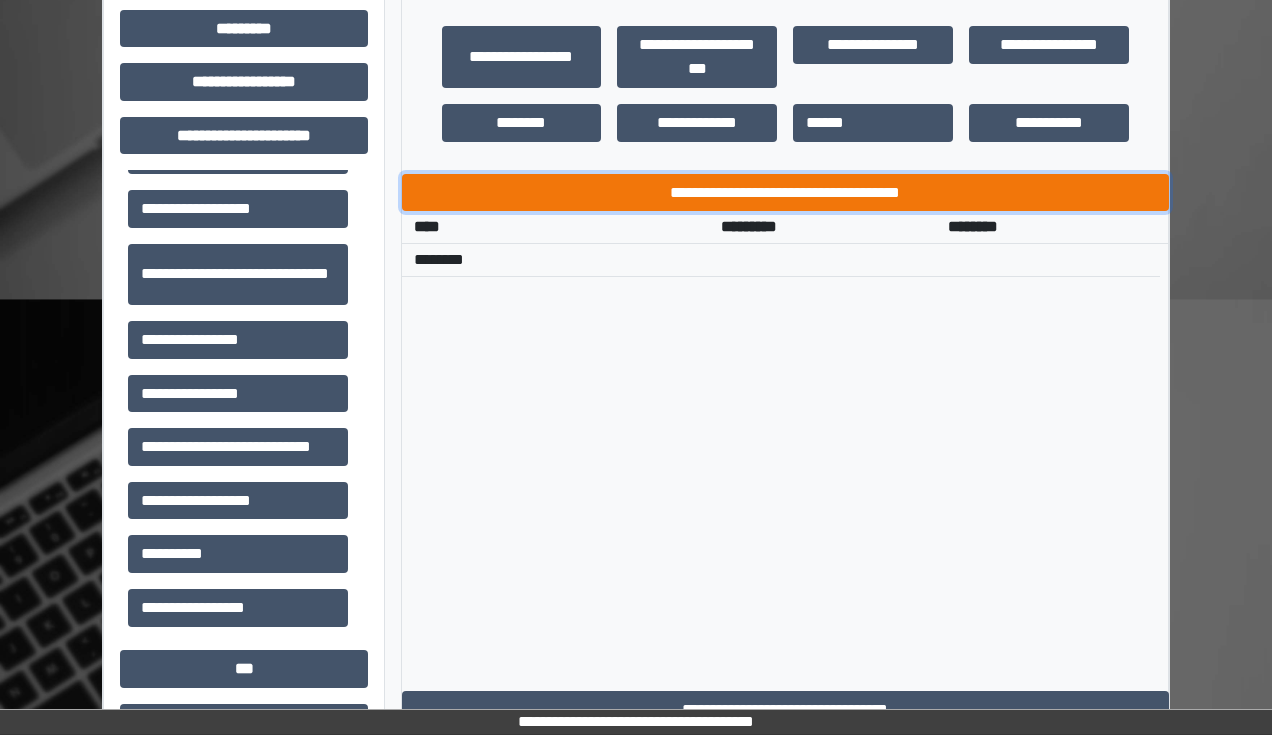 click on "**********" at bounding box center (785, 193) 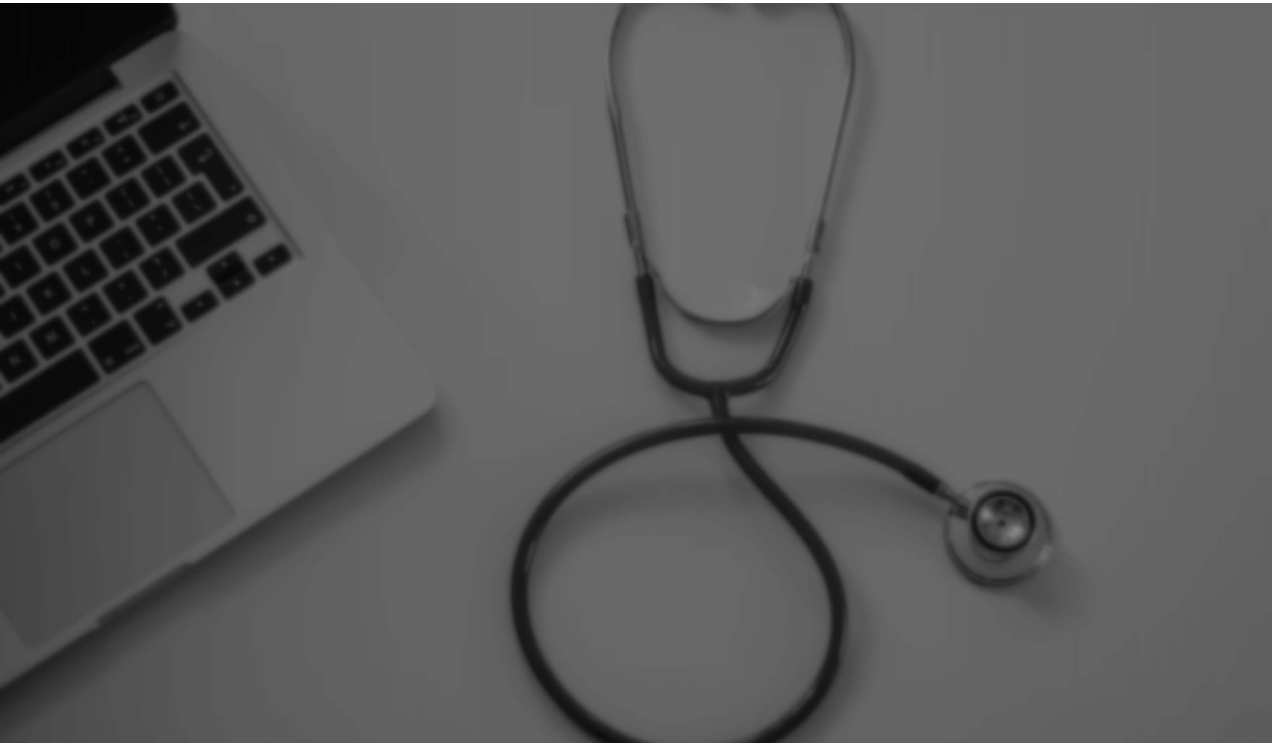 scroll, scrollTop: 0, scrollLeft: 0, axis: both 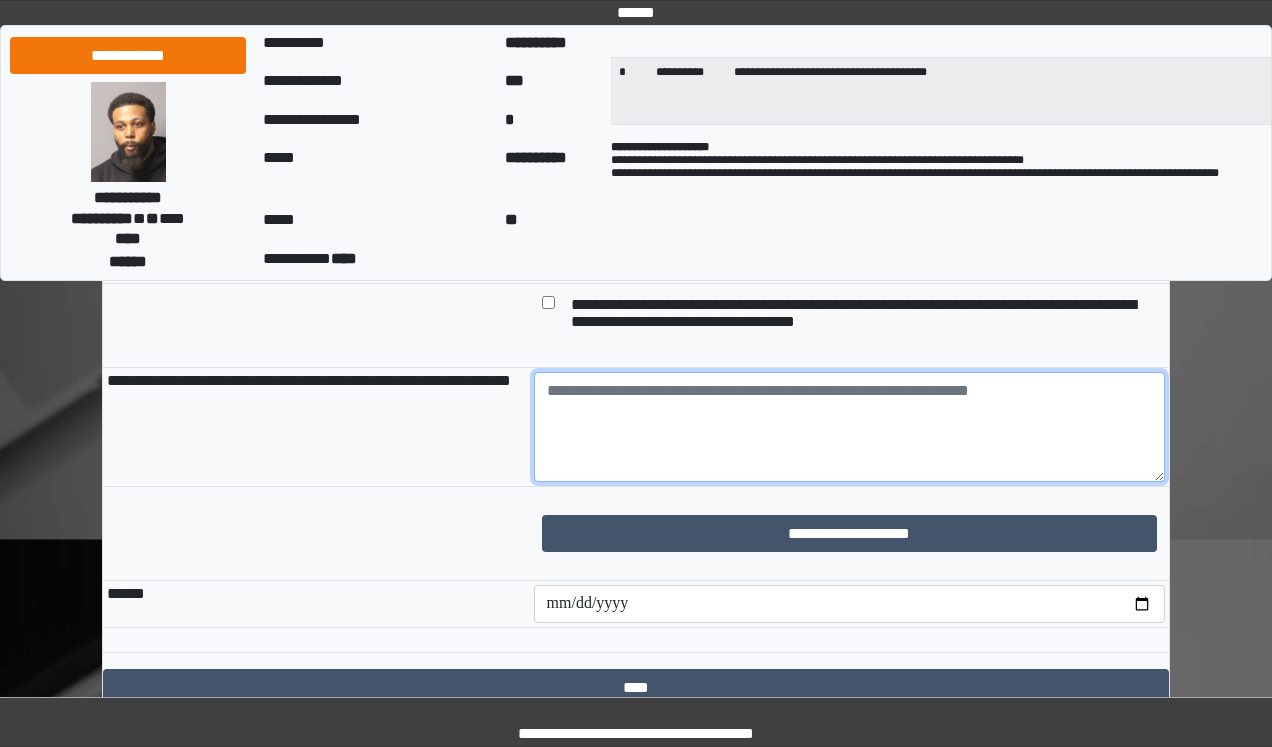 click at bounding box center [850, 427] 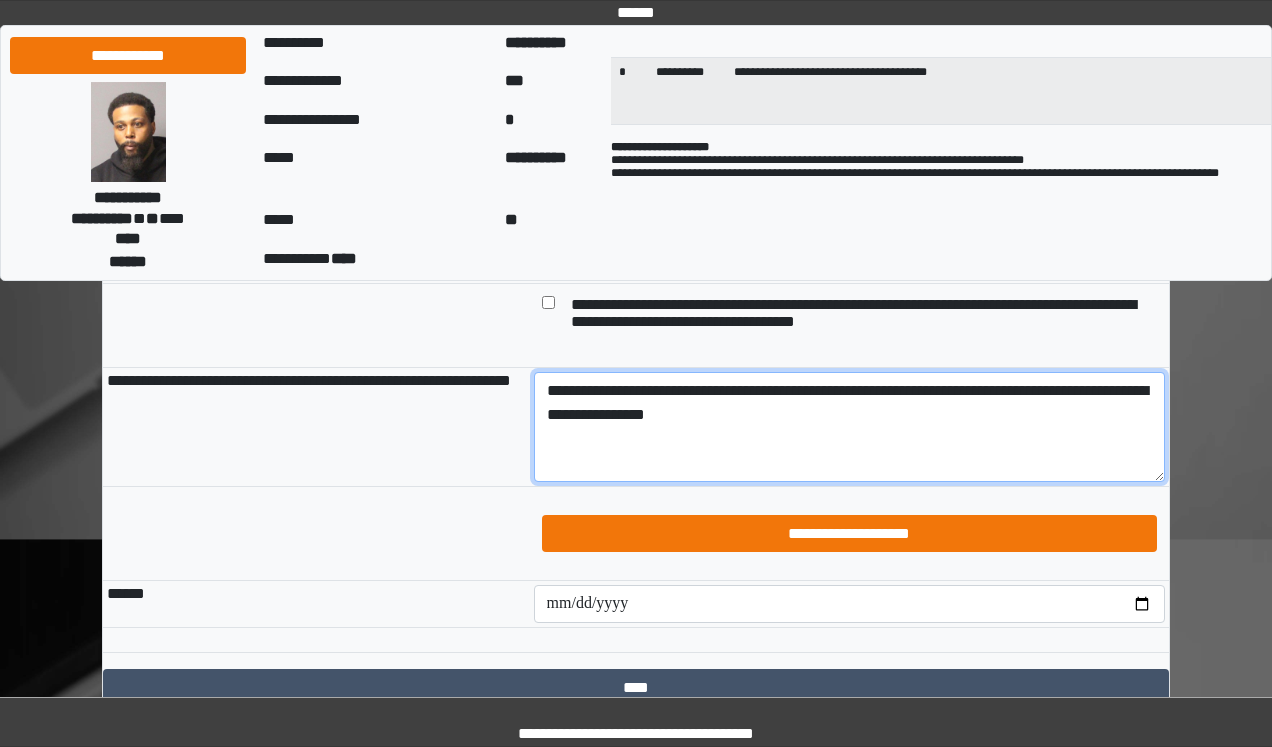 type on "**********" 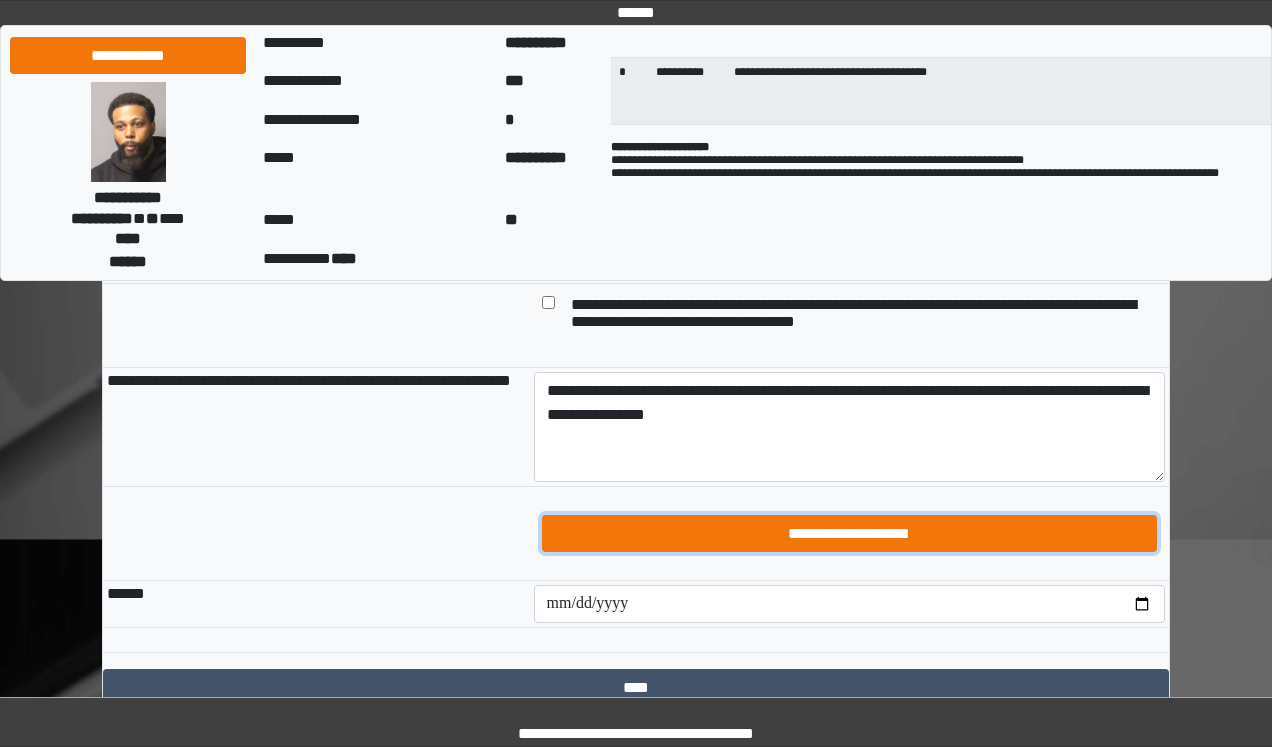 click on "**********" at bounding box center [850, 534] 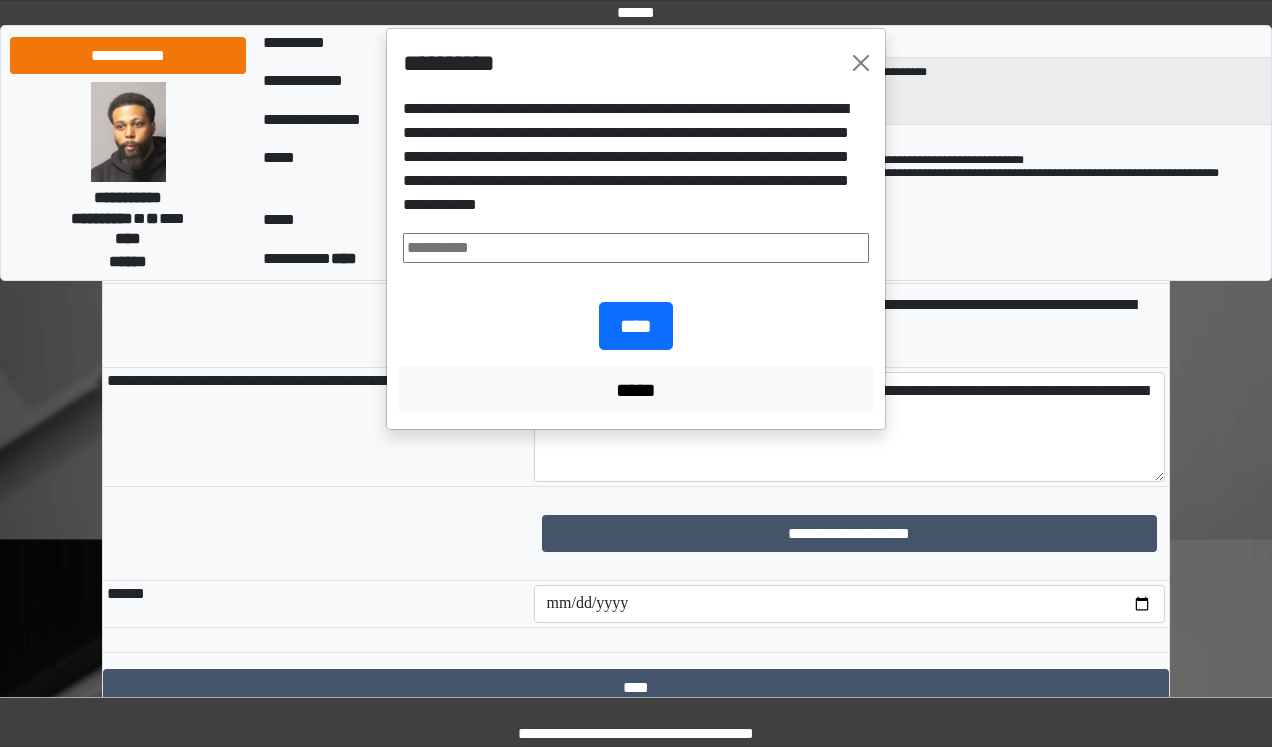 click at bounding box center (636, 248) 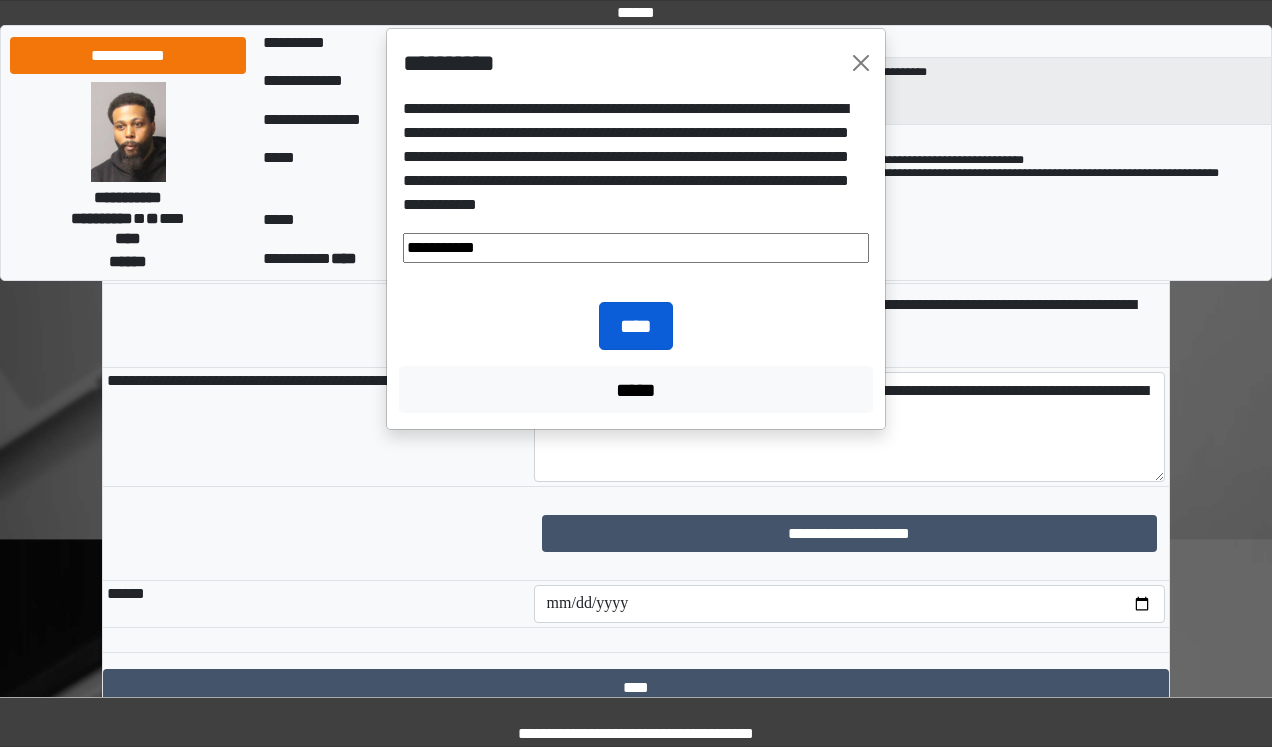 type on "**********" 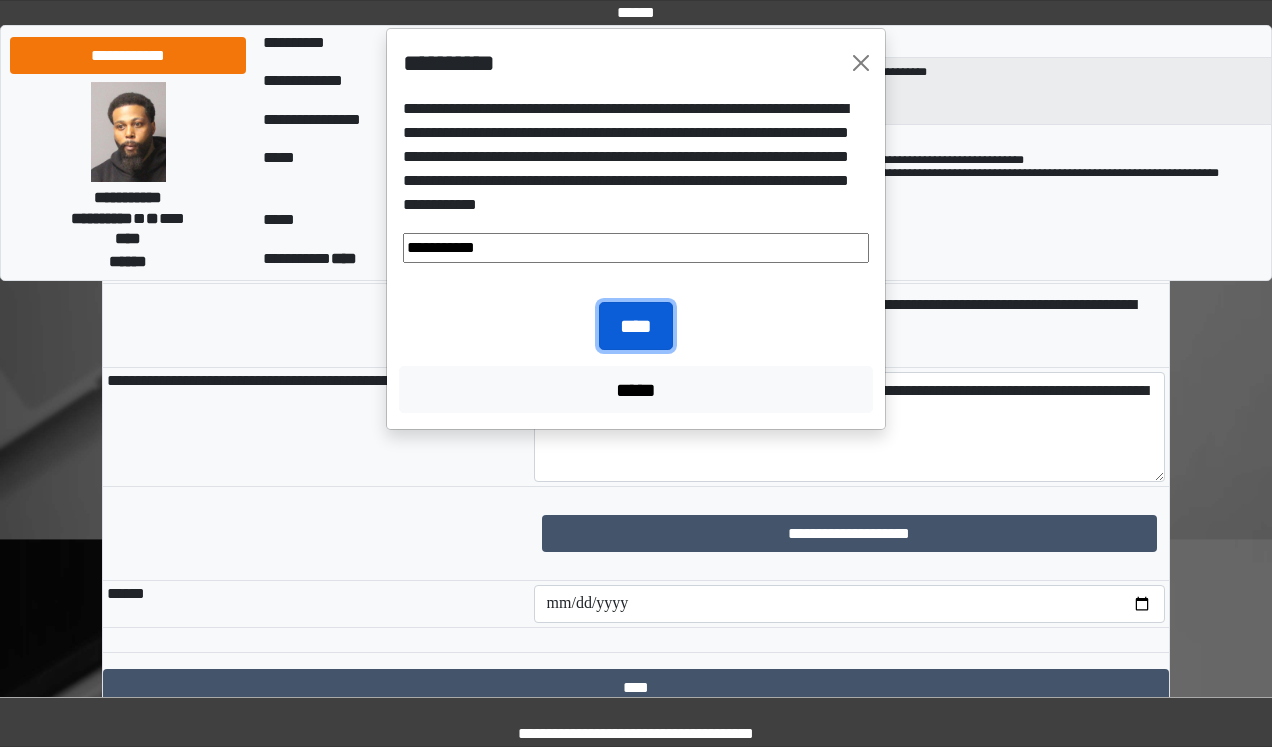 click on "****" at bounding box center (636, 326) 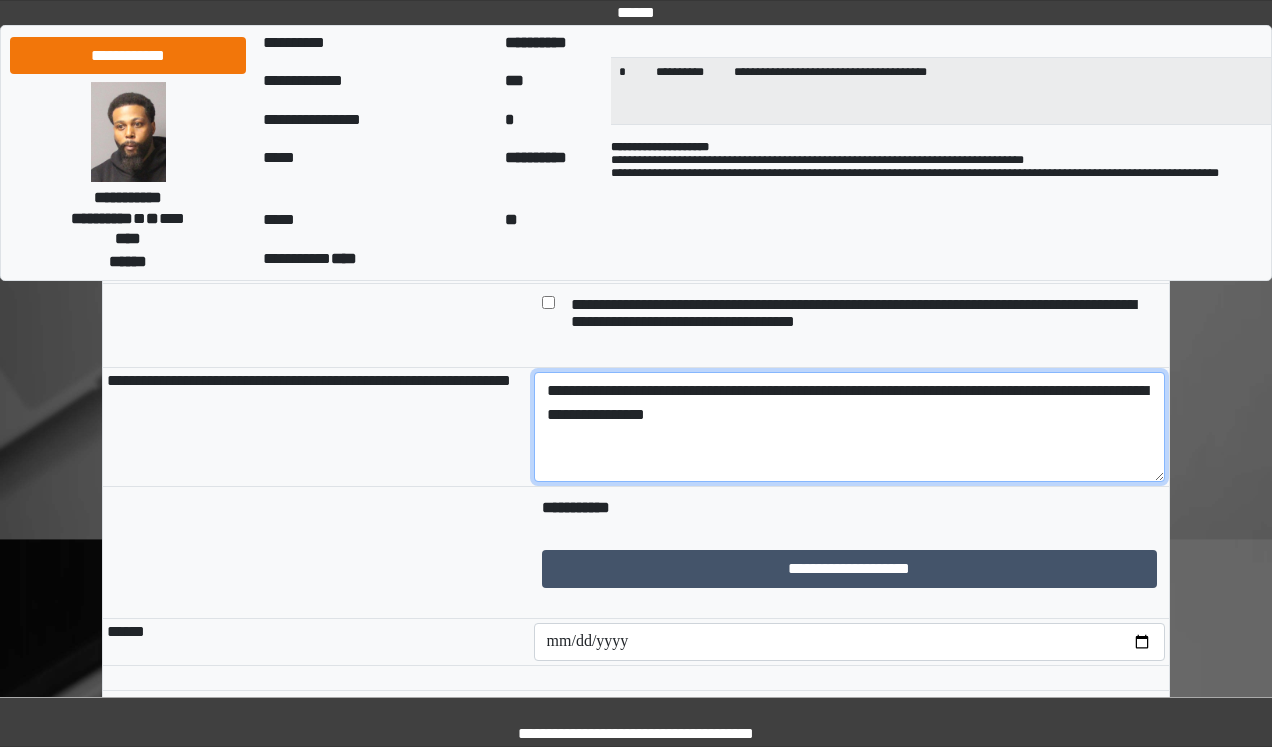 click on "**********" at bounding box center [850, 427] 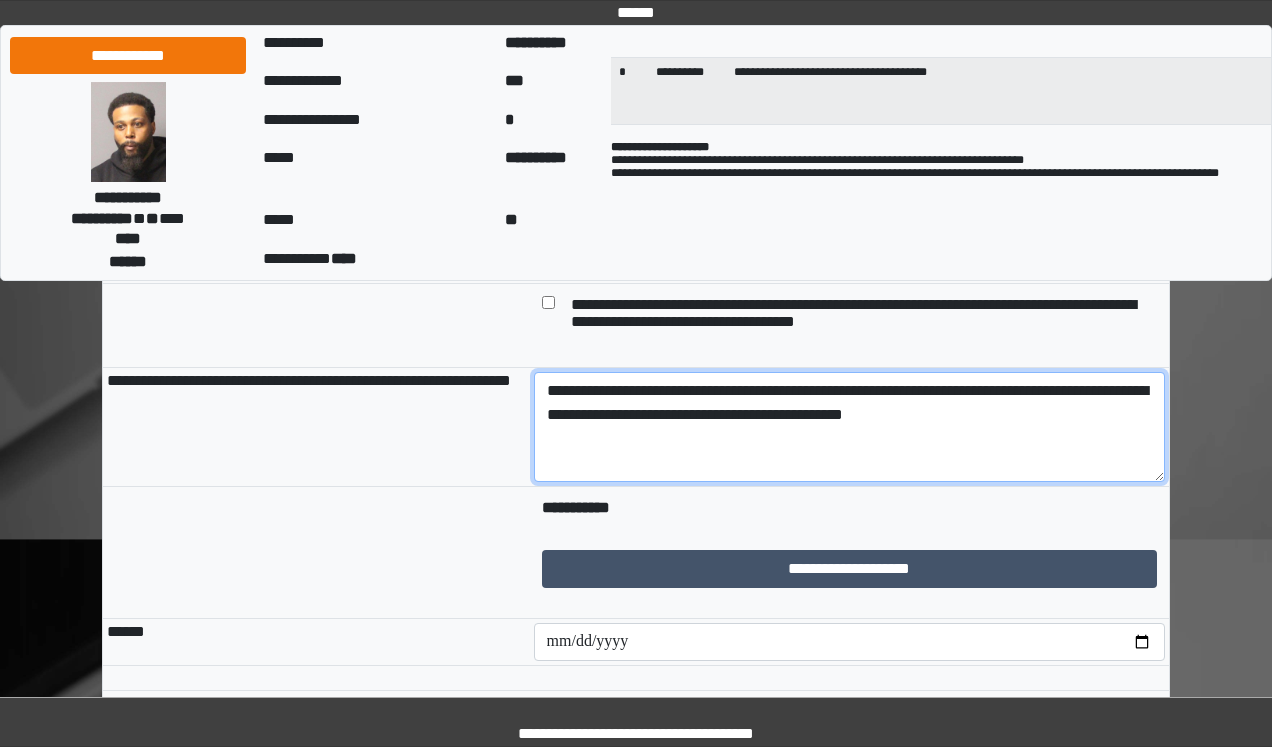 type on "**********" 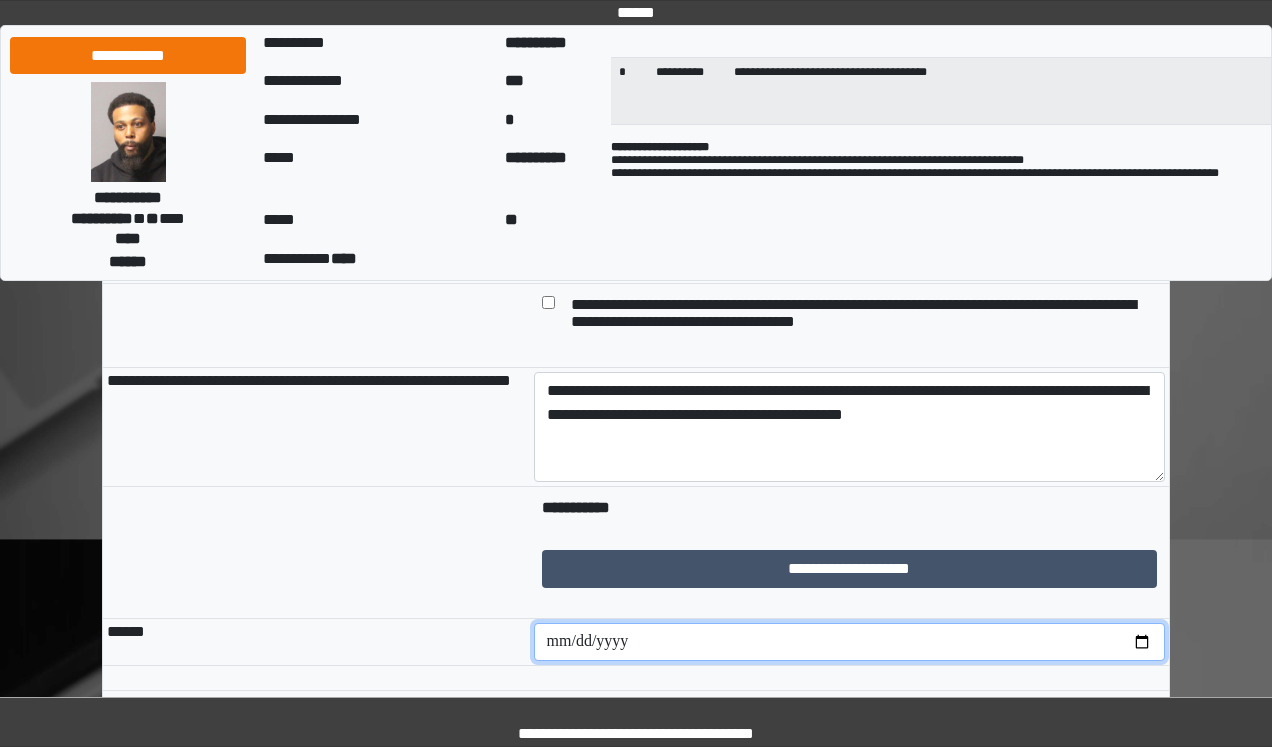 click at bounding box center (850, 642) 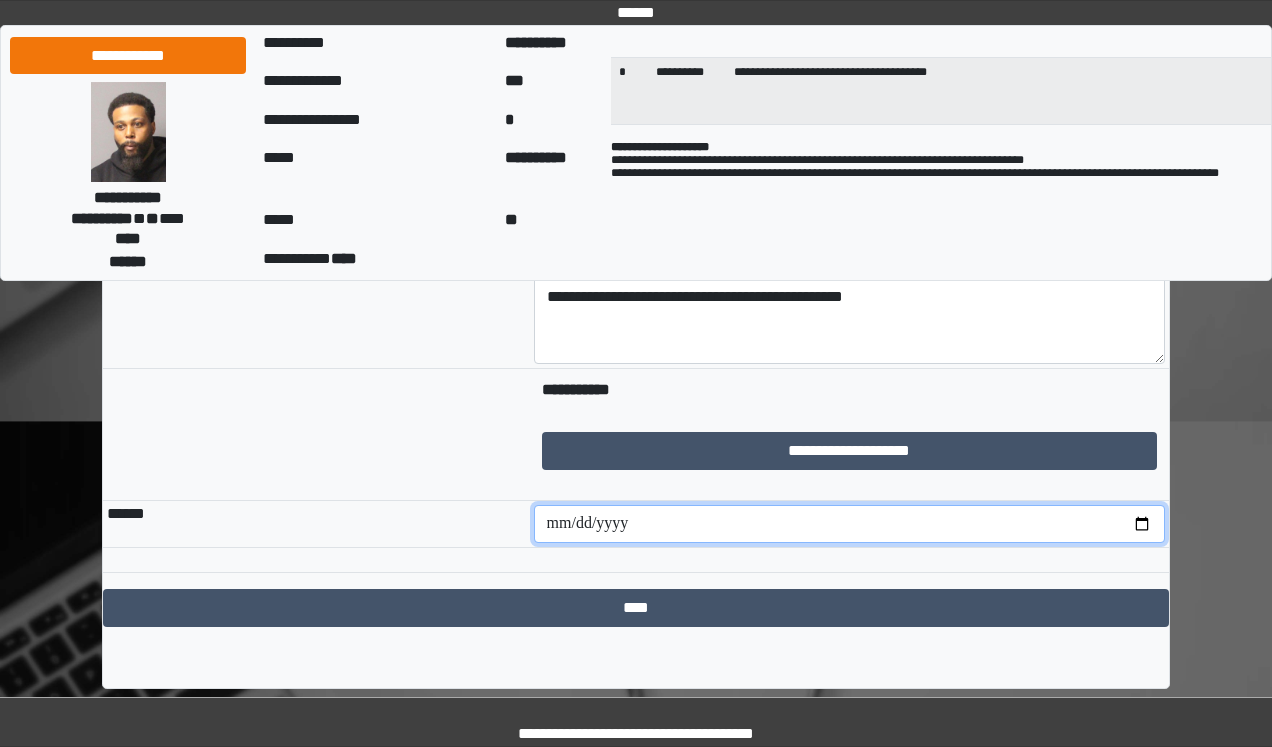 scroll, scrollTop: 364, scrollLeft: 0, axis: vertical 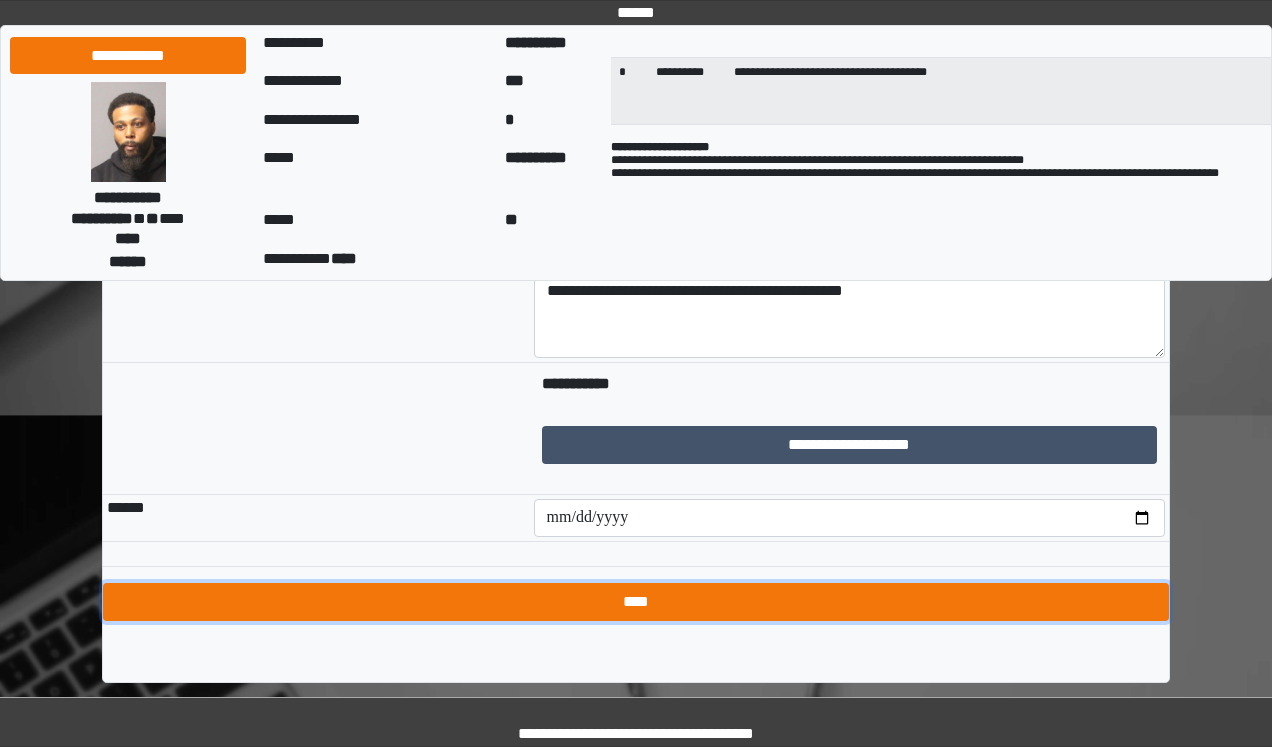 click on "****" at bounding box center [636, 602] 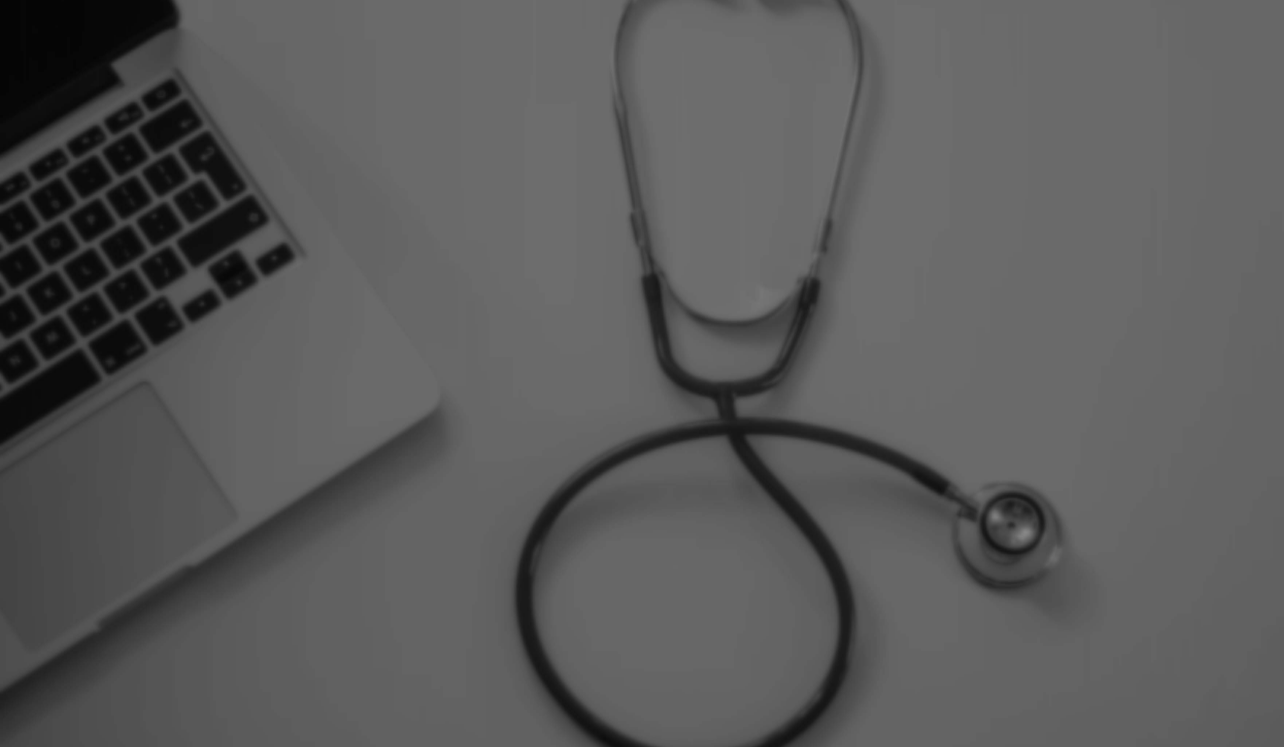 scroll, scrollTop: 0, scrollLeft: 0, axis: both 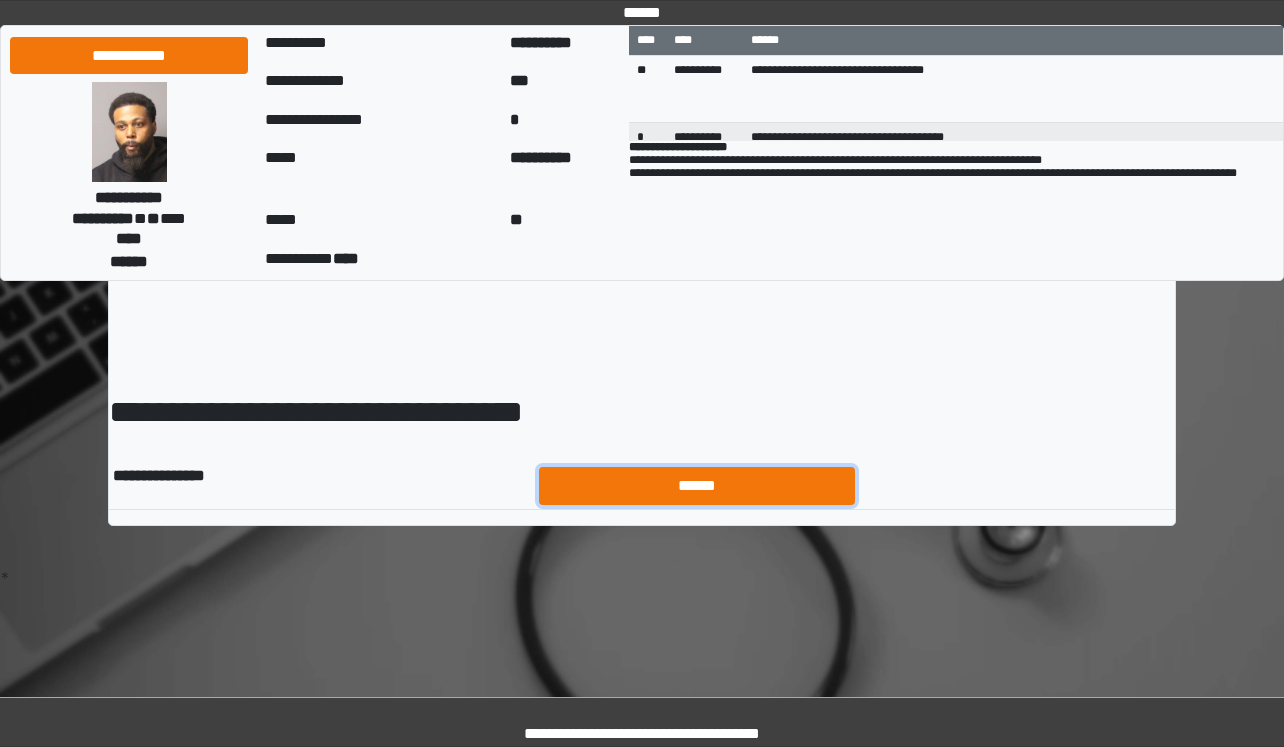 click on "******" at bounding box center [697, 486] 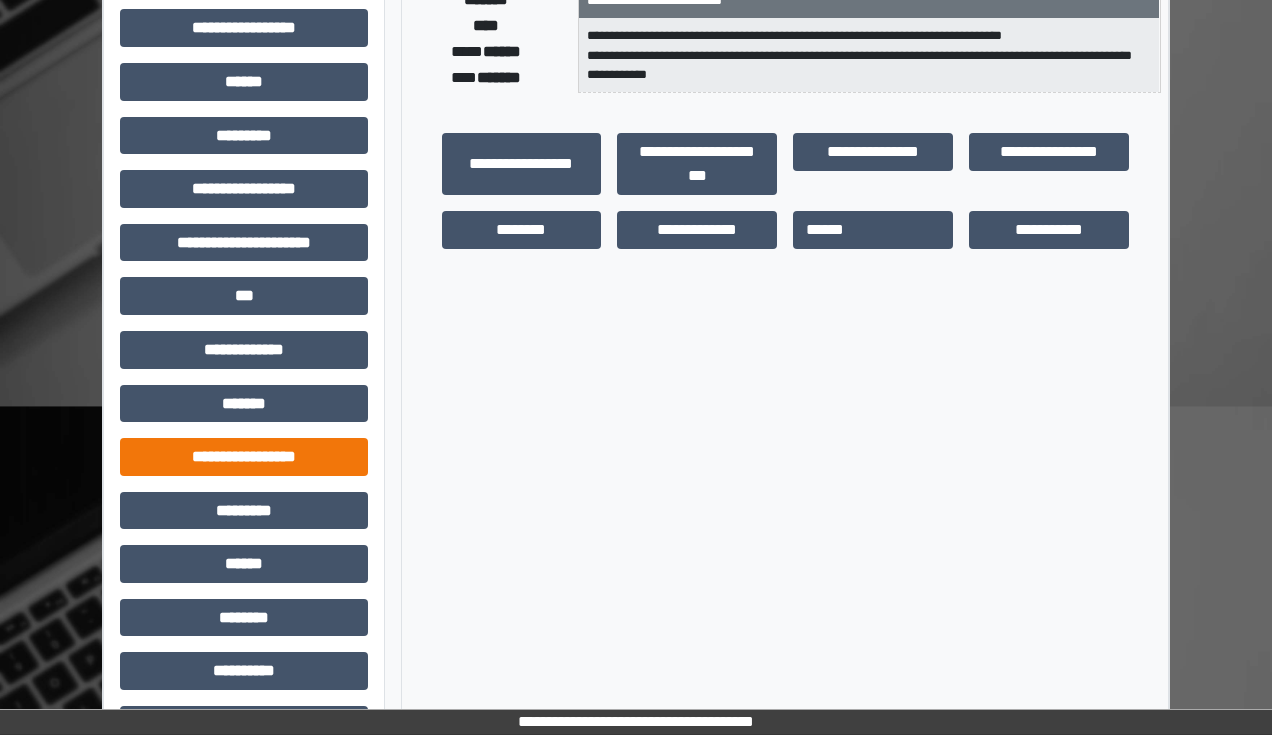 scroll, scrollTop: 431, scrollLeft: 0, axis: vertical 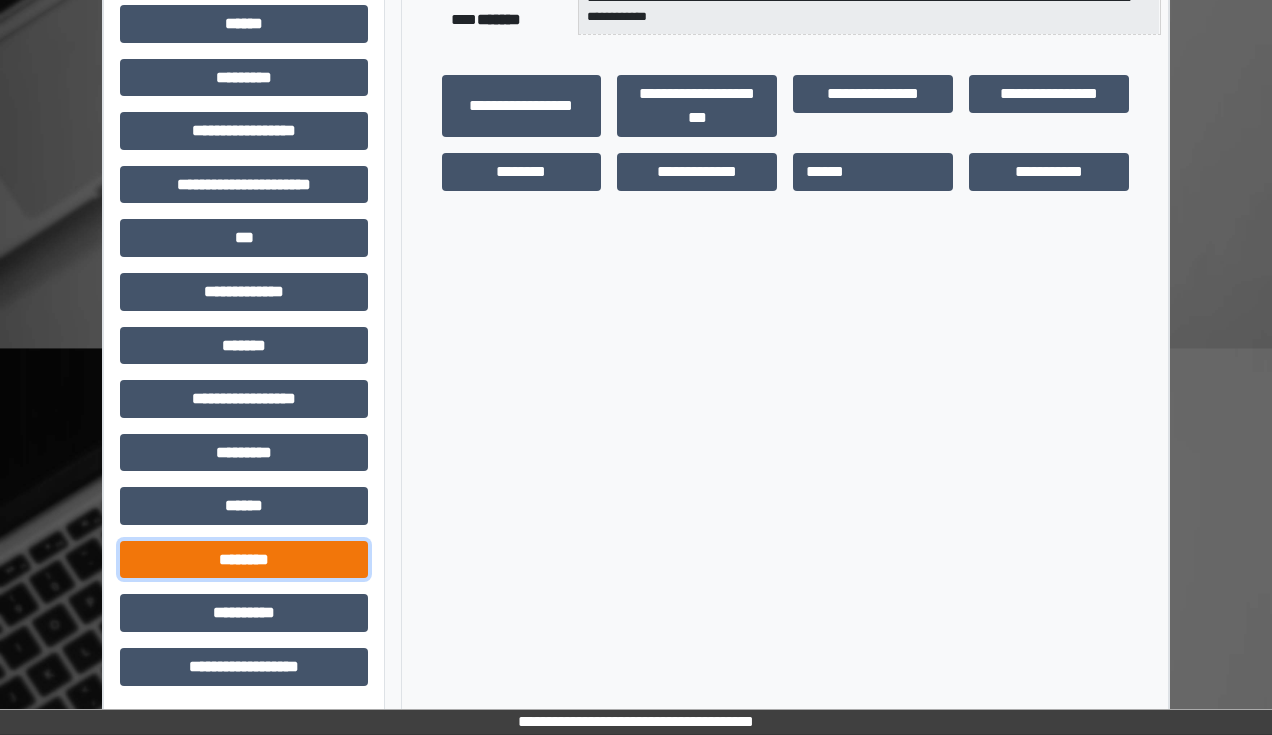 click on "********" at bounding box center [244, 560] 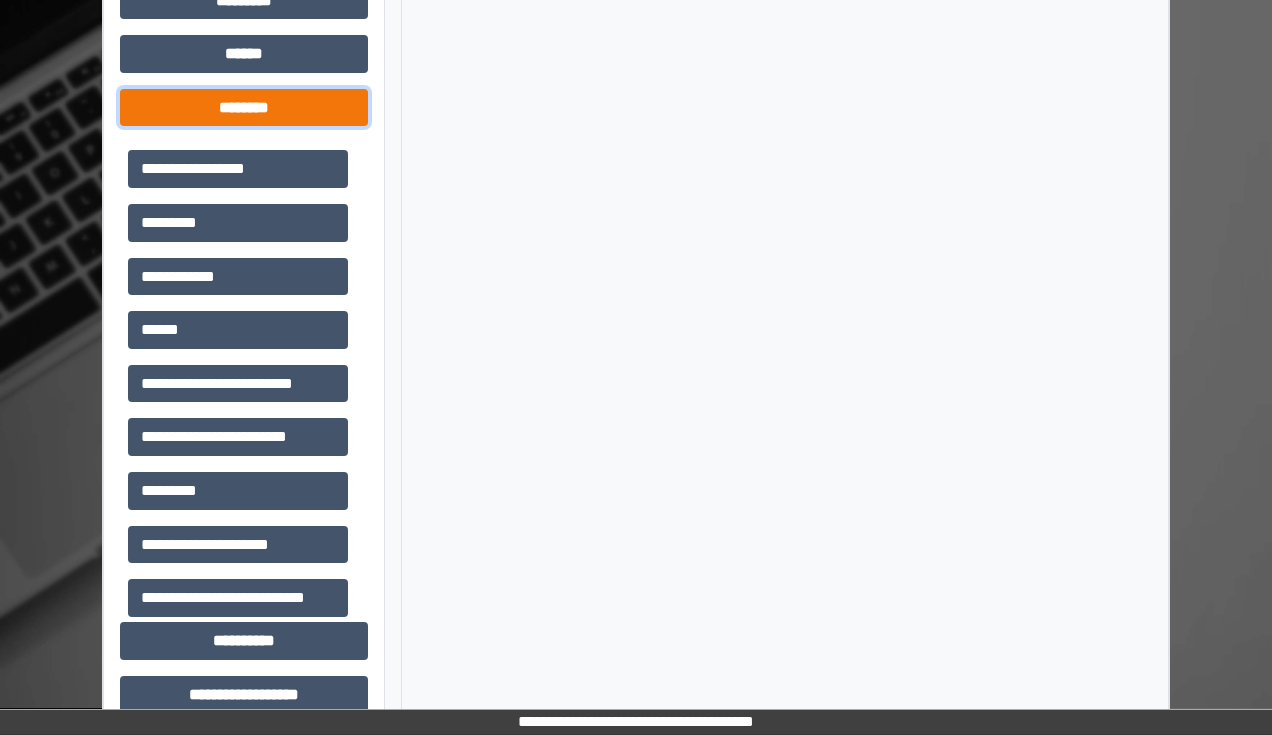 scroll, scrollTop: 911, scrollLeft: 0, axis: vertical 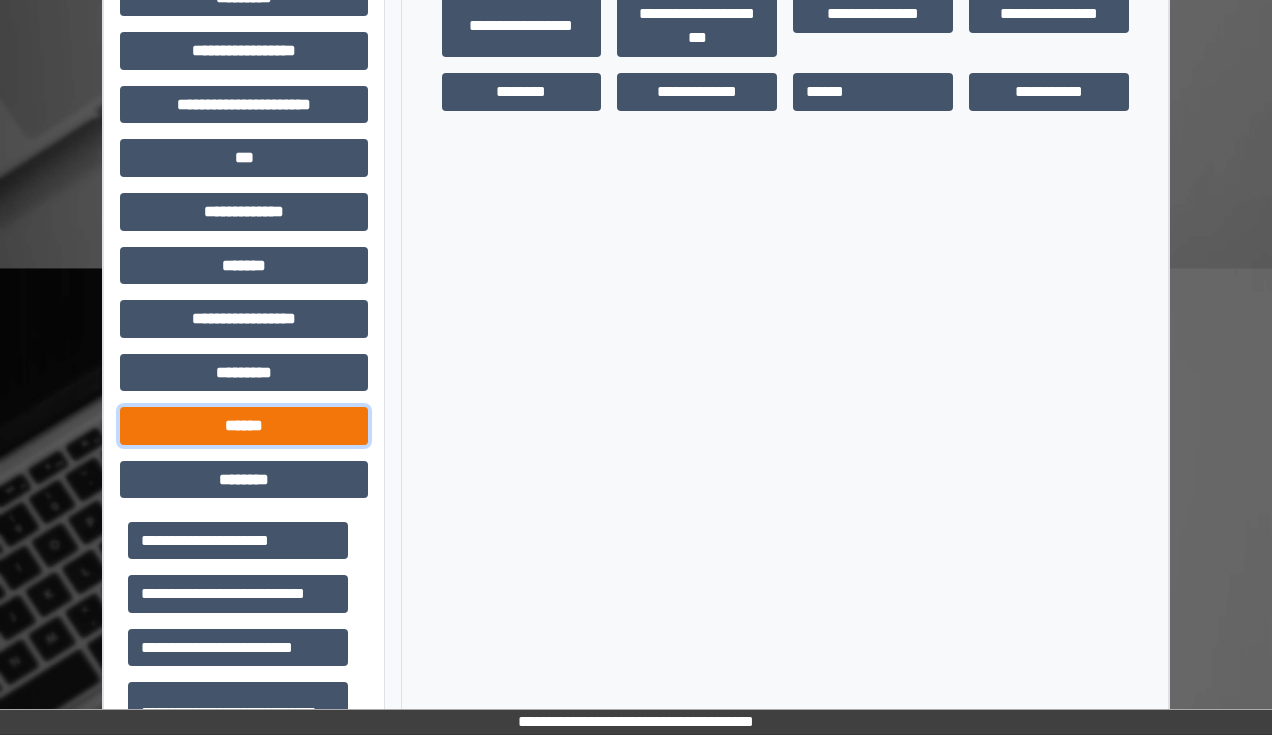 click on "******" at bounding box center [244, 426] 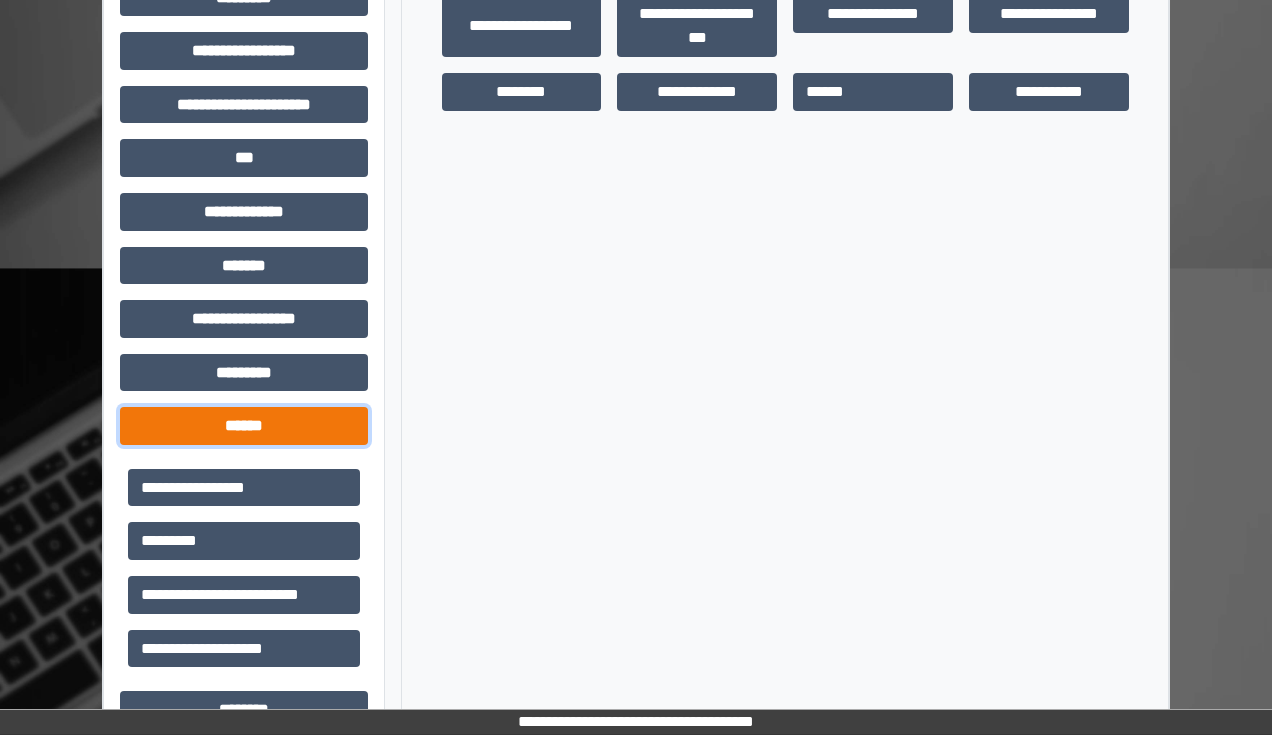 click on "******" at bounding box center (244, 426) 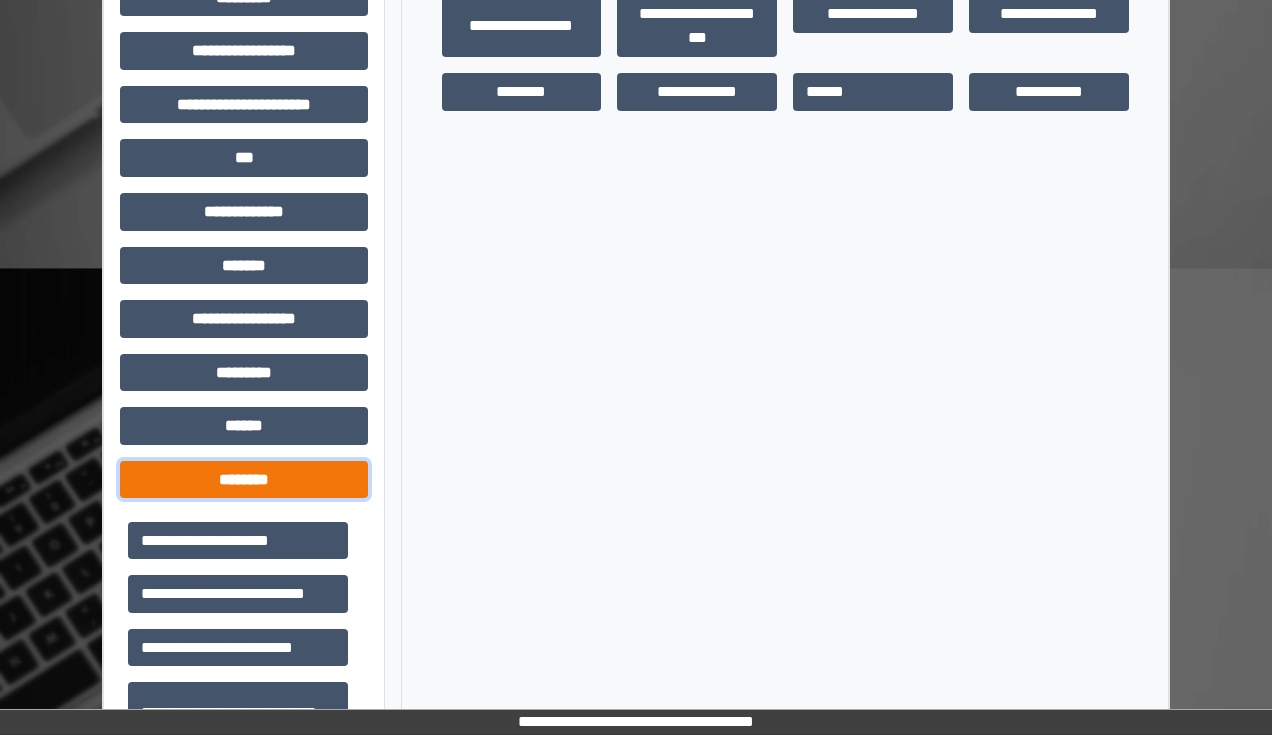 click on "********" at bounding box center [244, 480] 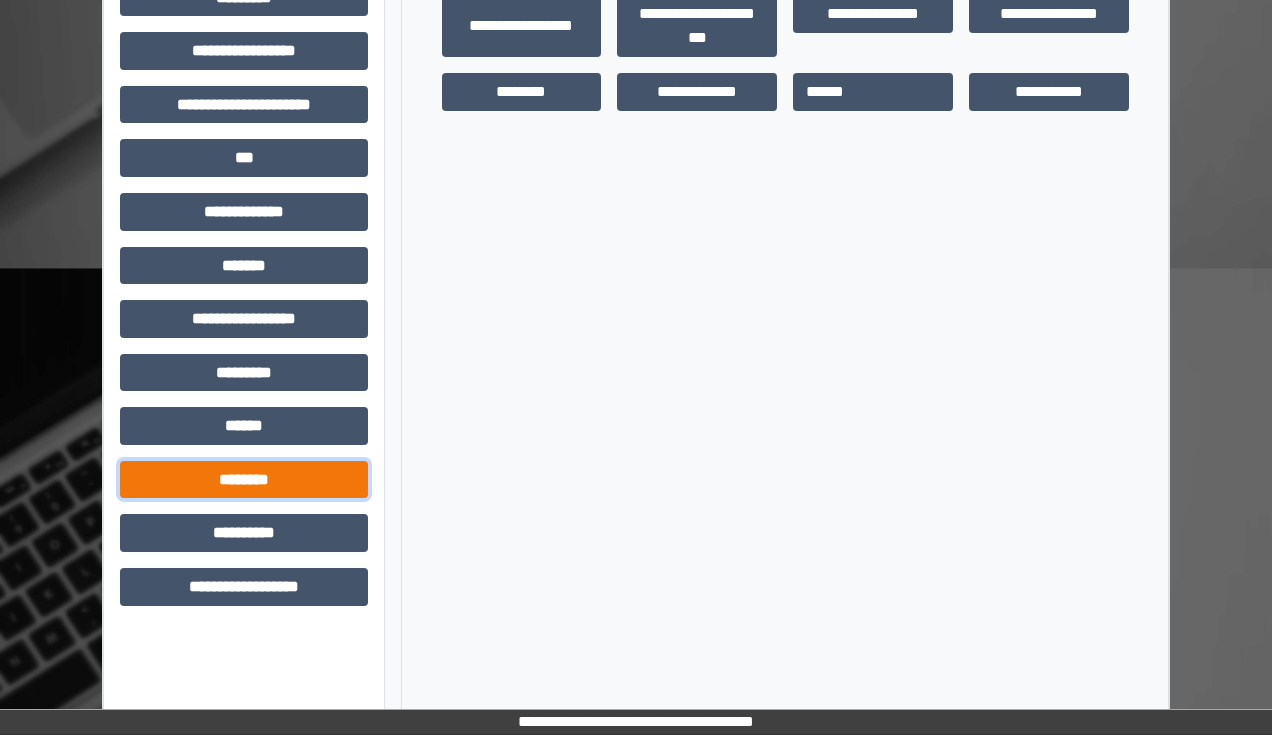 scroll, scrollTop: 431, scrollLeft: 0, axis: vertical 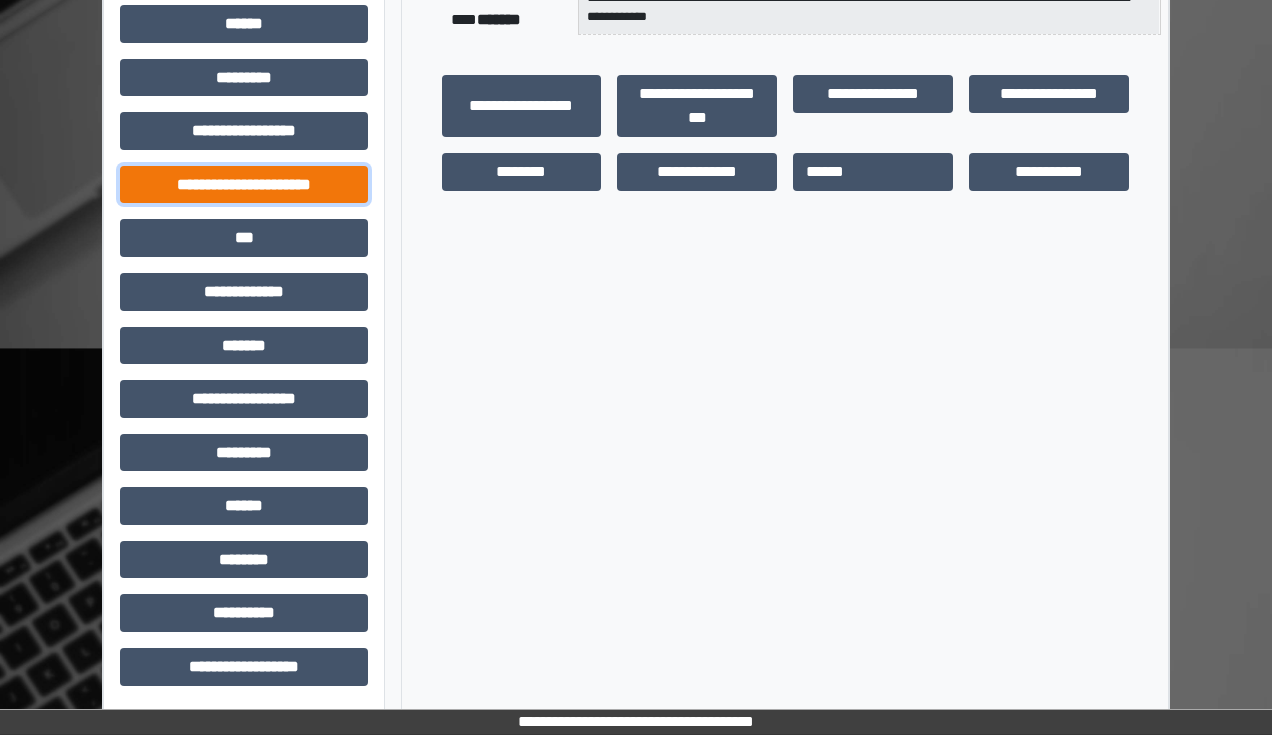 click on "**********" at bounding box center [244, 185] 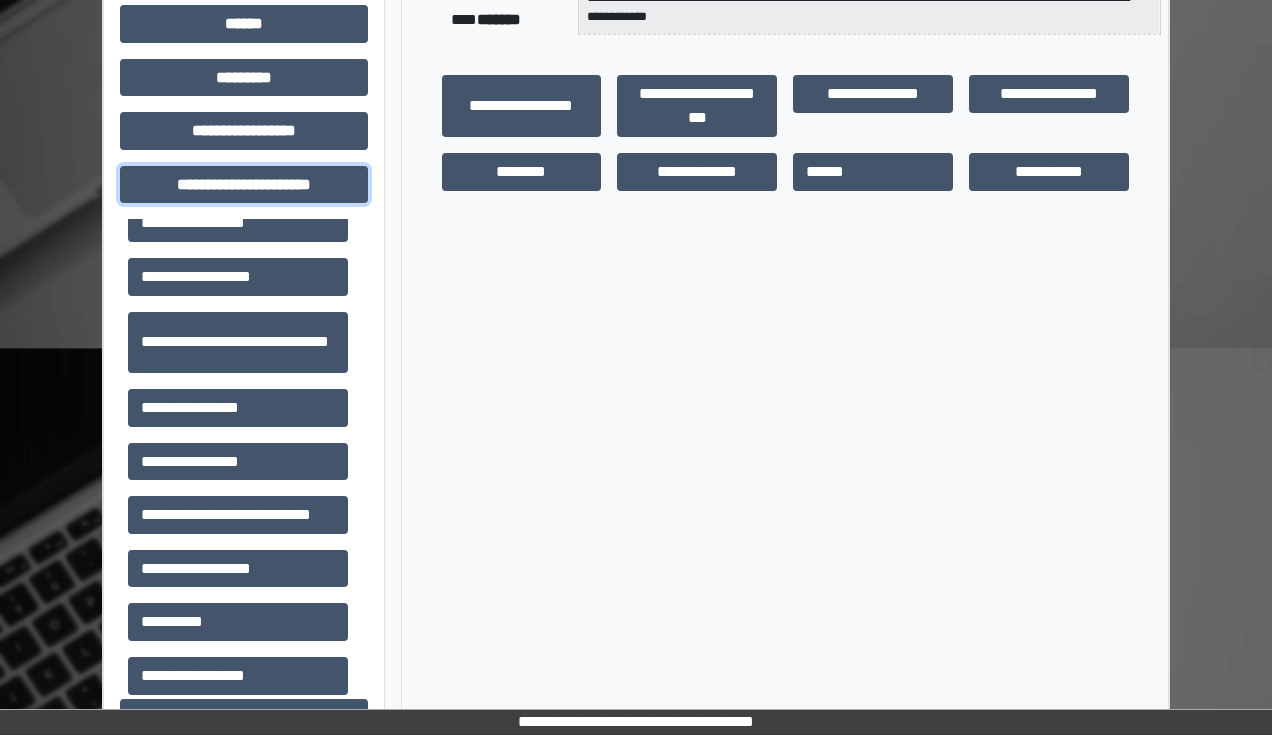 scroll, scrollTop: 42, scrollLeft: 0, axis: vertical 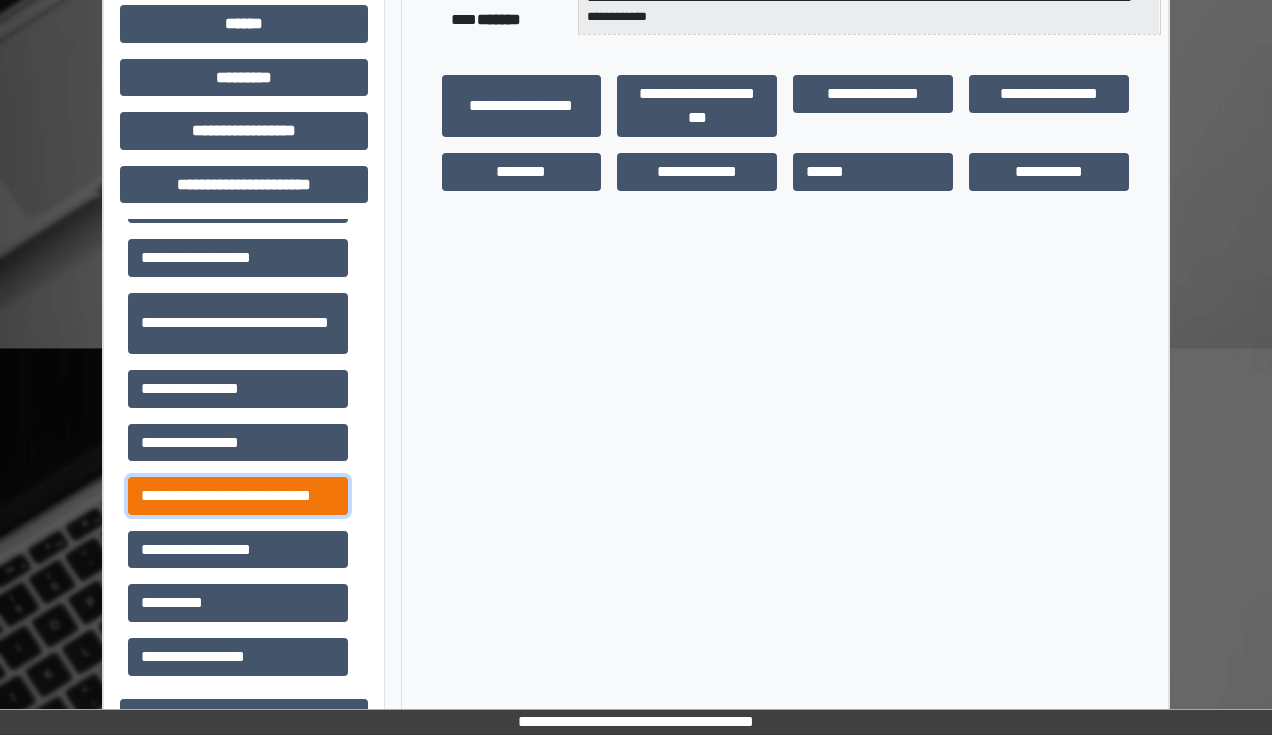 click on "**********" at bounding box center (238, 496) 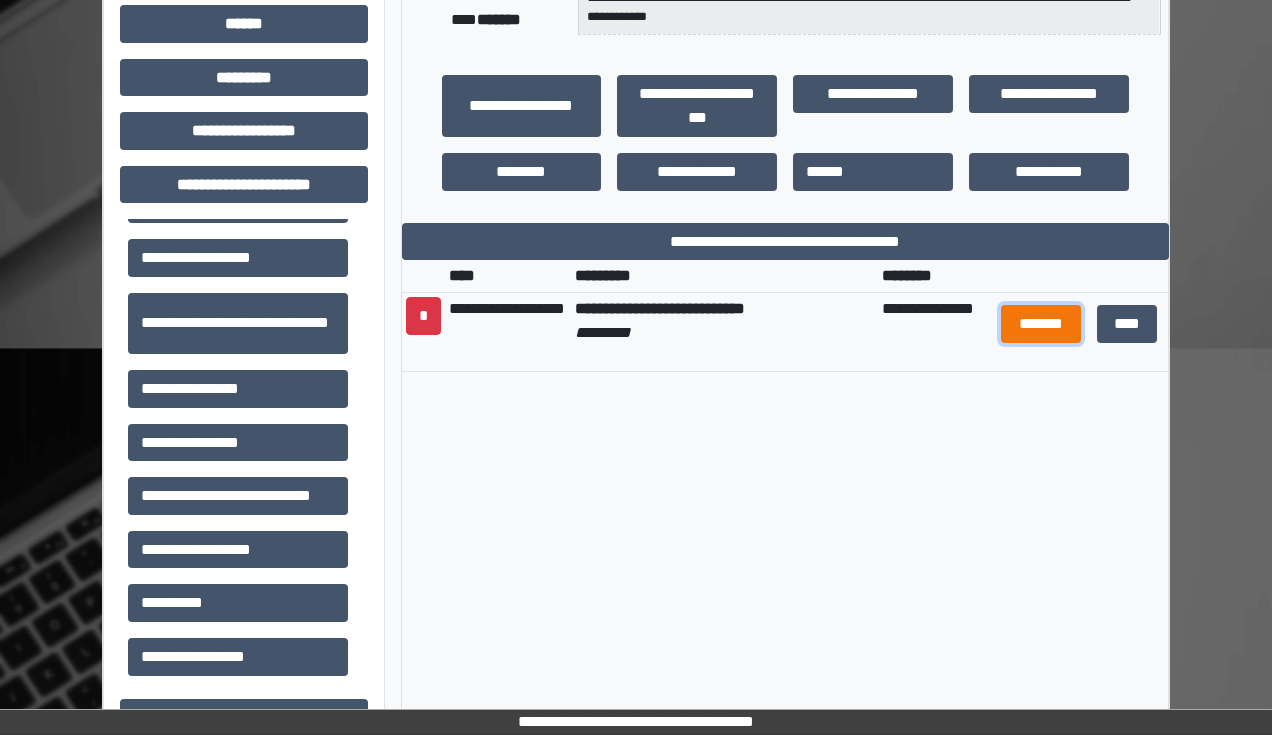 click on "*******" at bounding box center [1041, 324] 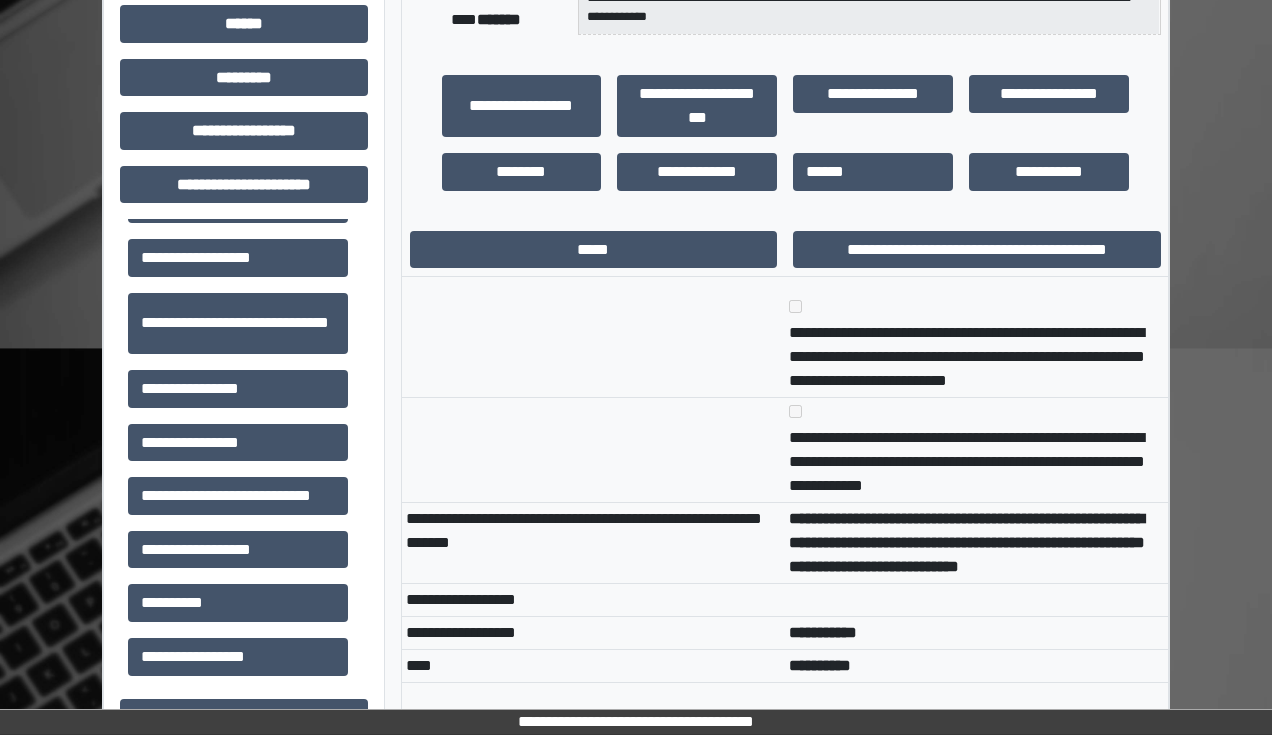 click on "*****" at bounding box center [594, 250] 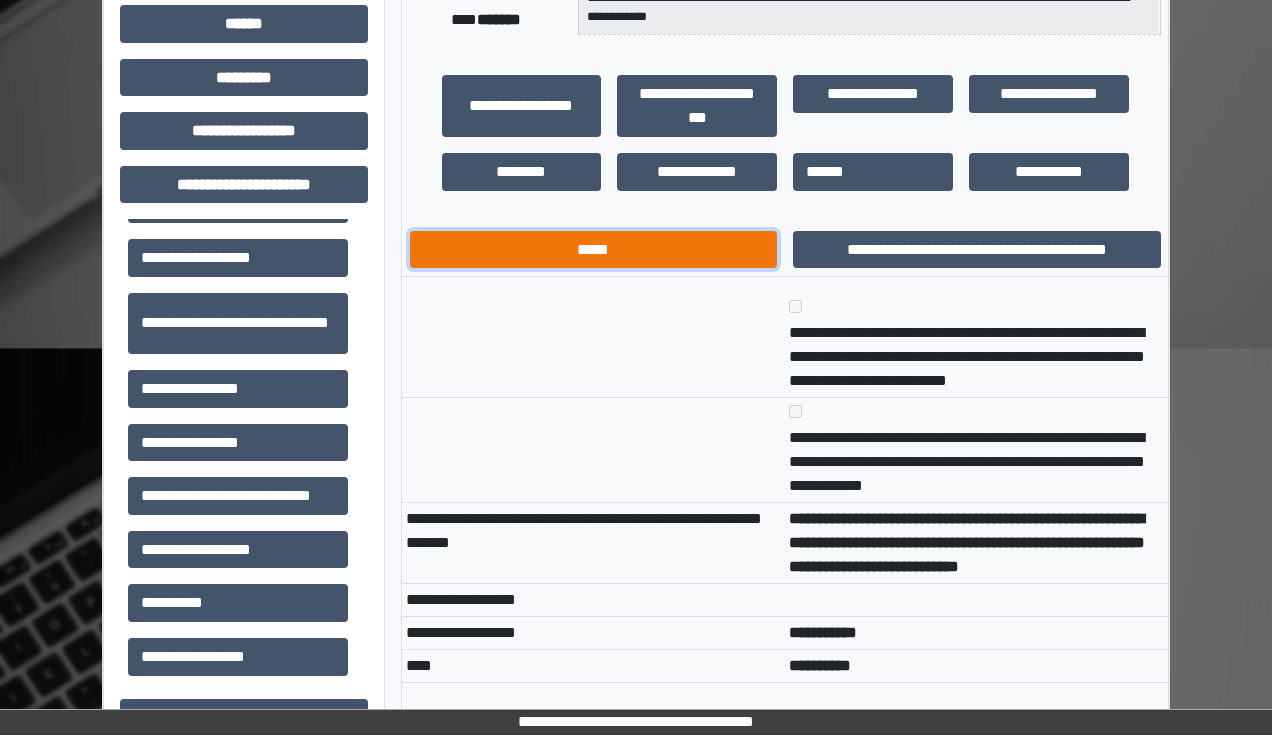 click on "*****" at bounding box center (594, 250) 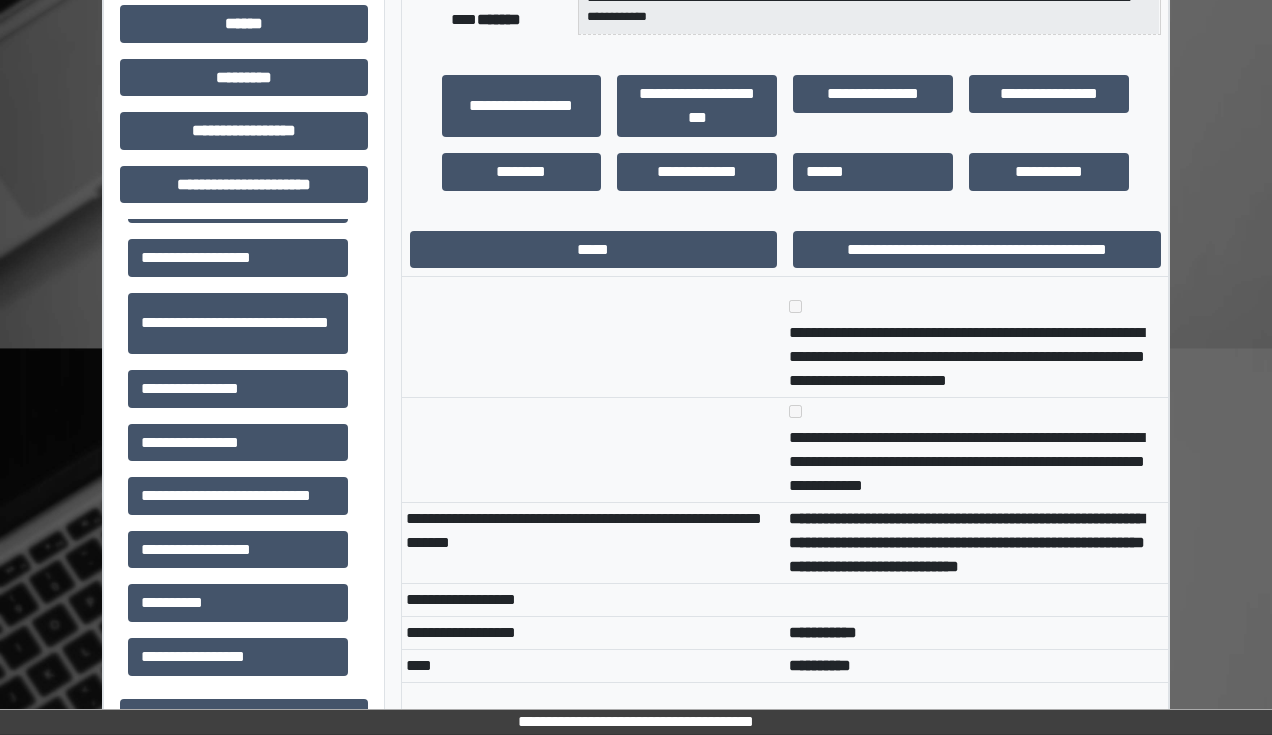 drag, startPoint x: 346, startPoint y: 408, endPoint x: 1182, endPoint y: 624, distance: 863.45355 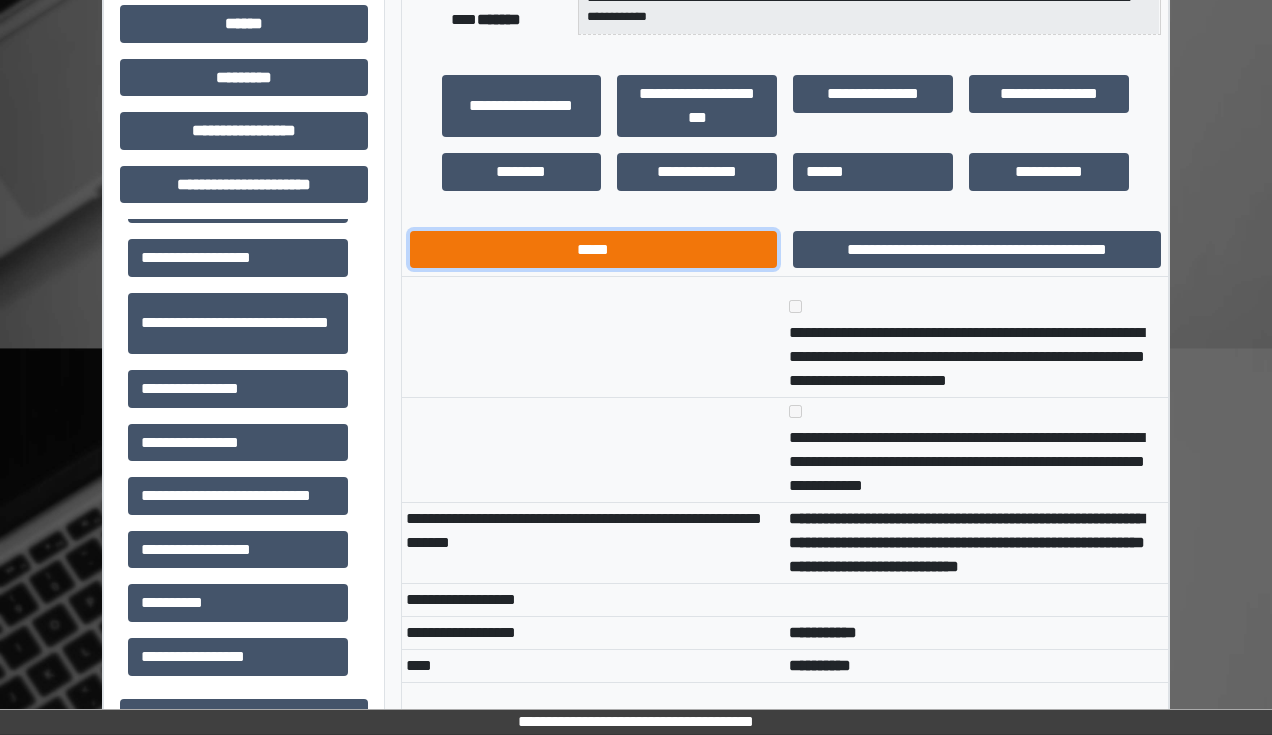 click on "*****" at bounding box center [594, 250] 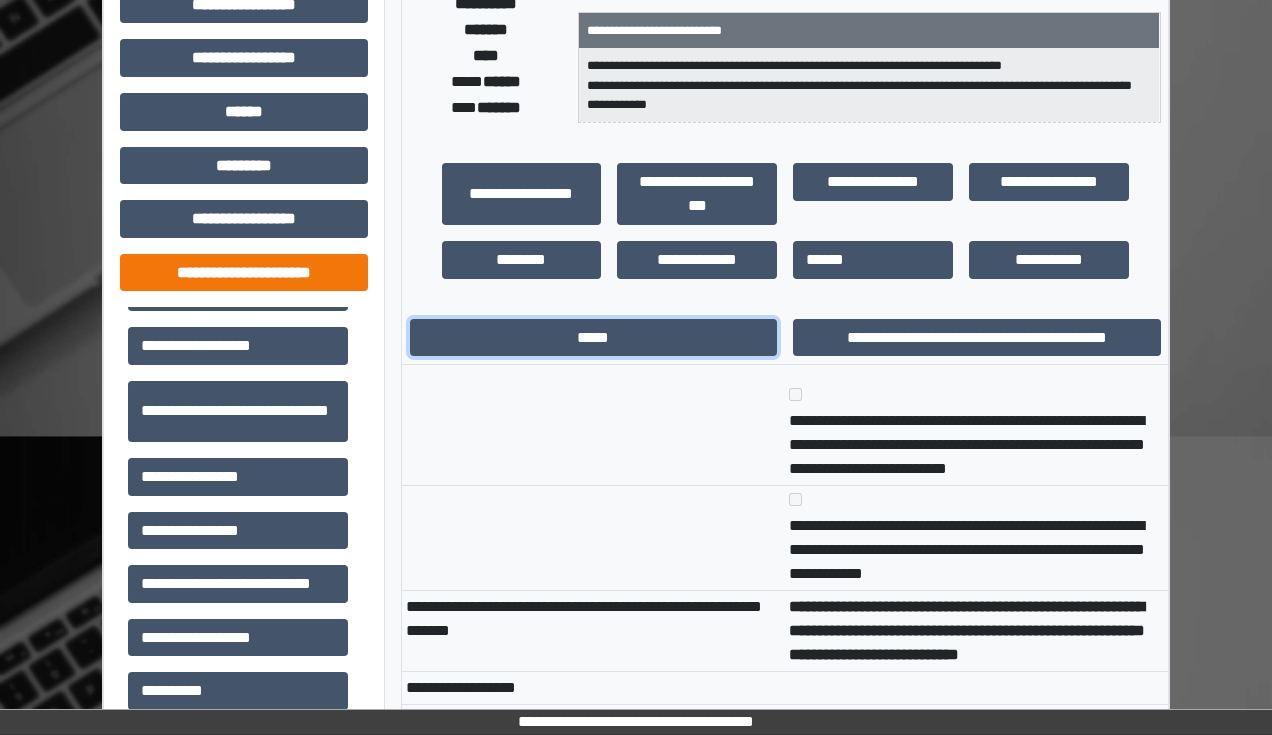 scroll, scrollTop: 480, scrollLeft: 0, axis: vertical 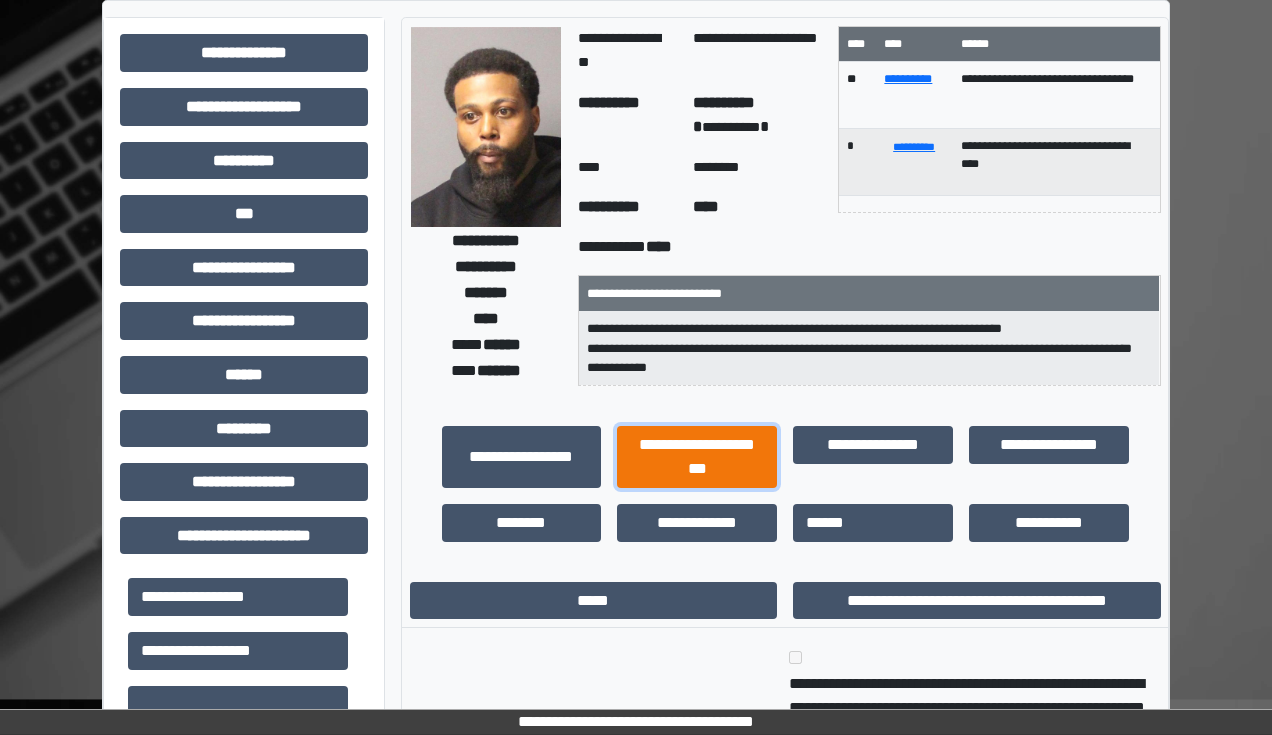 click on "**********" at bounding box center [697, 457] 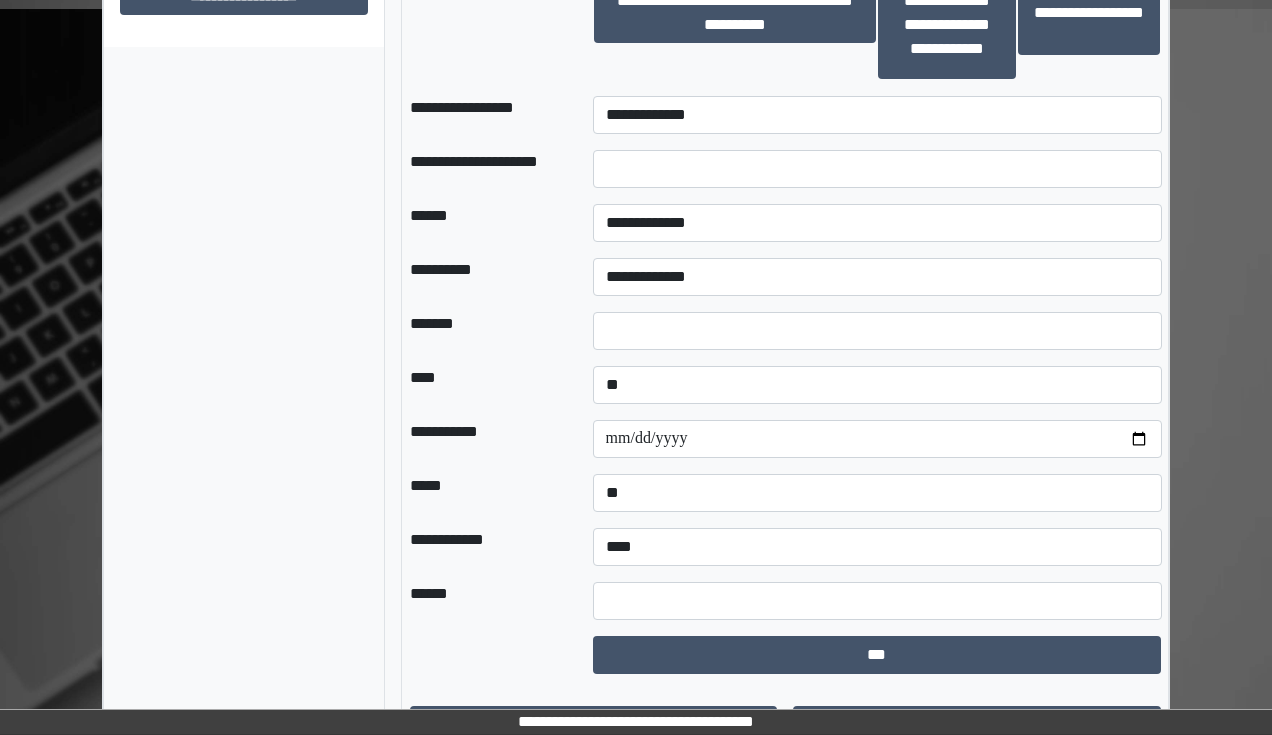 scroll, scrollTop: 1600, scrollLeft: 0, axis: vertical 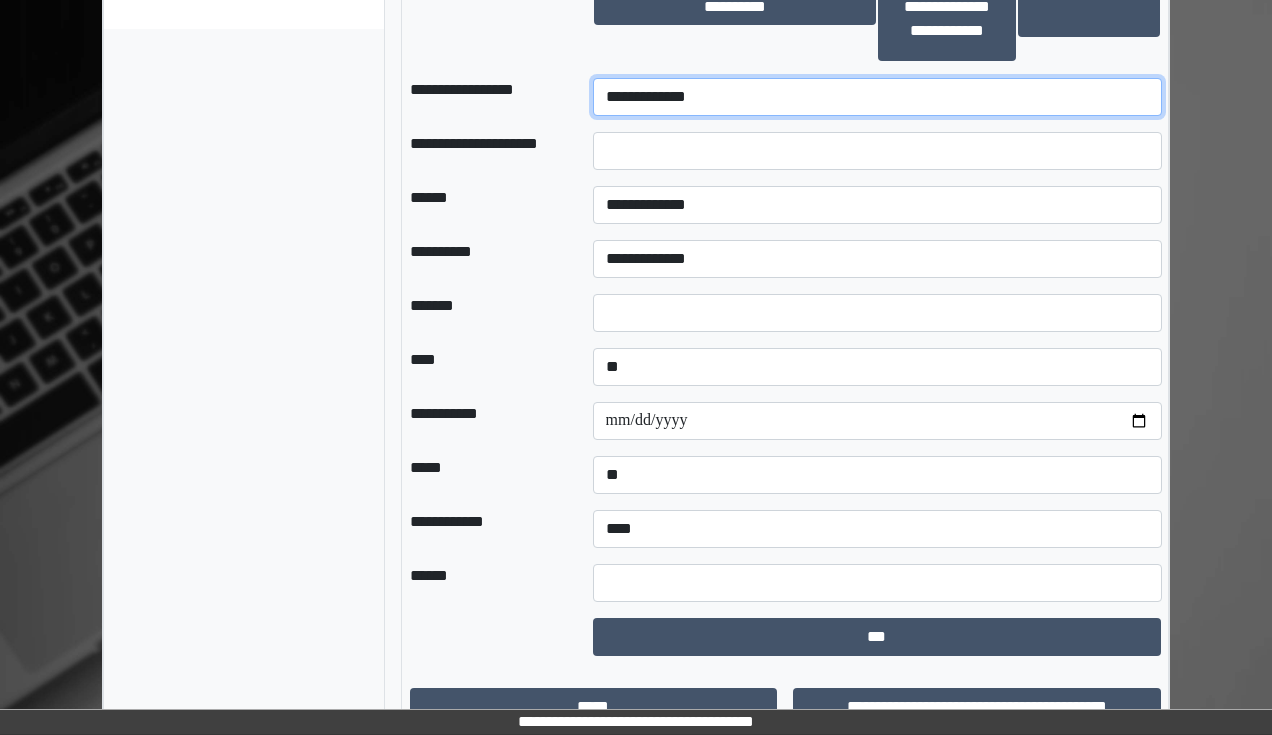 click on "**********" at bounding box center (877, 97) 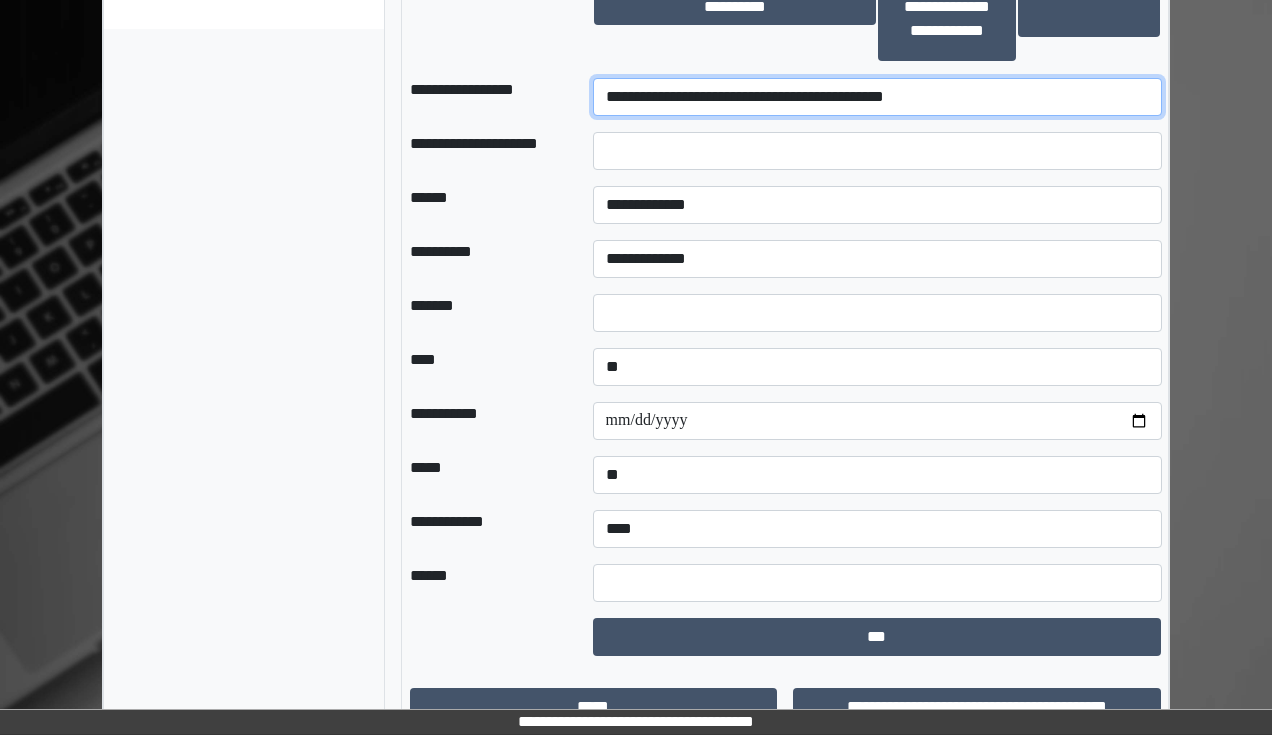 click on "**********" at bounding box center [877, 97] 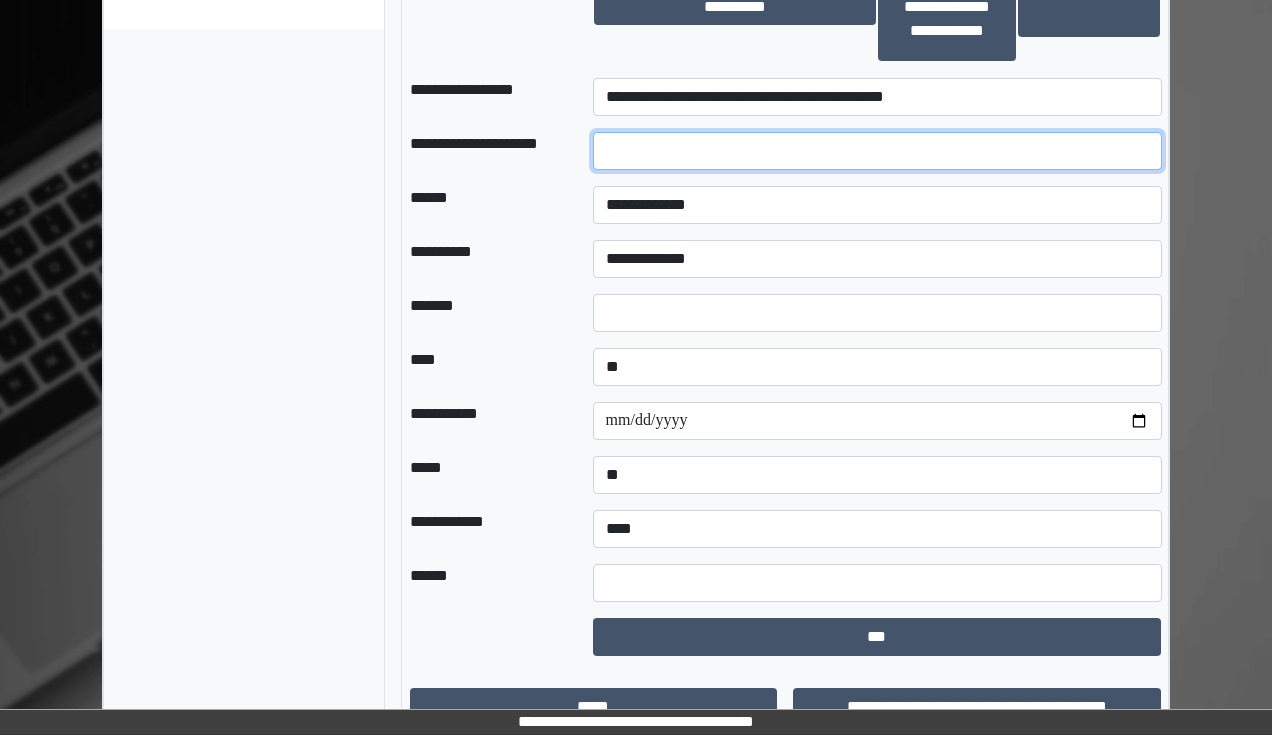 click at bounding box center [877, 151] 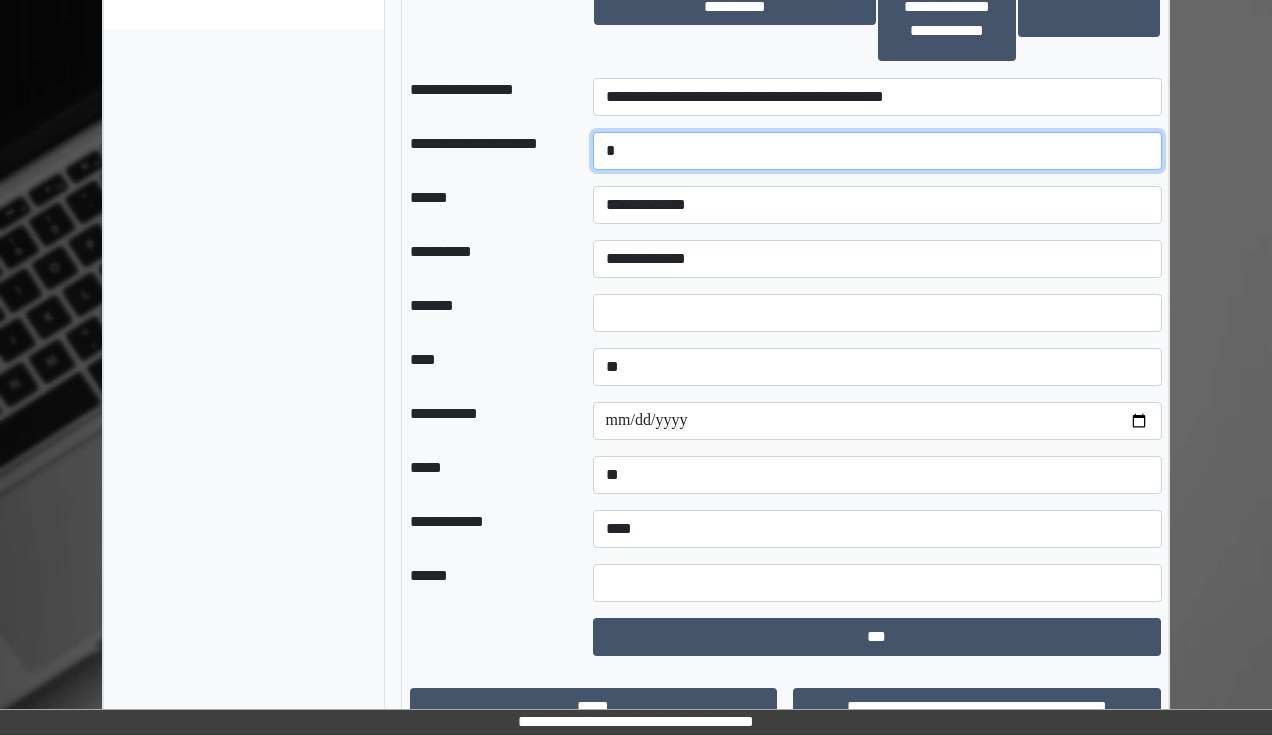 type on "*" 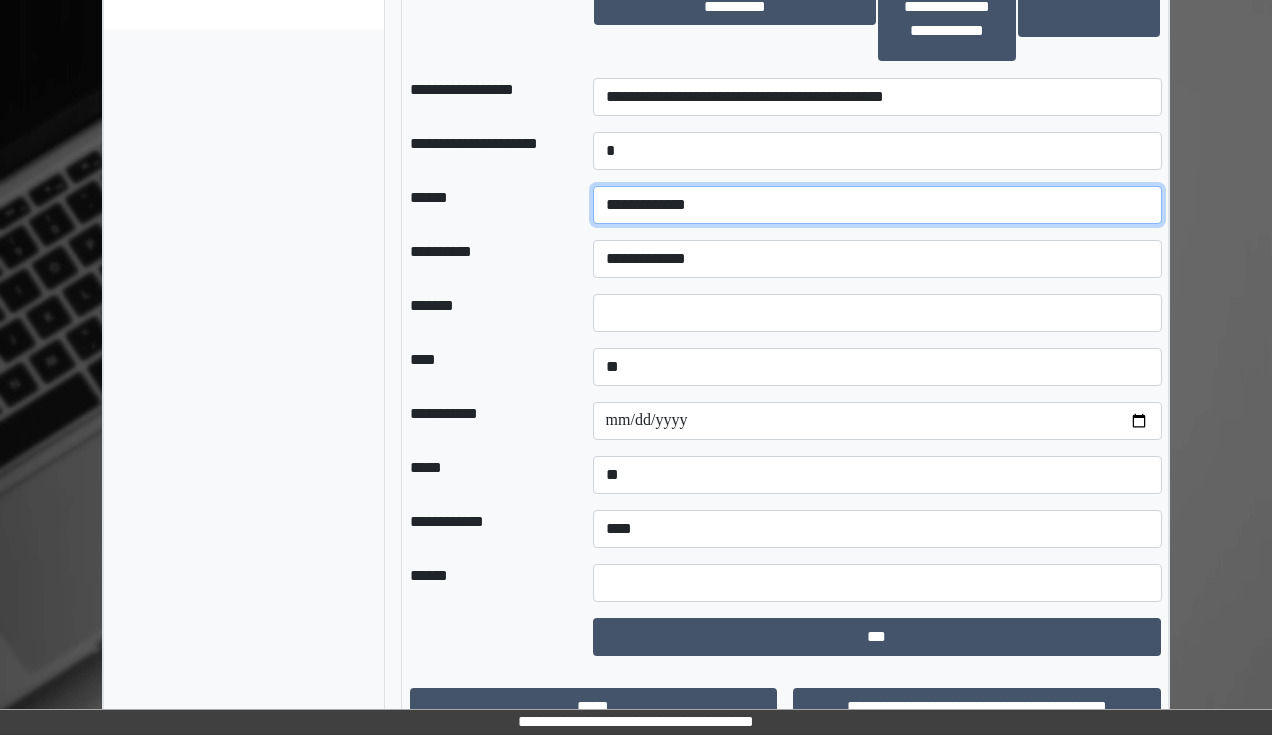 click on "**********" at bounding box center [877, 205] 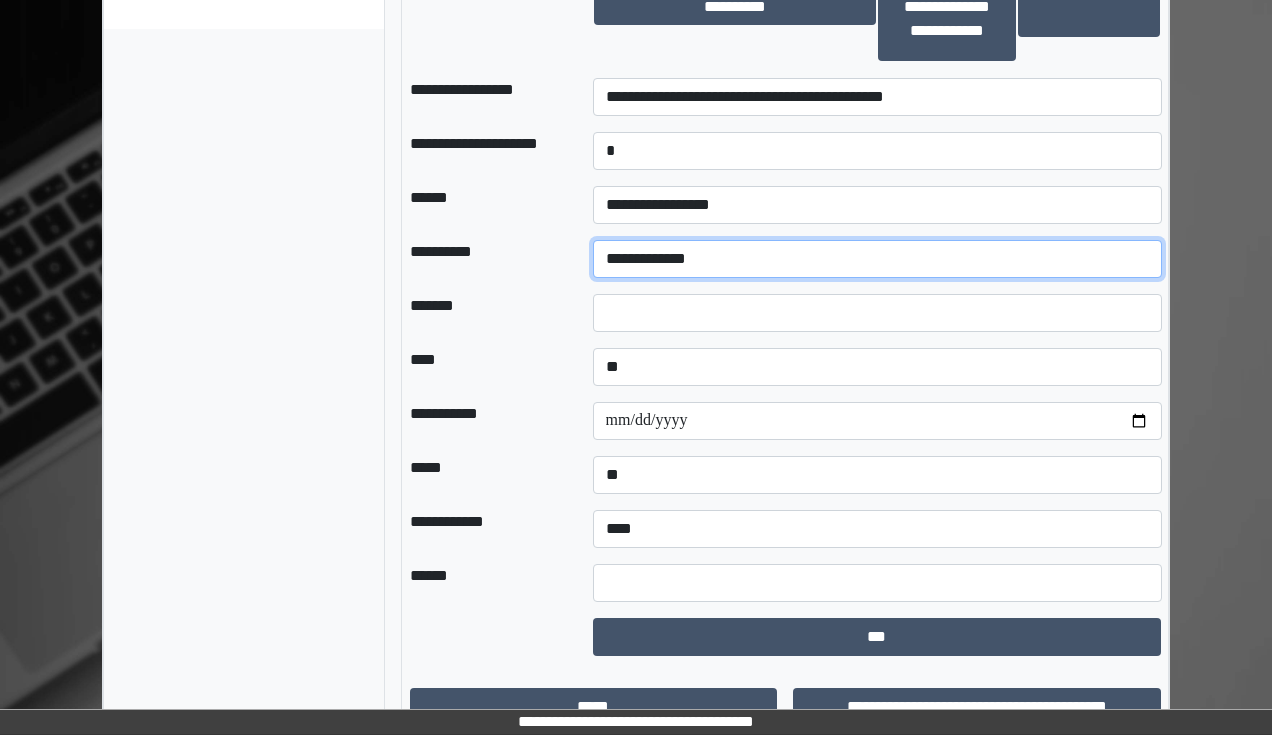 click on "**********" at bounding box center (877, 259) 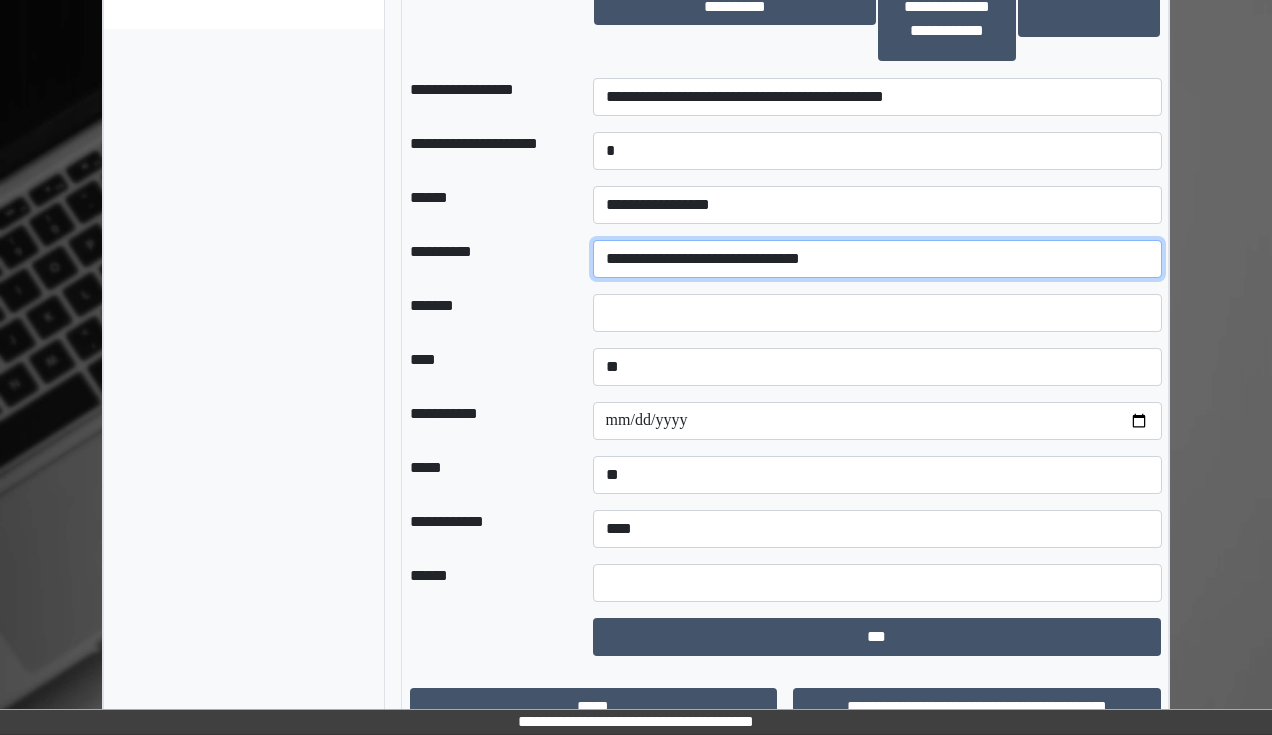 click on "**********" at bounding box center (877, 259) 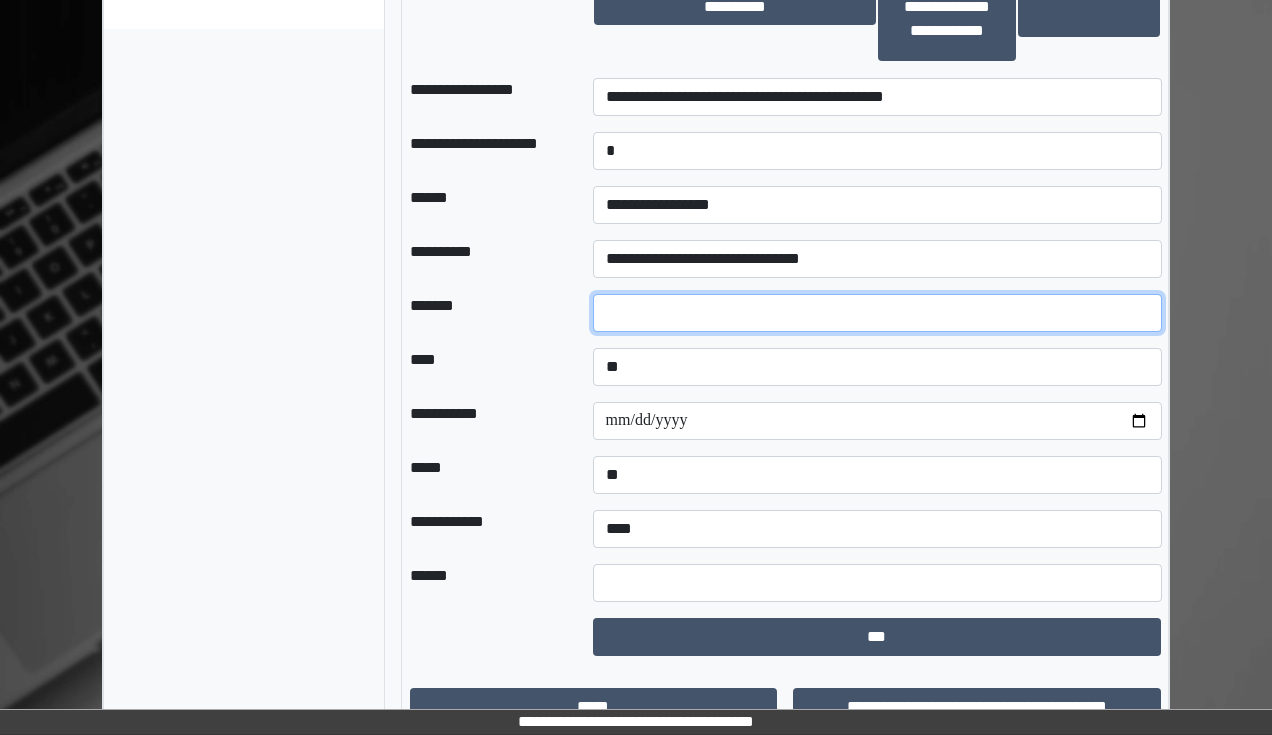 click at bounding box center (877, 313) 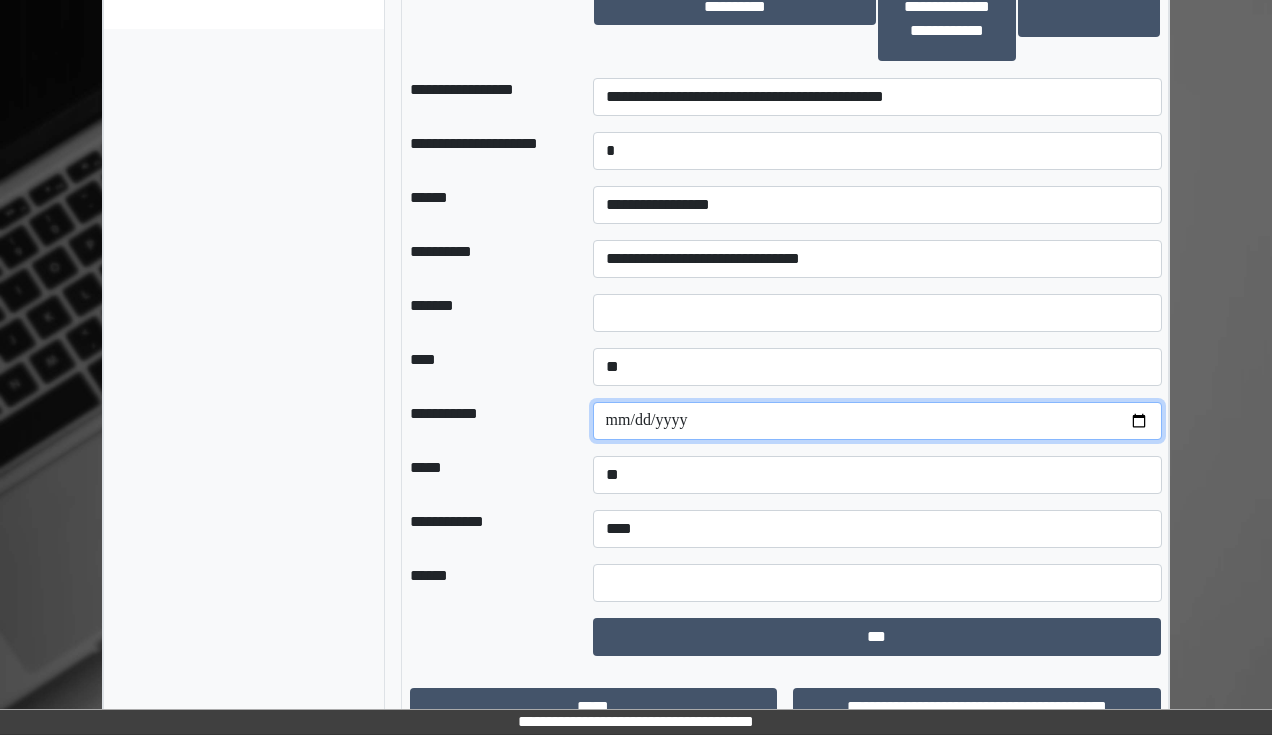 click at bounding box center (877, 421) 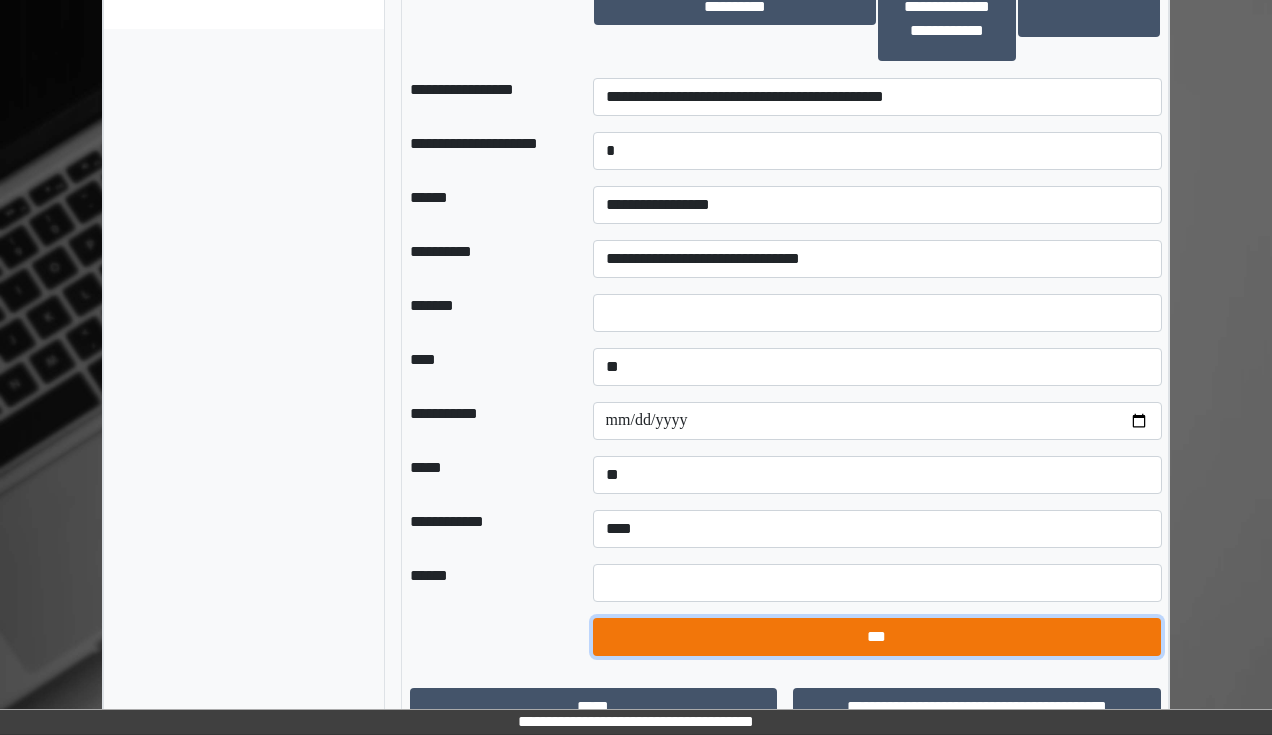 click on "***" at bounding box center (877, 637) 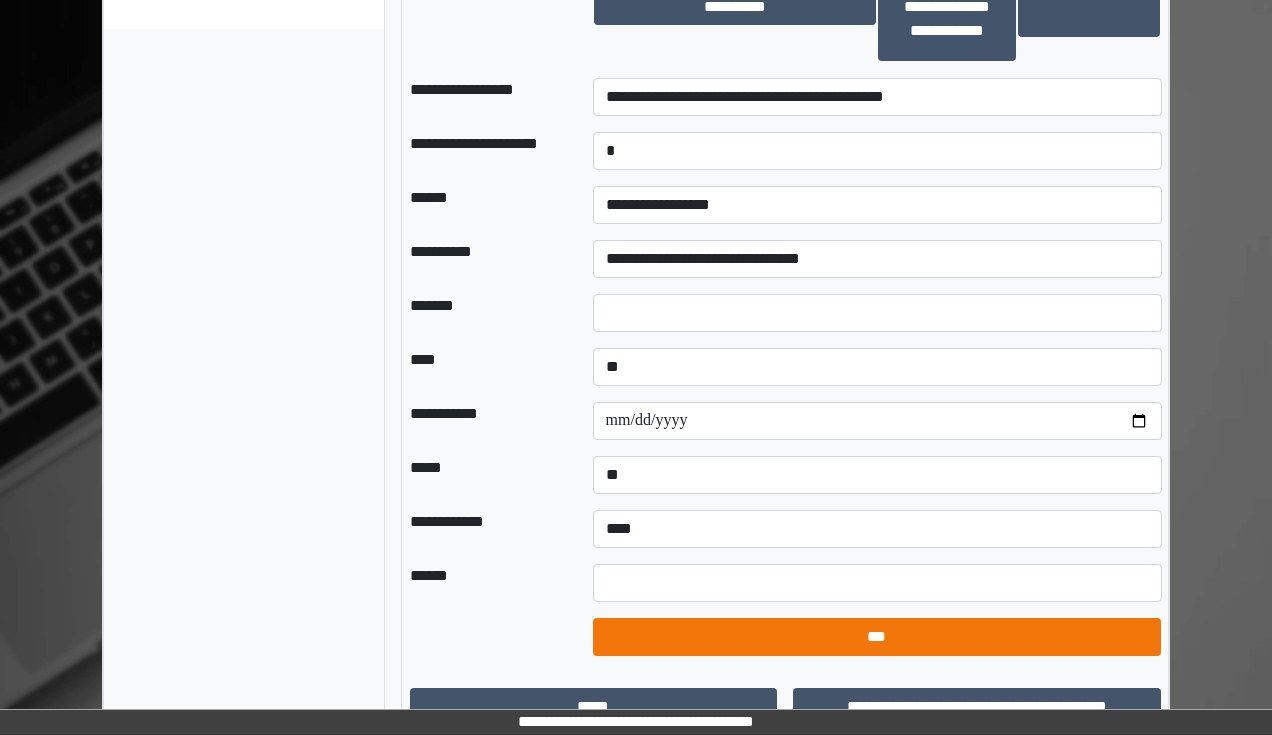 select on "*" 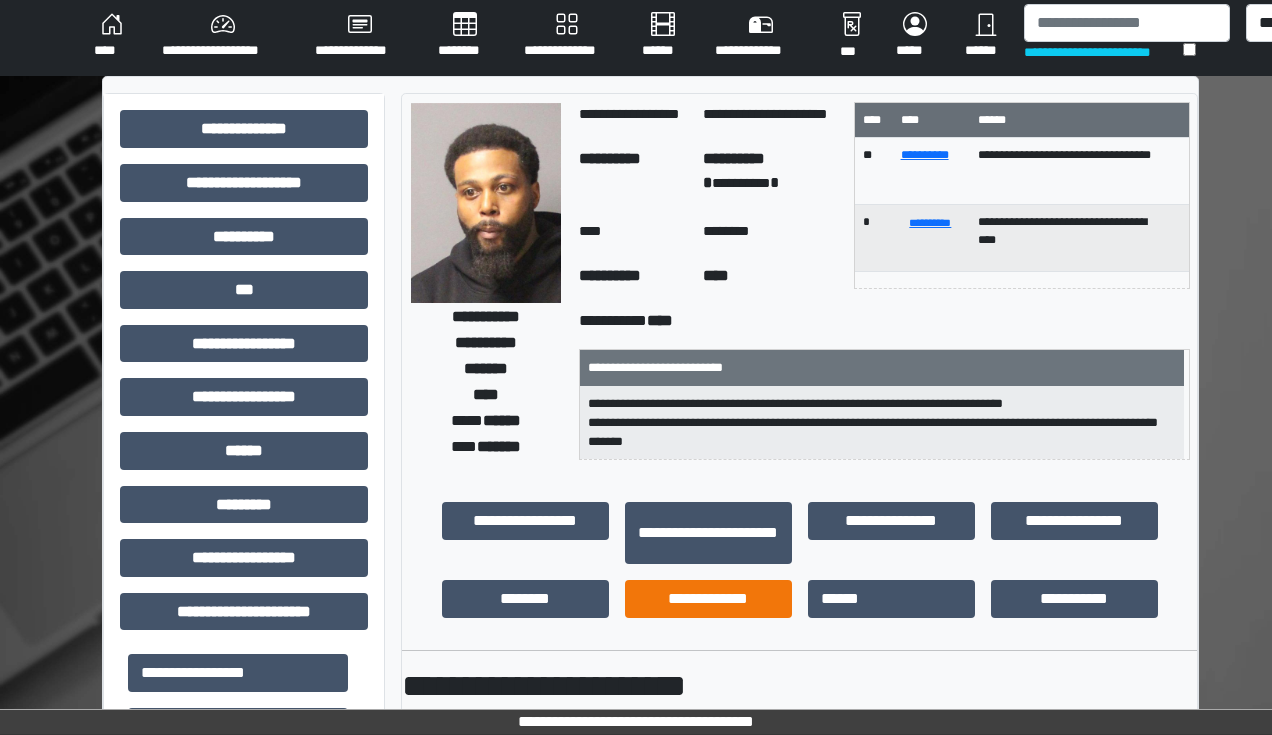 scroll, scrollTop: 0, scrollLeft: 0, axis: both 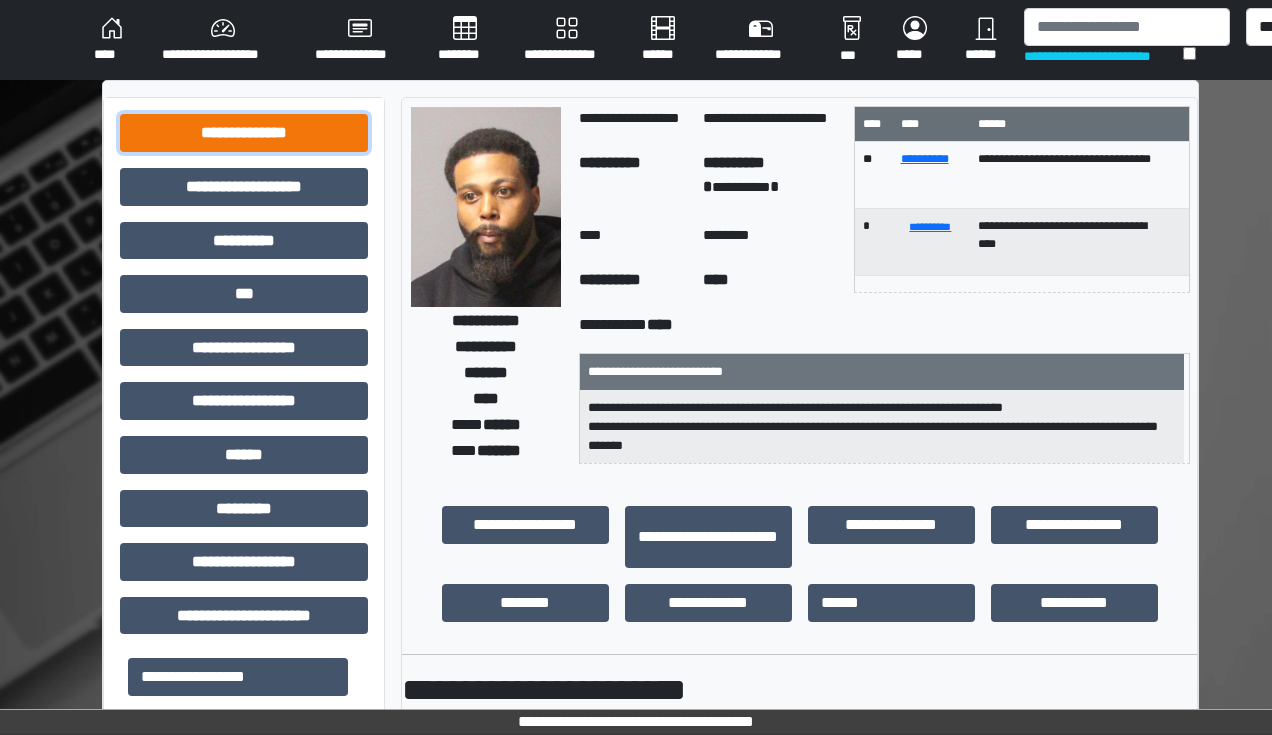 click on "**********" at bounding box center [244, 133] 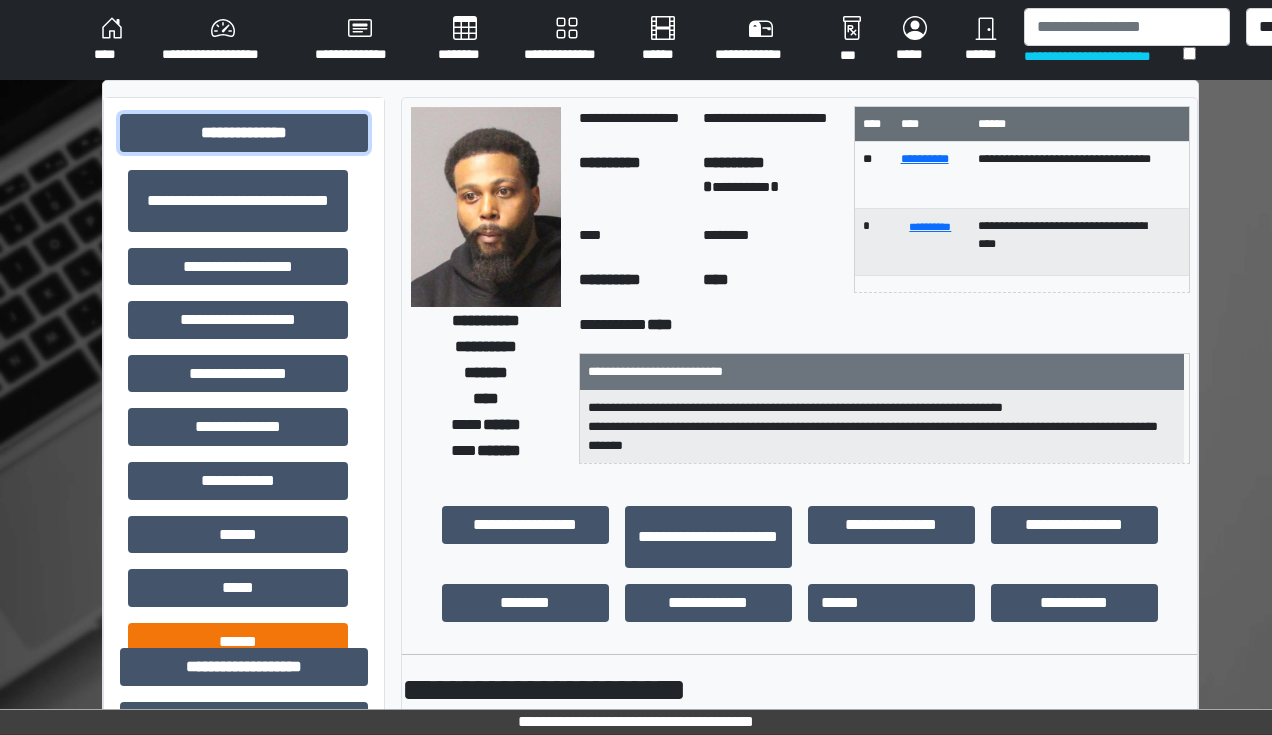 scroll, scrollTop: 0, scrollLeft: 0, axis: both 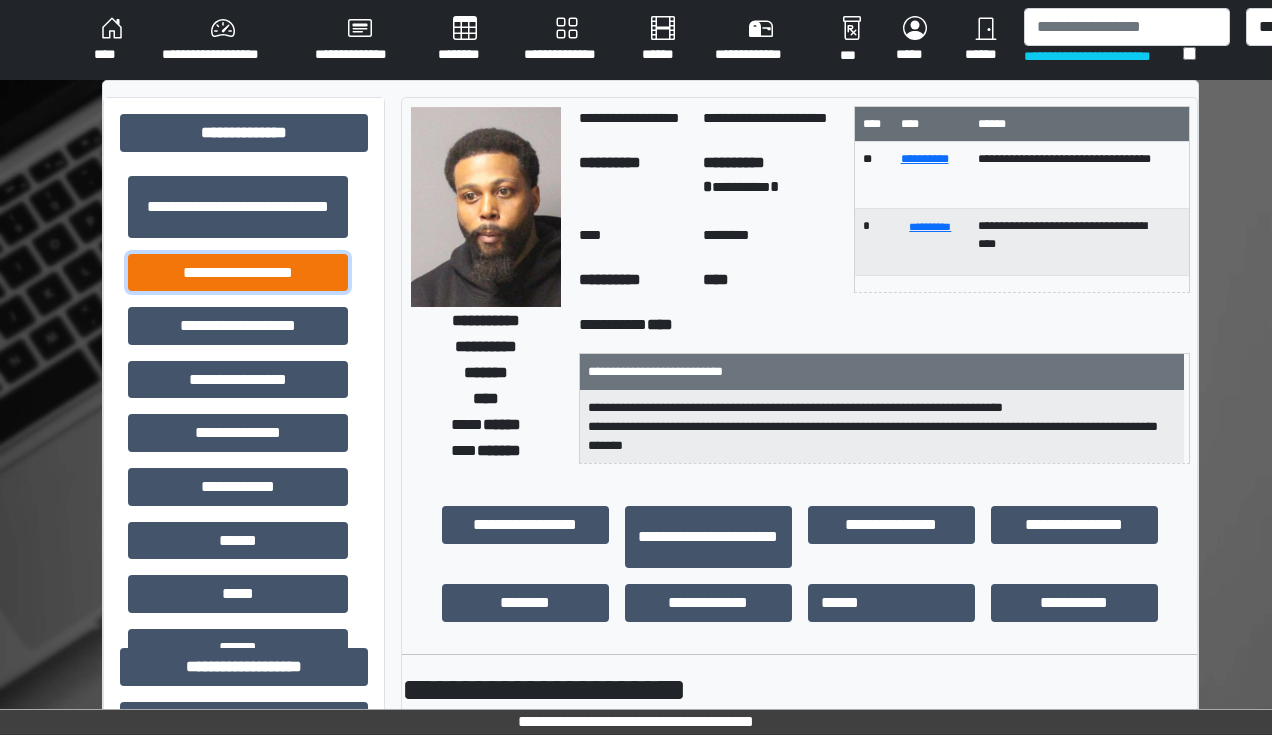 click on "**********" at bounding box center [238, 273] 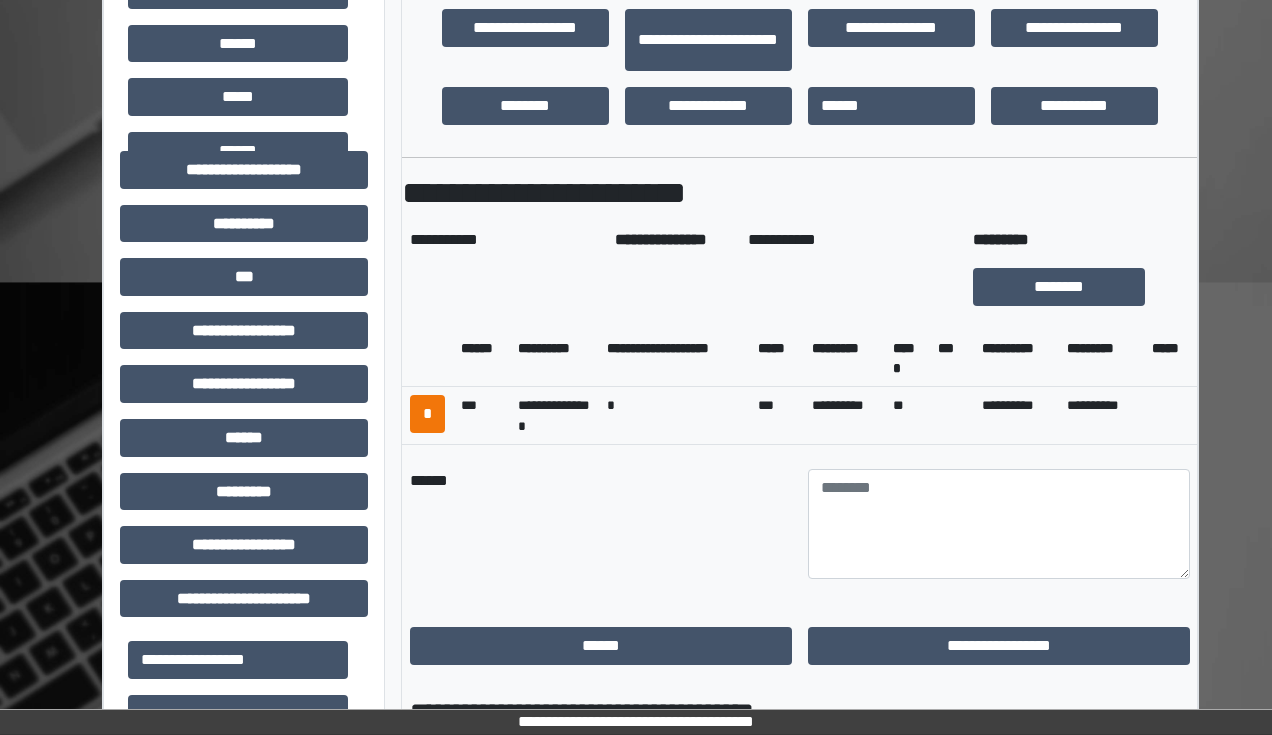 scroll, scrollTop: 560, scrollLeft: 0, axis: vertical 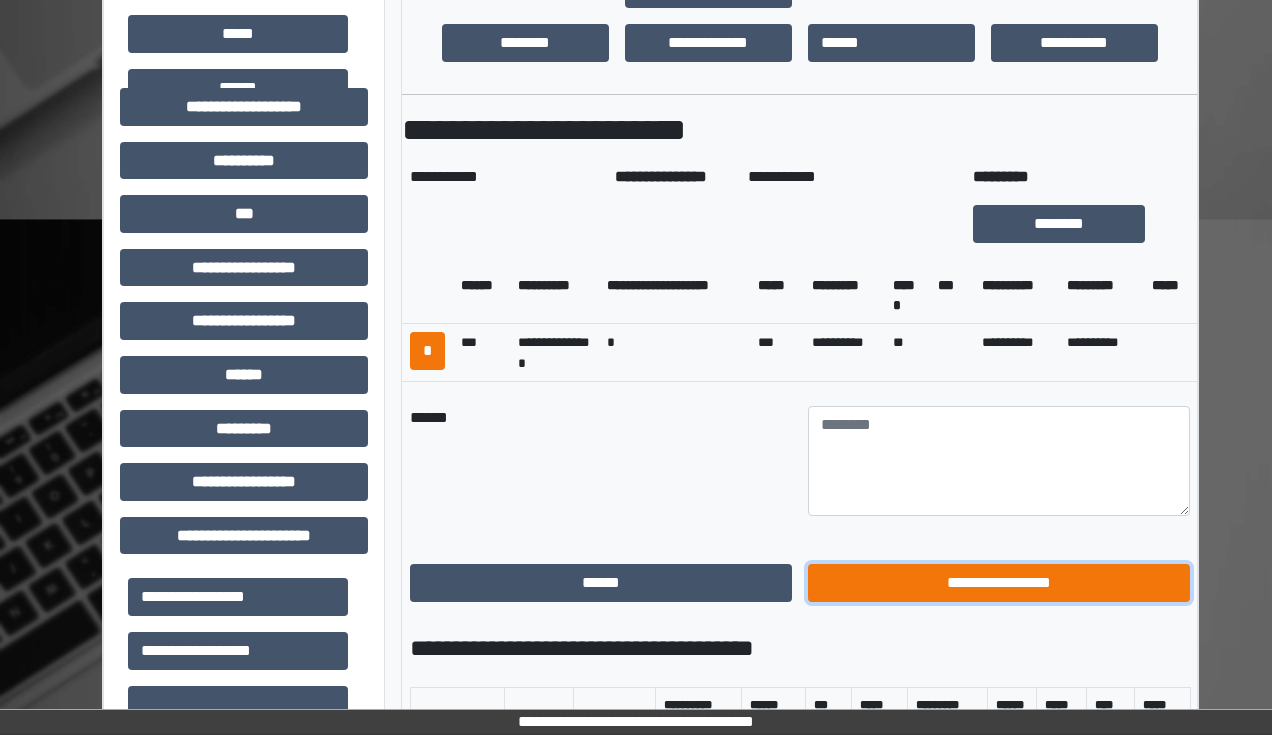 click on "**********" at bounding box center (999, 583) 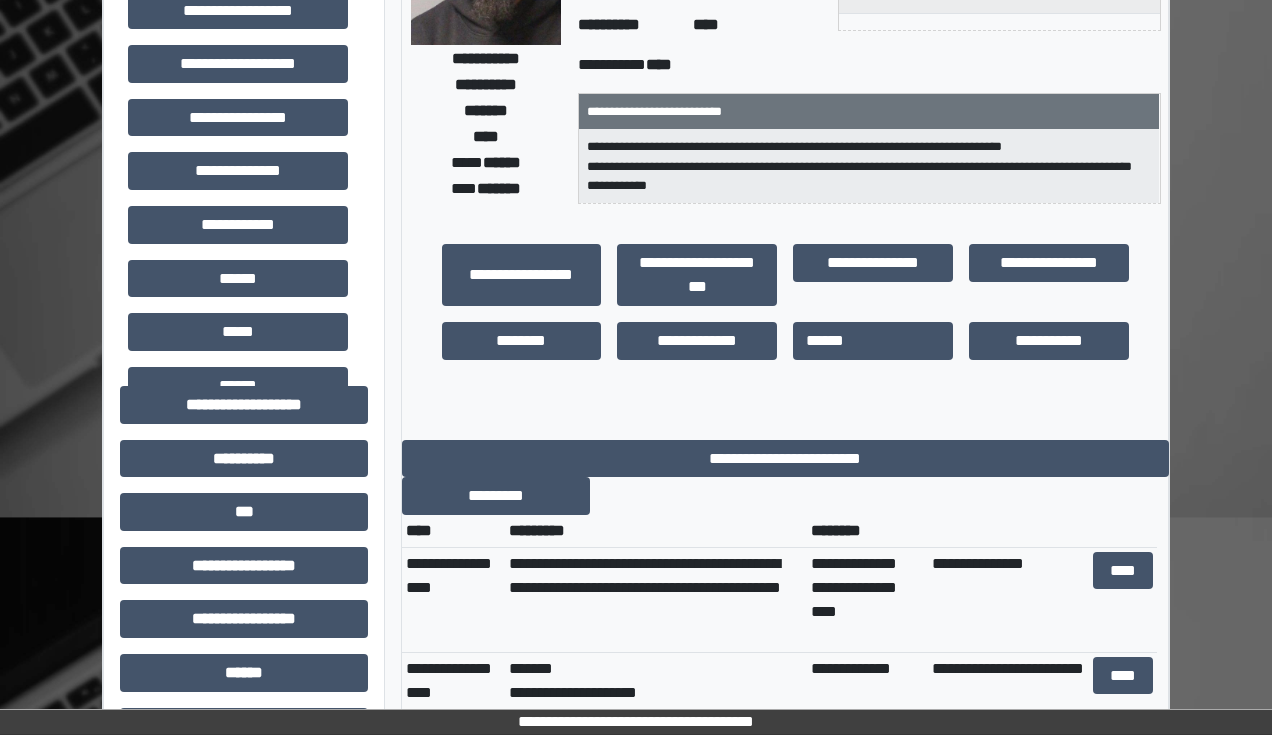 scroll, scrollTop: 240, scrollLeft: 0, axis: vertical 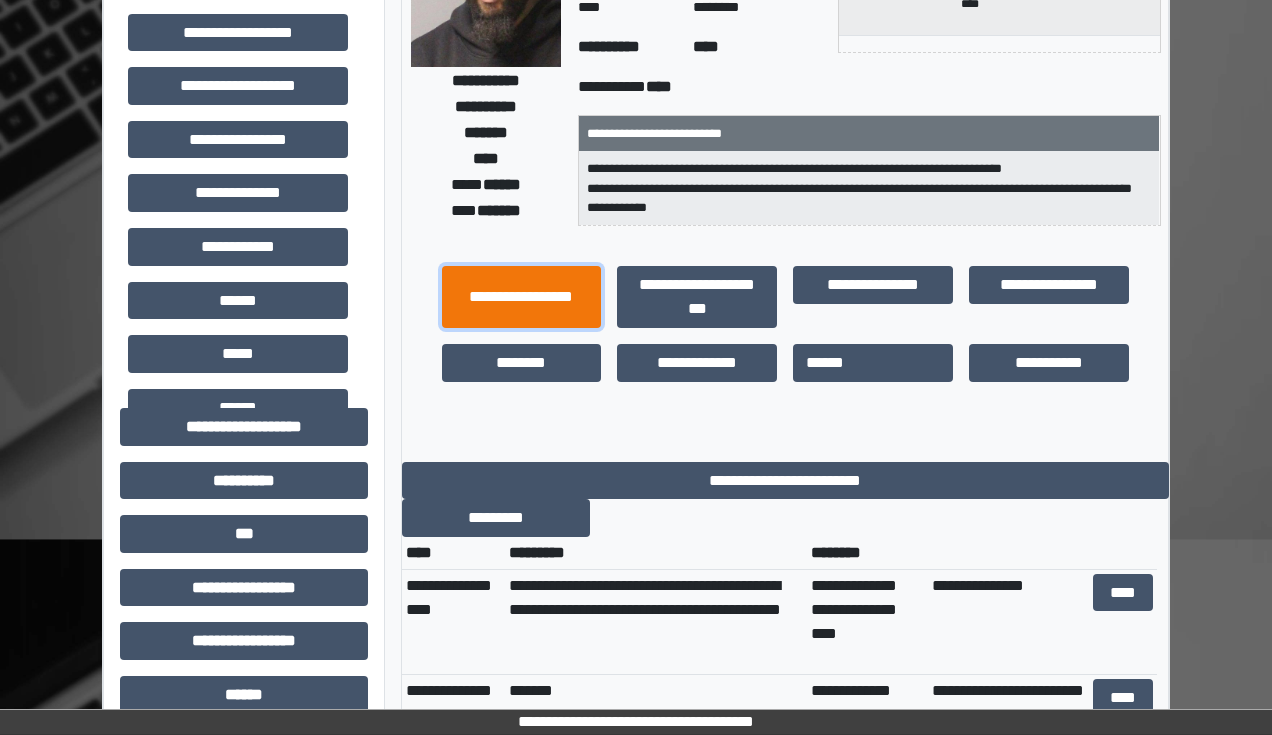 click on "**********" at bounding box center (522, 297) 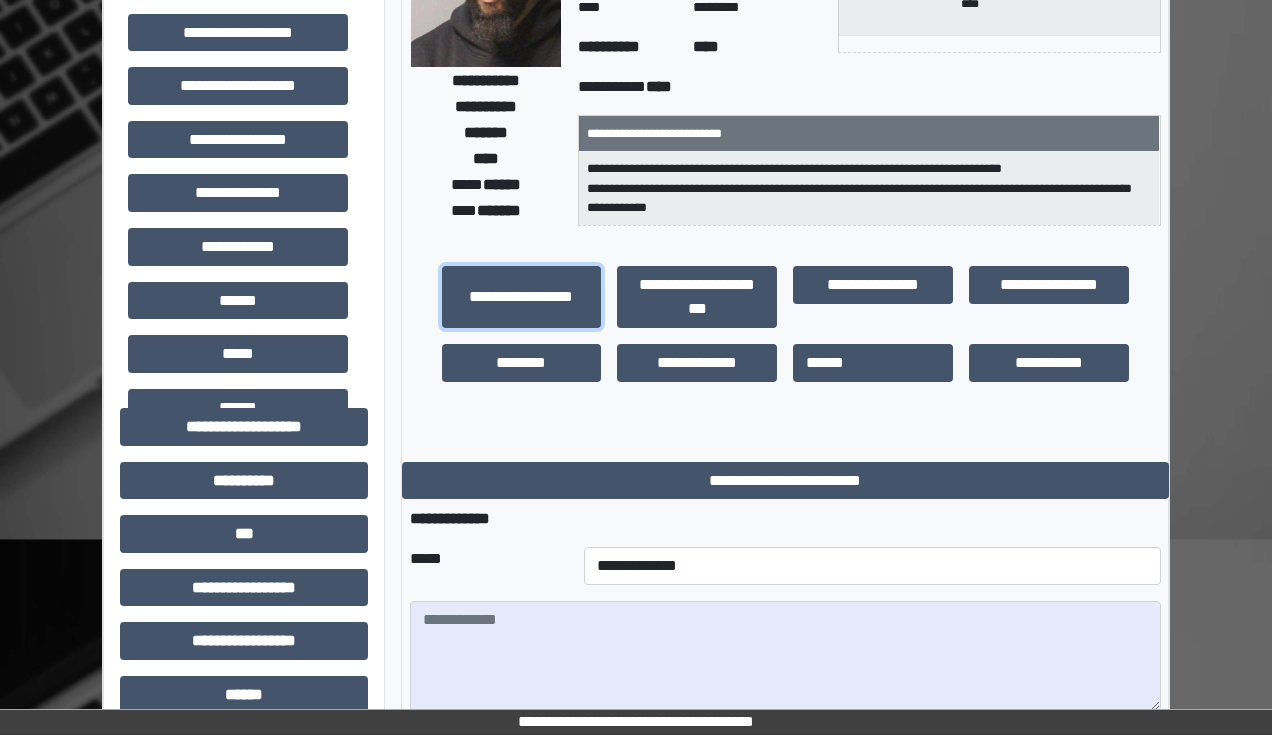 scroll, scrollTop: 560, scrollLeft: 0, axis: vertical 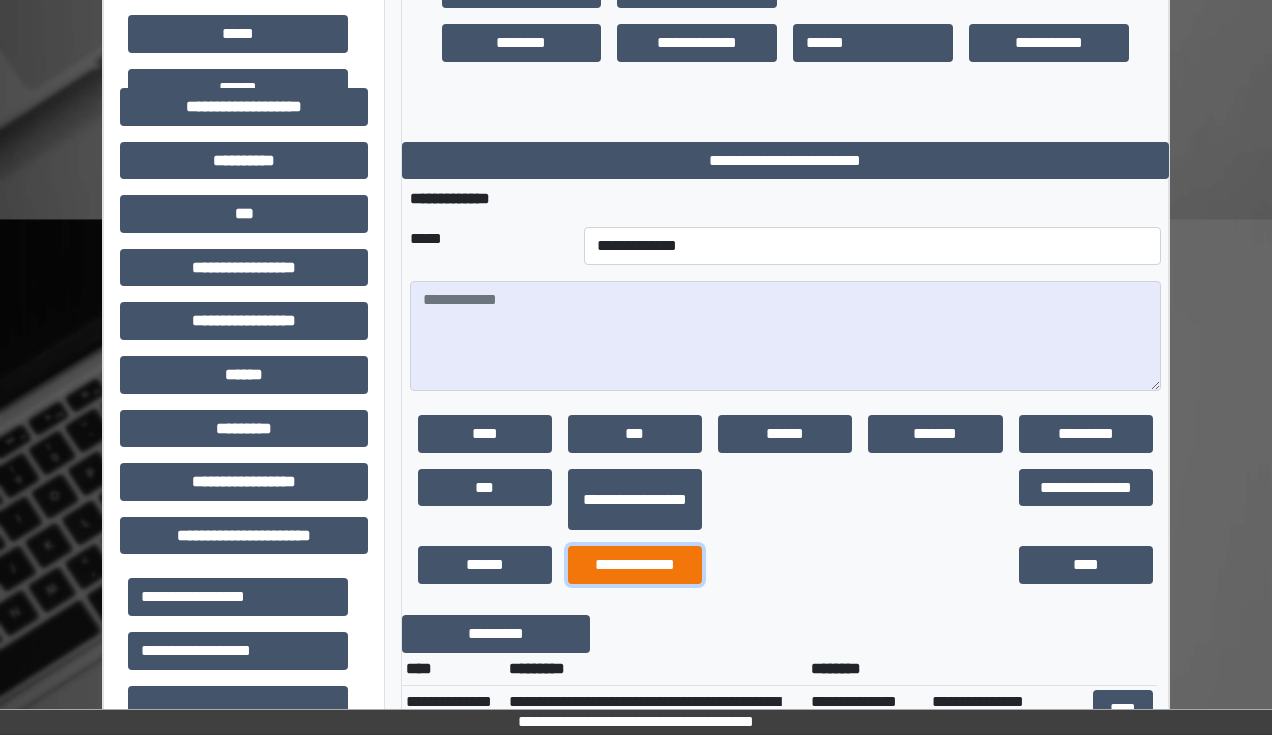 click on "**********" at bounding box center [635, 565] 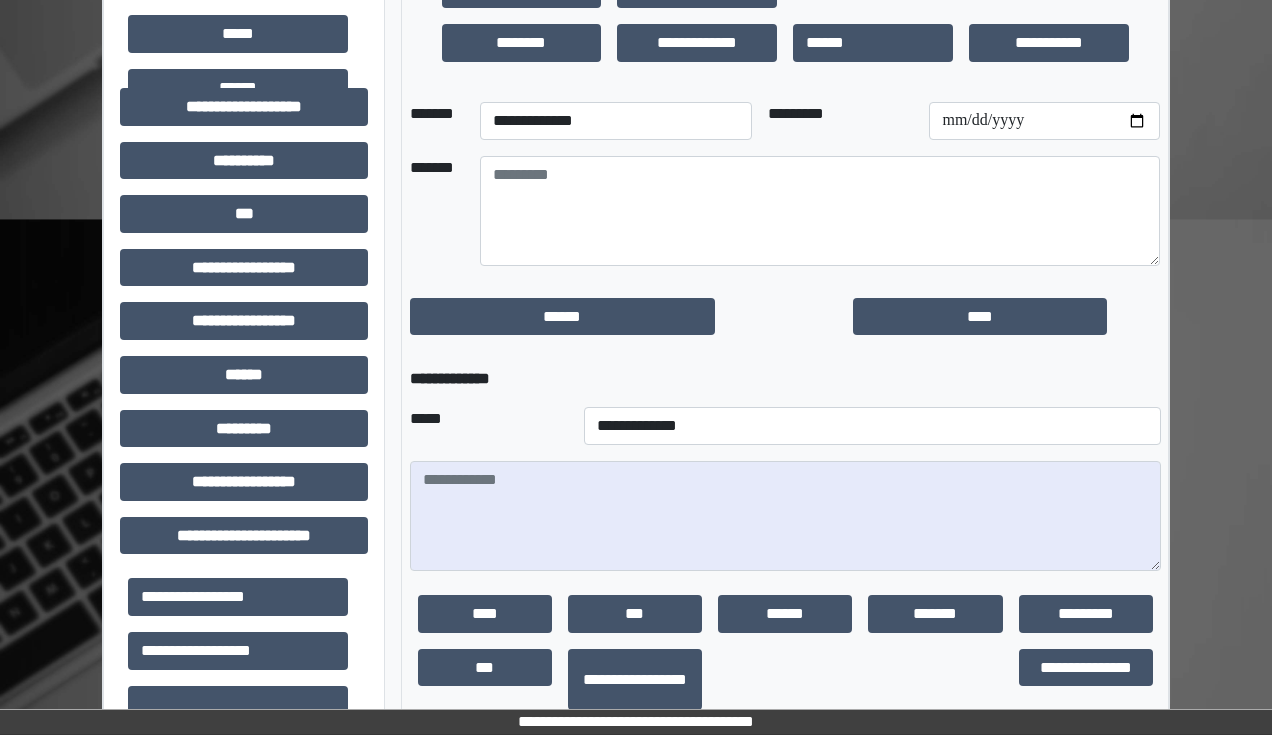 click on "**********" at bounding box center (785, 543) 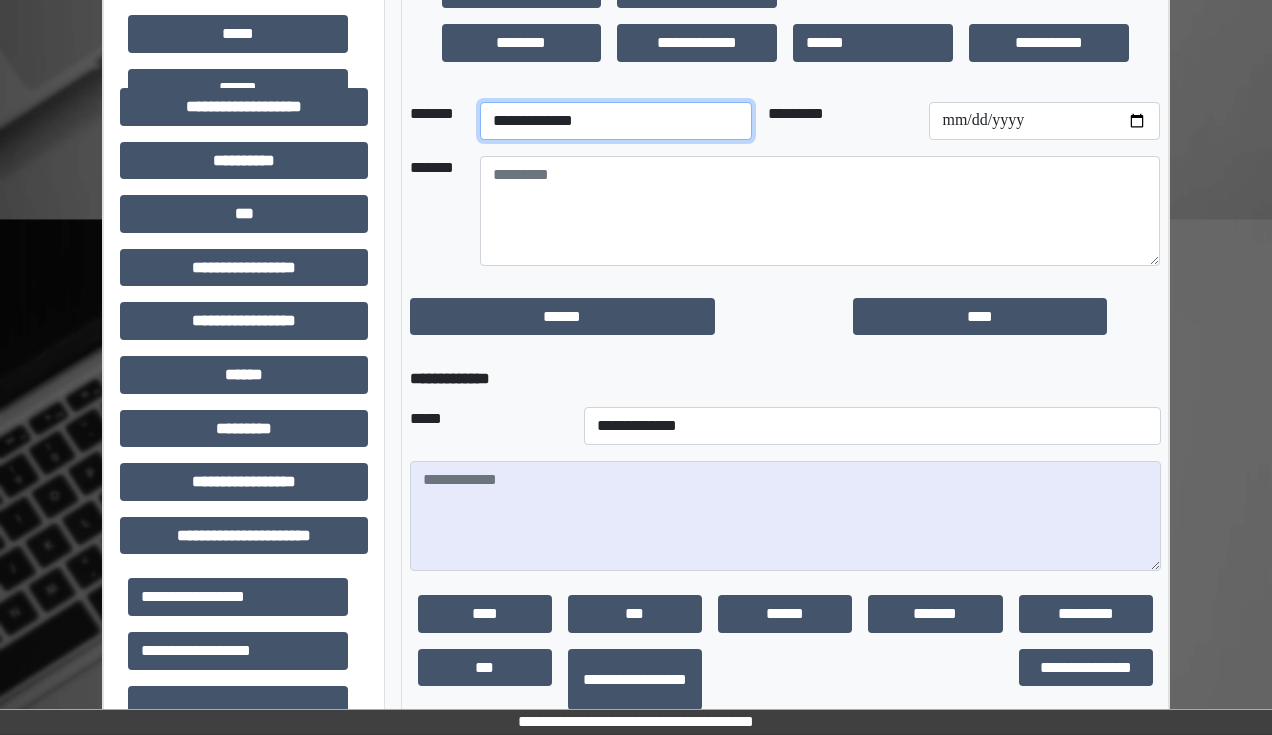 click on "**********" at bounding box center [616, 121] 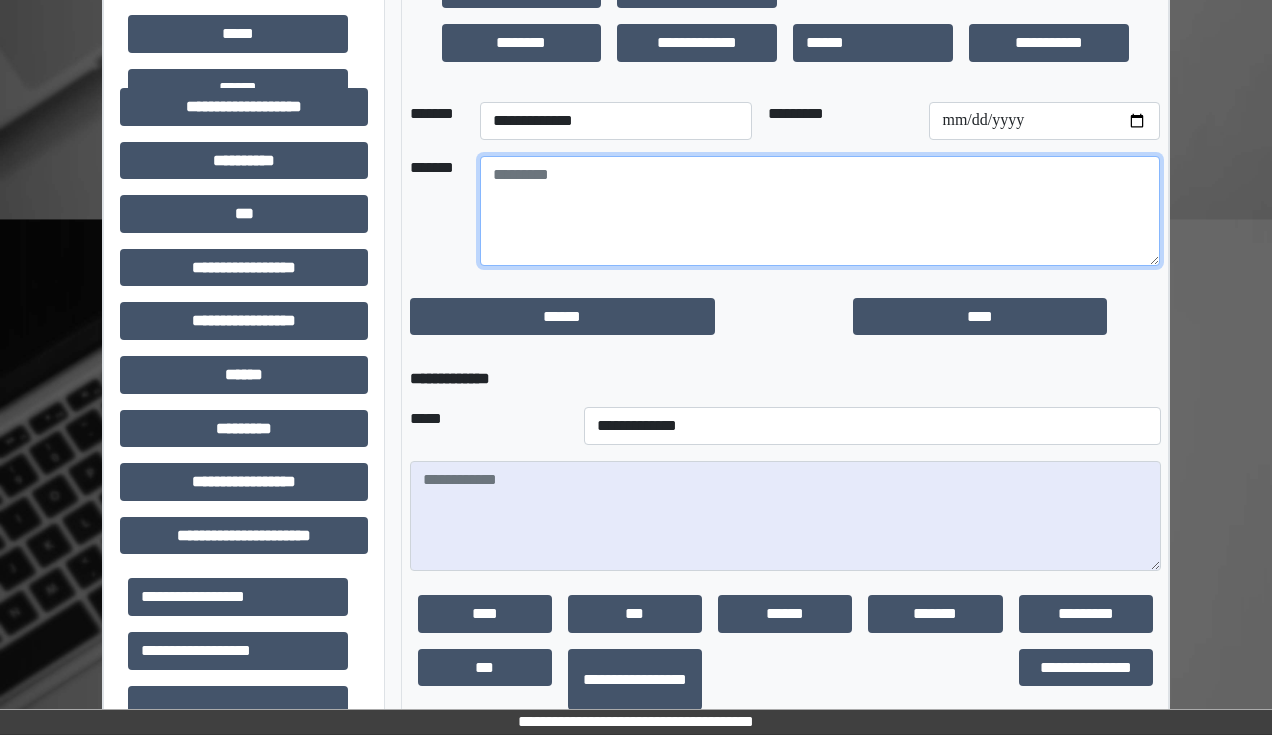click at bounding box center [820, 211] 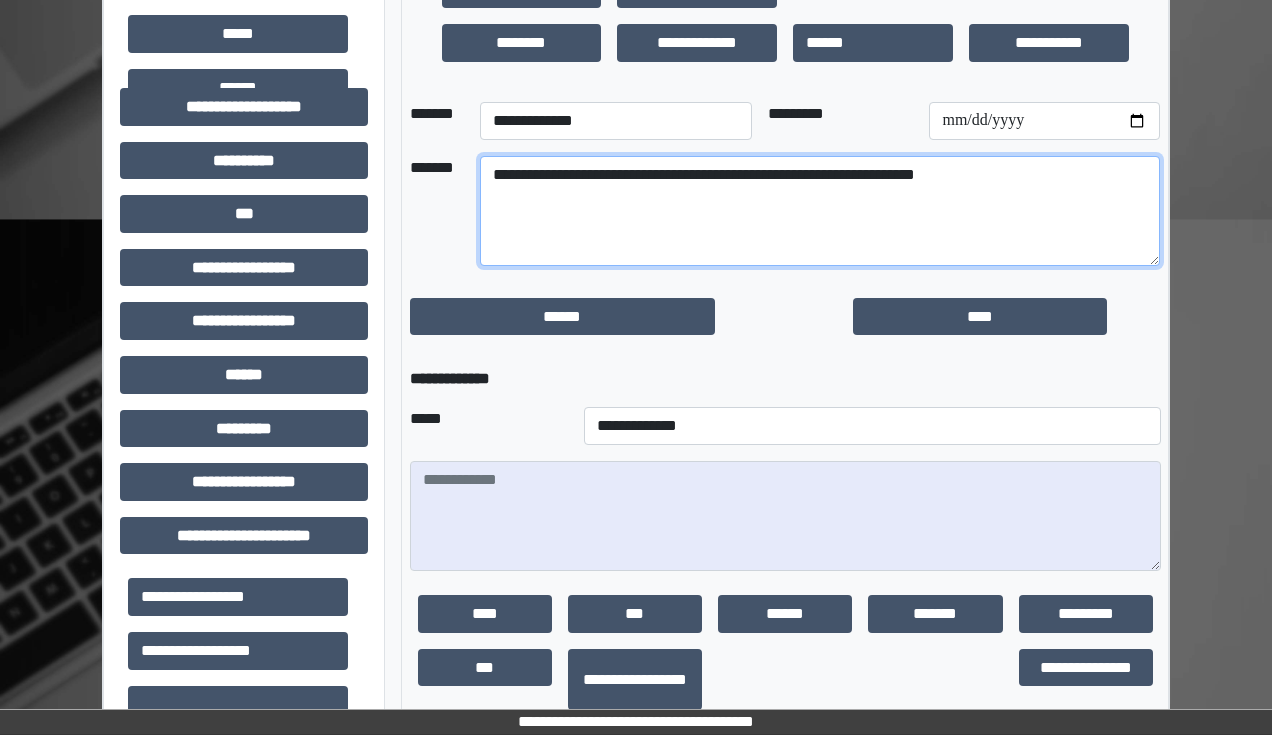 click on "**********" at bounding box center (820, 211) 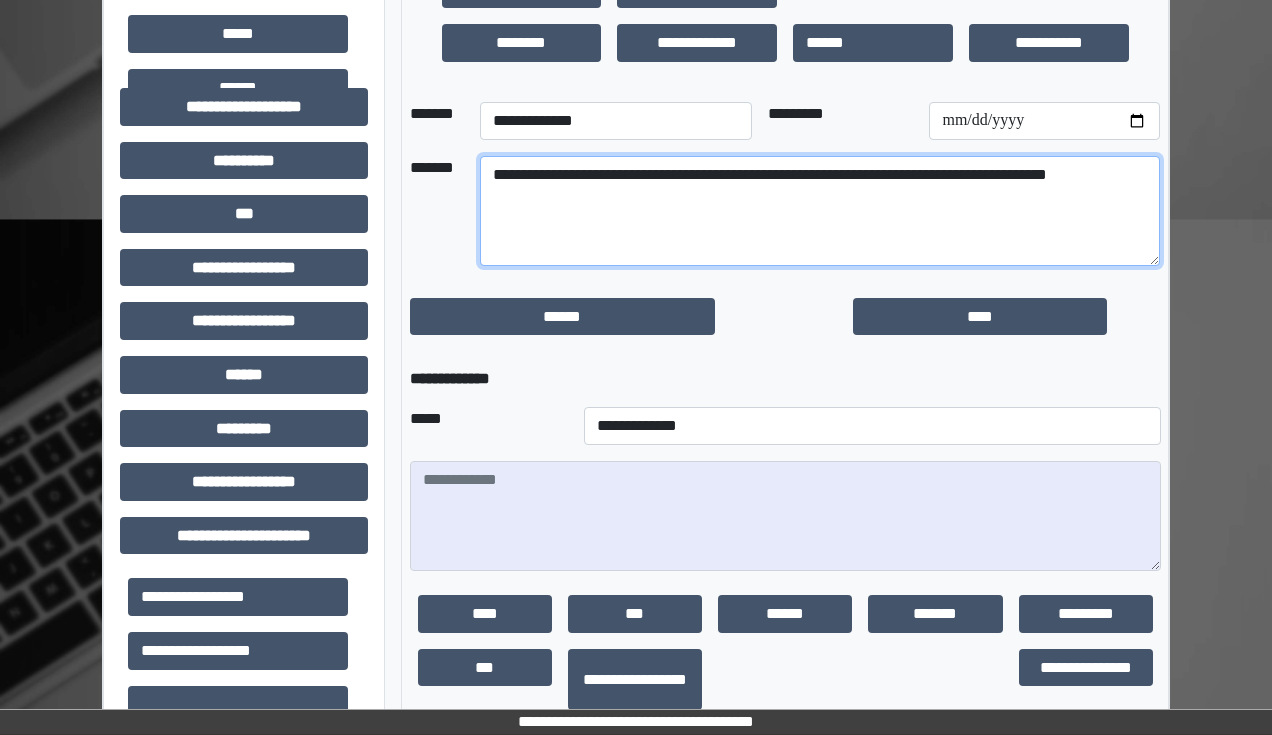type on "**********" 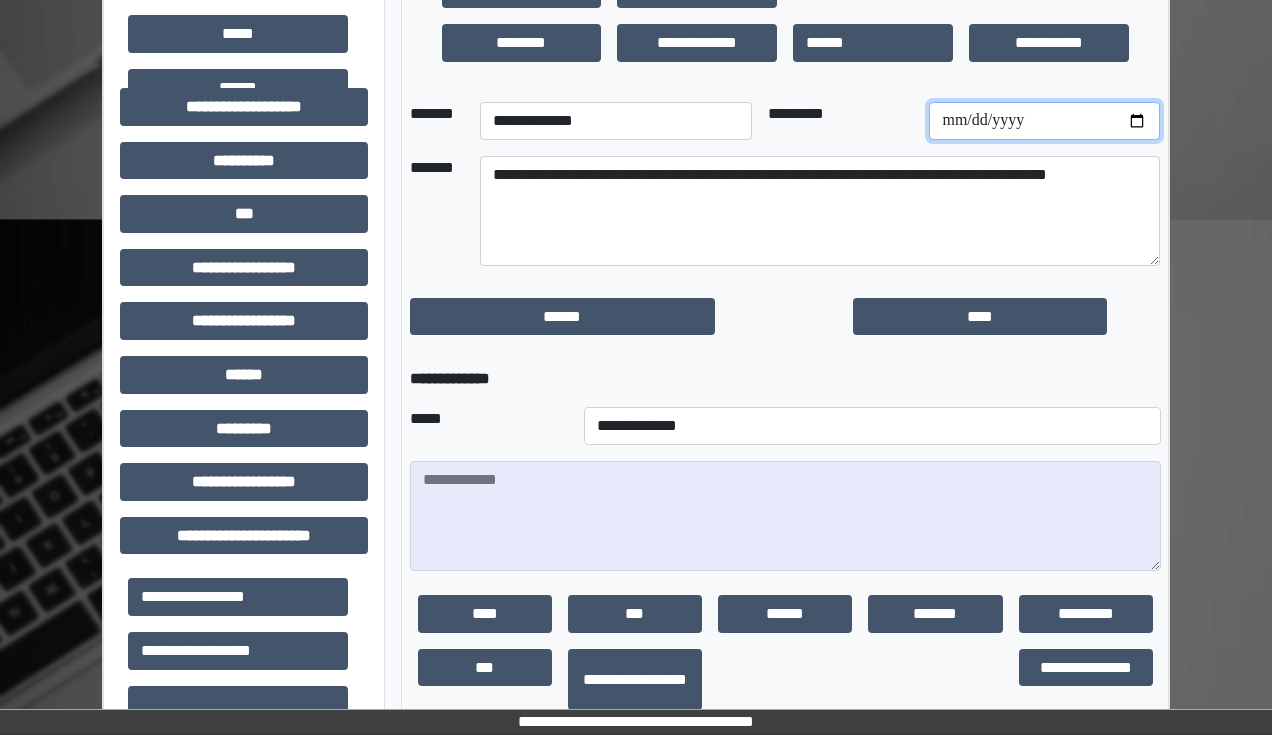 click at bounding box center (1044, 121) 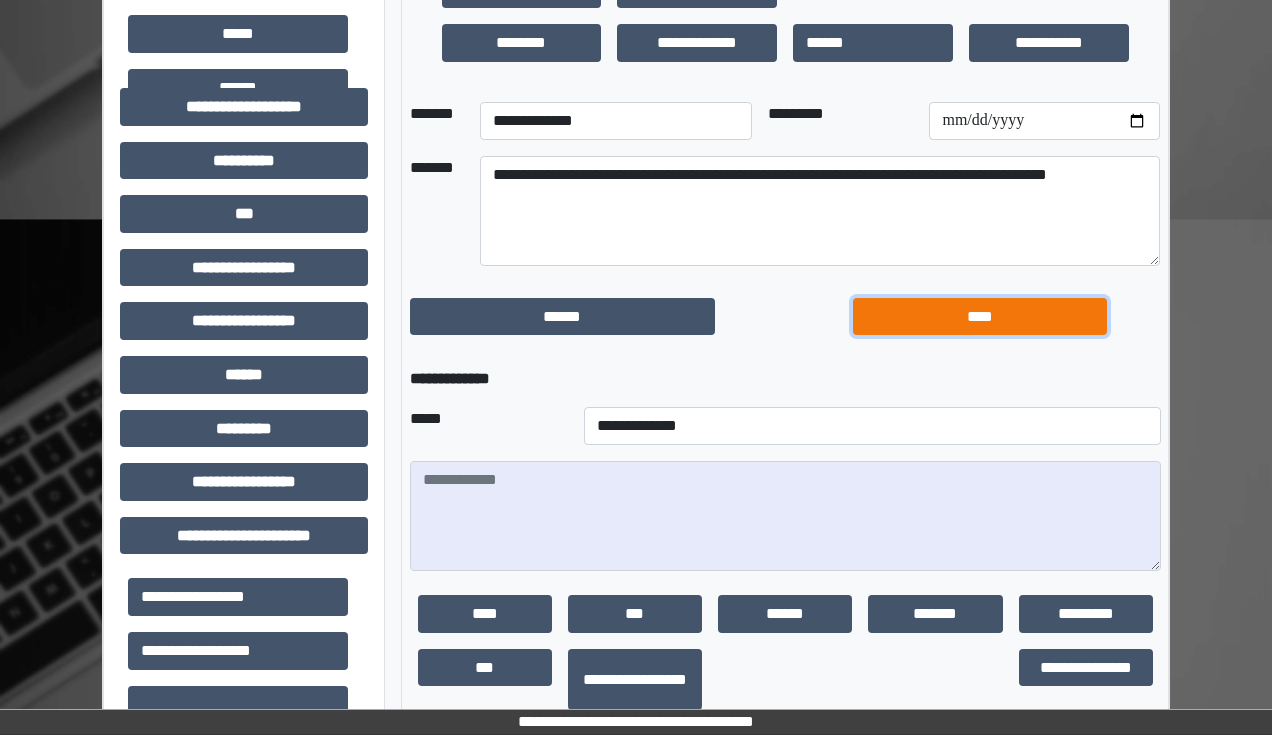 click on "****" at bounding box center [980, 317] 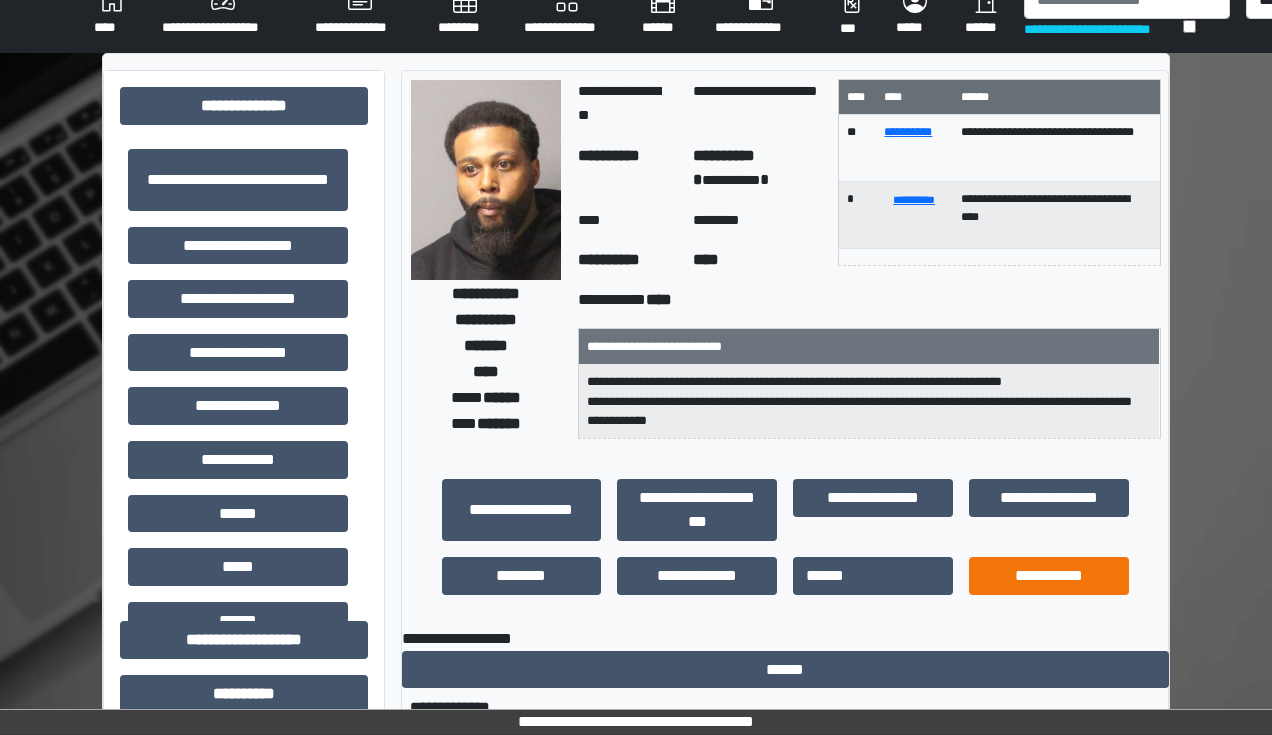 scroll, scrollTop: 0, scrollLeft: 0, axis: both 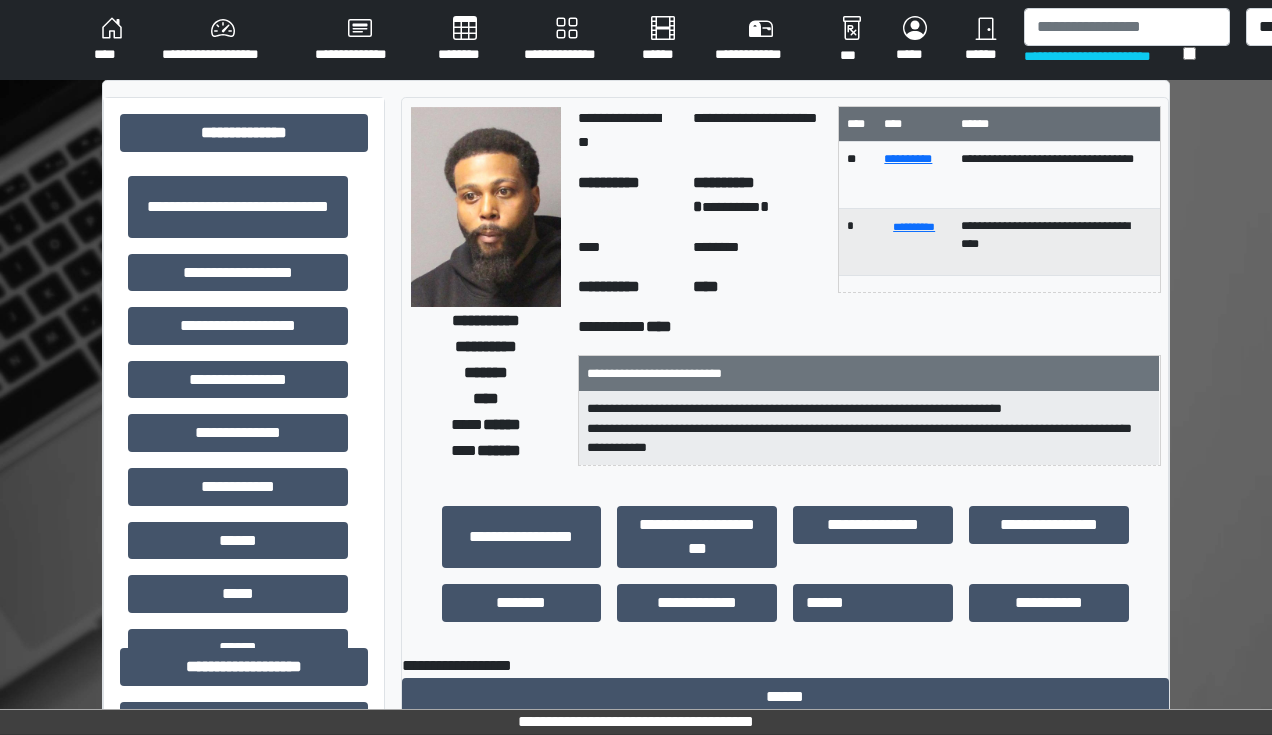 click on "**********" at bounding box center (636, 40) 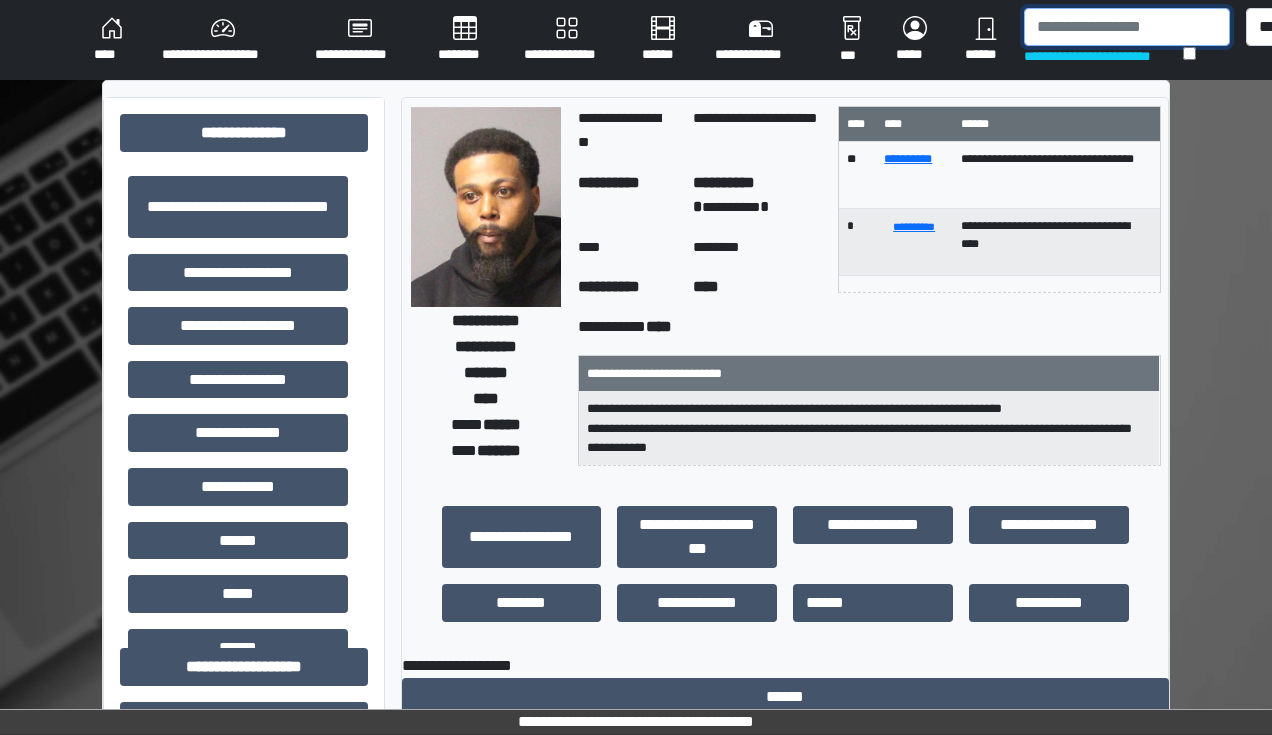 click at bounding box center [1127, 27] 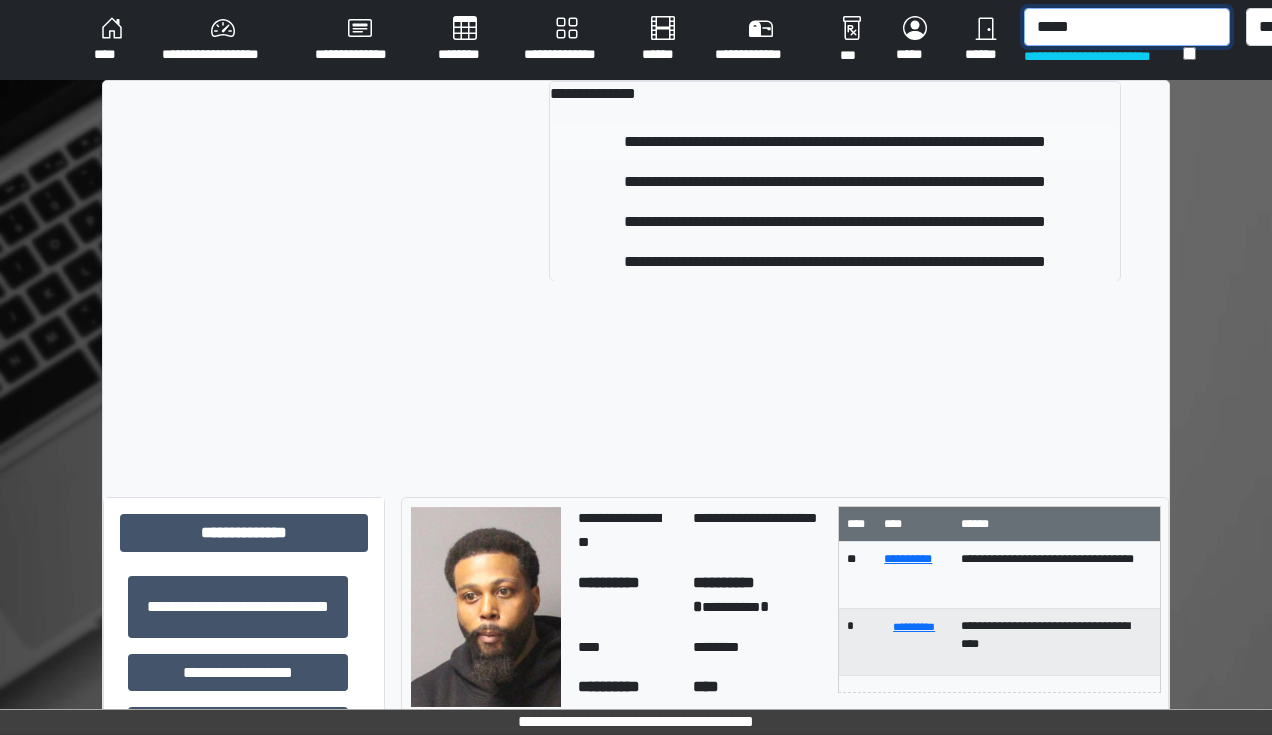 type on "*****" 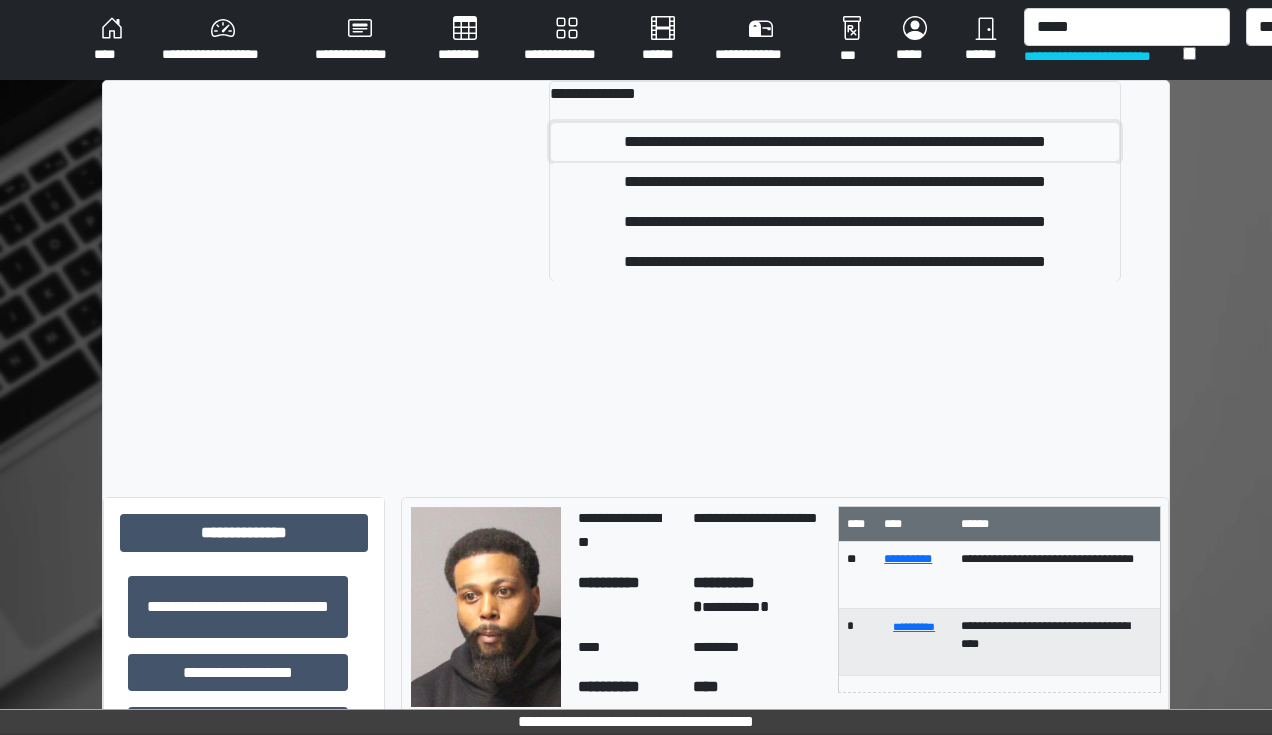 click on "**********" at bounding box center [835, 142] 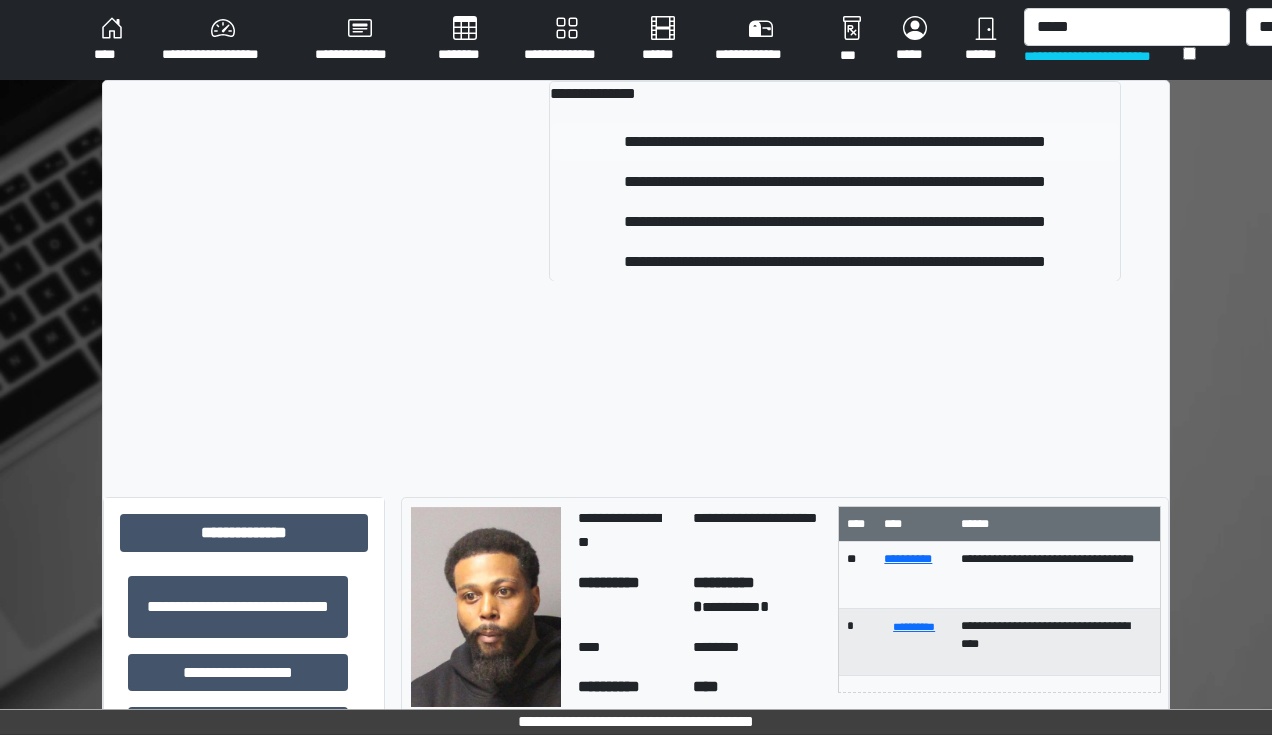 type 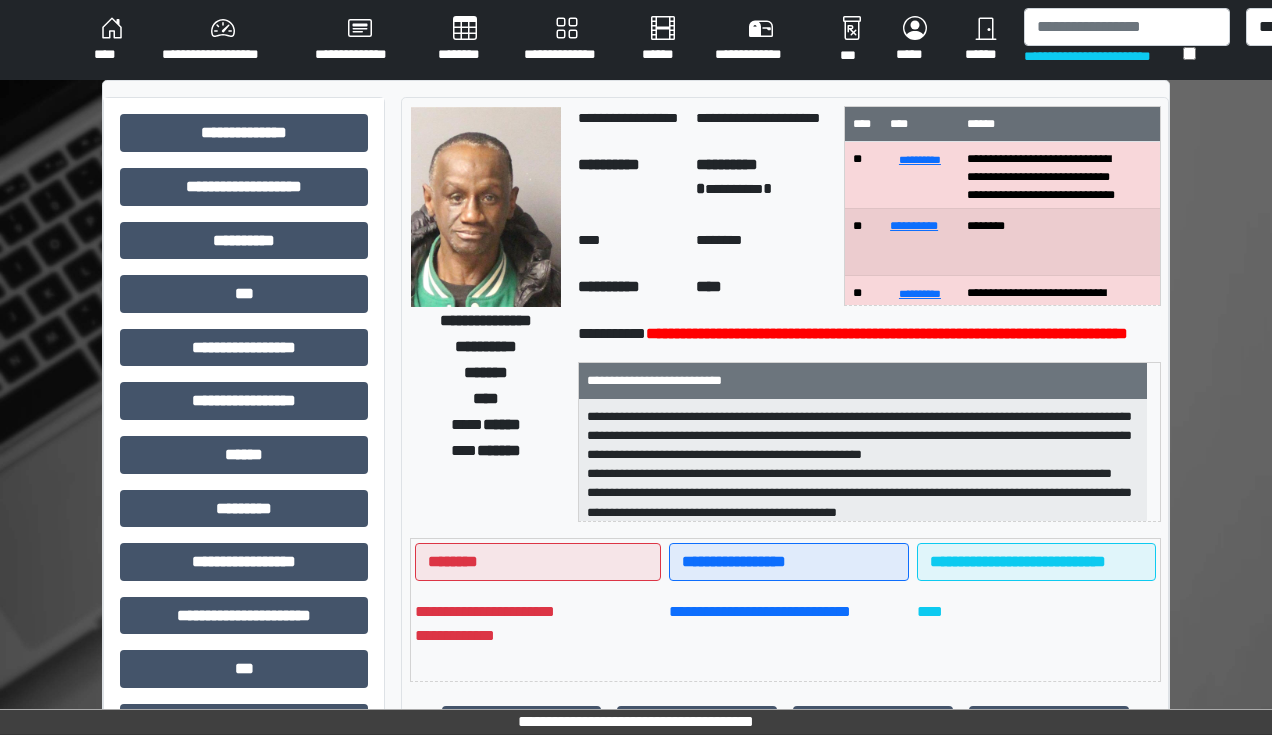 scroll, scrollTop: 80, scrollLeft: 0, axis: vertical 